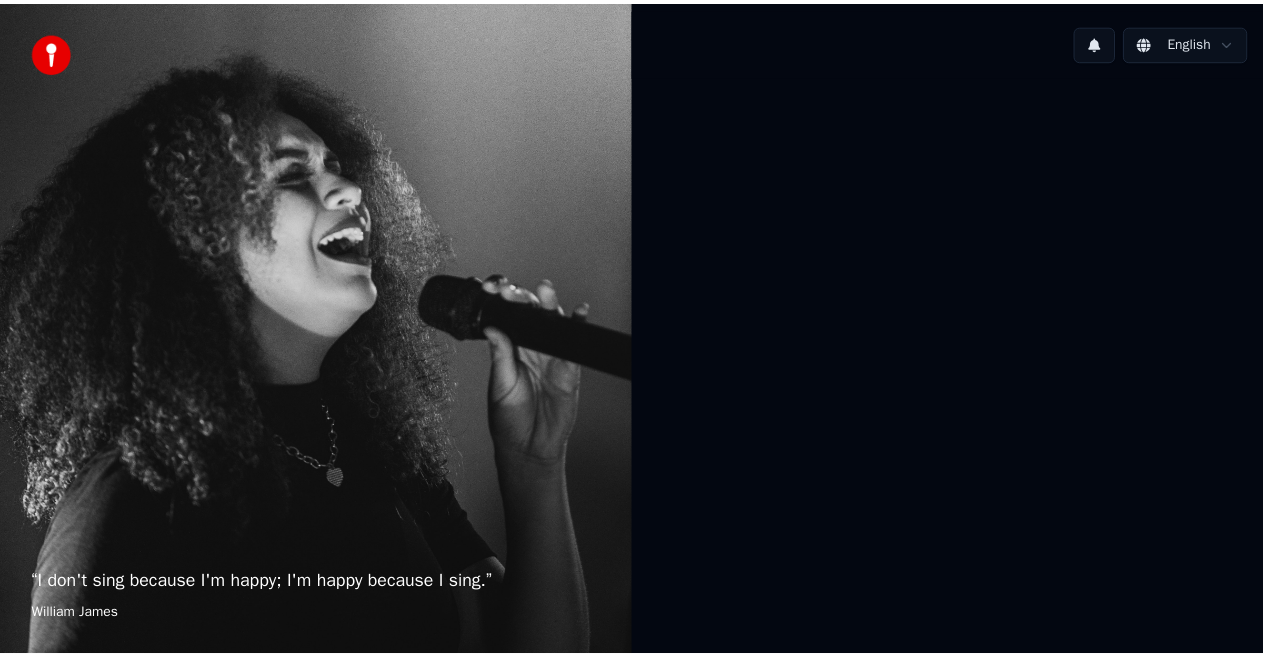 scroll, scrollTop: 0, scrollLeft: 0, axis: both 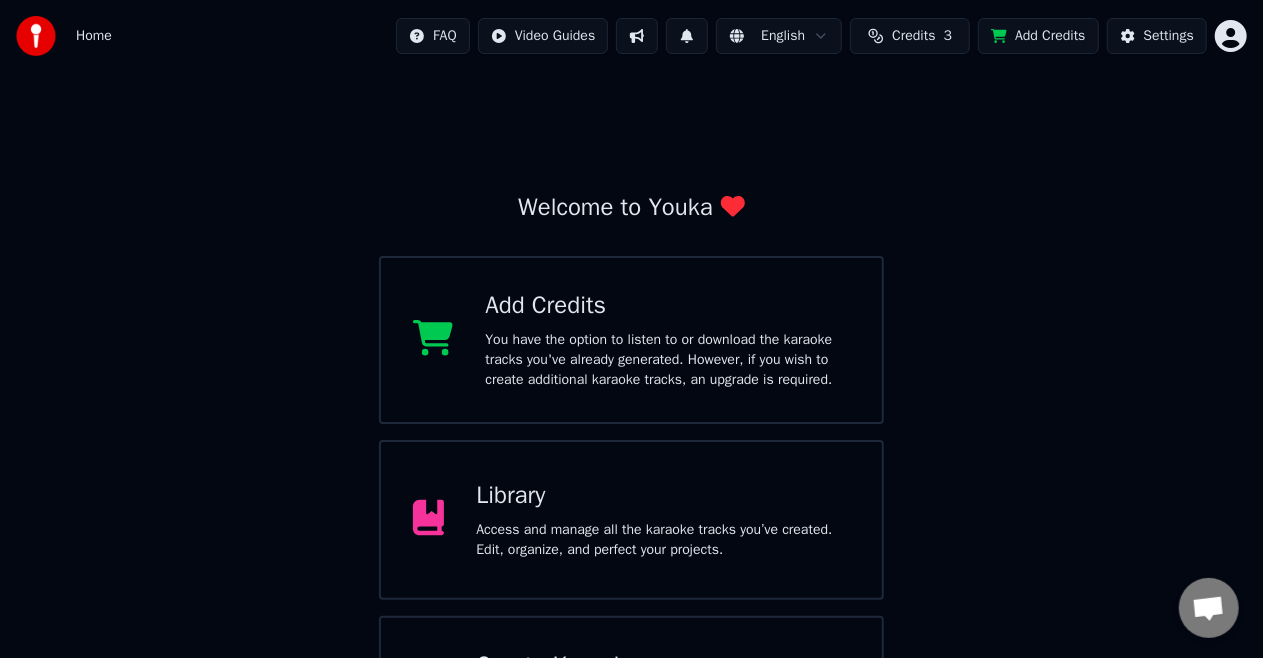 click on "Library" at bounding box center [663, 496] 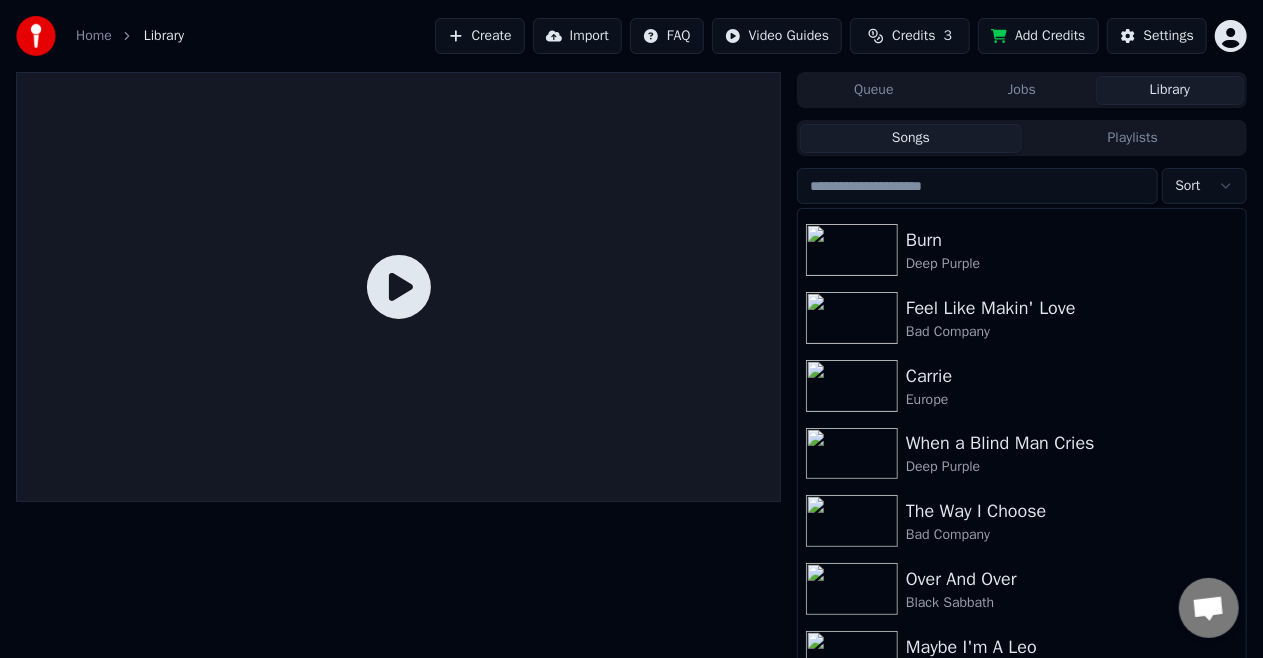 scroll, scrollTop: 517, scrollLeft: 0, axis: vertical 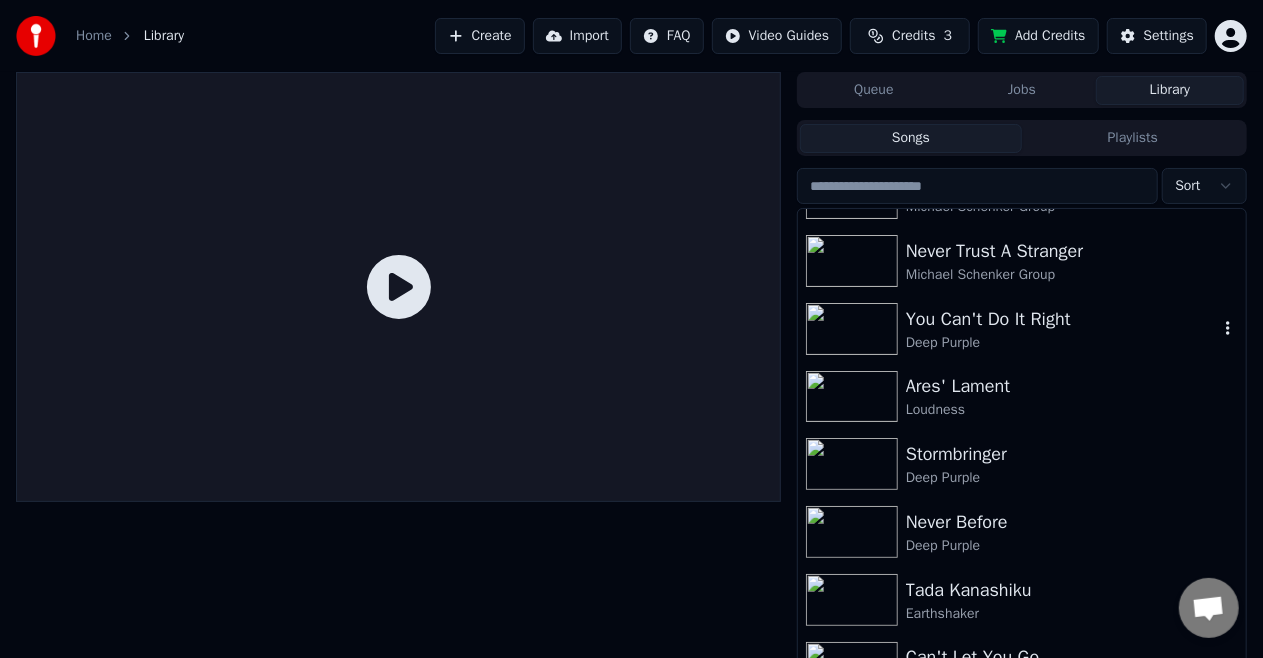 click on "You Can't Do It Right" at bounding box center [1062, 319] 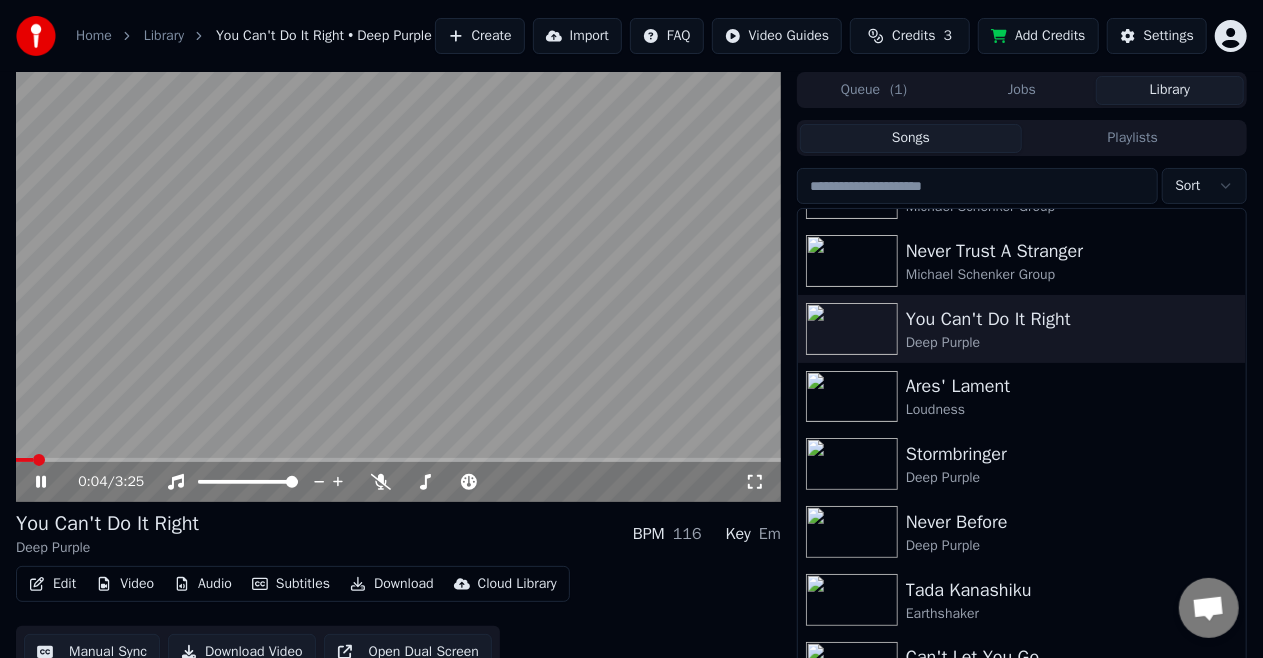 click 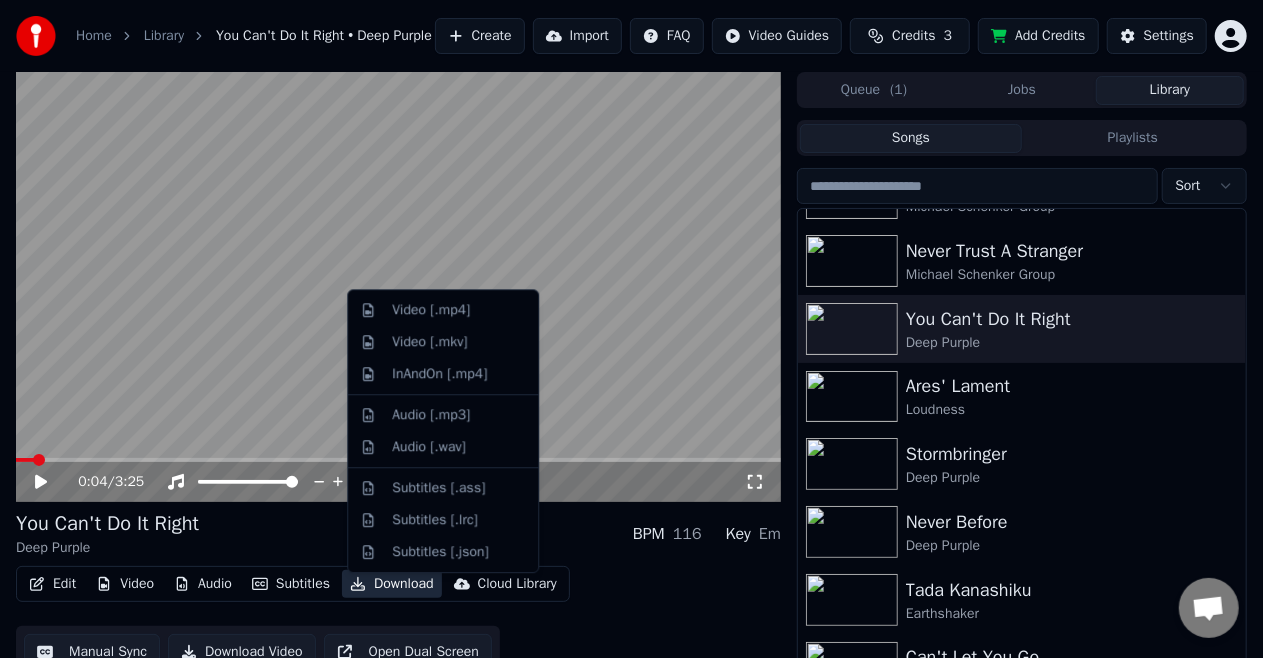 click on "Download" at bounding box center [392, 584] 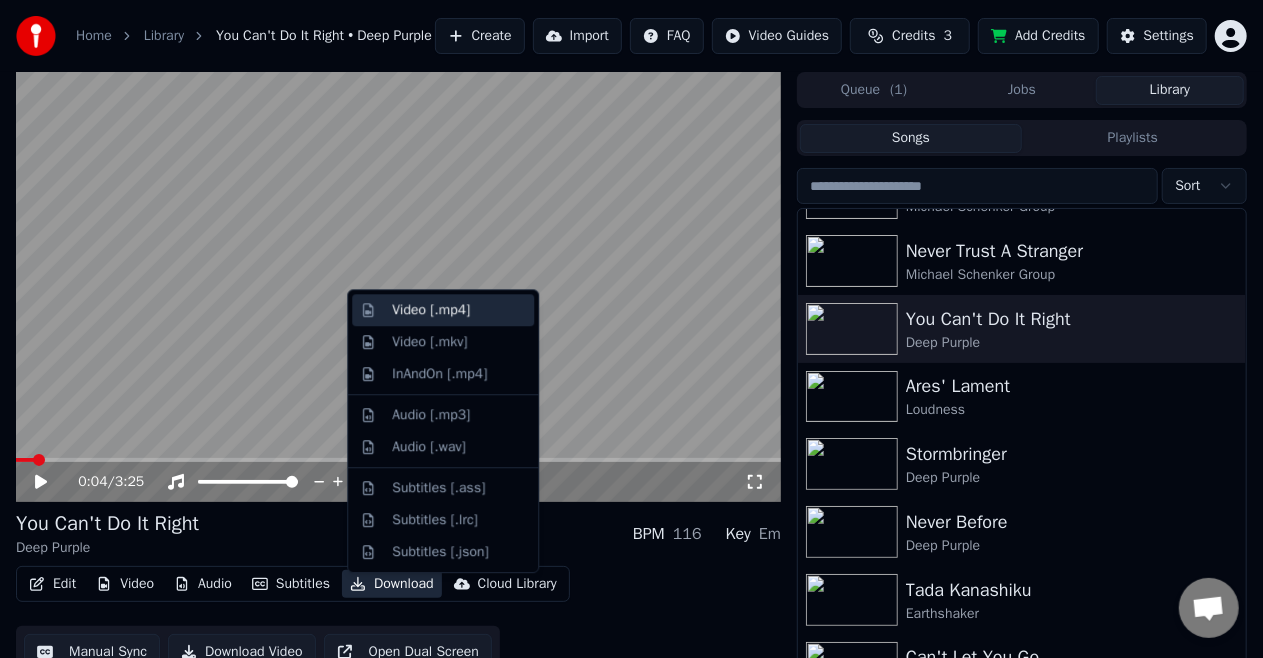 click on "Video [.mp4]" at bounding box center (431, 310) 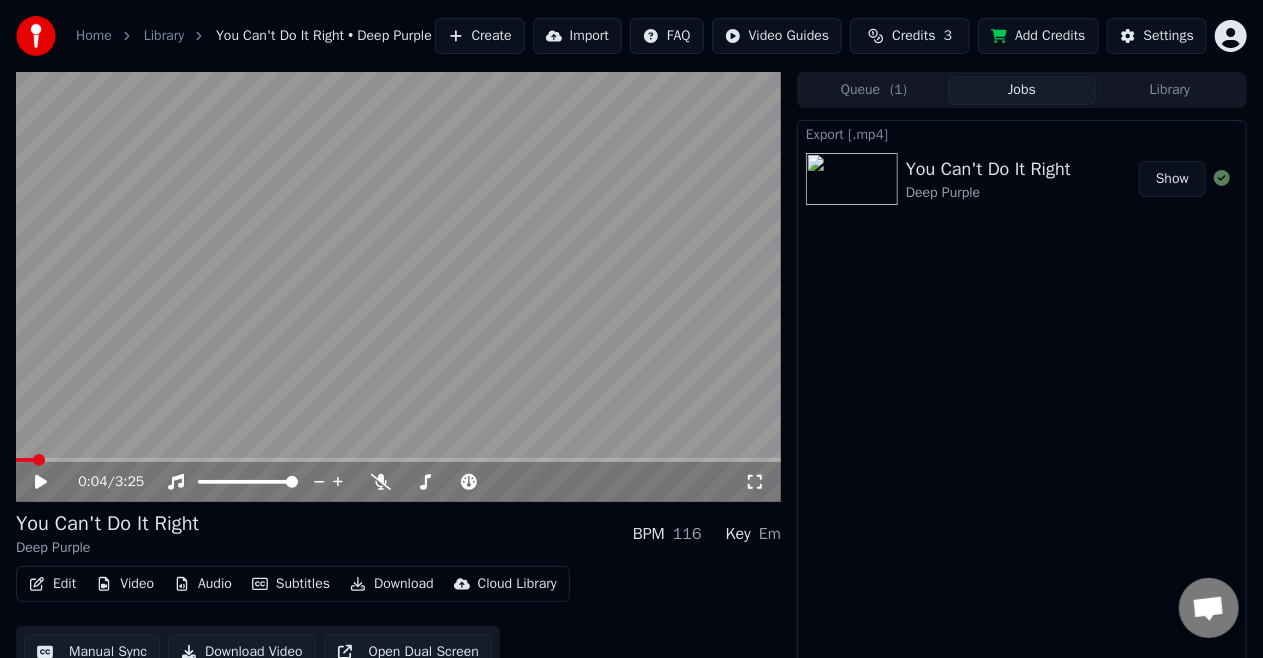 click on "Show" at bounding box center (1172, 179) 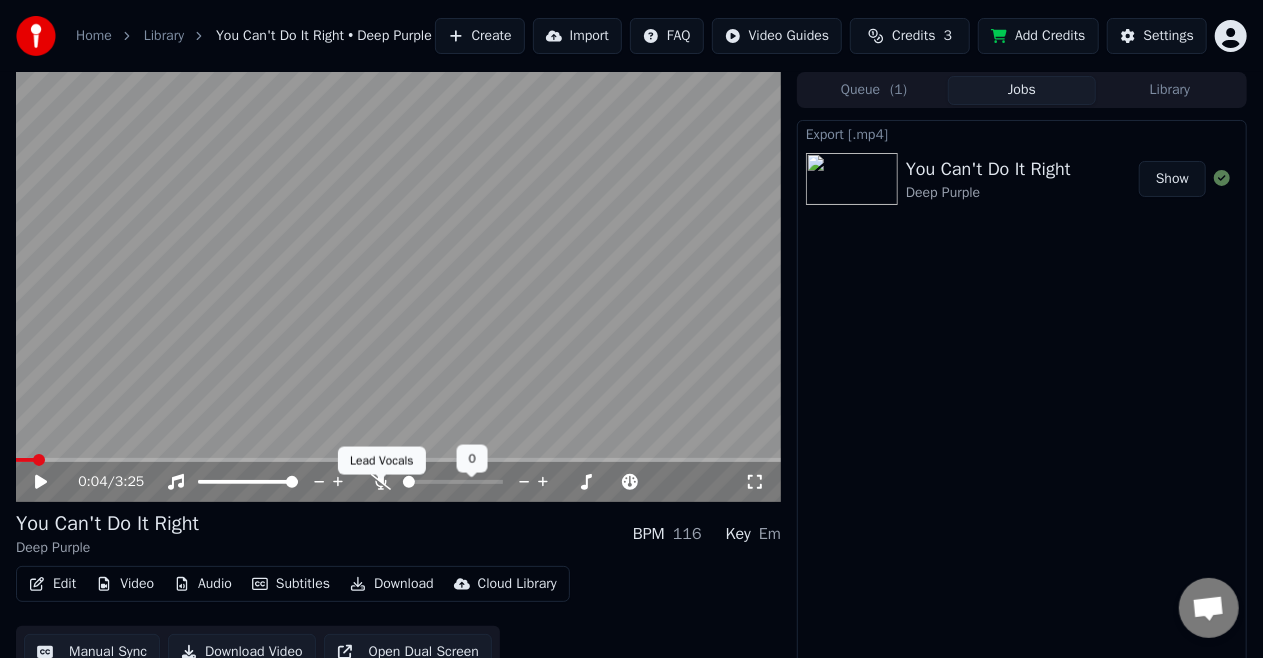 click 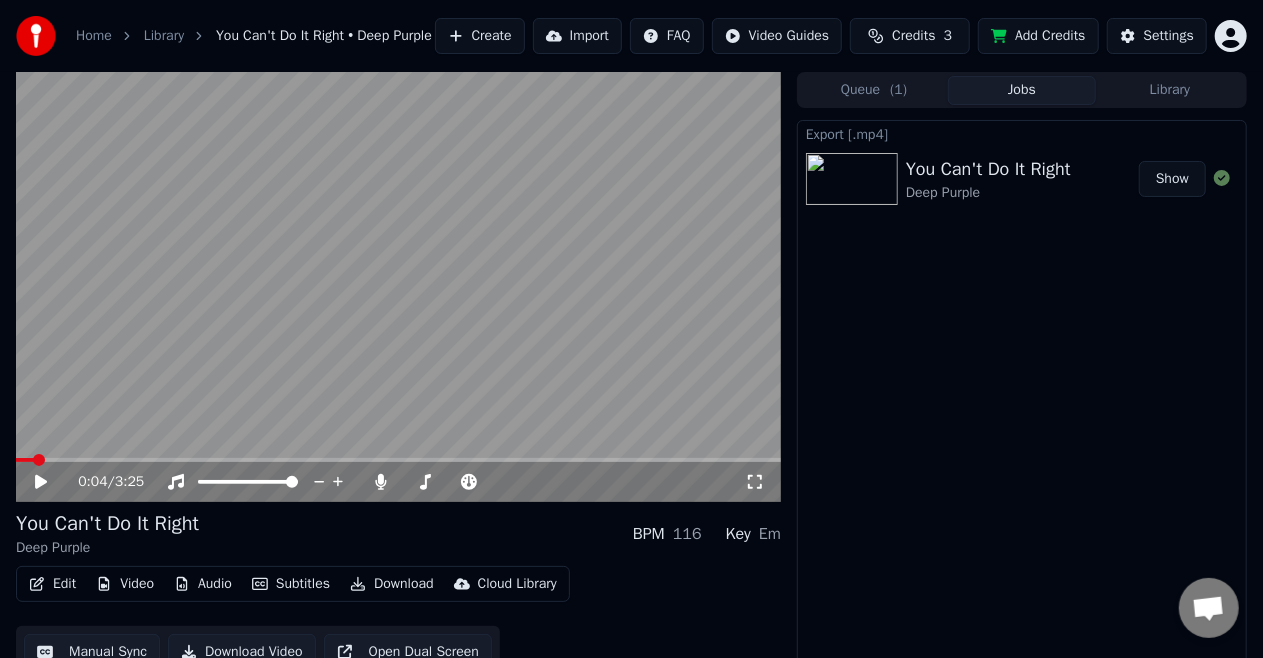 click on "Download" at bounding box center [392, 584] 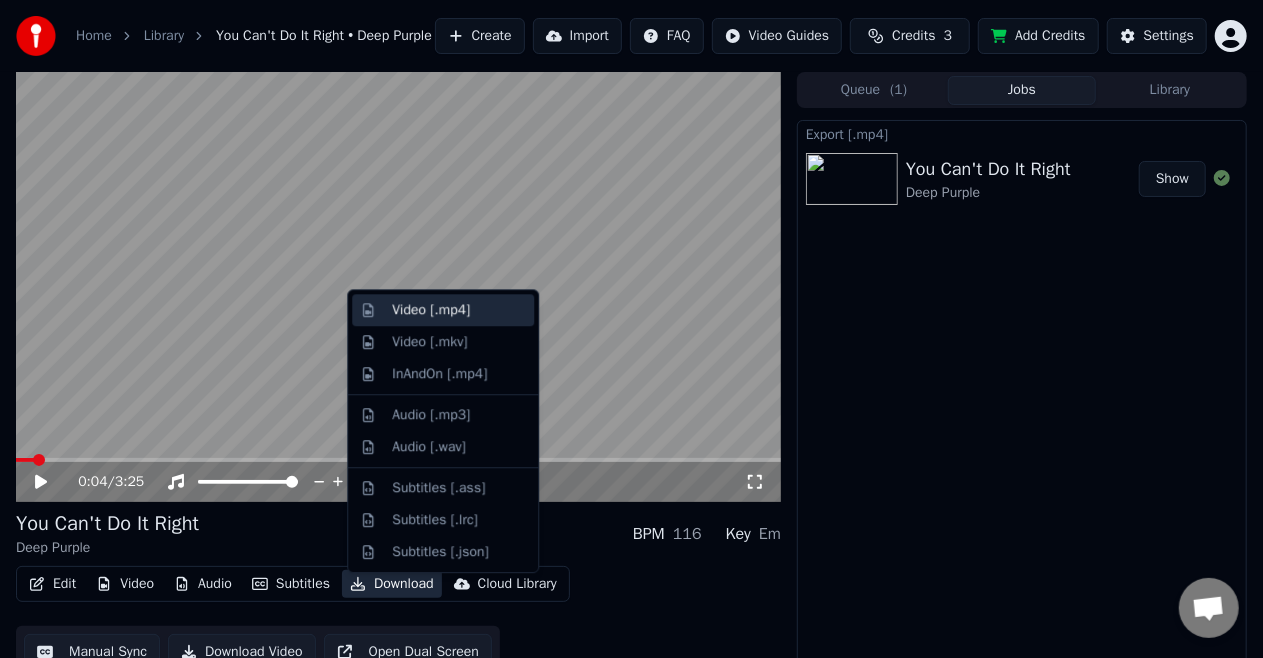 click on "Video [.mp4]" at bounding box center [431, 310] 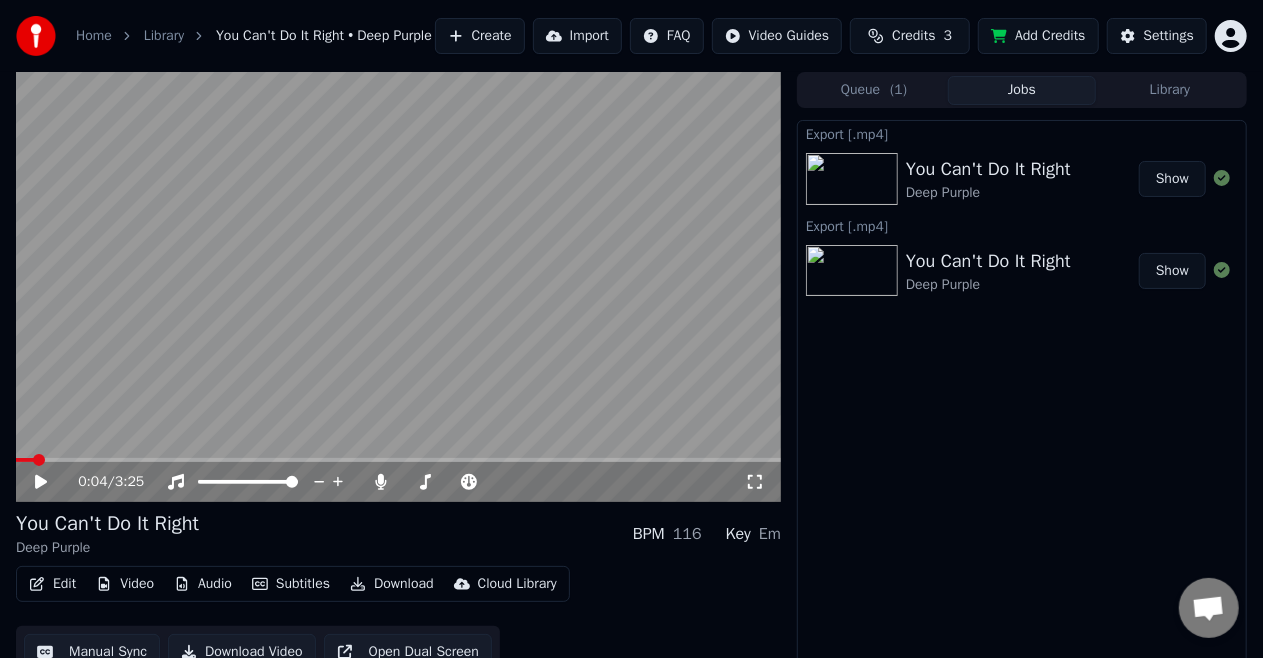 click on "Show" at bounding box center (1172, 179) 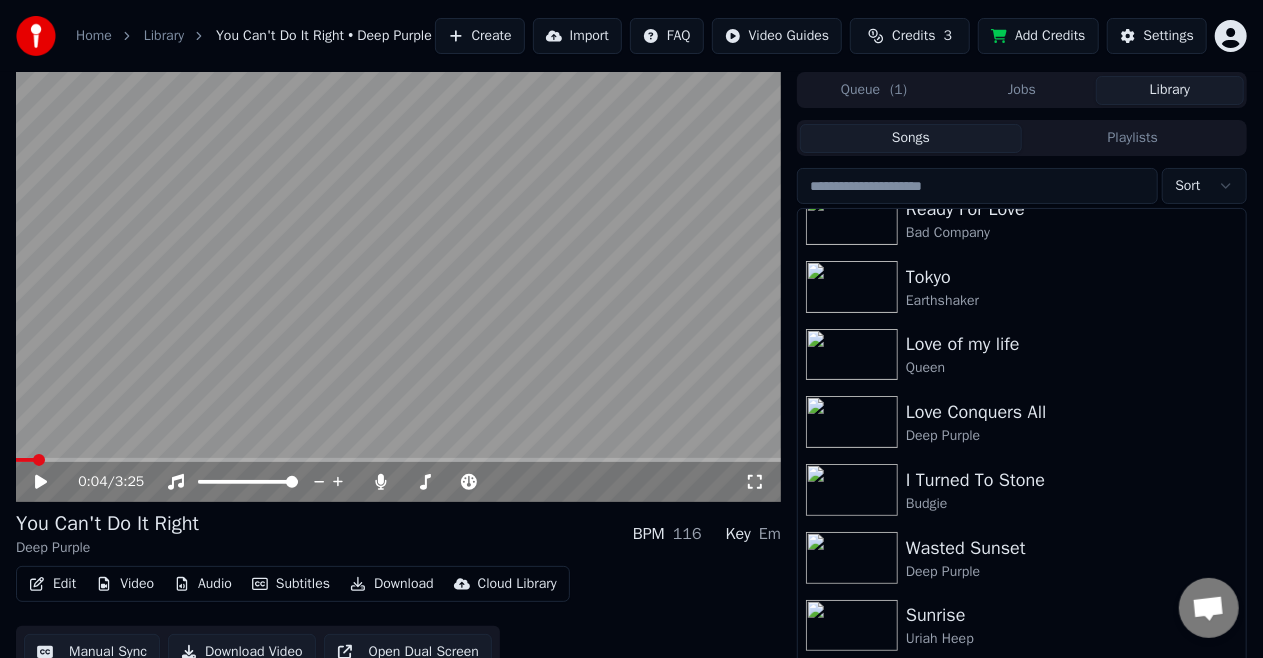 scroll, scrollTop: 2420, scrollLeft: 0, axis: vertical 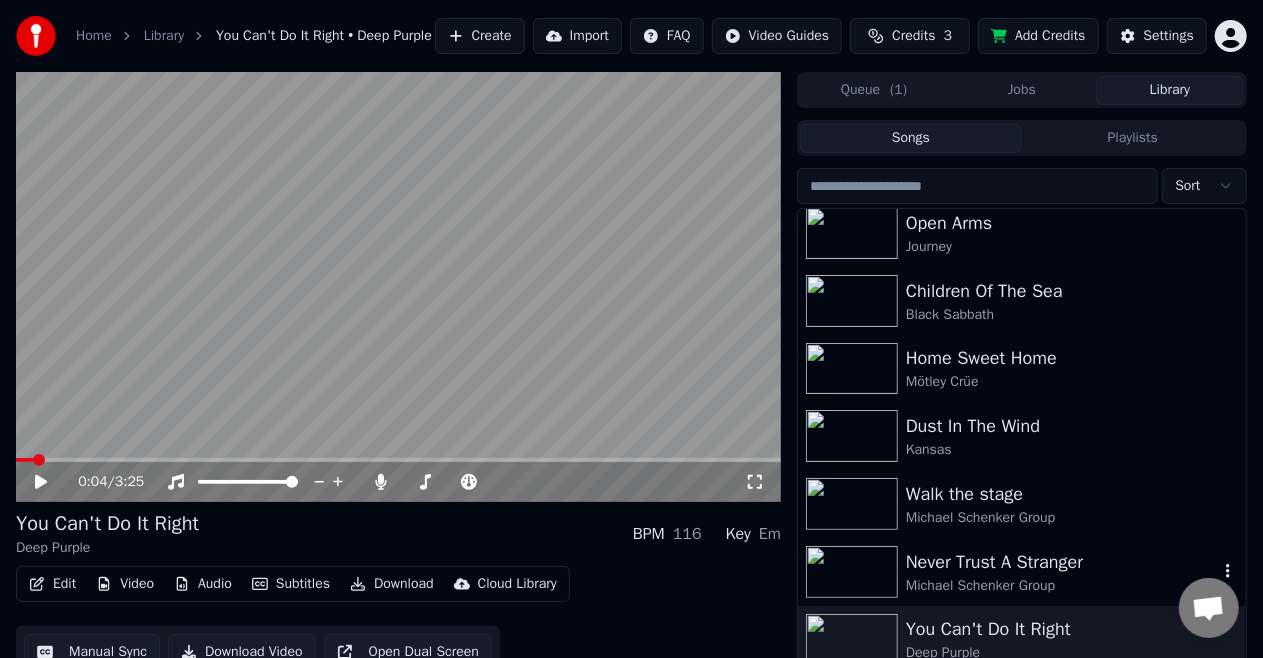 click on "Never Trust A Stranger" at bounding box center [1062, 562] 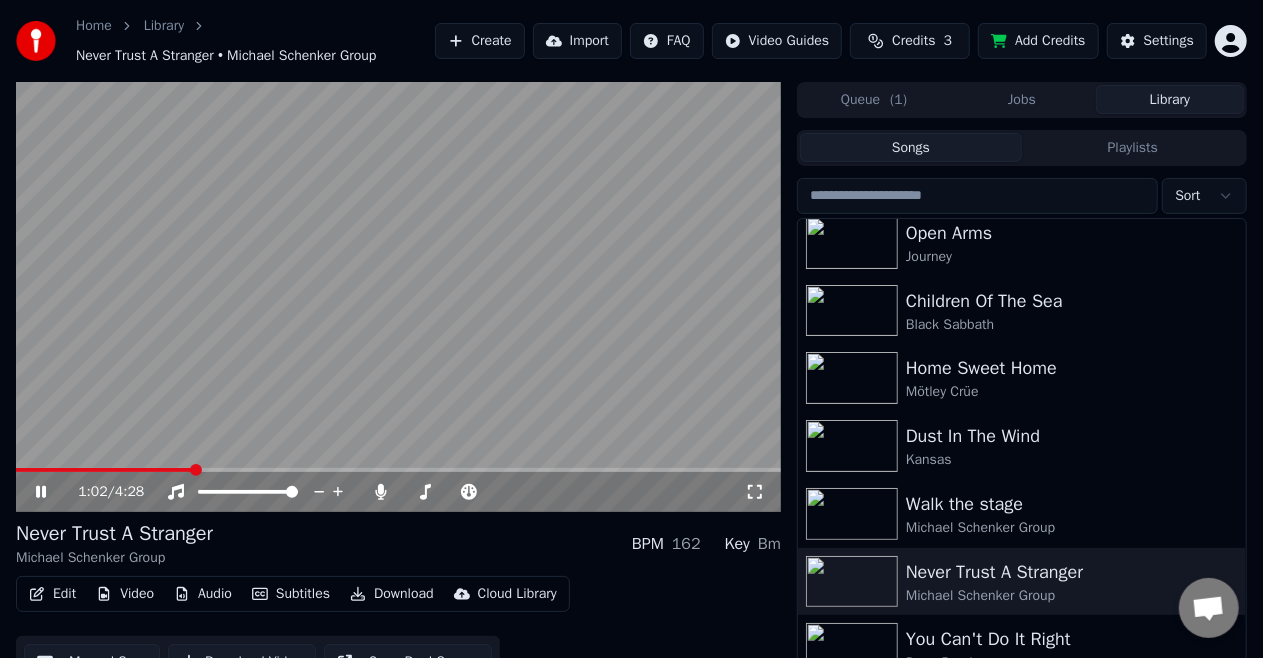 click at bounding box center [398, 470] 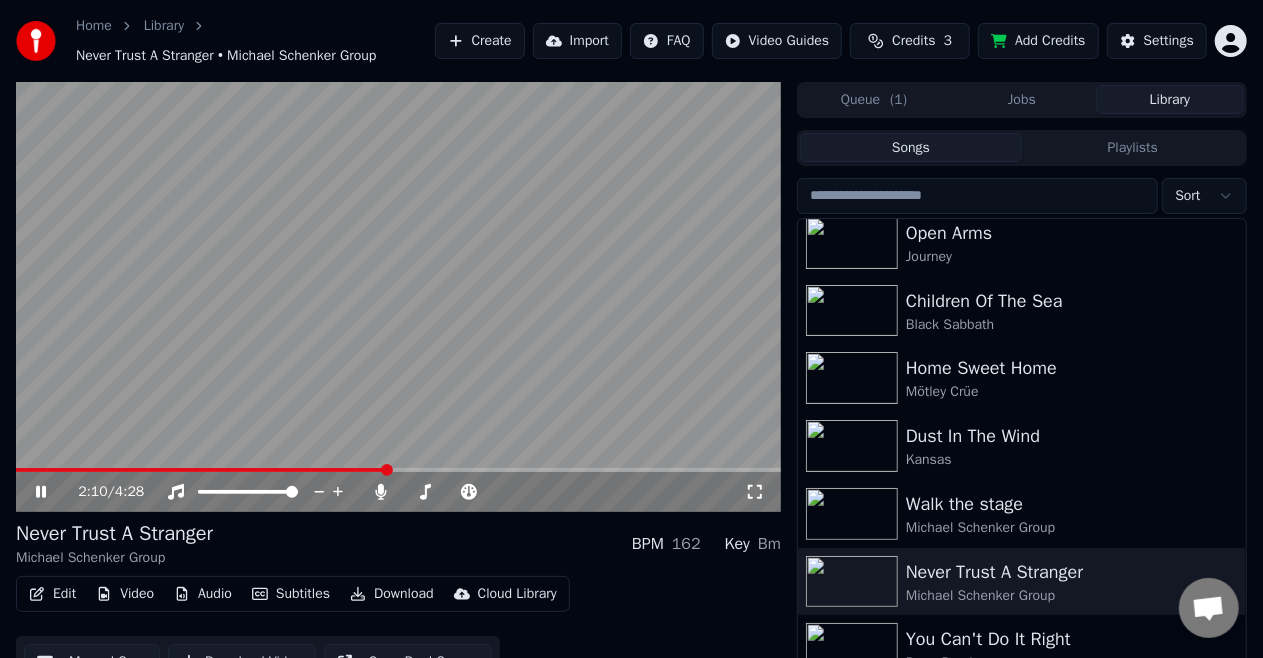 click at bounding box center [398, 470] 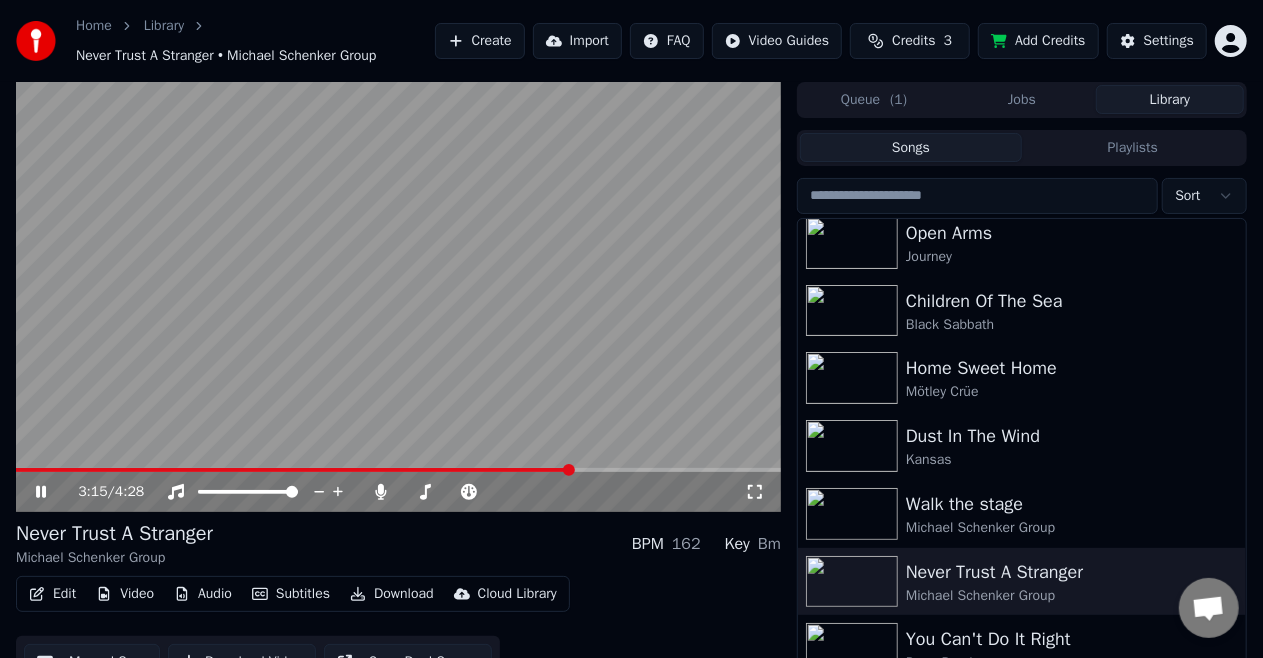 click at bounding box center [398, 470] 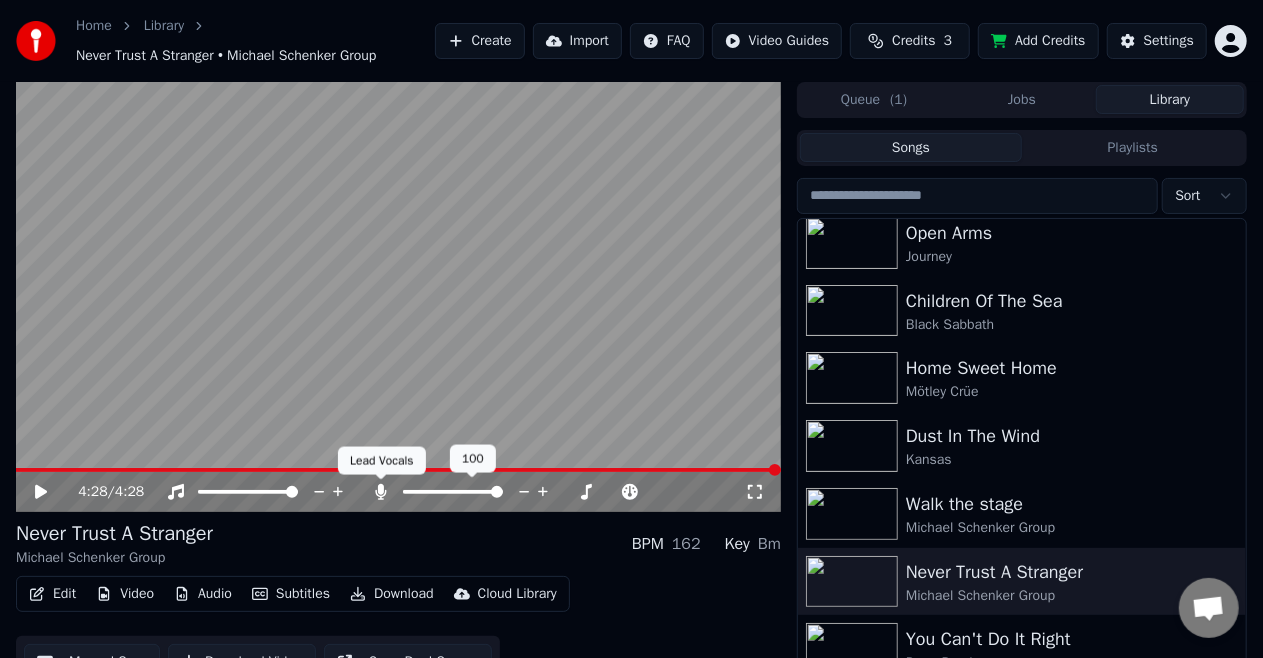 click 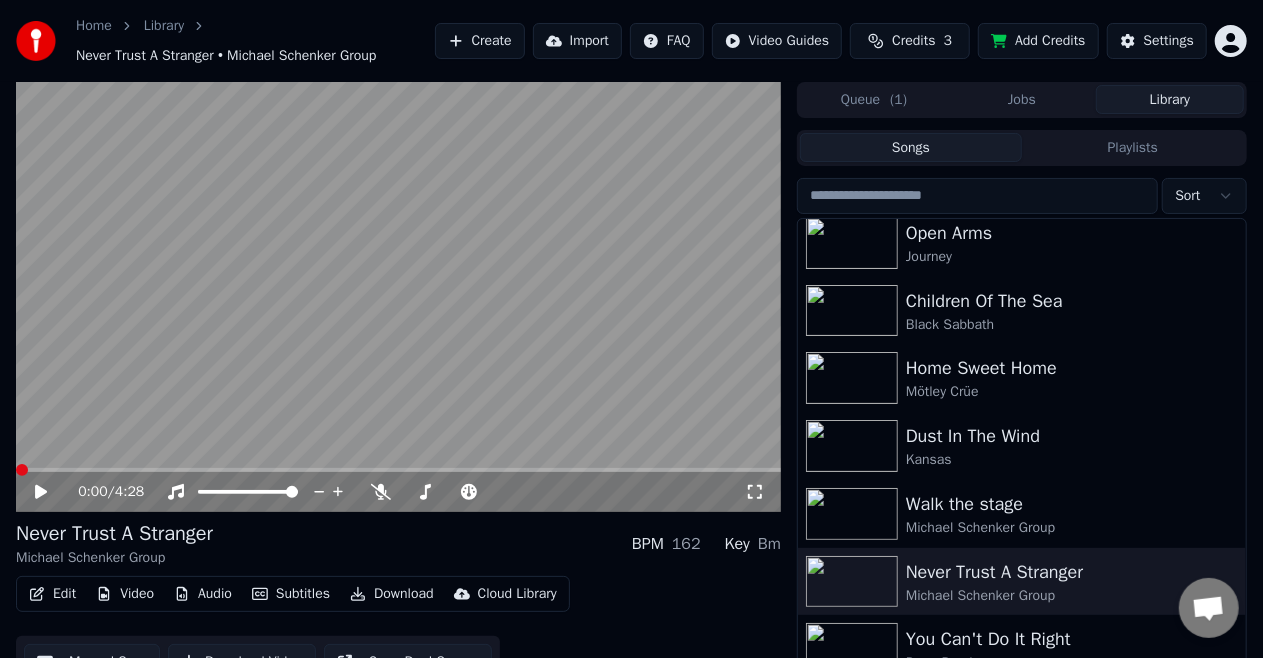 click at bounding box center [22, 470] 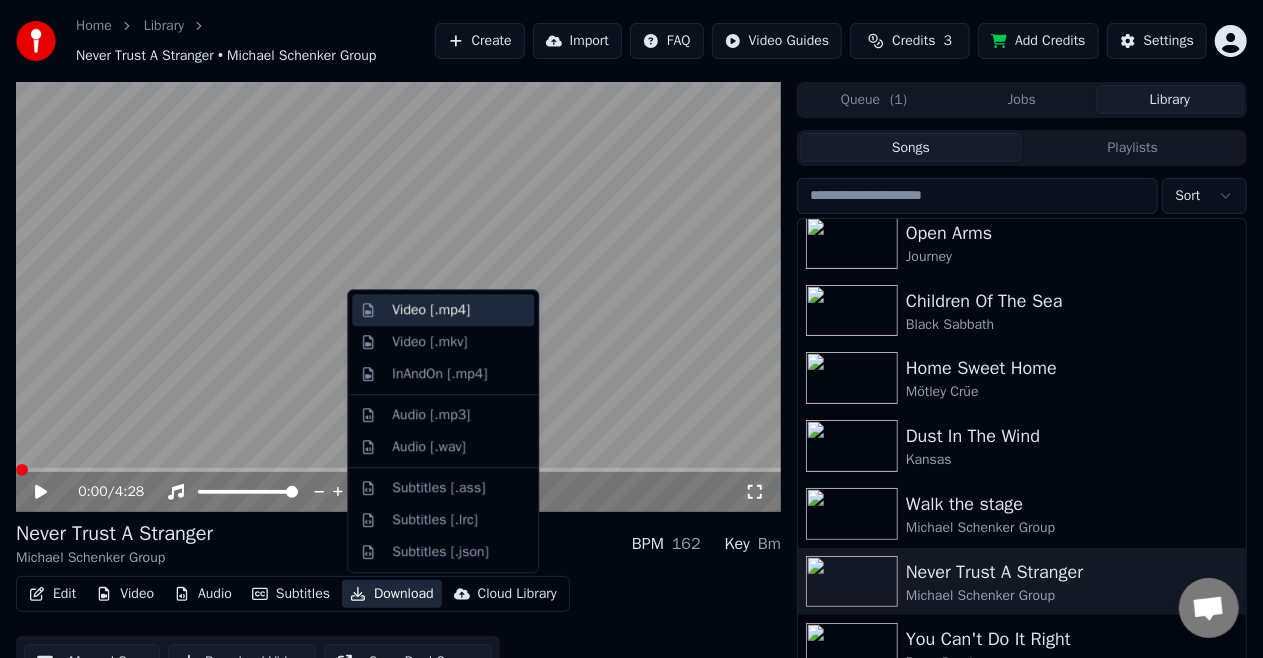 click on "Video [.mp4]" at bounding box center (459, 310) 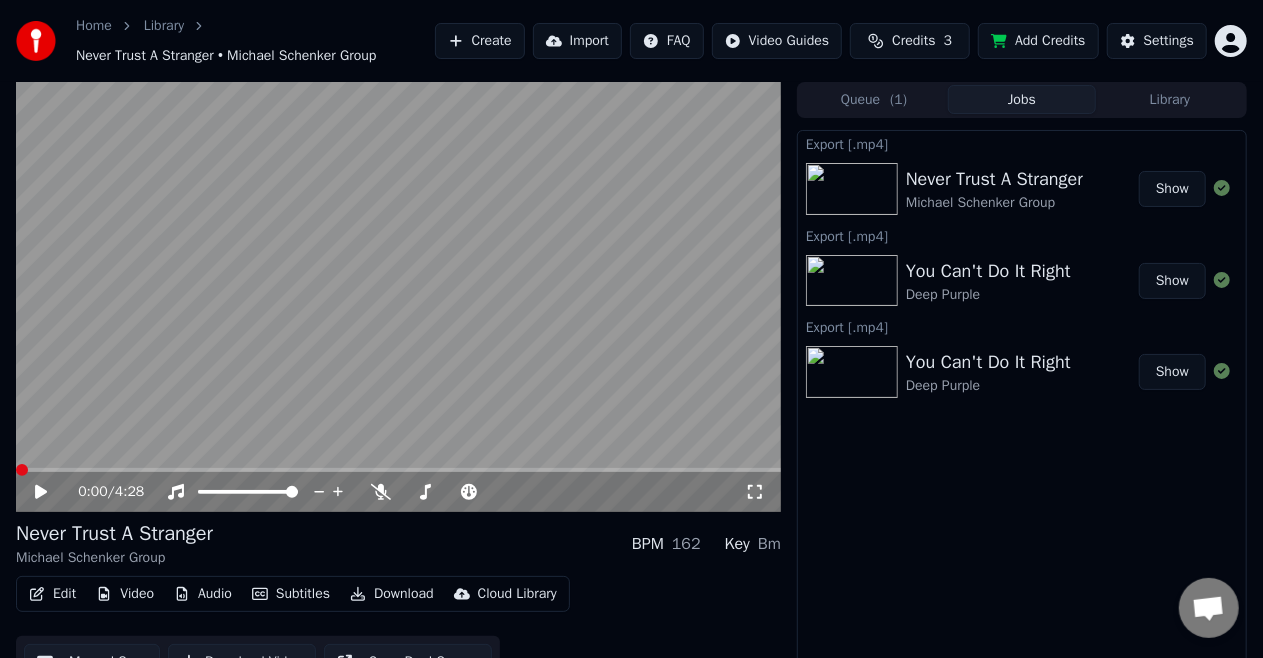 click on "Show" at bounding box center [1172, 189] 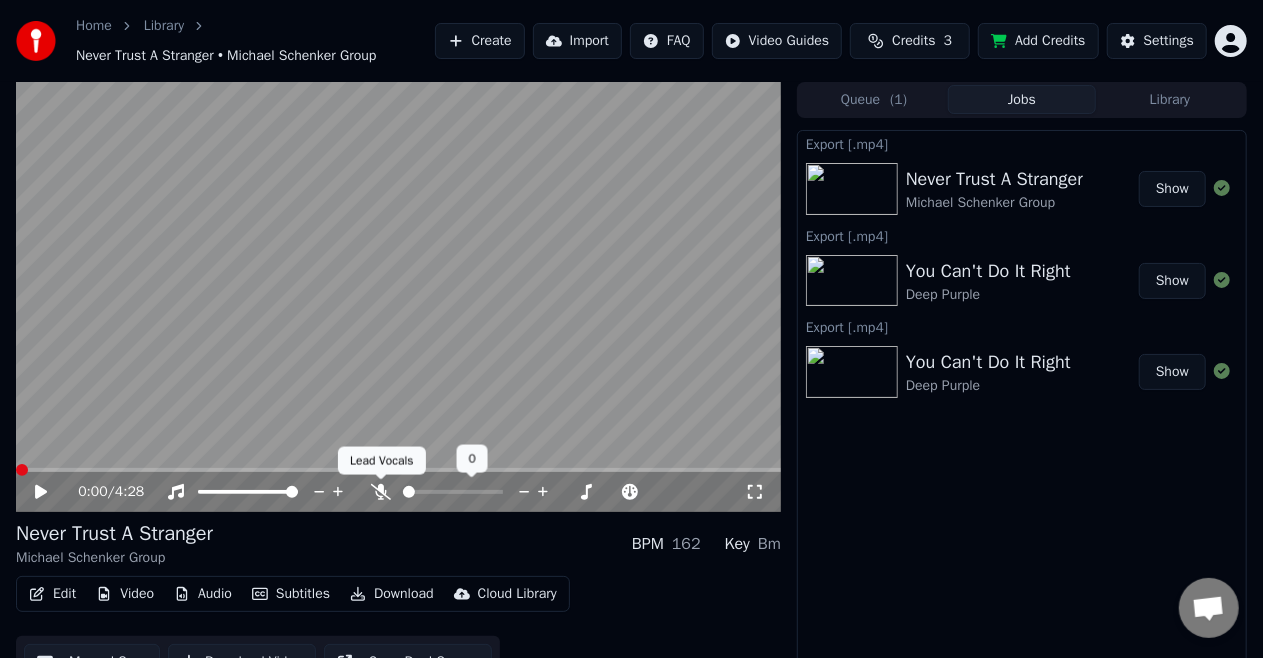 click 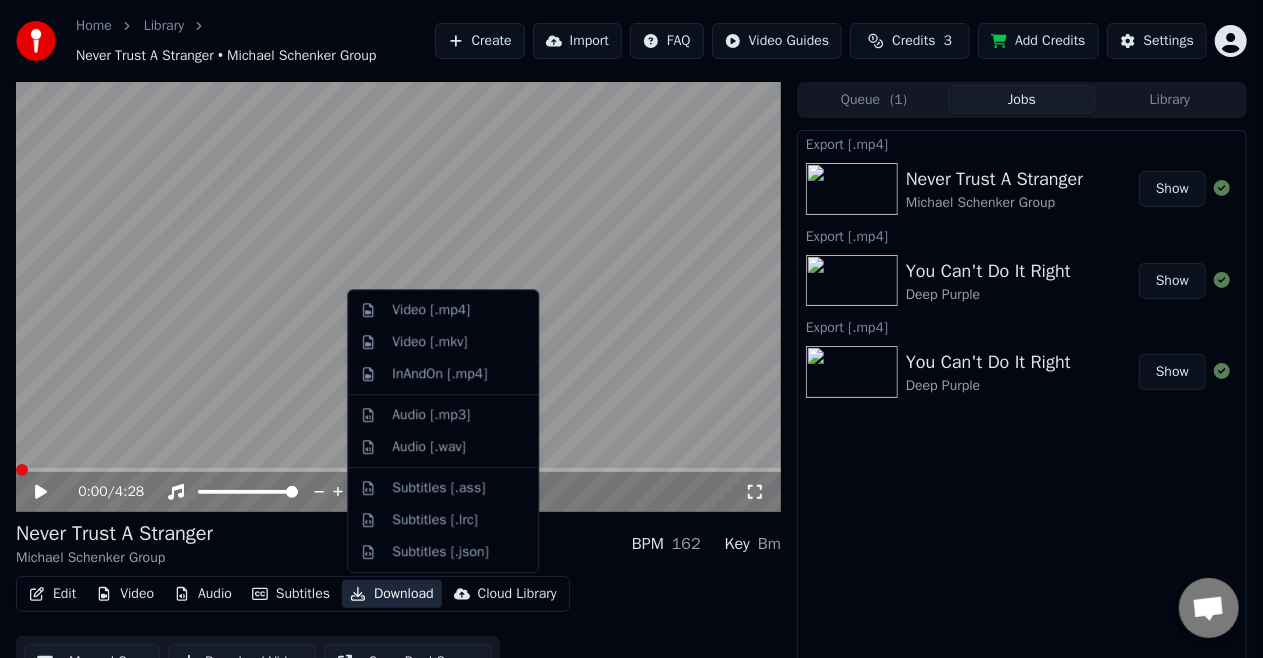 click on "Download" at bounding box center (392, 594) 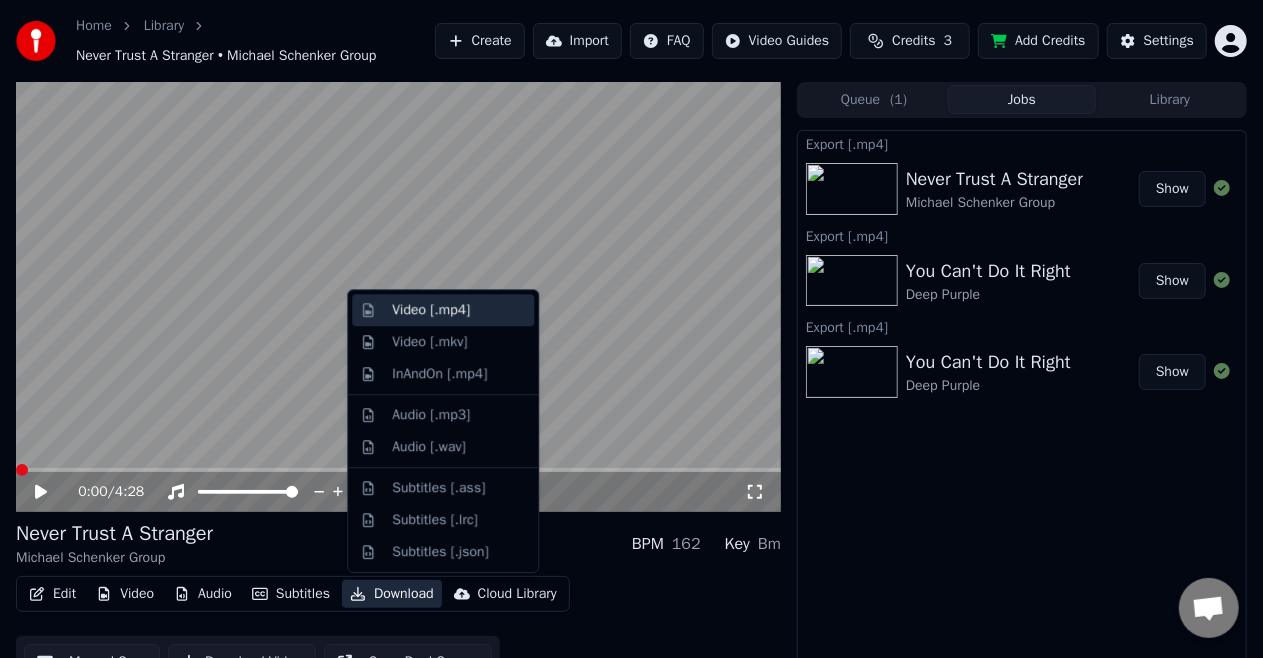 click on "Video [.mp4]" at bounding box center (431, 310) 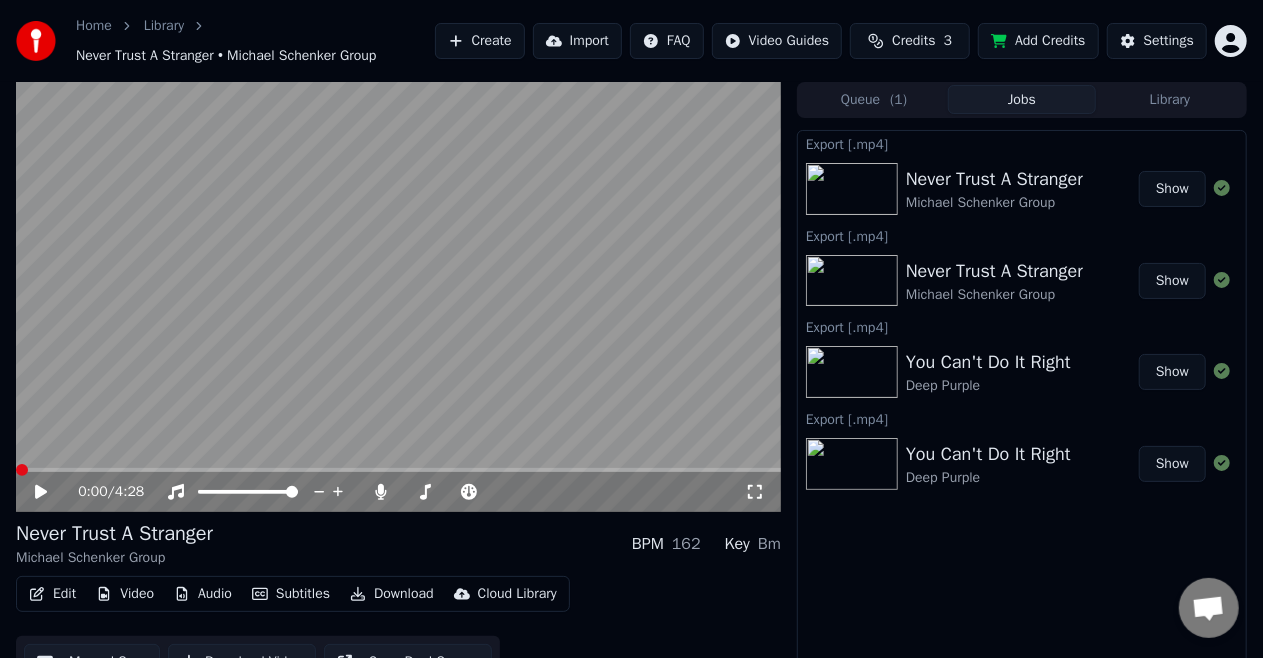 click on "Show" at bounding box center [1172, 189] 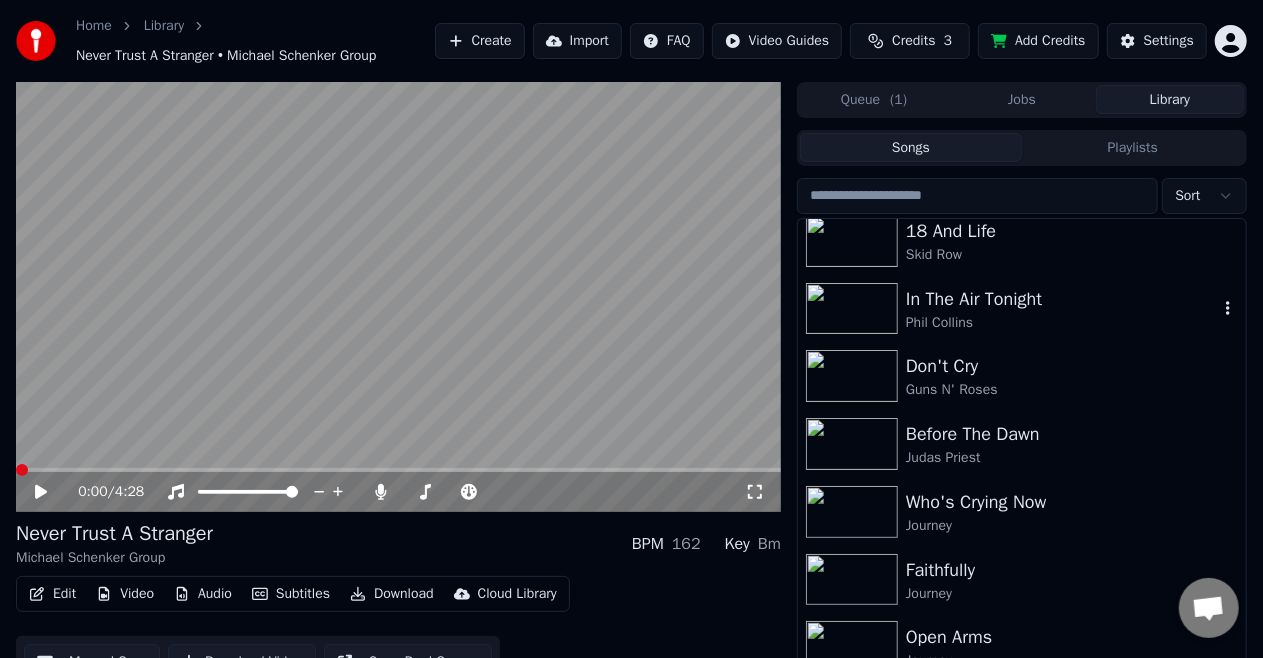 scroll, scrollTop: 1500, scrollLeft: 0, axis: vertical 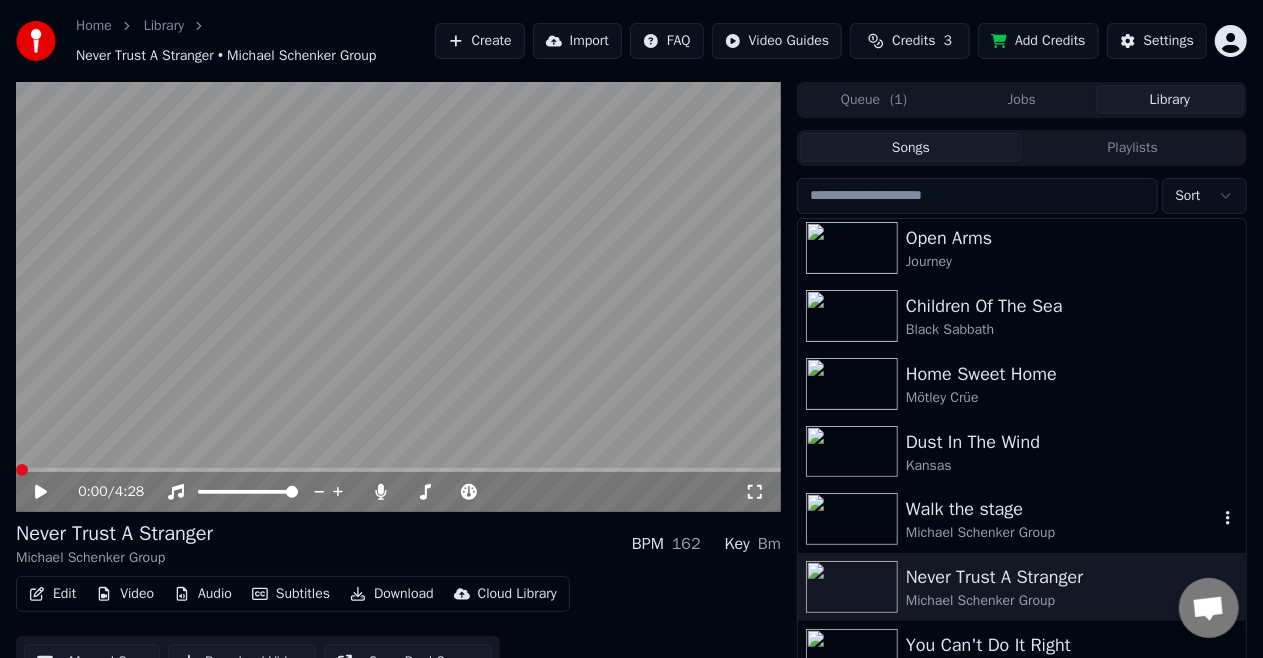 click on "Walk the stage" at bounding box center (1062, 509) 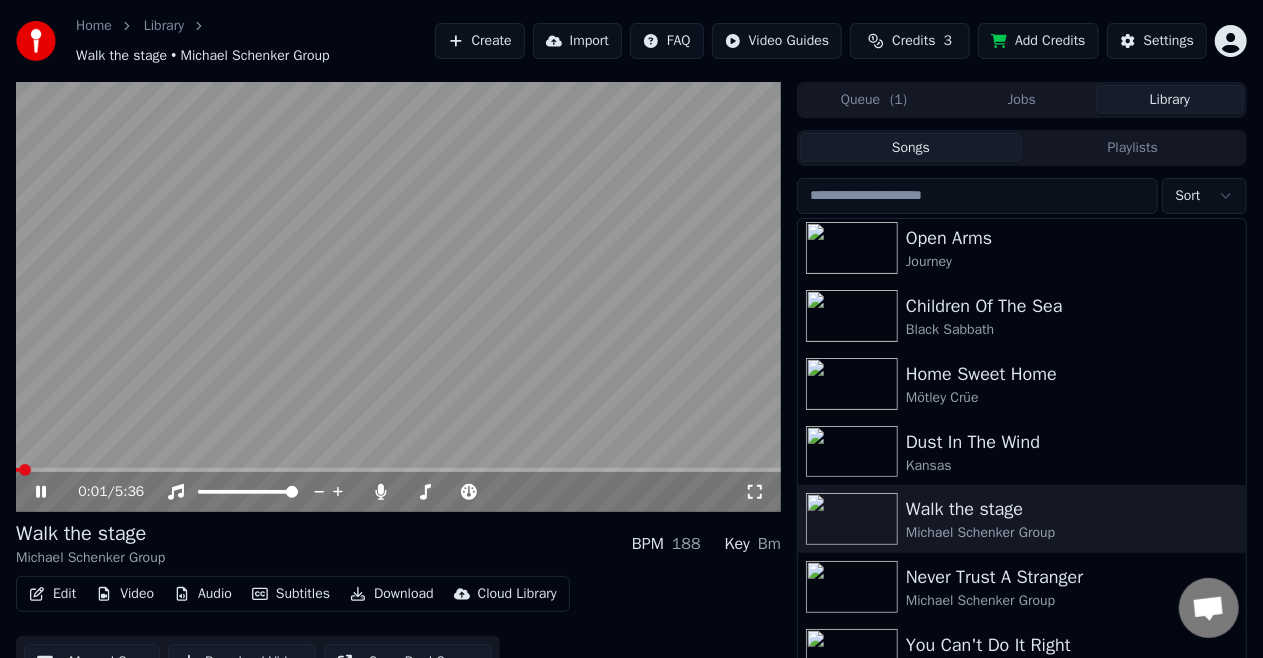 click 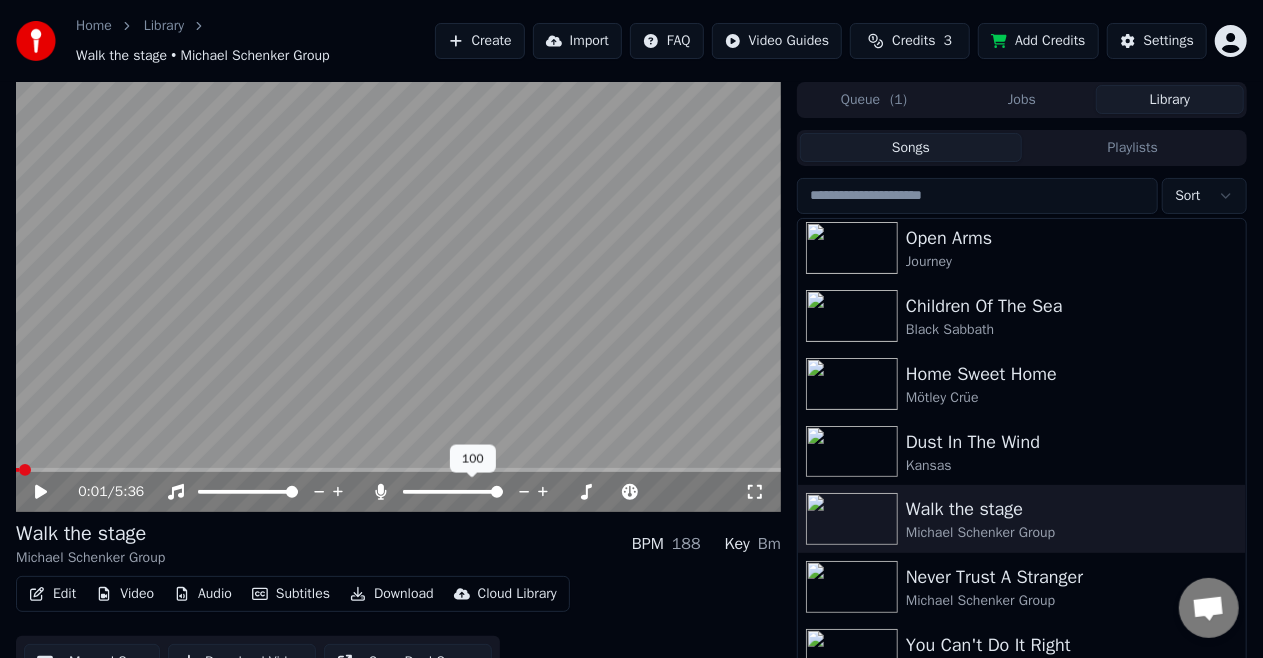 click 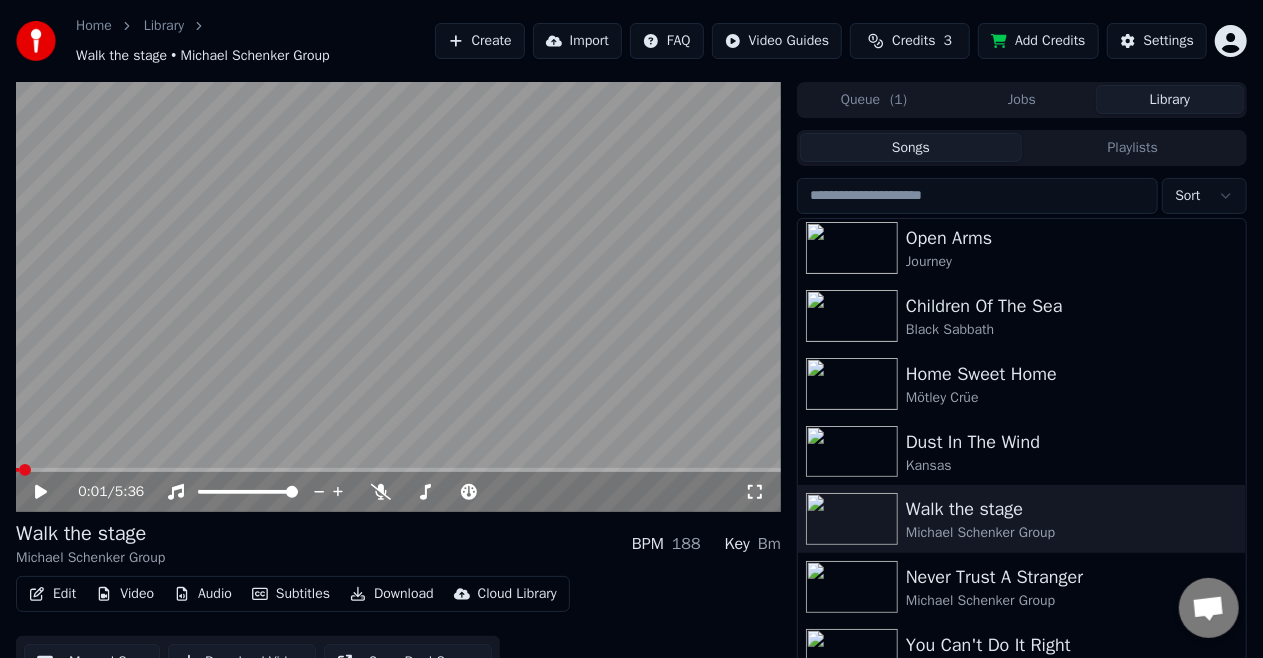 click on "Download" at bounding box center [392, 594] 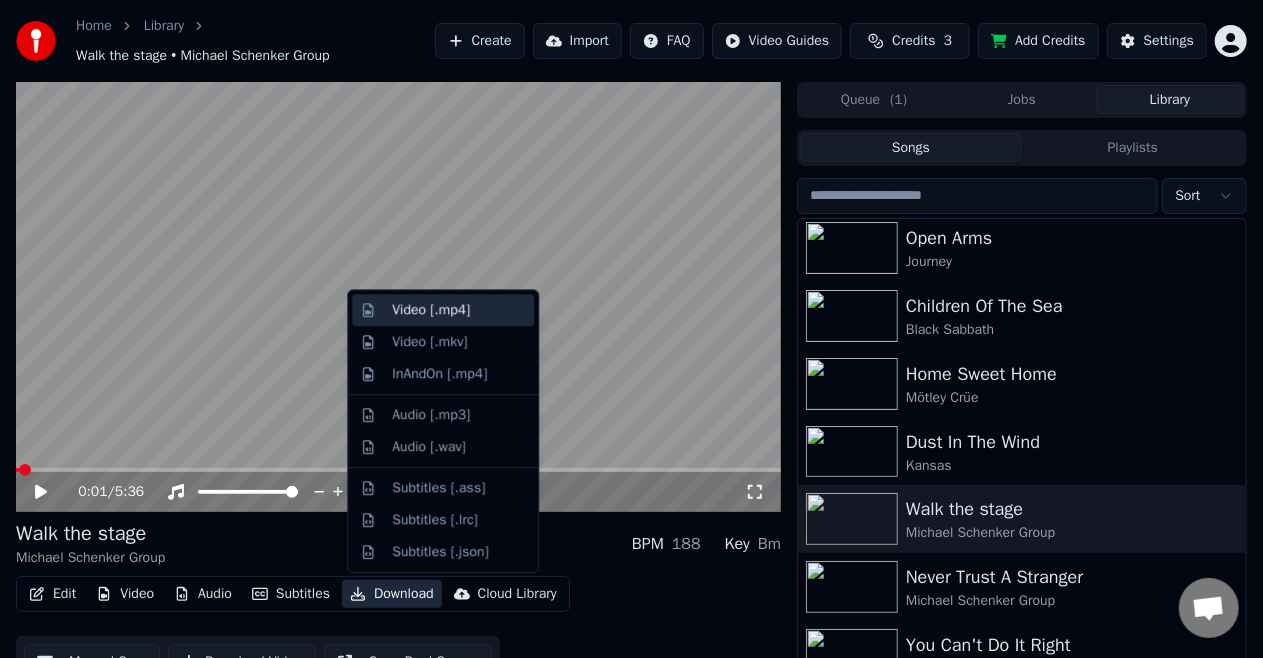 click on "Video [.mp4]" at bounding box center [431, 310] 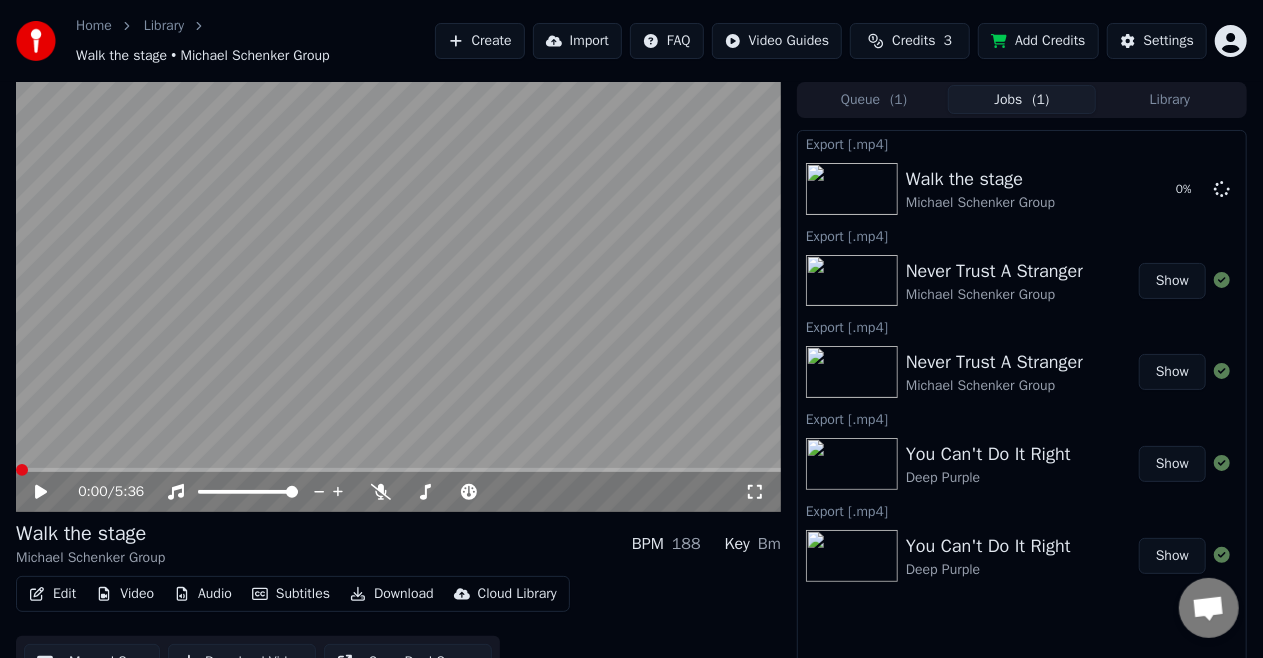 click at bounding box center (22, 470) 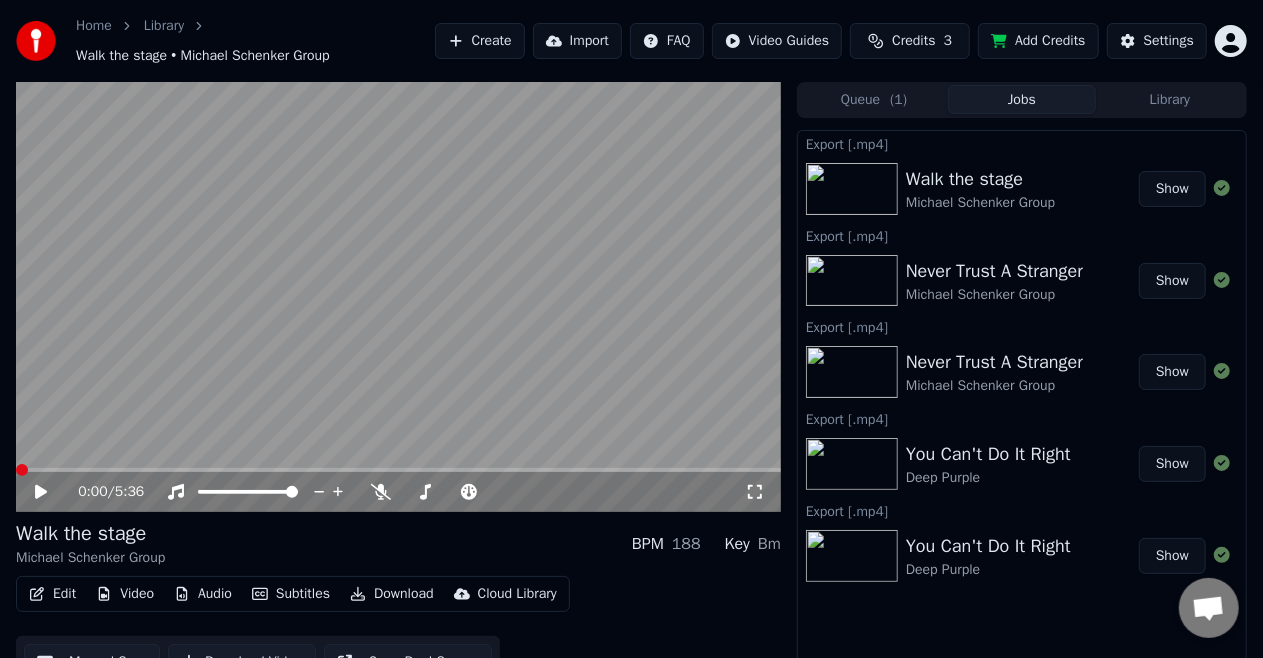 click on "Show" at bounding box center (1172, 189) 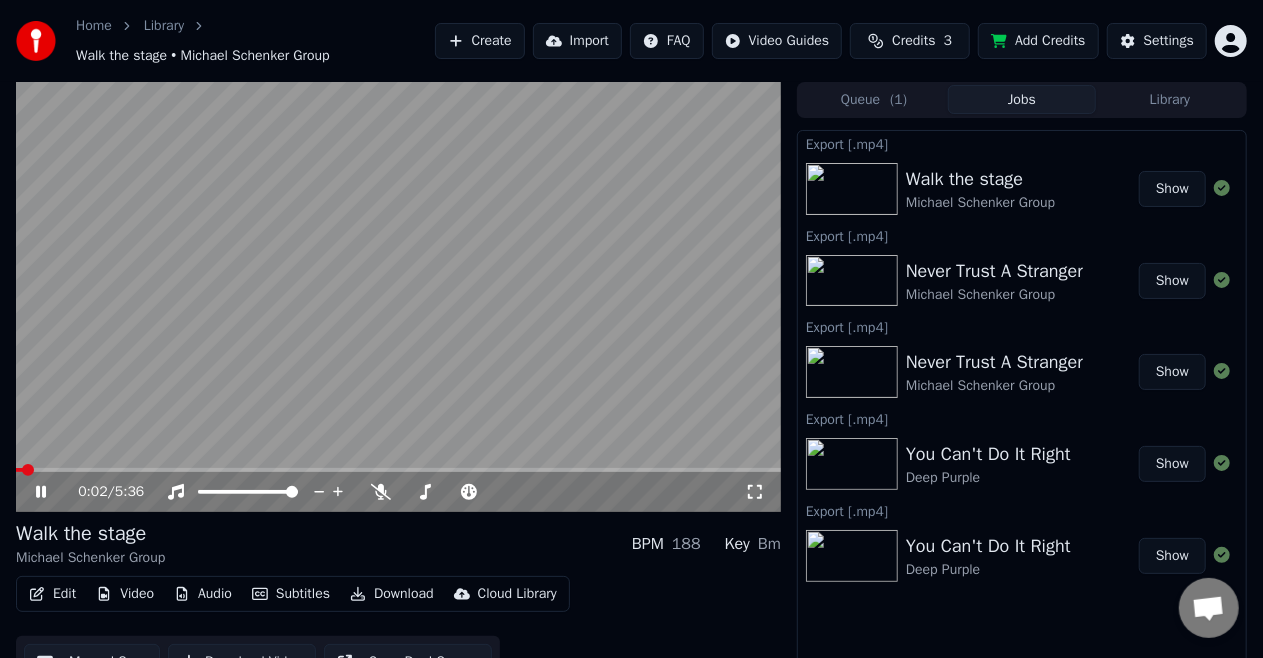 click 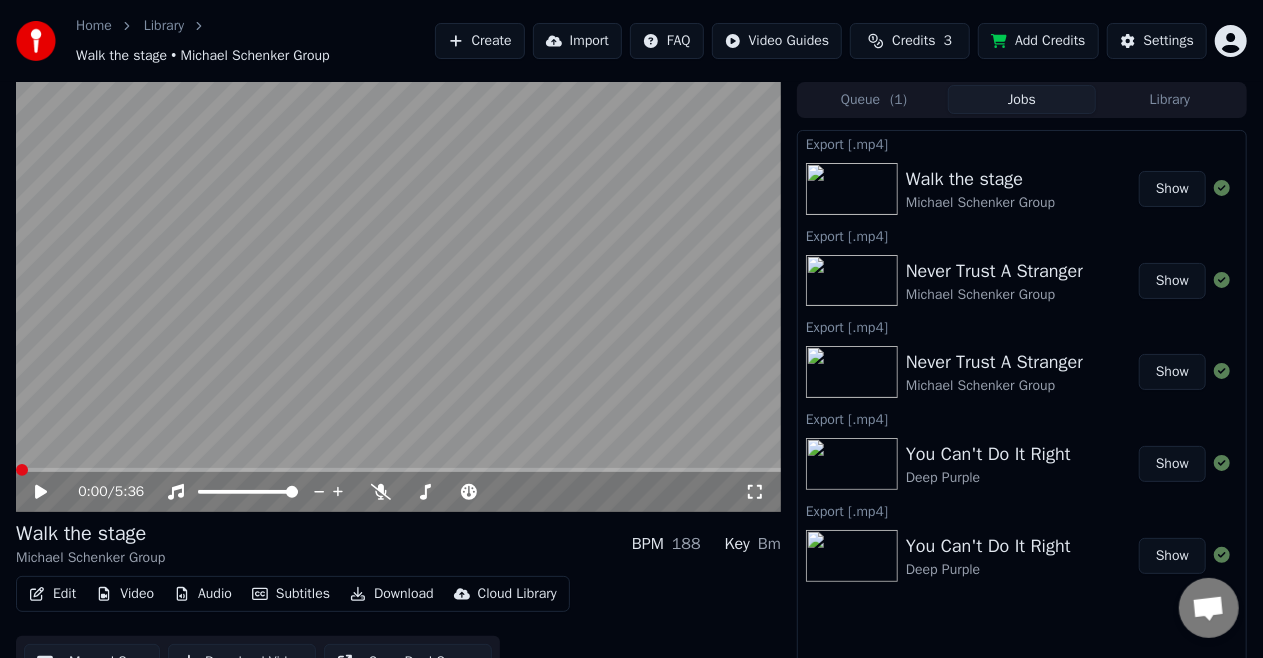 click at bounding box center [22, 470] 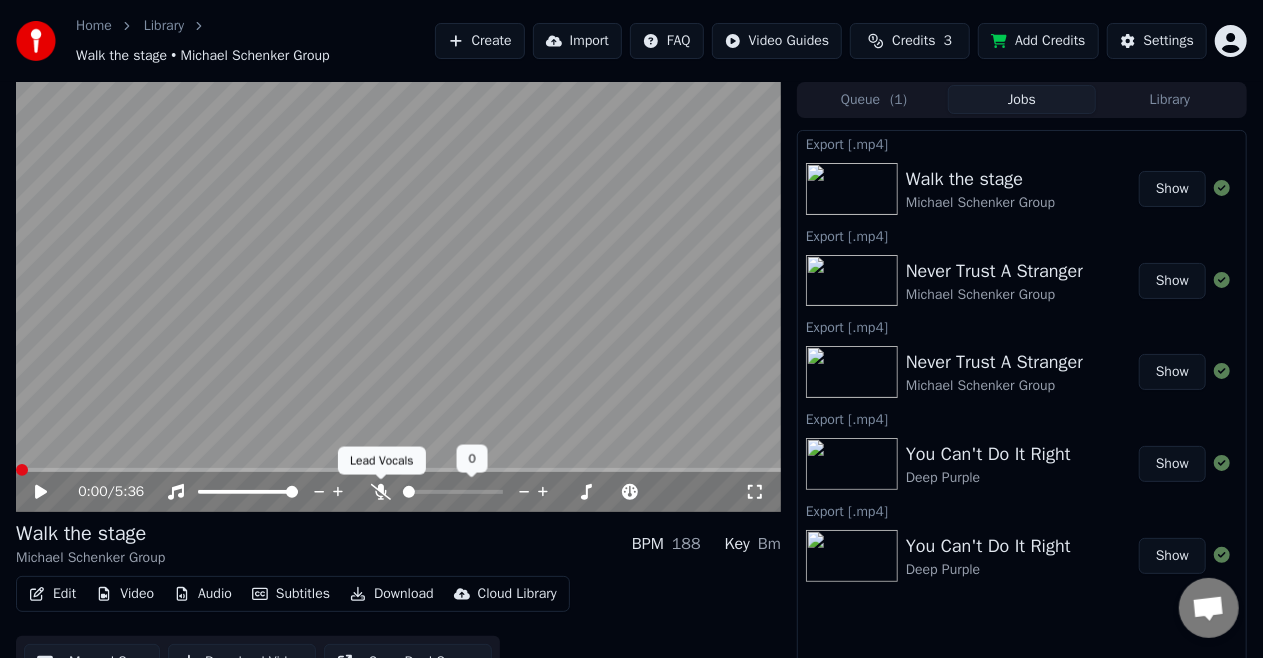 click 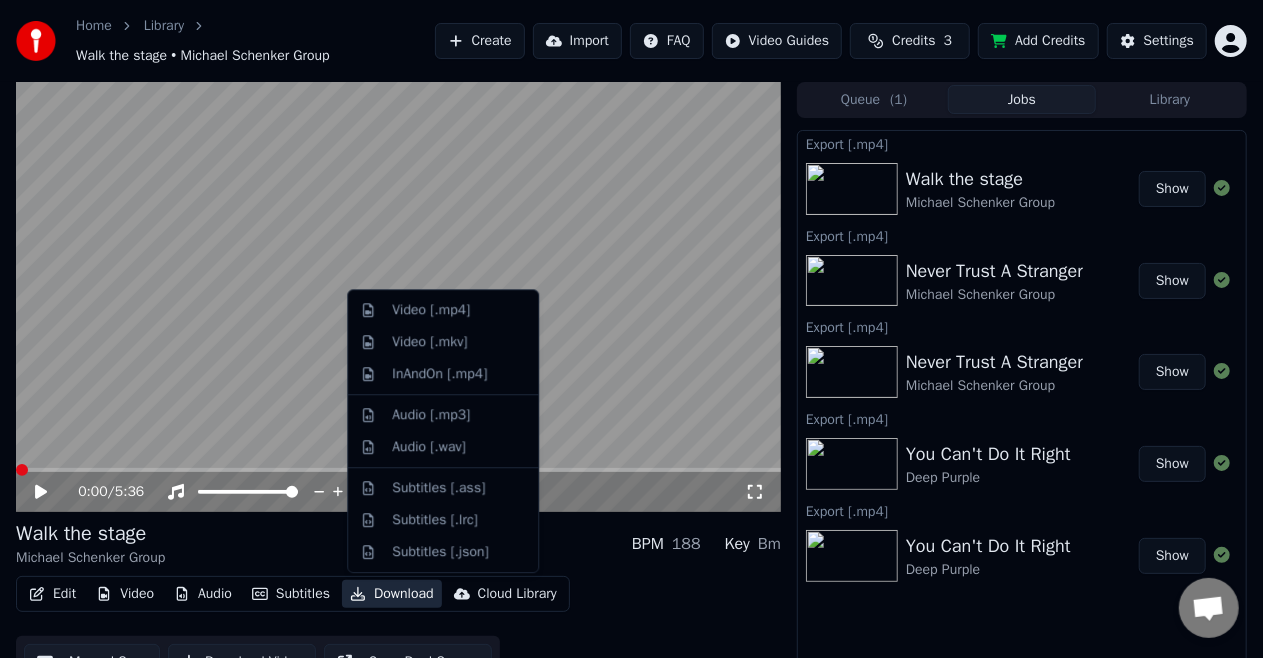 click on "Download" at bounding box center (392, 594) 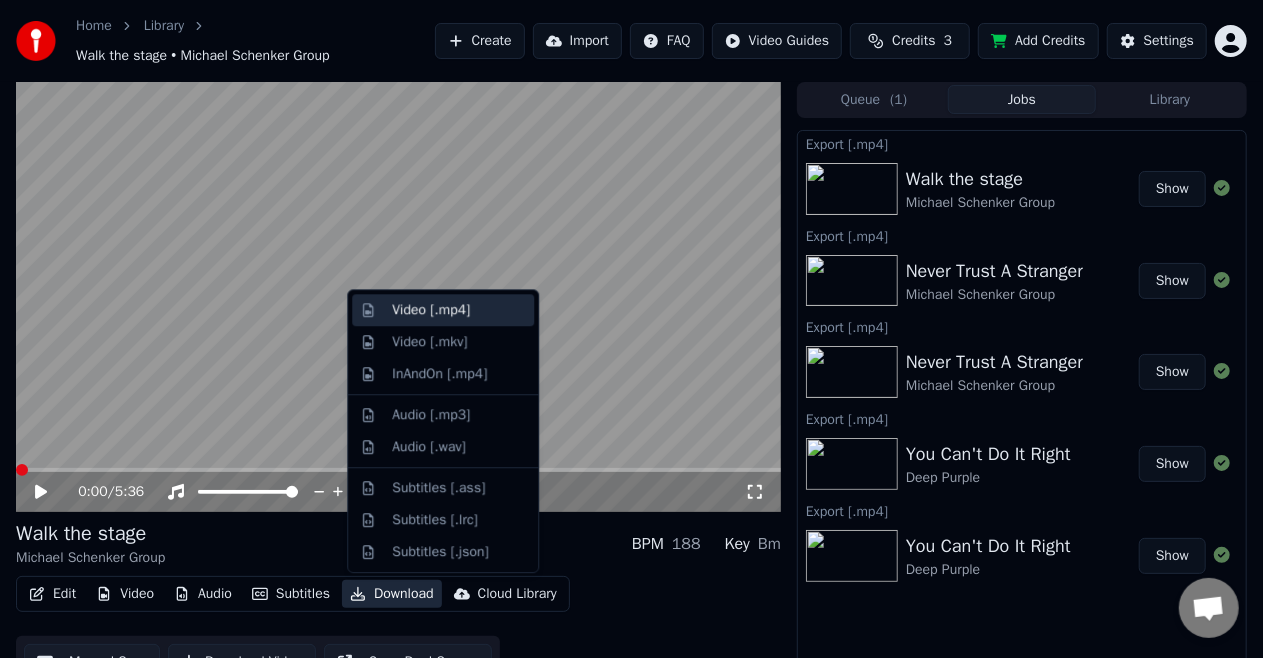 click on "Video [.mp4]" at bounding box center [431, 310] 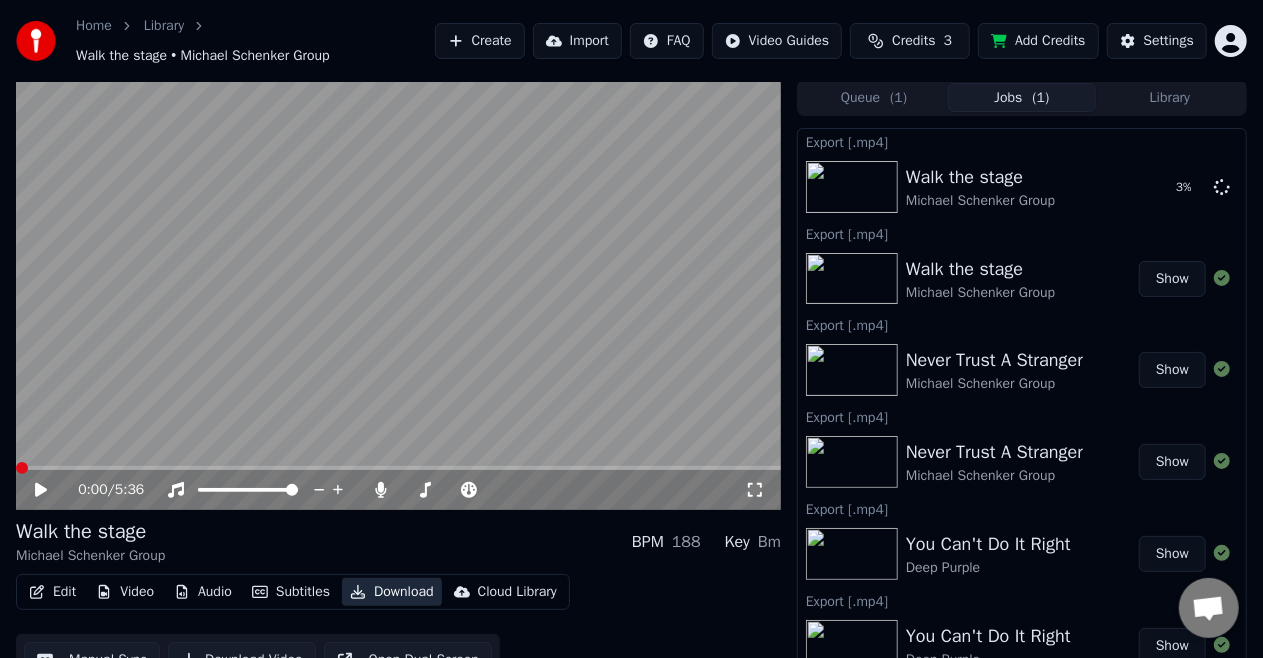 scroll, scrollTop: 0, scrollLeft: 0, axis: both 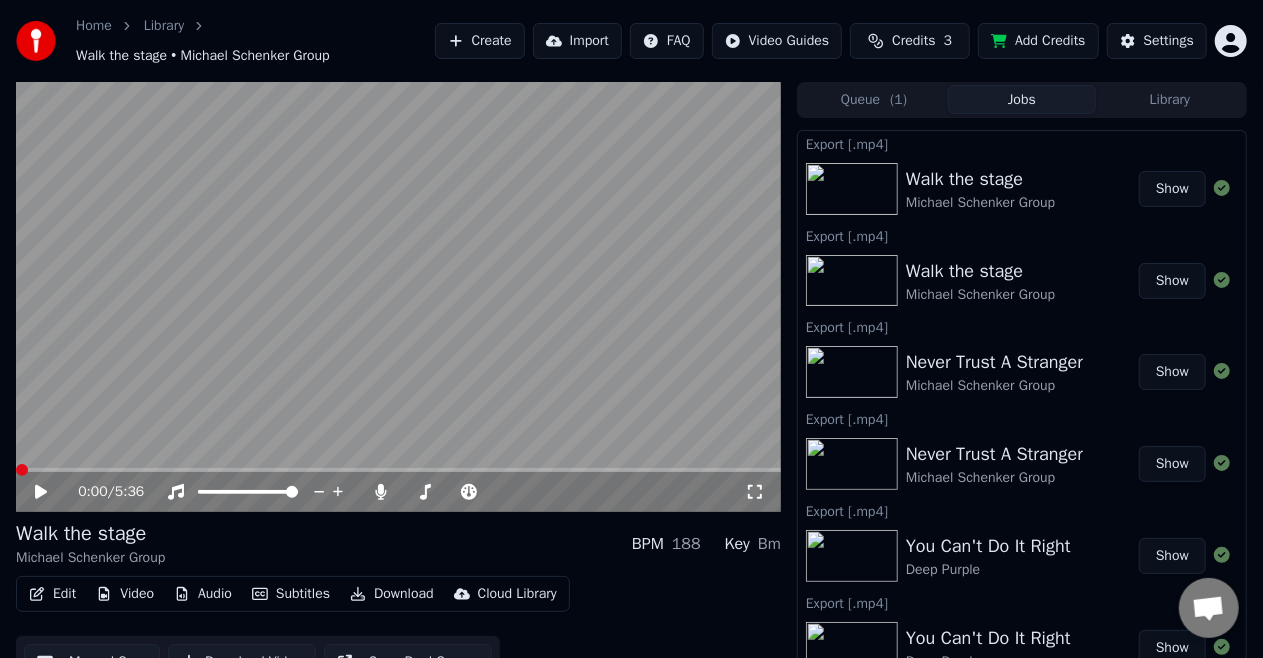 click on "Show" at bounding box center (1172, 189) 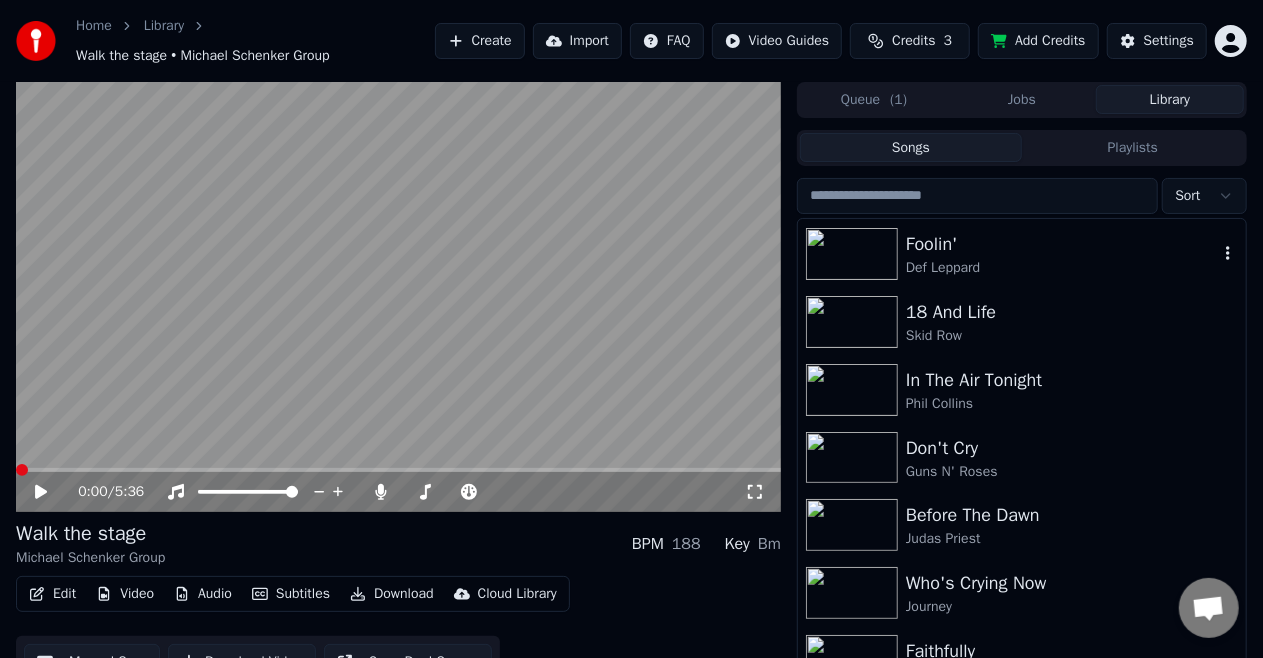 scroll, scrollTop: 1500, scrollLeft: 0, axis: vertical 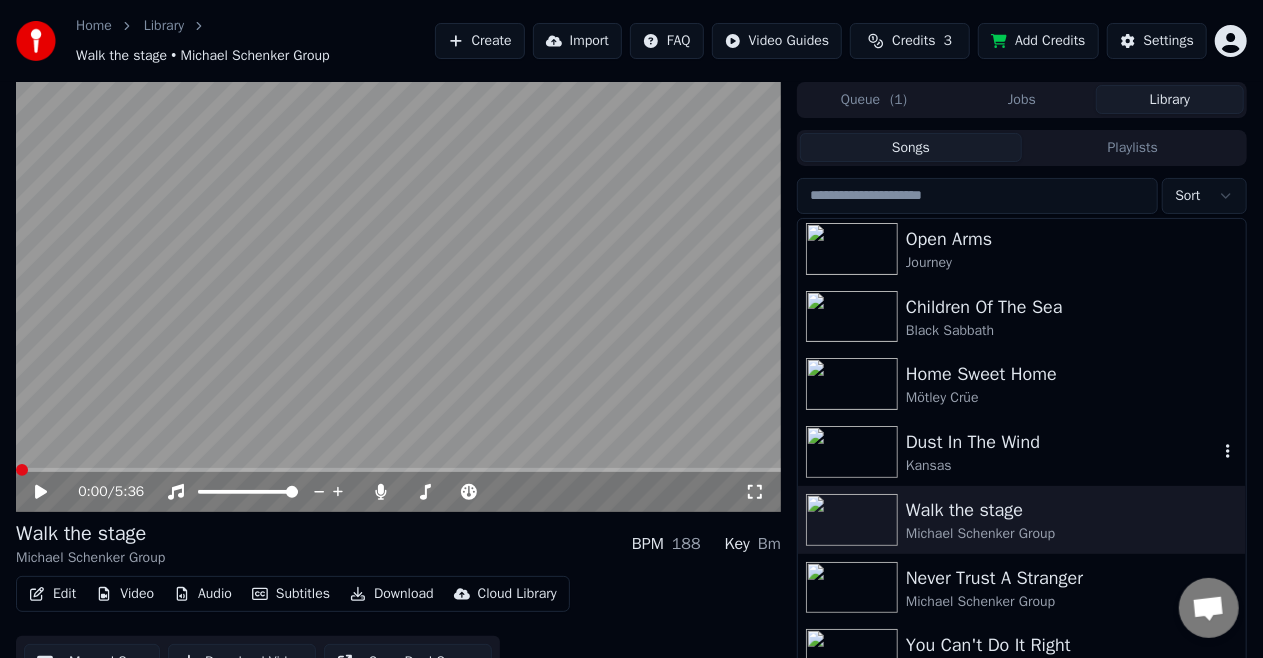 click on "Dust In The Wind" at bounding box center (1062, 442) 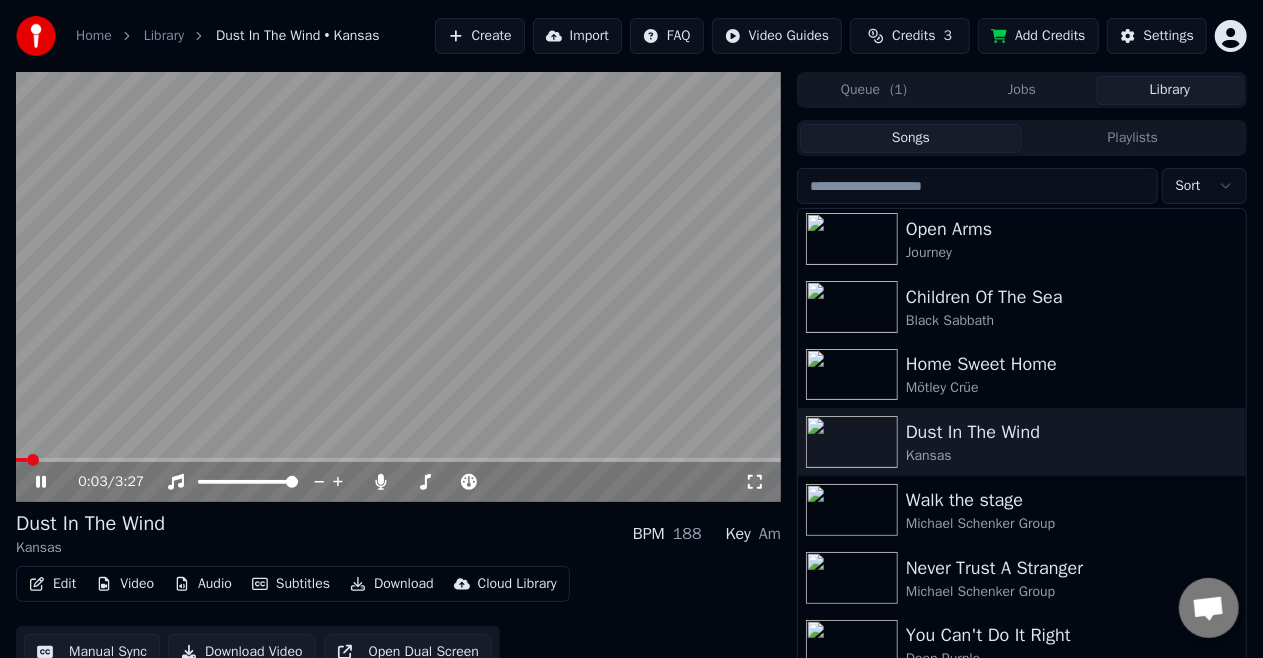 click 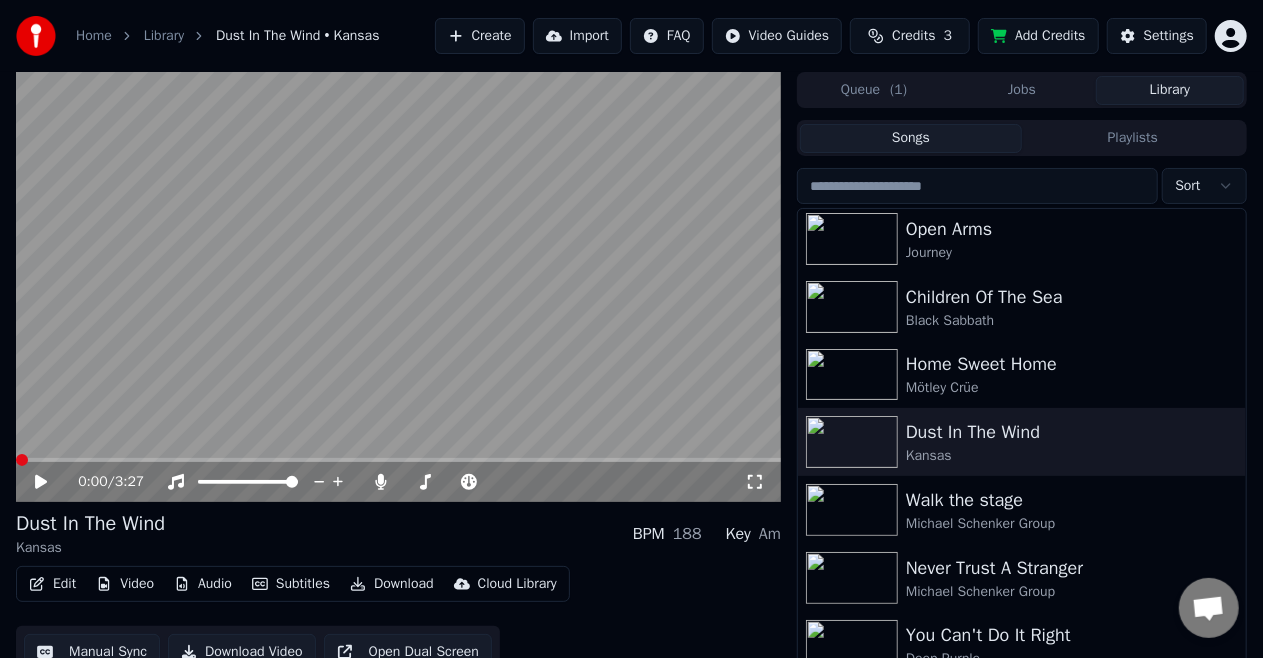 click at bounding box center (22, 460) 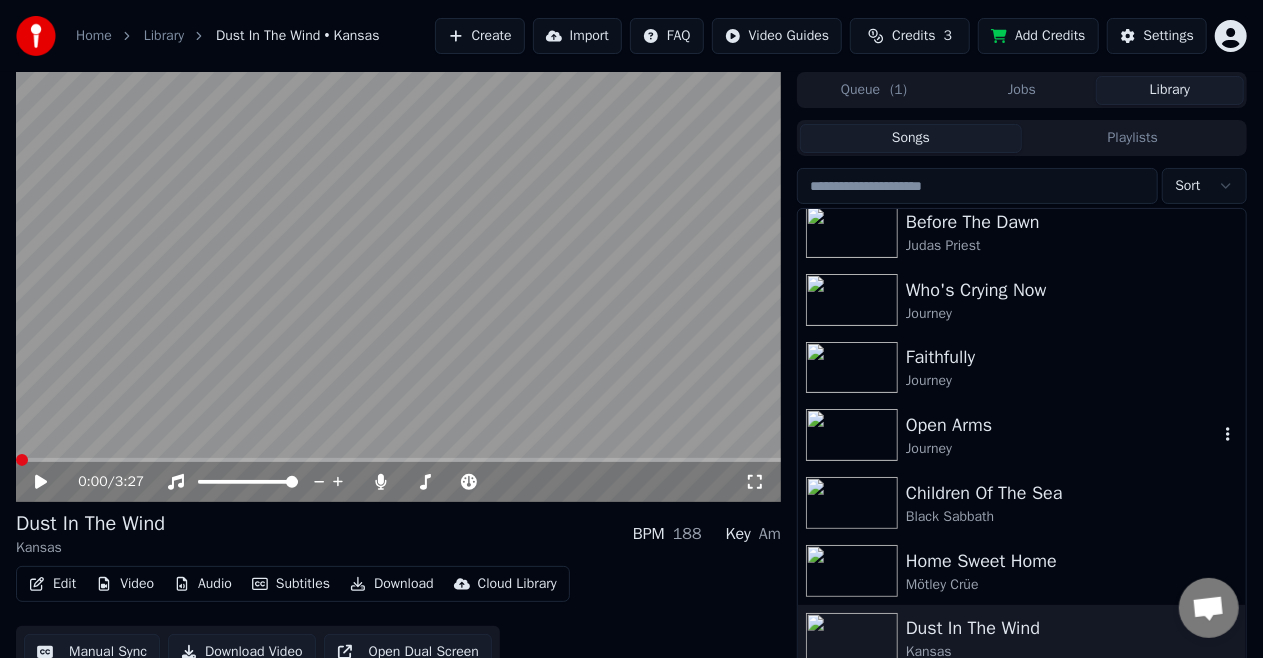 scroll, scrollTop: 1300, scrollLeft: 0, axis: vertical 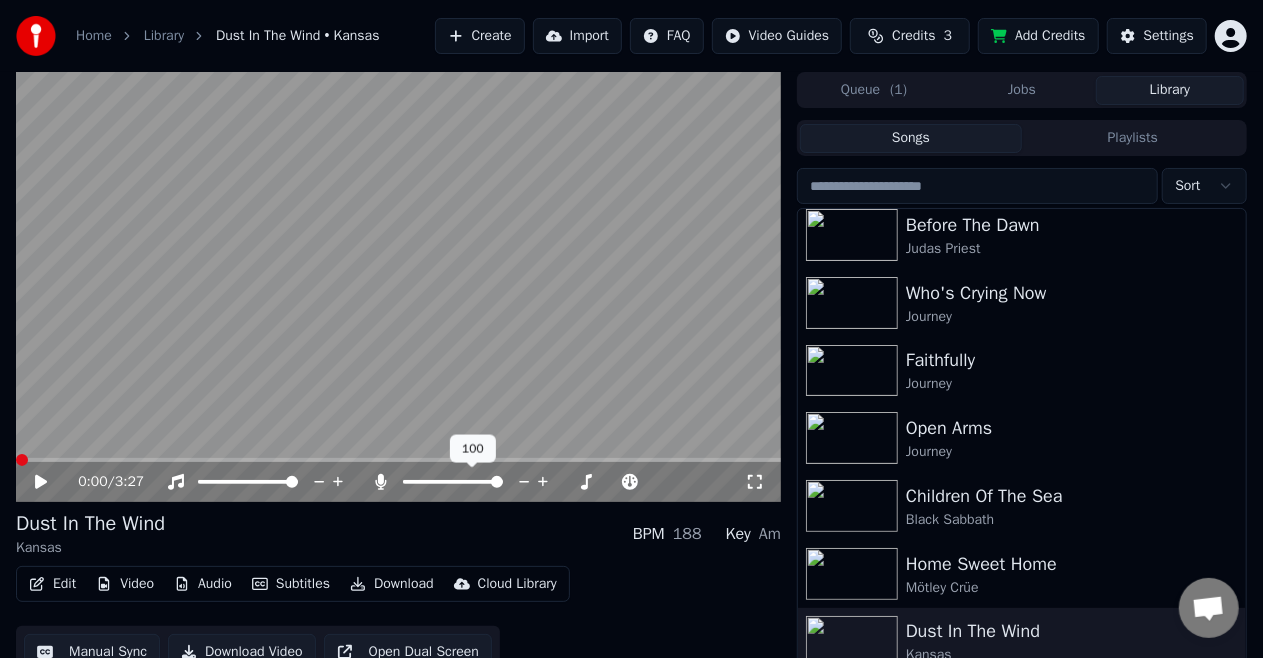 click 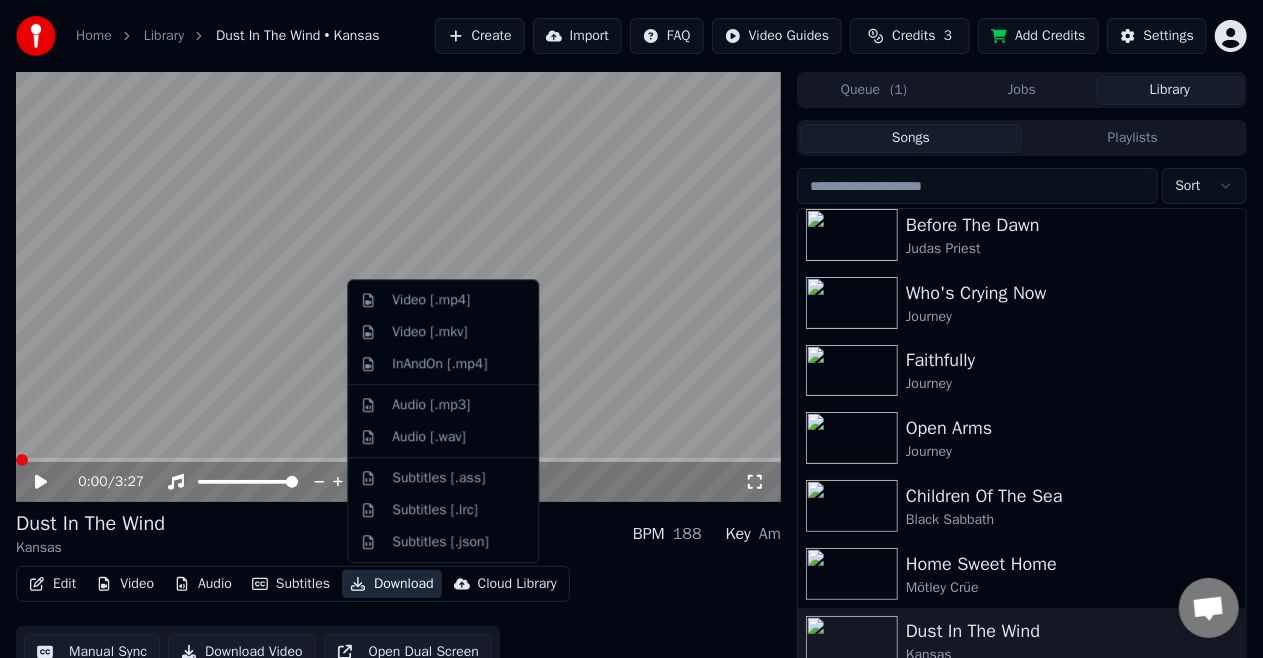 click on "Download" at bounding box center [392, 584] 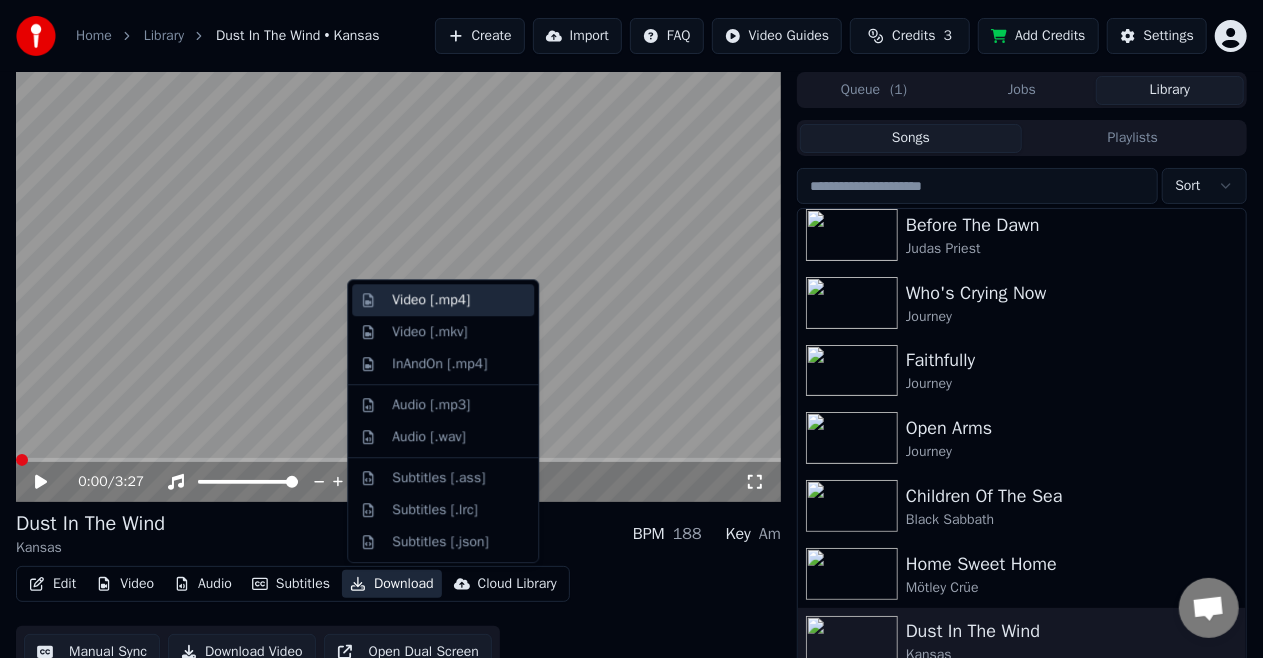 click on "Video [.mp4]" at bounding box center (431, 300) 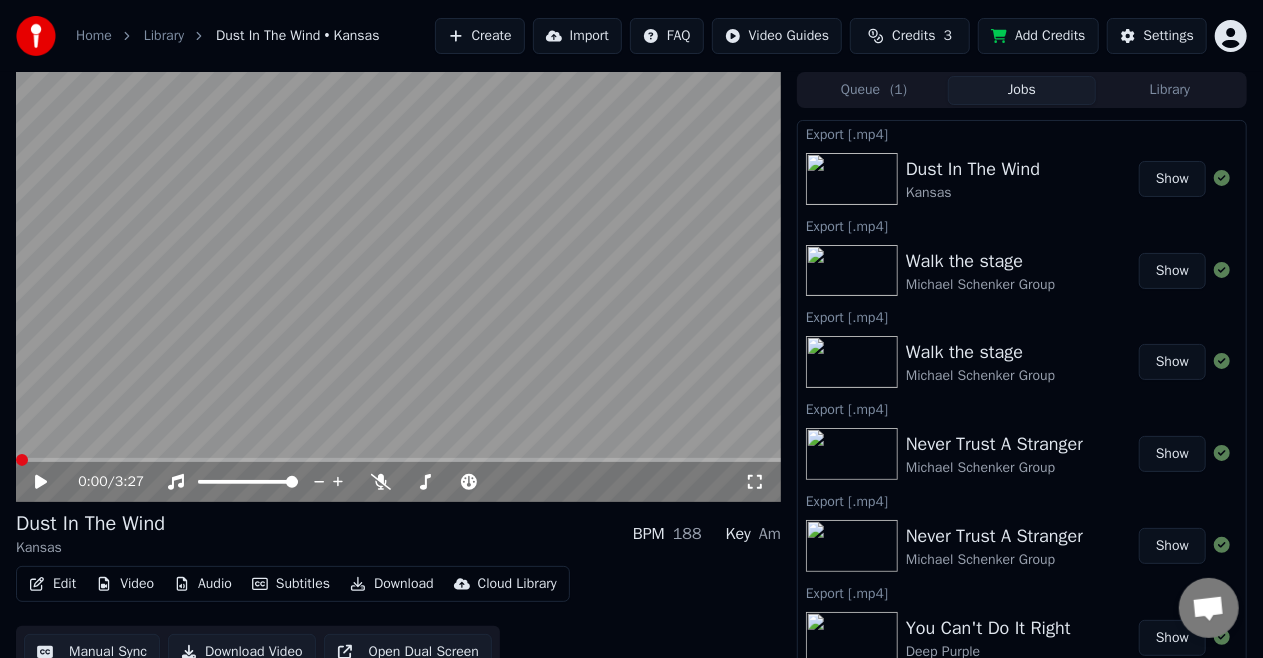 click on "Show" at bounding box center [1172, 179] 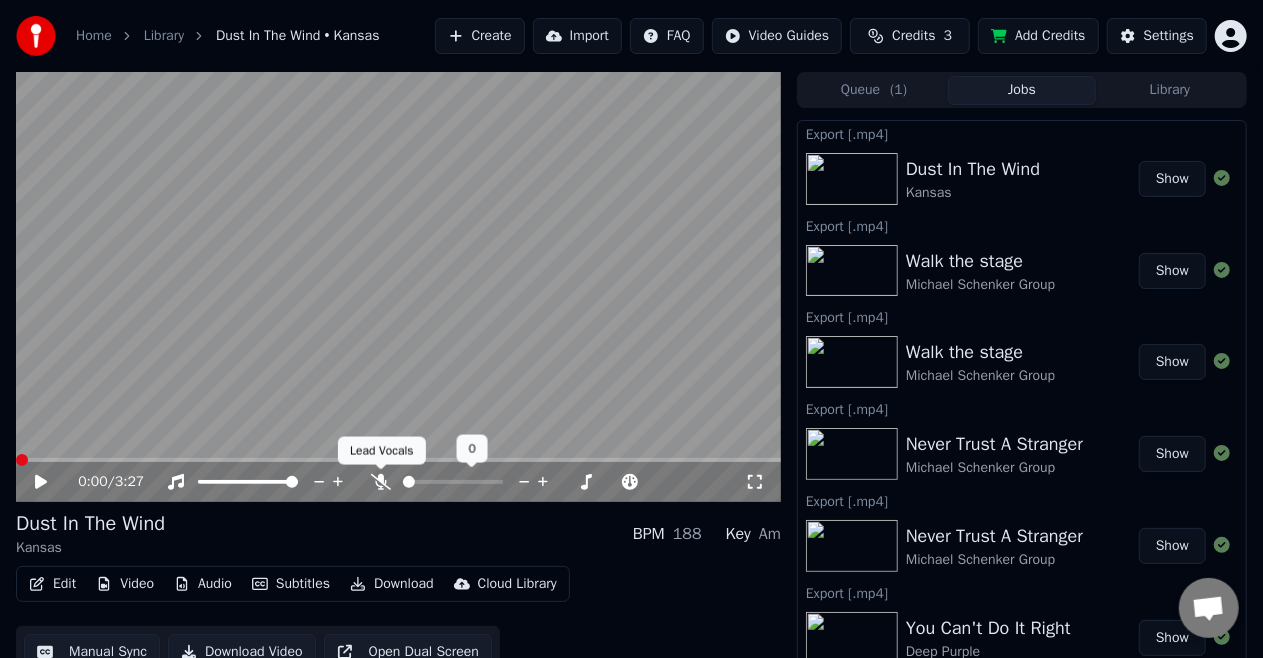 click 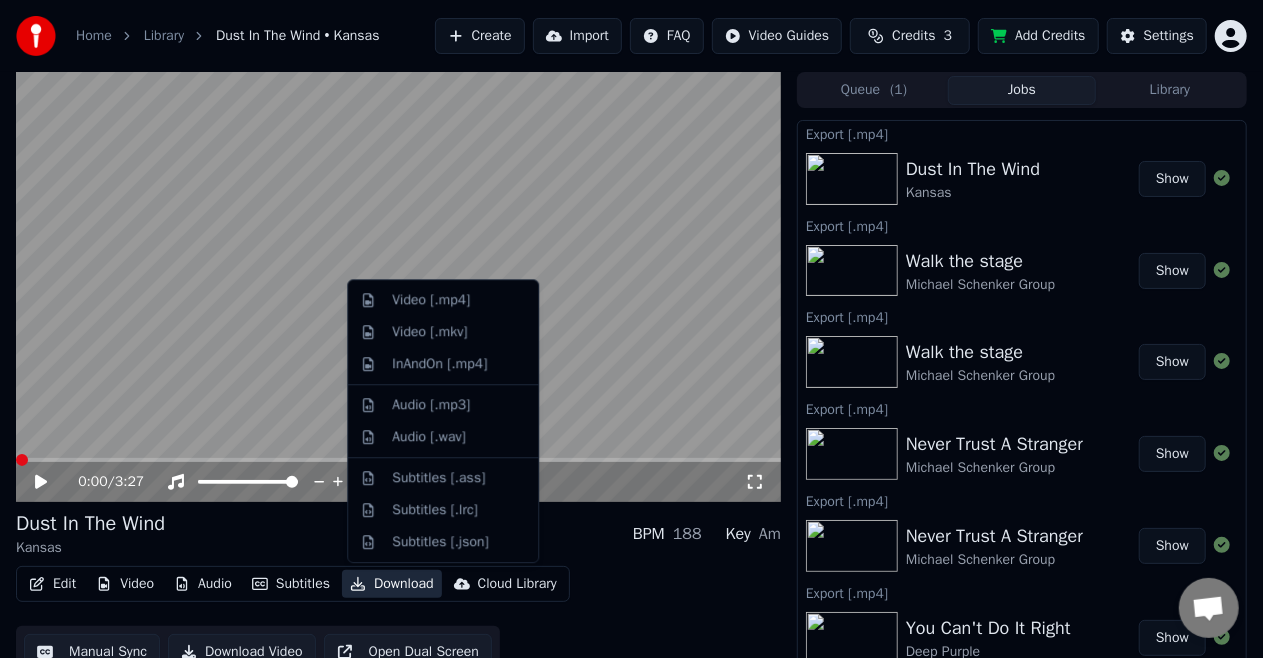 click on "Download" at bounding box center [392, 584] 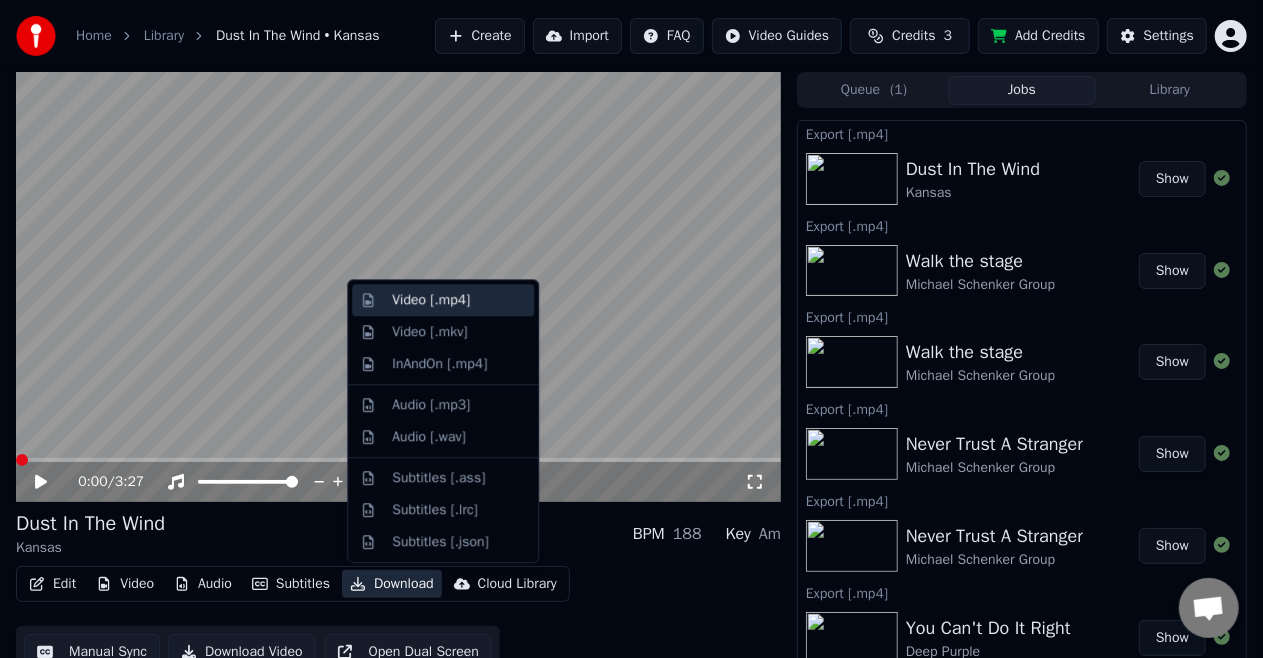 click on "Video [.mp4]" at bounding box center (431, 300) 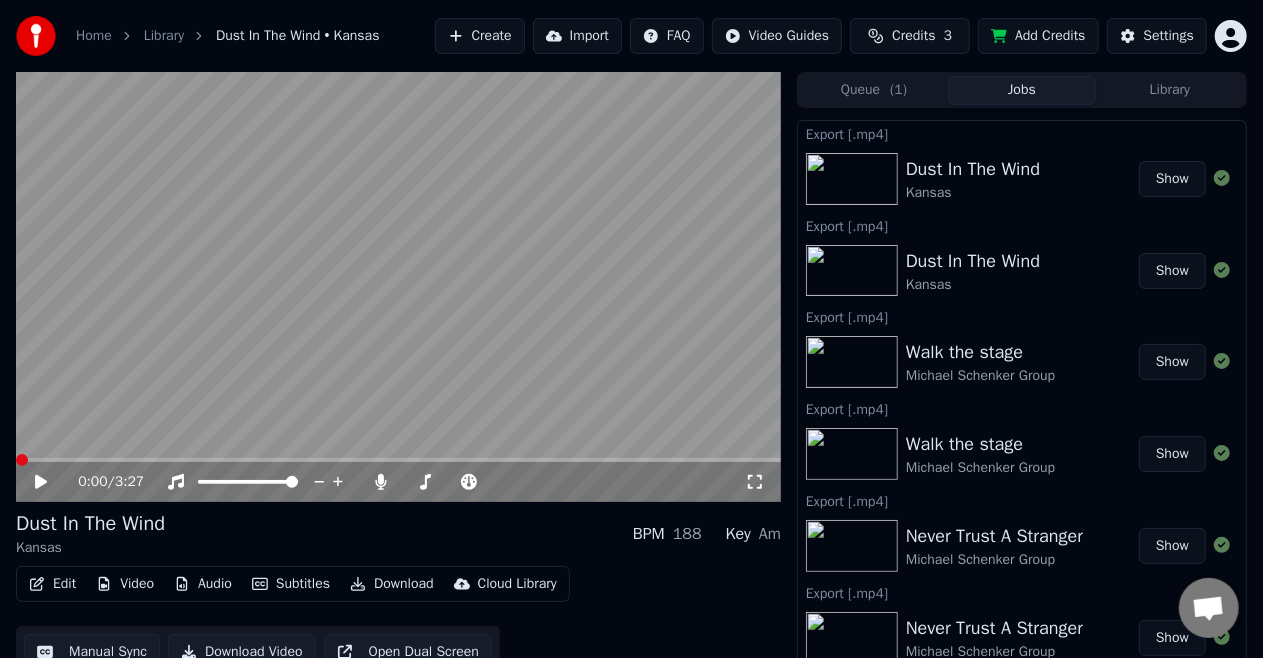 click on "Show" at bounding box center [1172, 179] 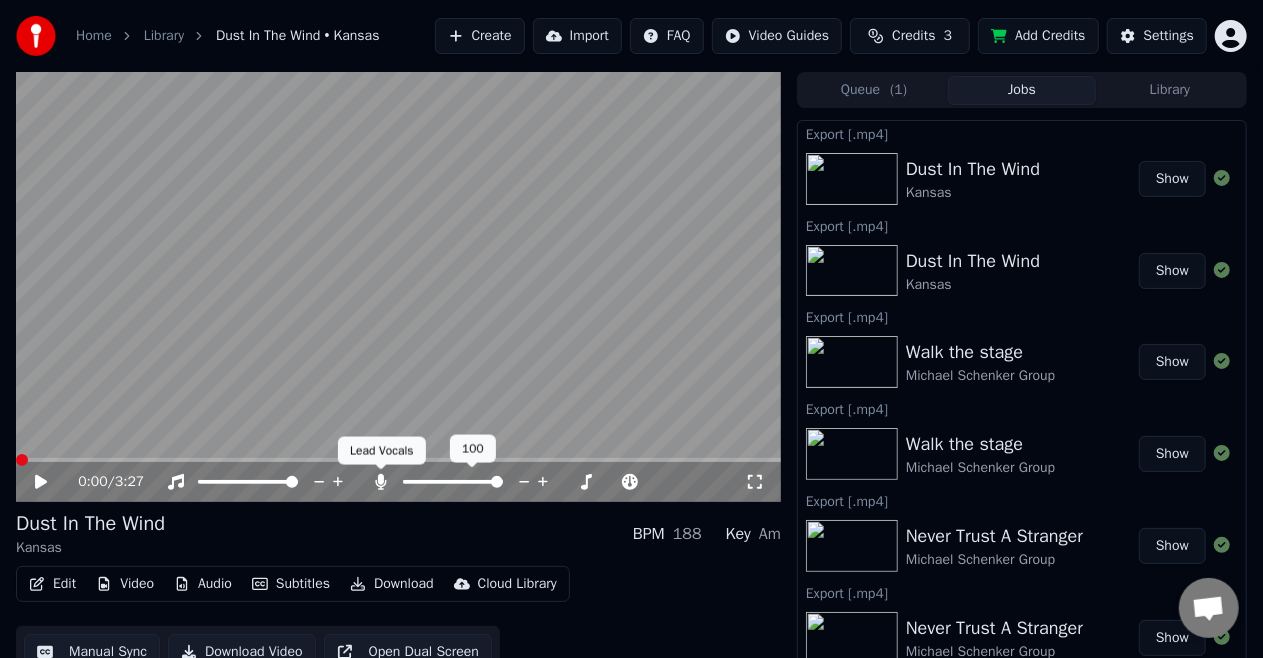 click 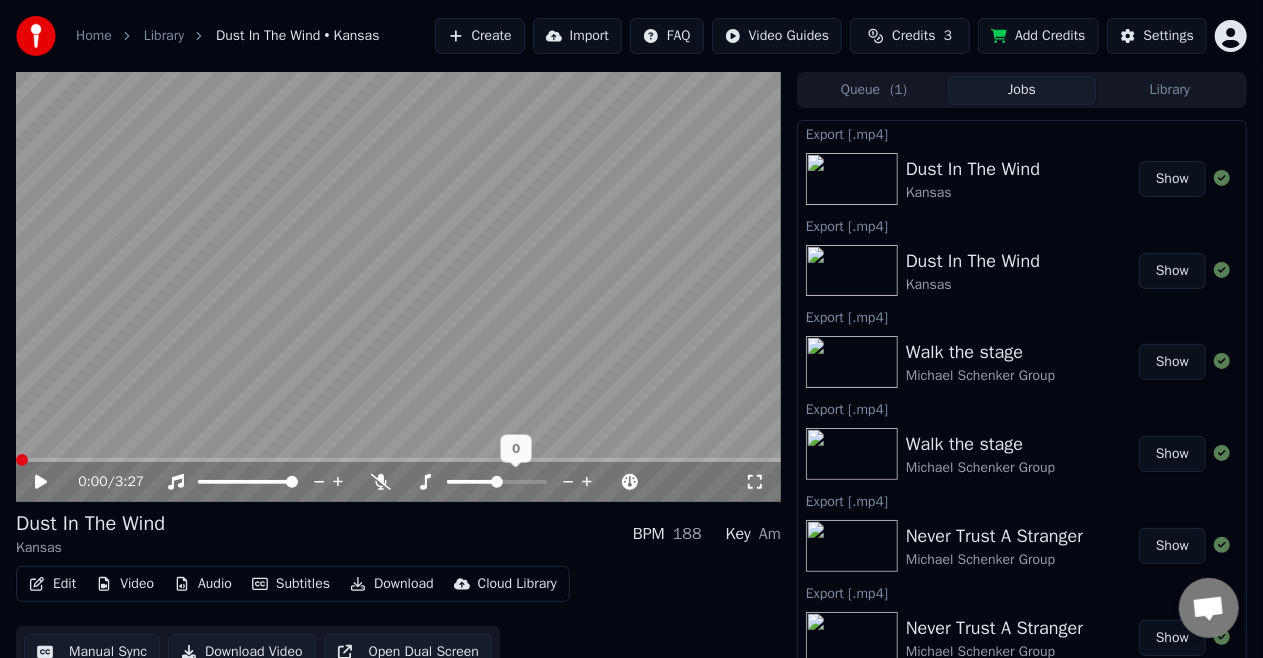 click 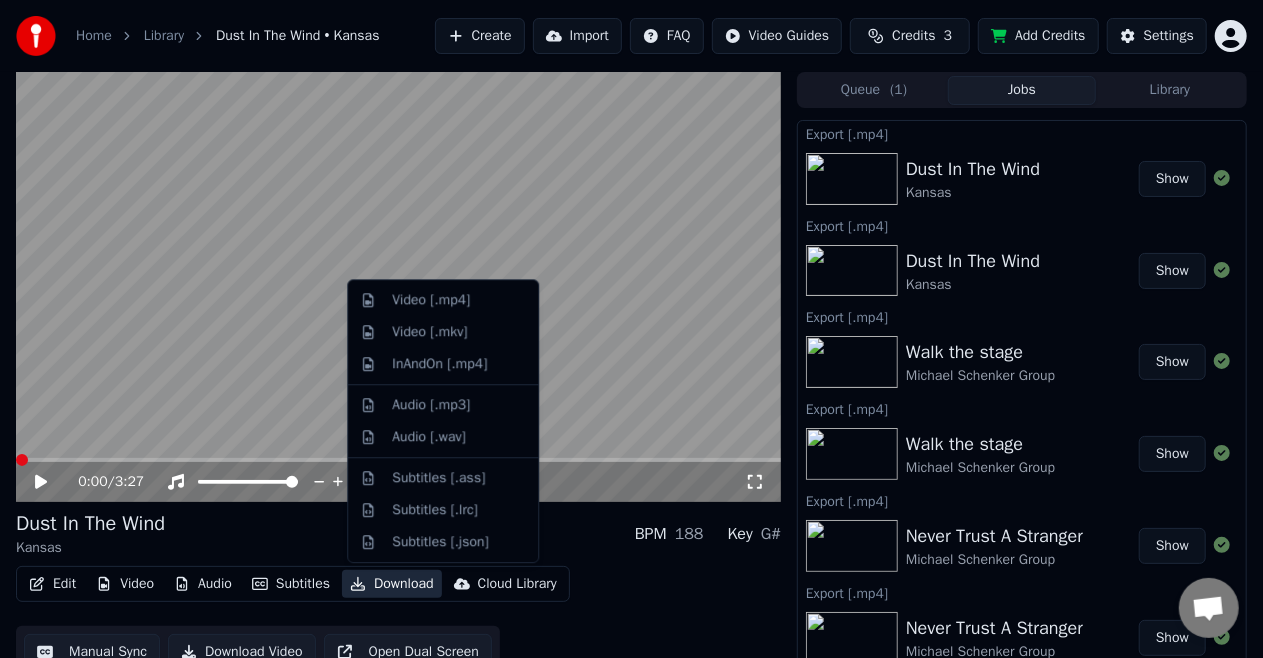 click on "Download" at bounding box center [392, 584] 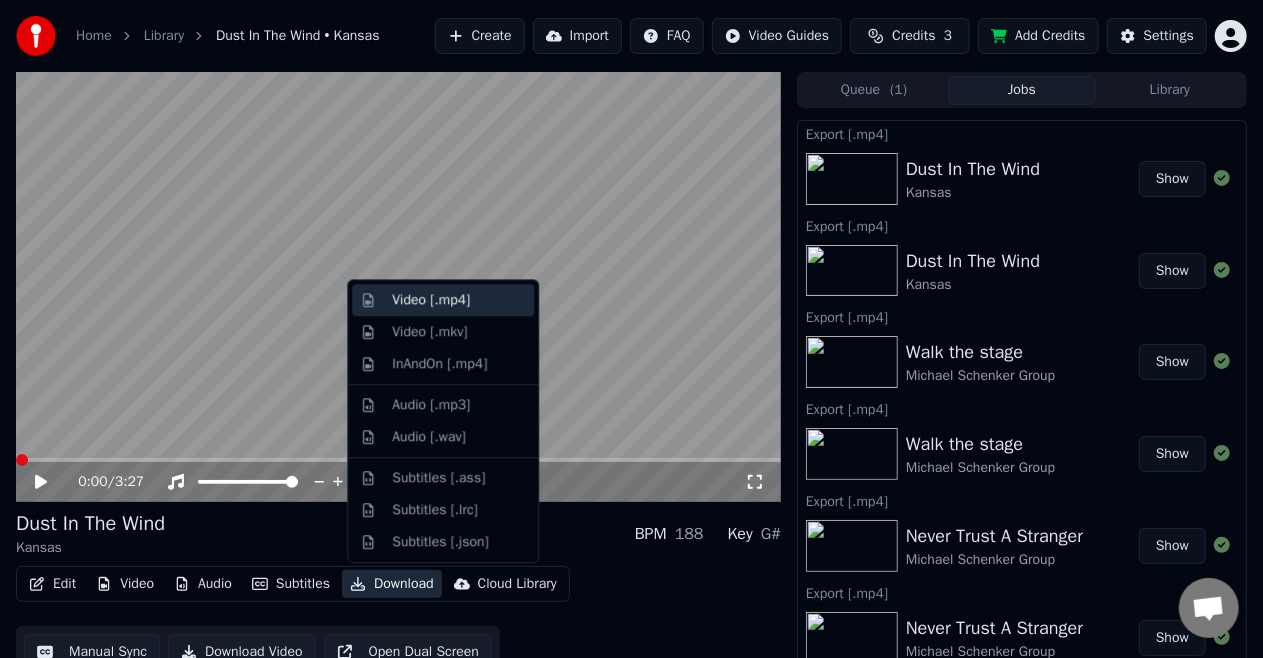 click on "Video [.mp4]" at bounding box center [431, 300] 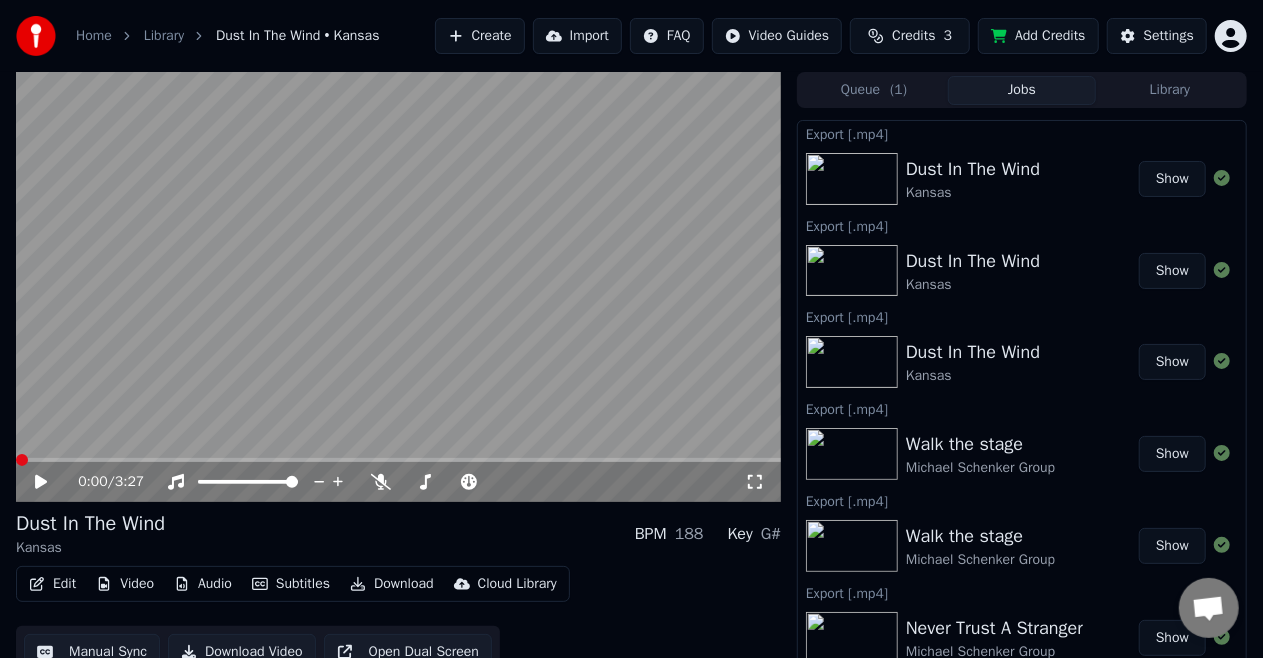 click on "Show" at bounding box center (1172, 179) 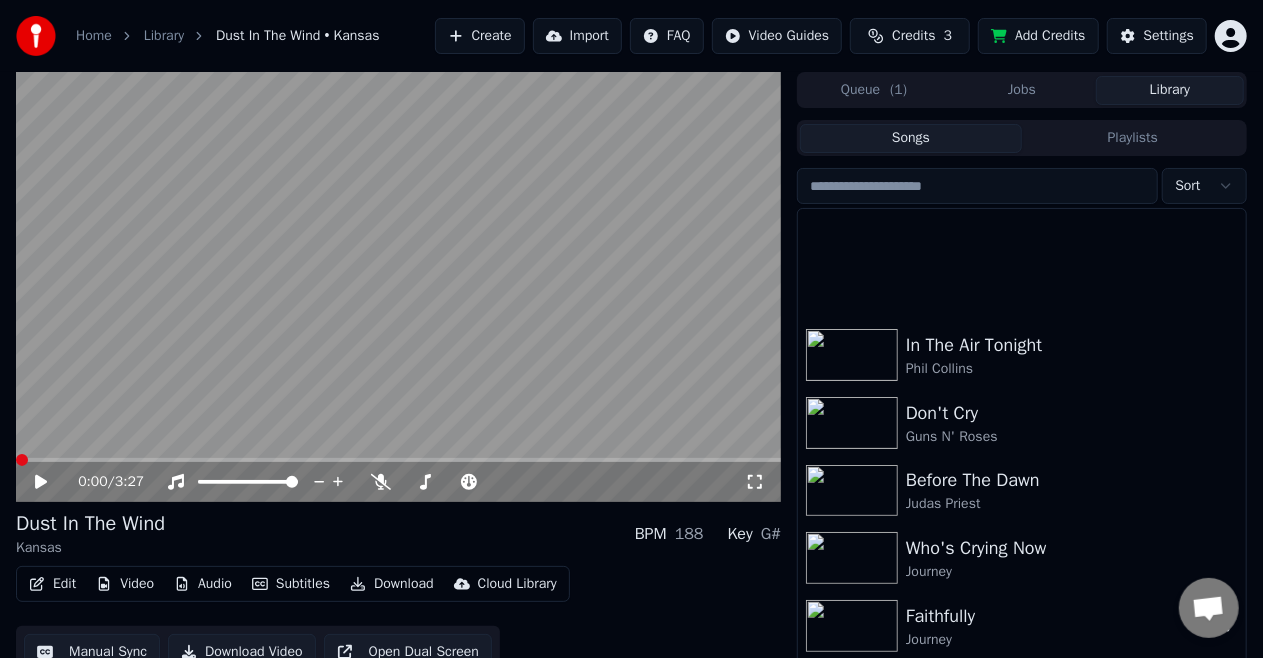 scroll, scrollTop: 1300, scrollLeft: 0, axis: vertical 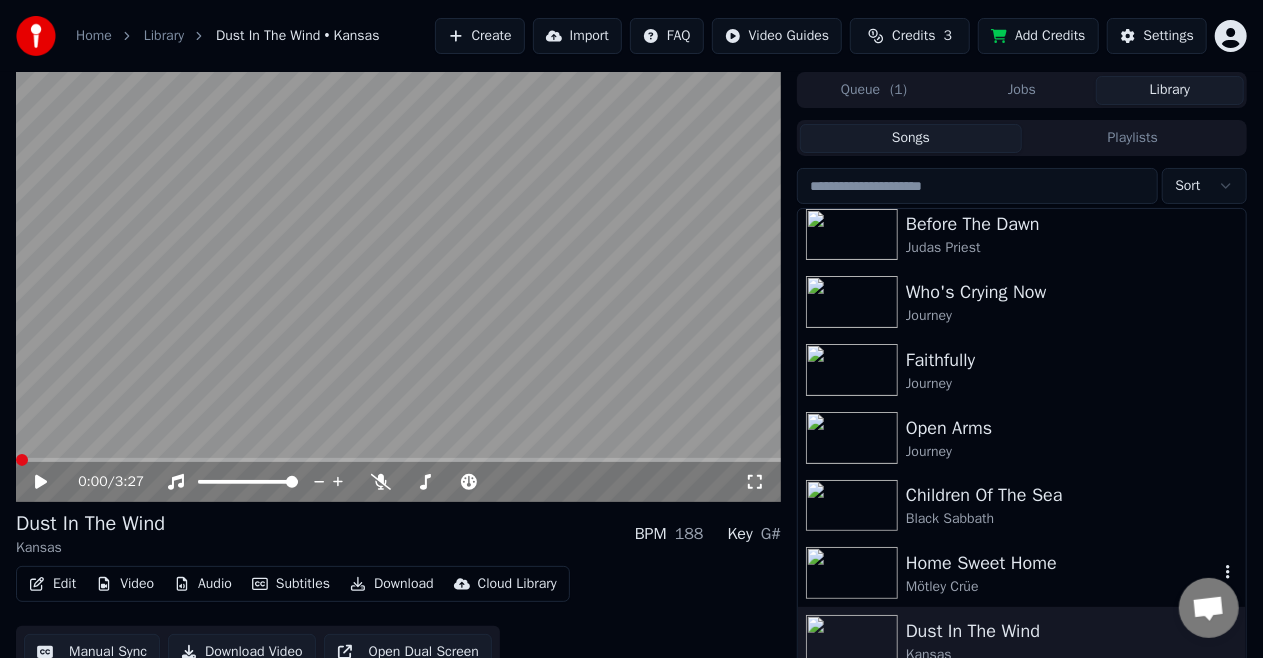 click on "Home Sweet Home" at bounding box center (1062, 563) 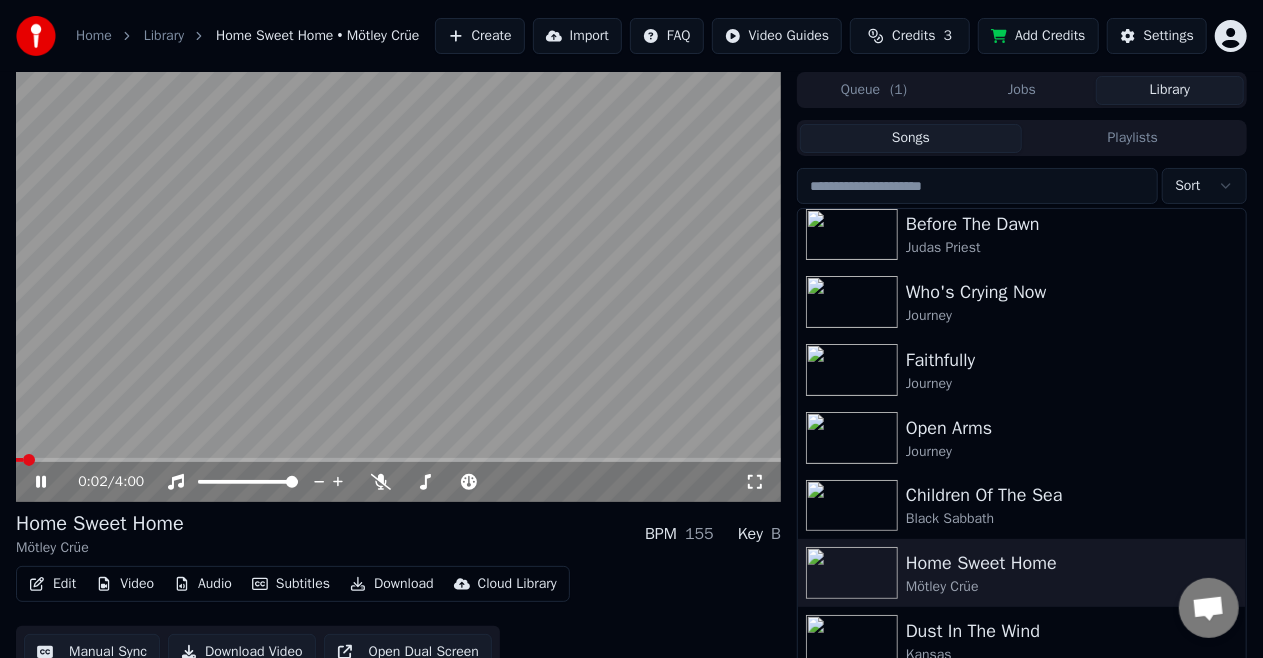 click 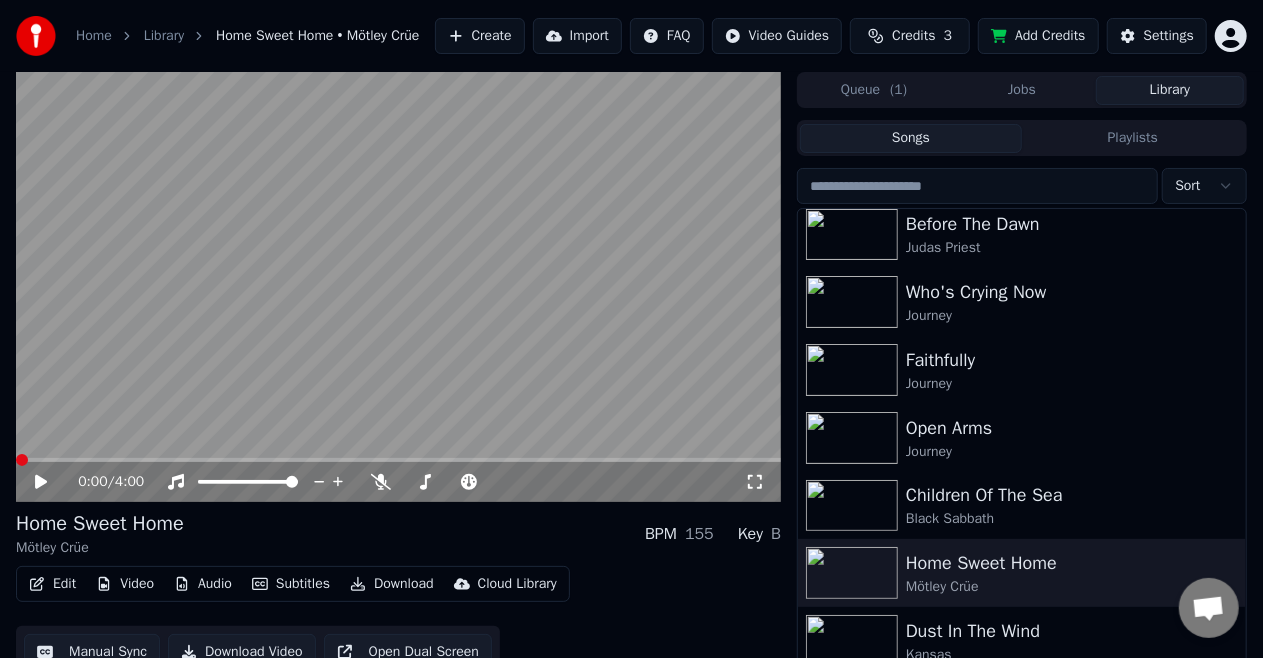 click at bounding box center [22, 460] 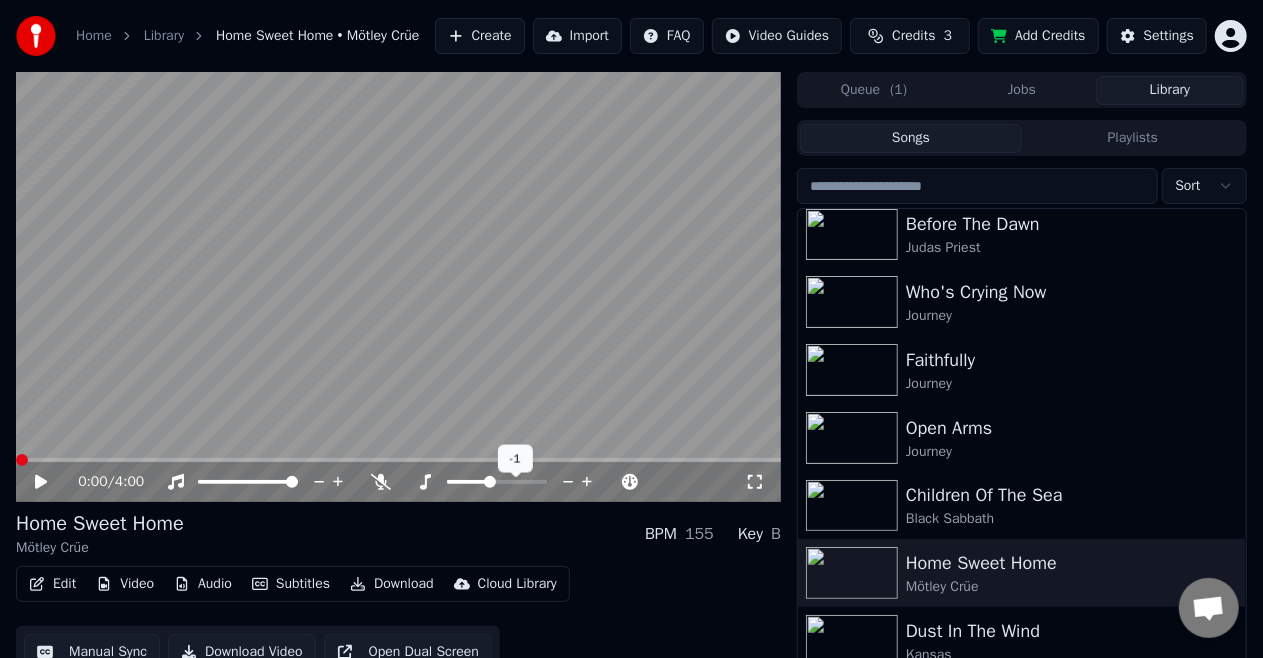 click 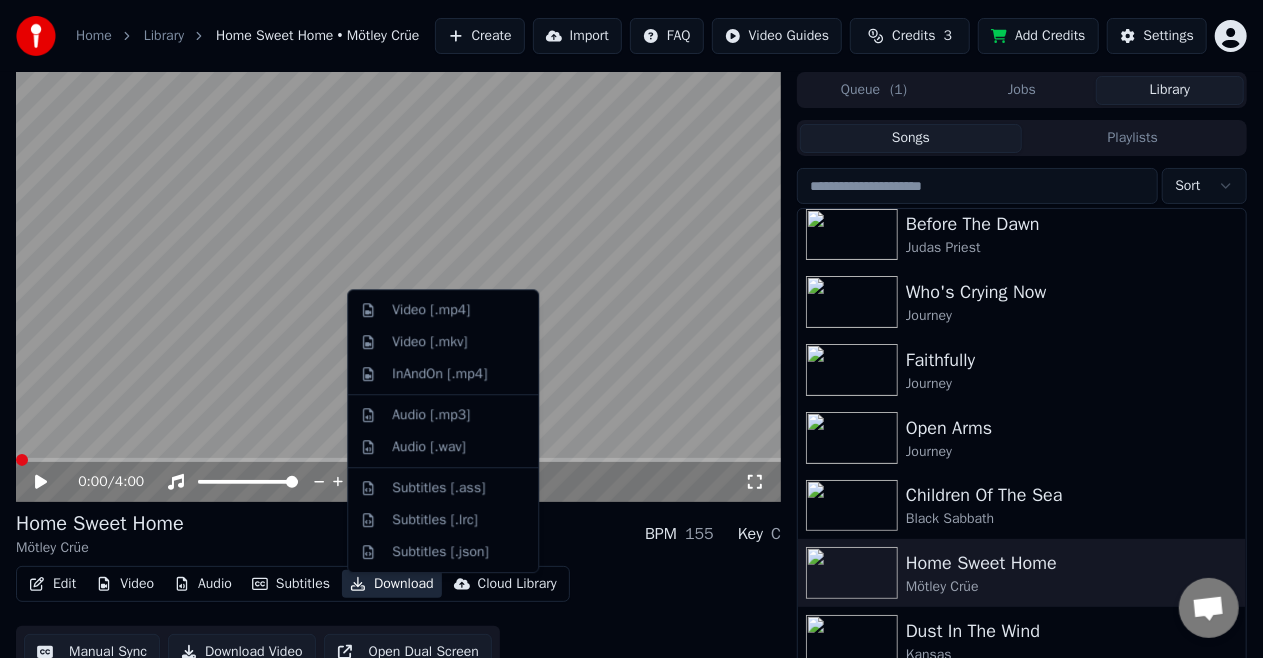 click on "Download" at bounding box center (392, 584) 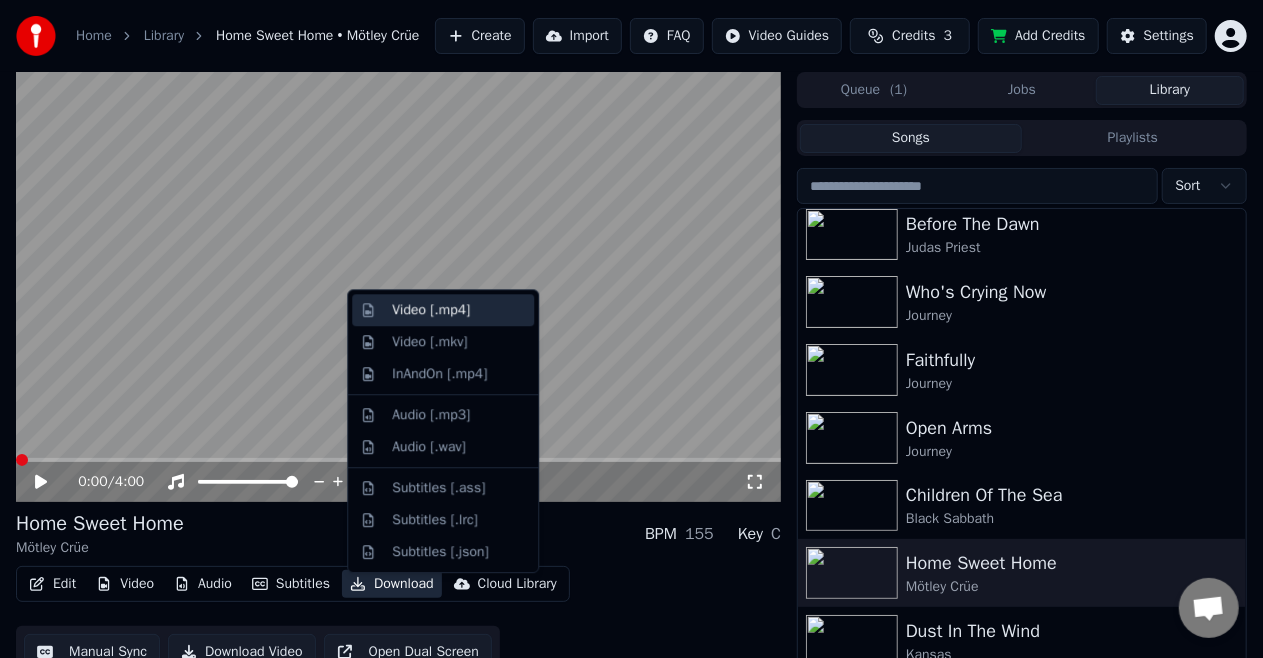 click on "Video [.mp4]" at bounding box center [431, 310] 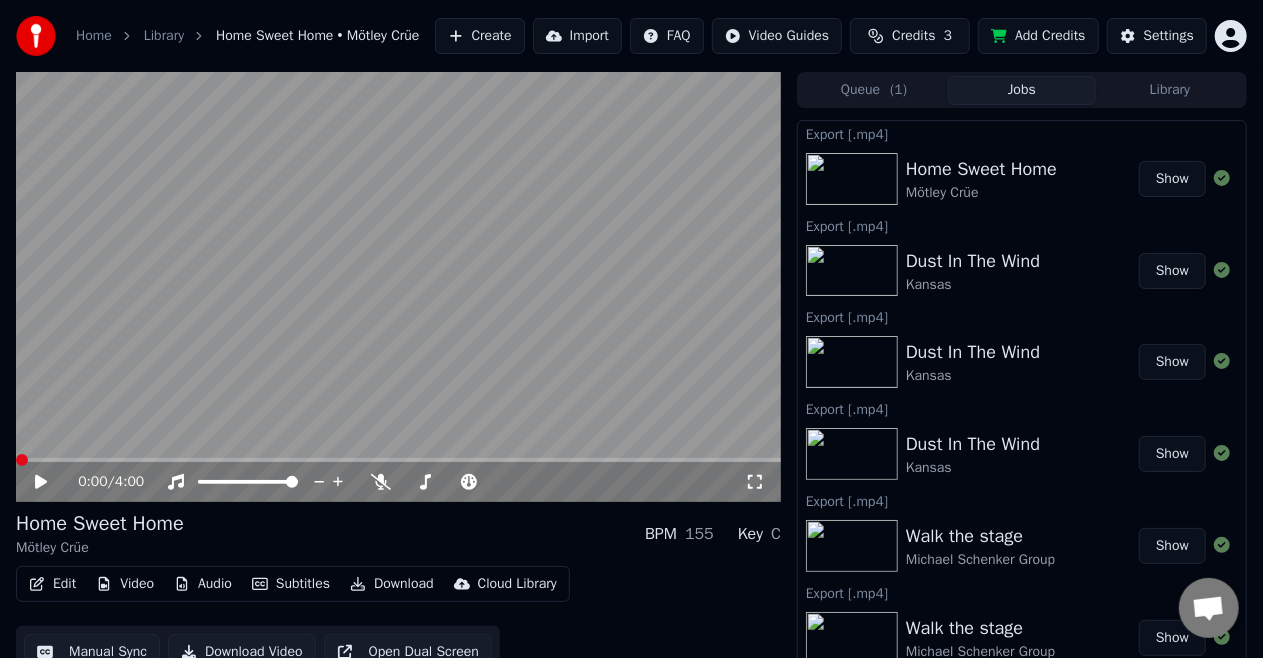 click on "Show" at bounding box center [1172, 179] 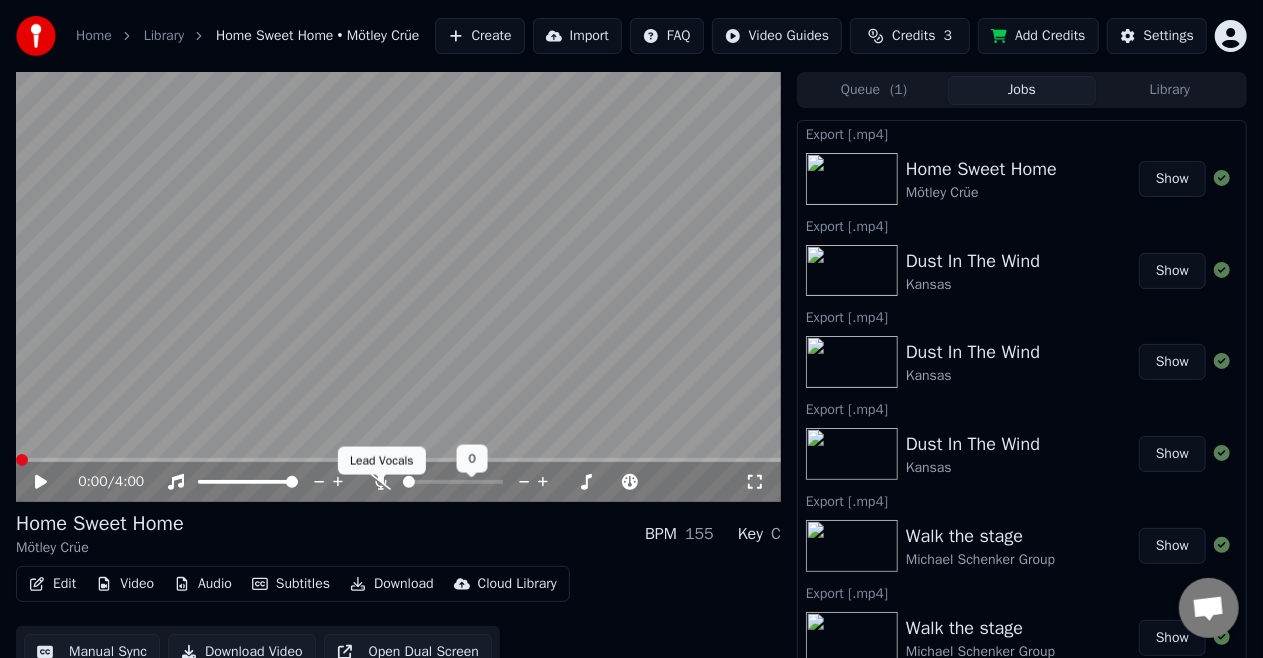 click 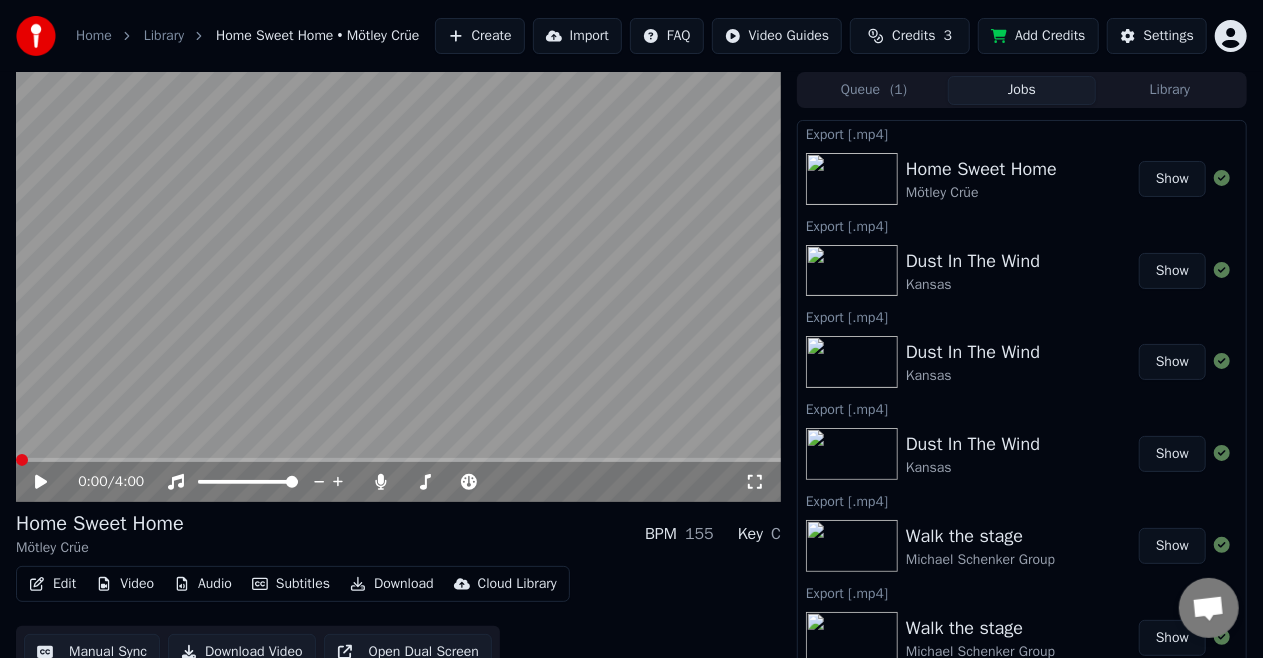 click on "Download" at bounding box center (392, 584) 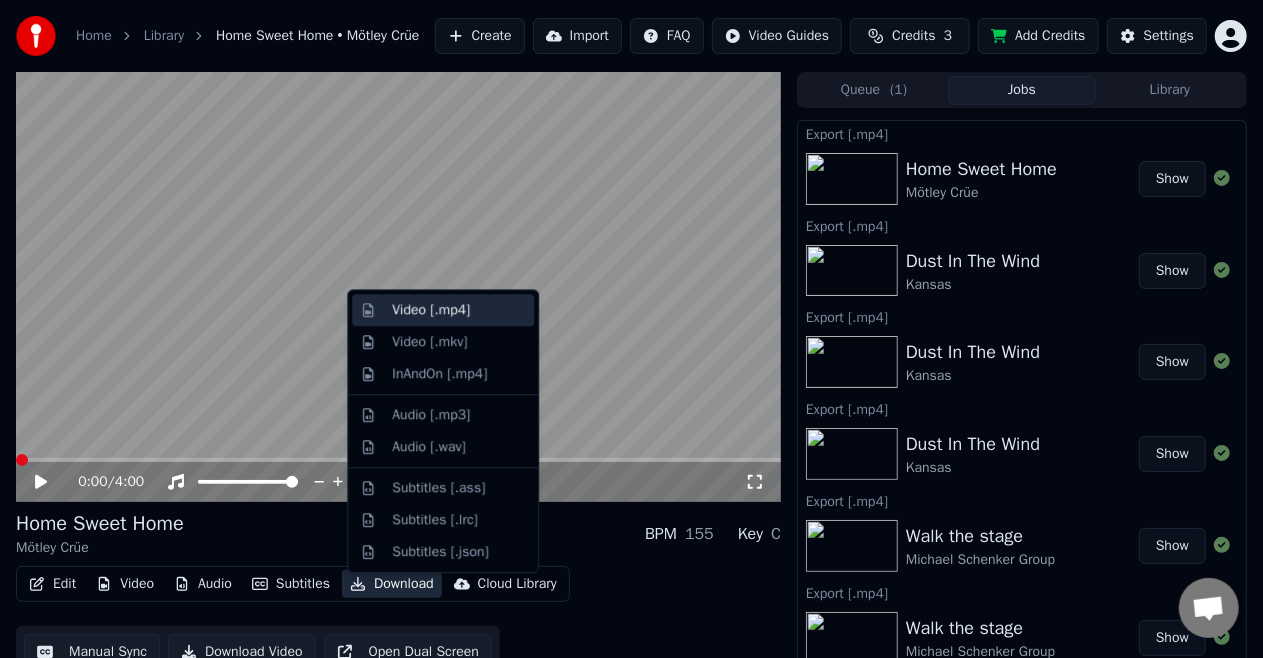 click on "Video [.mp4]" at bounding box center [431, 310] 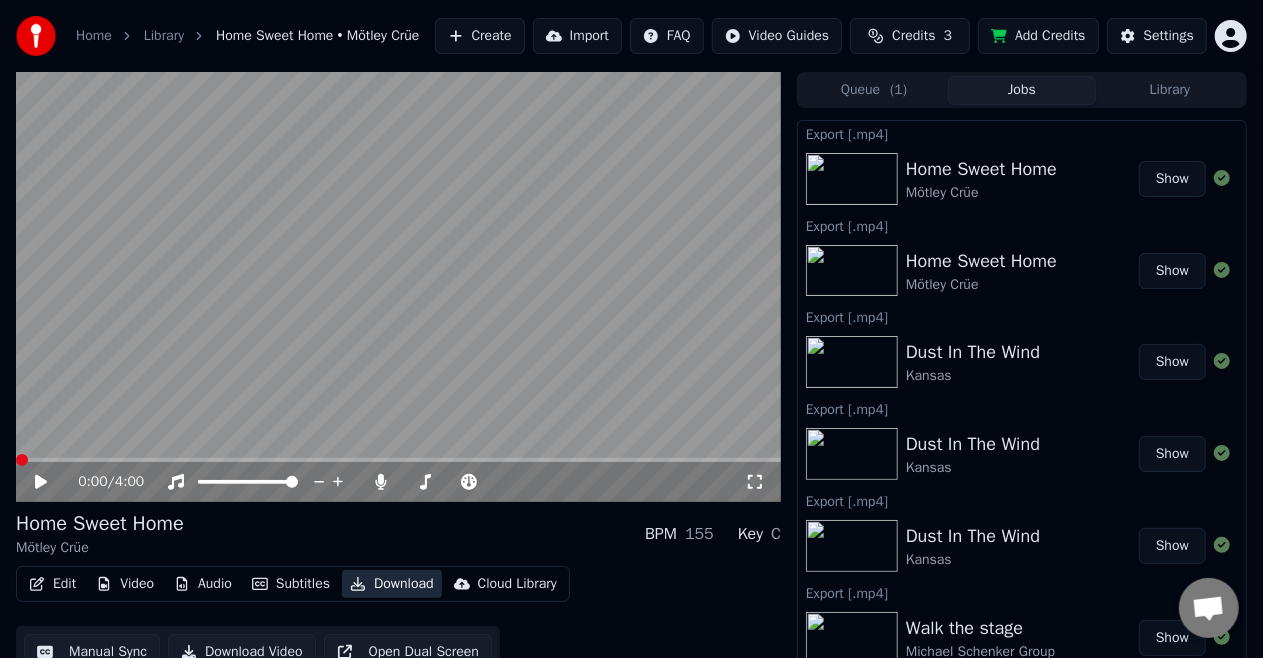 type 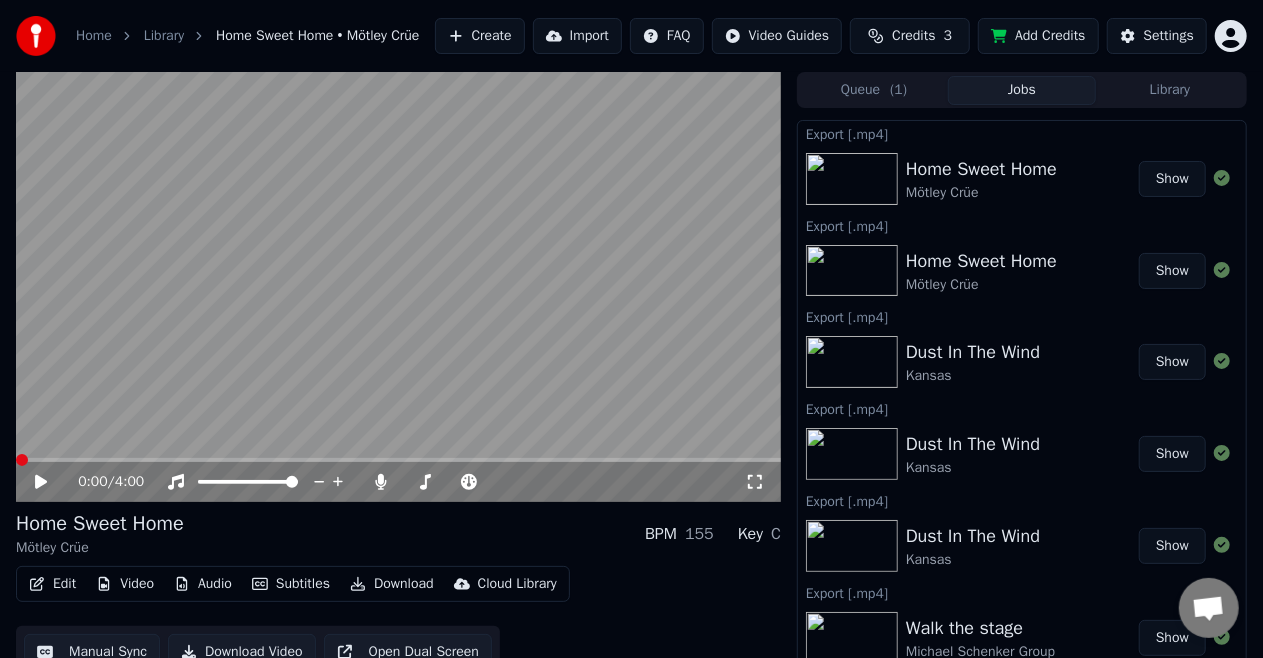 click on "Show" at bounding box center [1172, 179] 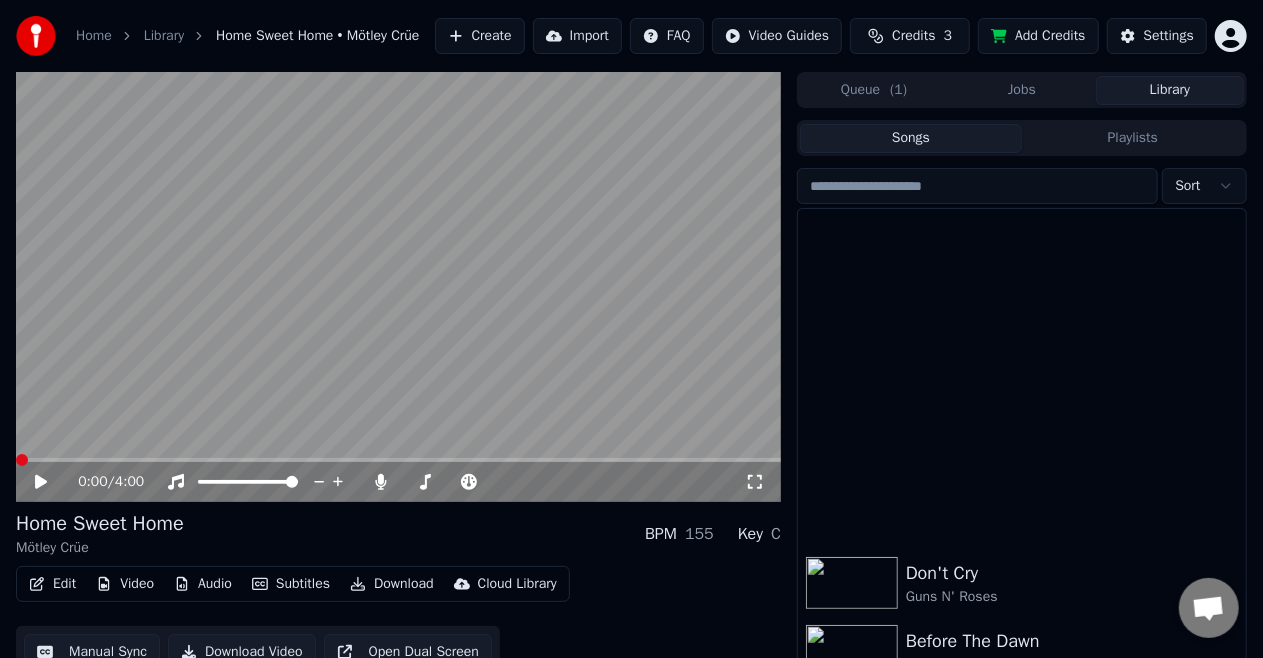 scroll, scrollTop: 1300, scrollLeft: 0, axis: vertical 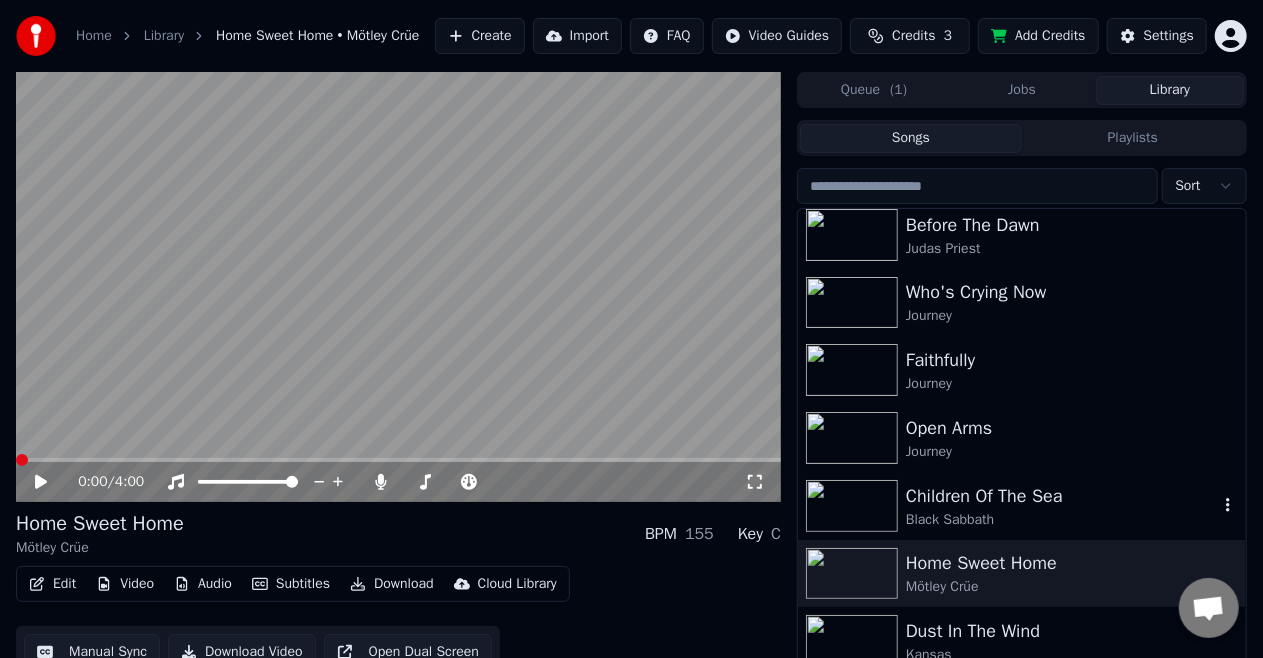 click on "Children Of The Sea" at bounding box center [1062, 496] 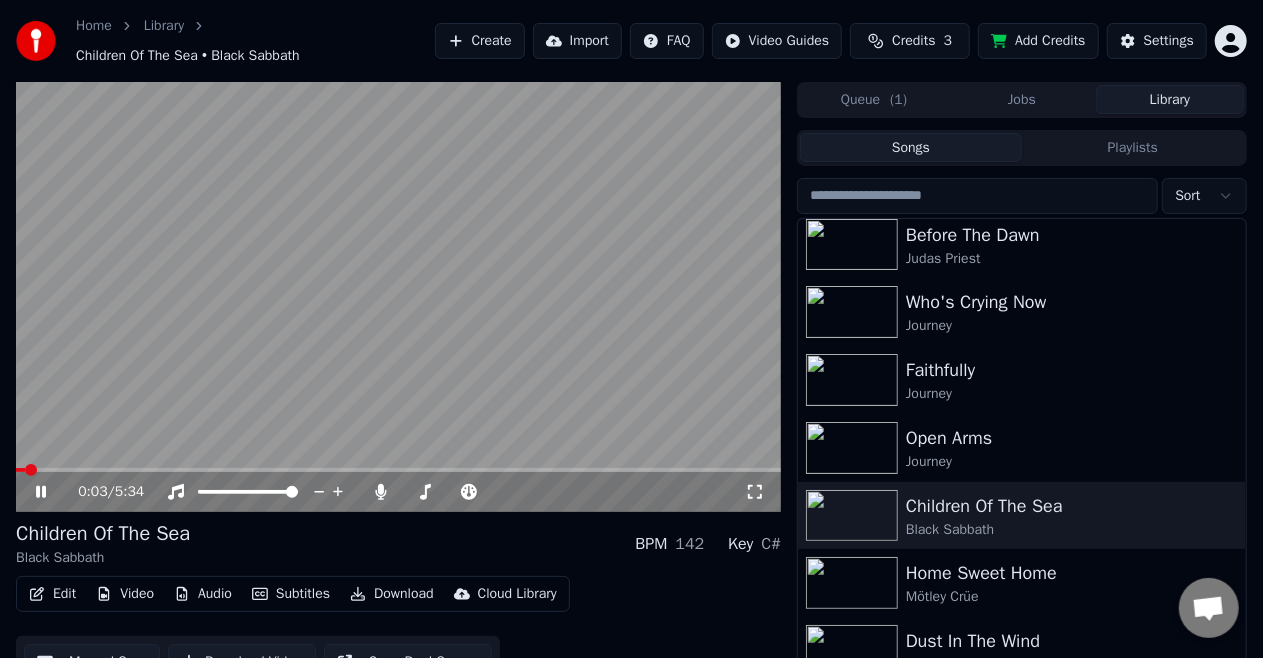 click 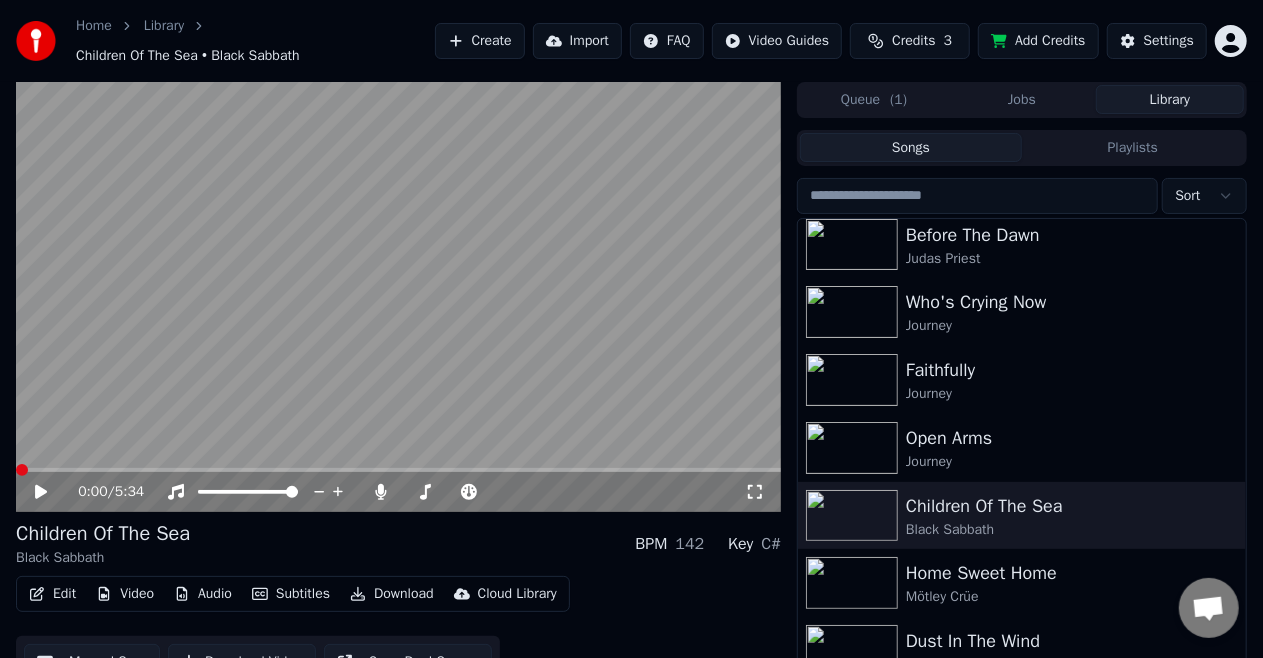 click at bounding box center [22, 470] 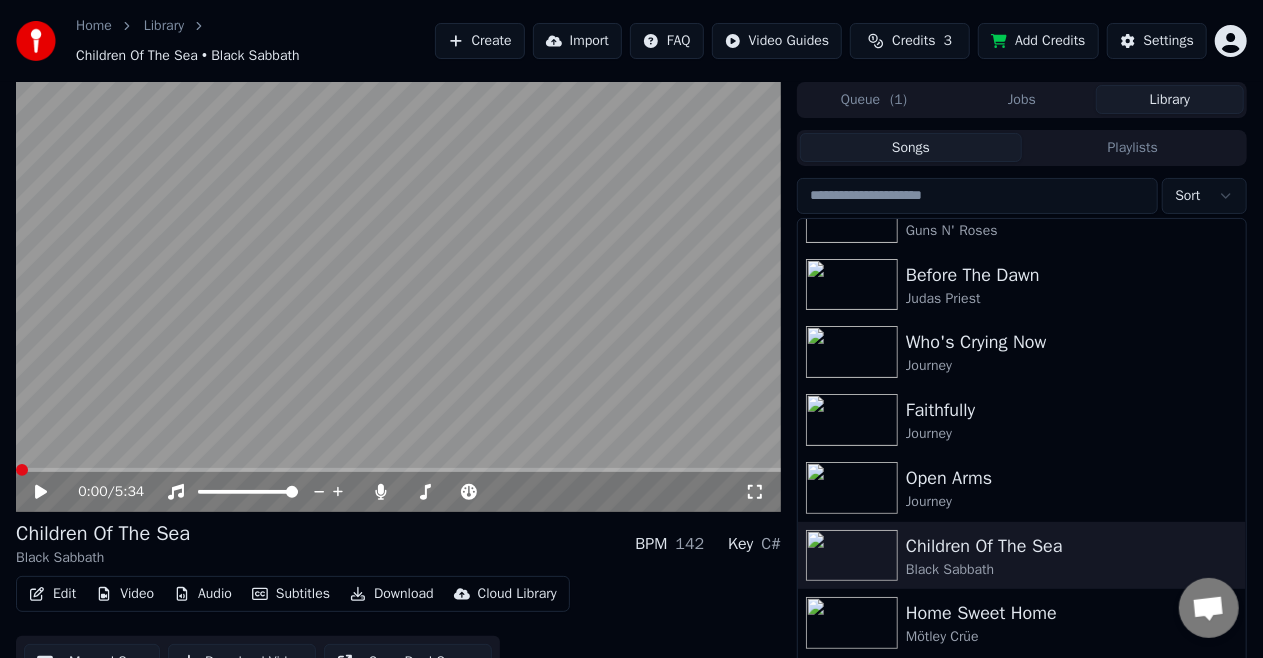 scroll, scrollTop: 1220, scrollLeft: 0, axis: vertical 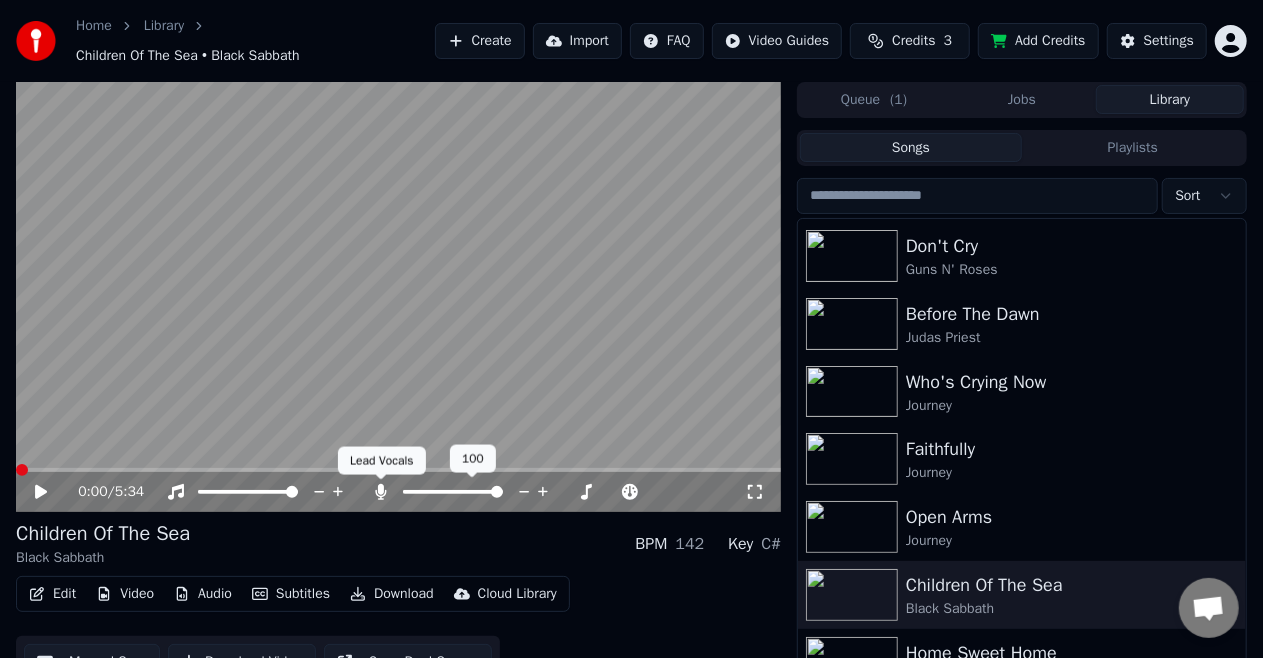 click 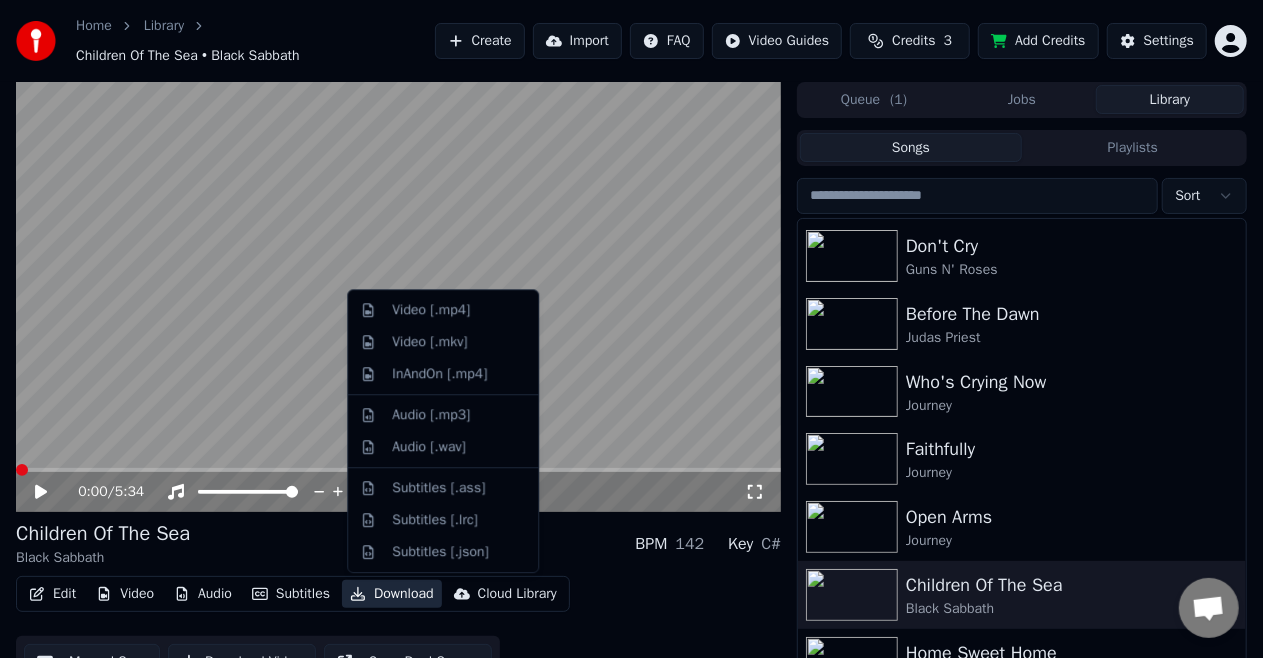 click on "Download" at bounding box center (392, 594) 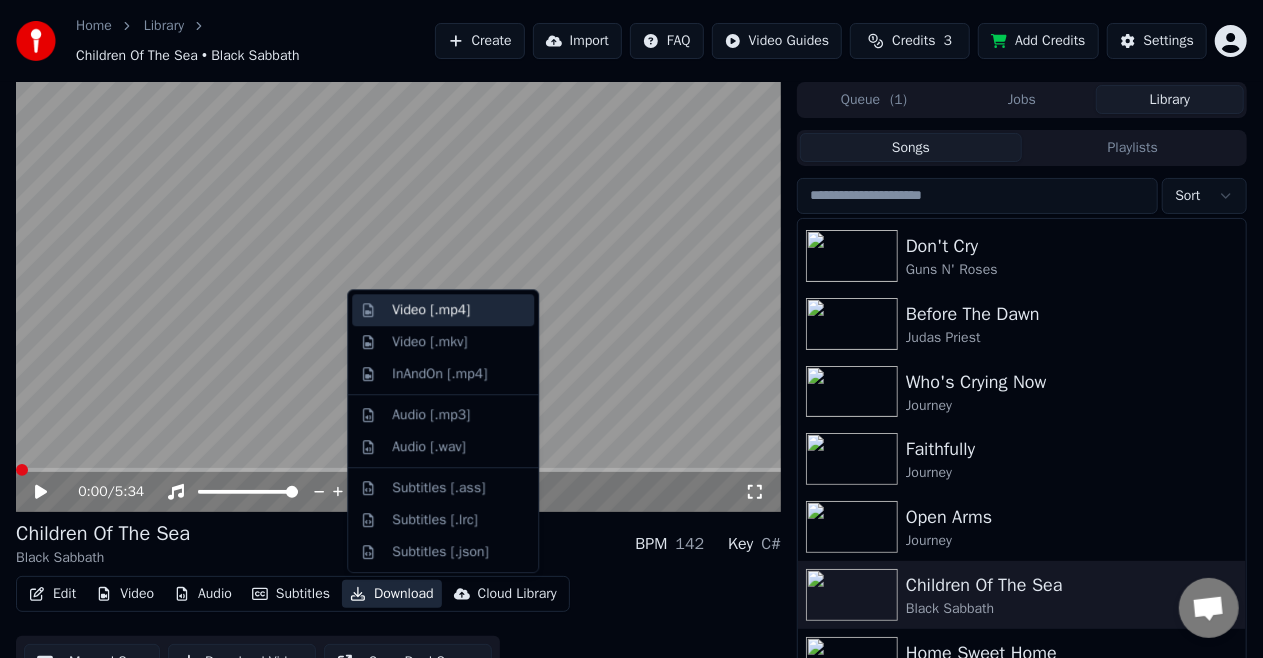 click on "Video [.mp4]" at bounding box center [431, 310] 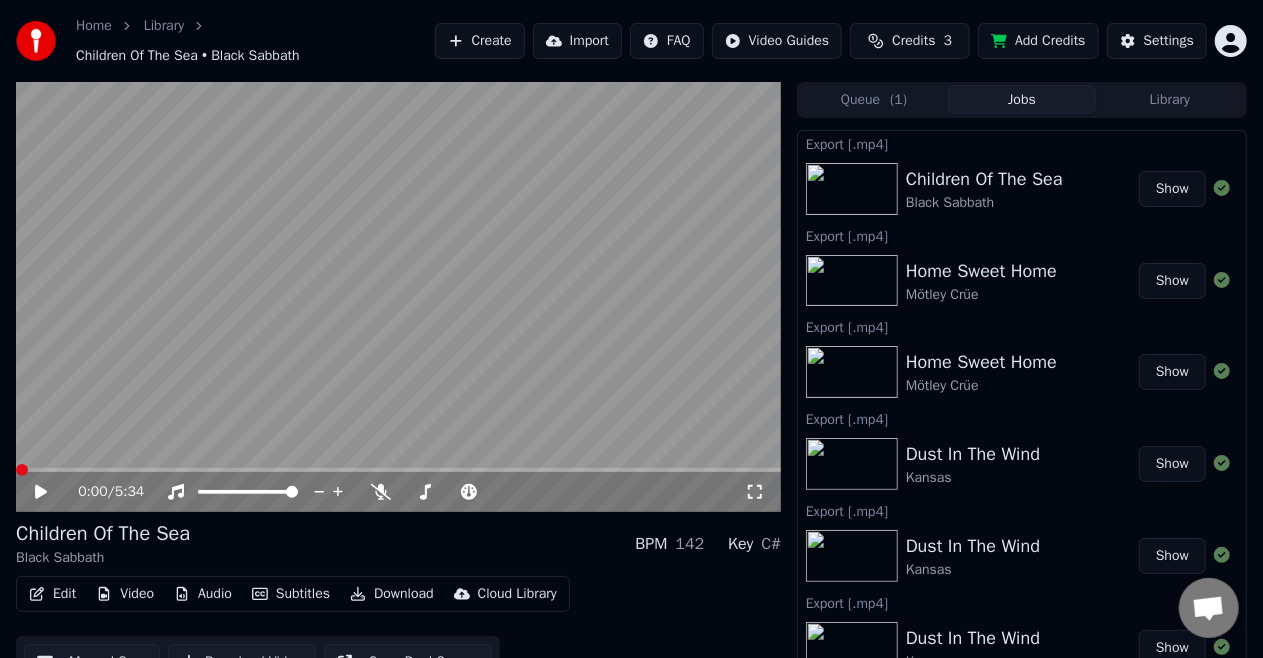 click on "Show" at bounding box center [1172, 189] 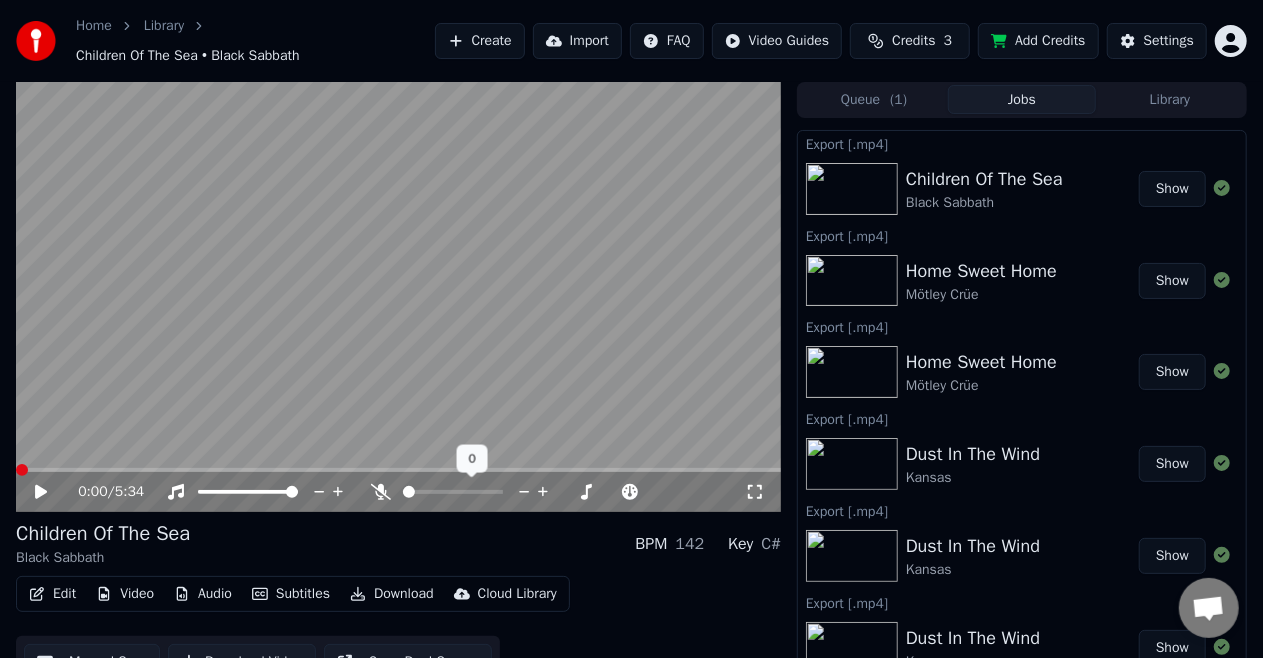 click 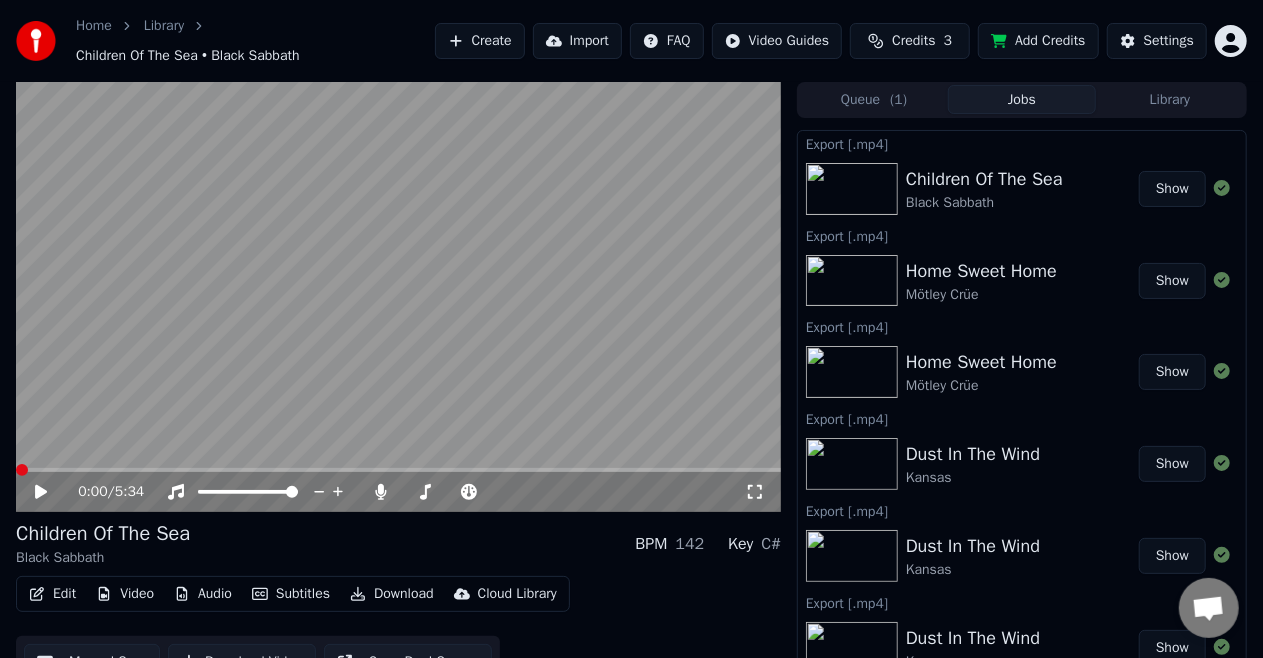 click on "Download" at bounding box center (392, 594) 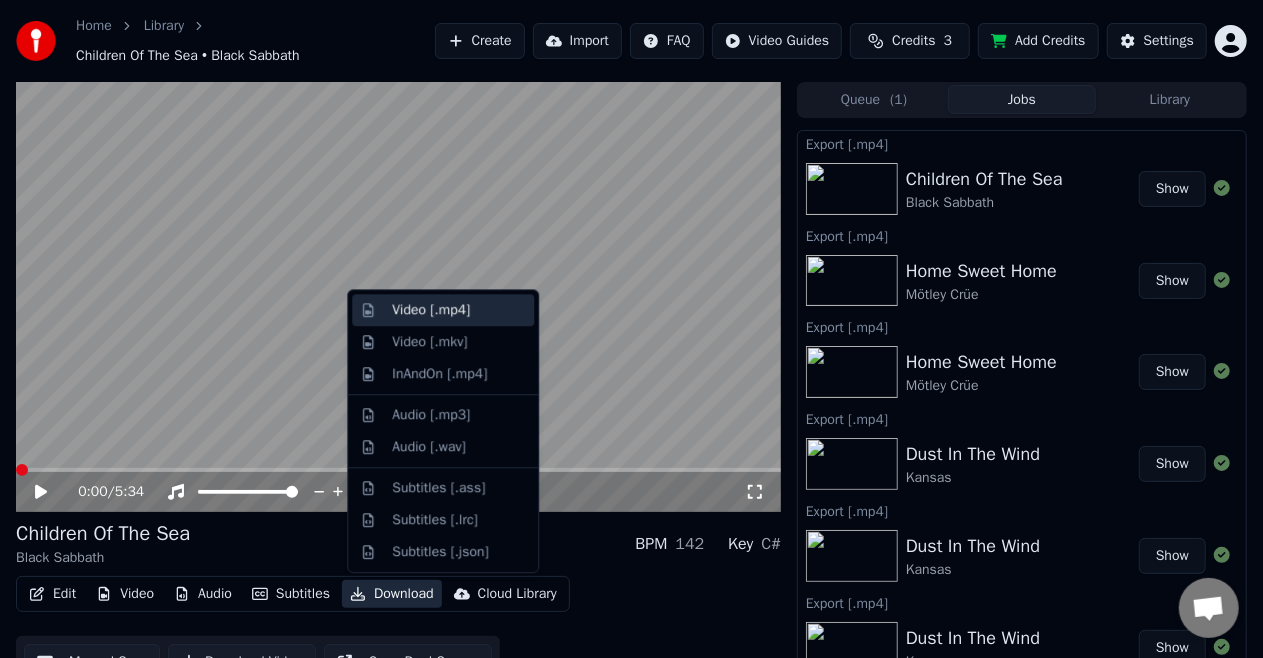click on "Video [.mp4]" at bounding box center [431, 310] 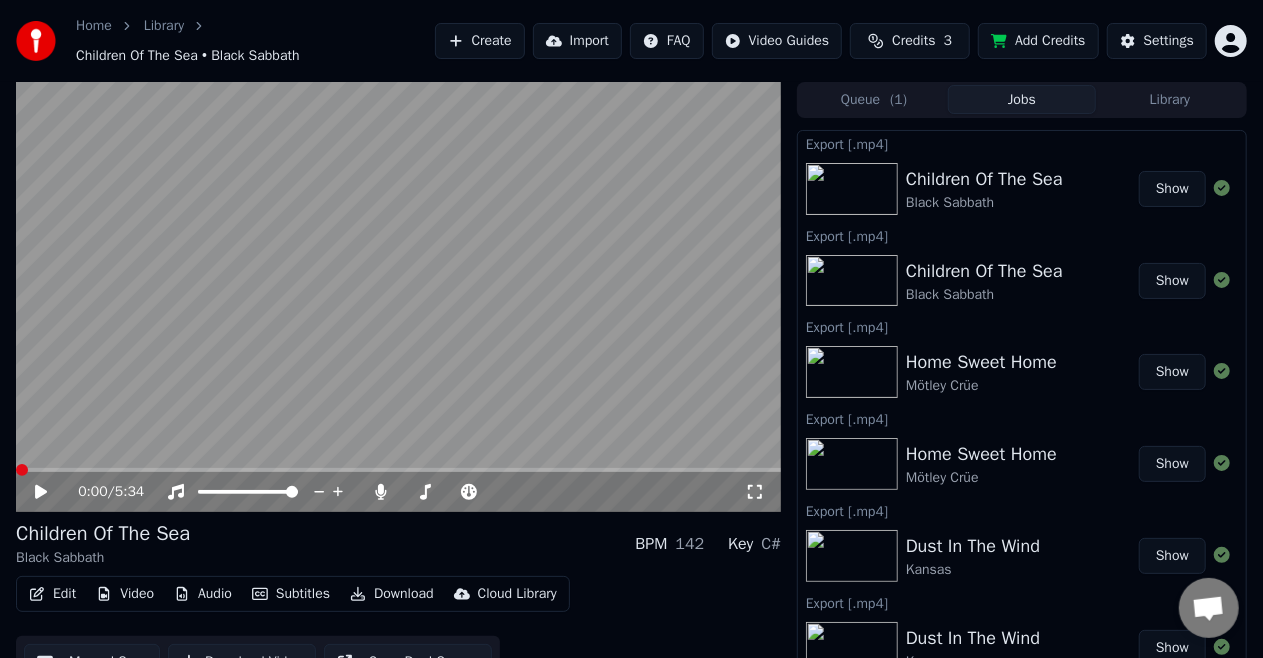 click on "Show" at bounding box center [1172, 189] 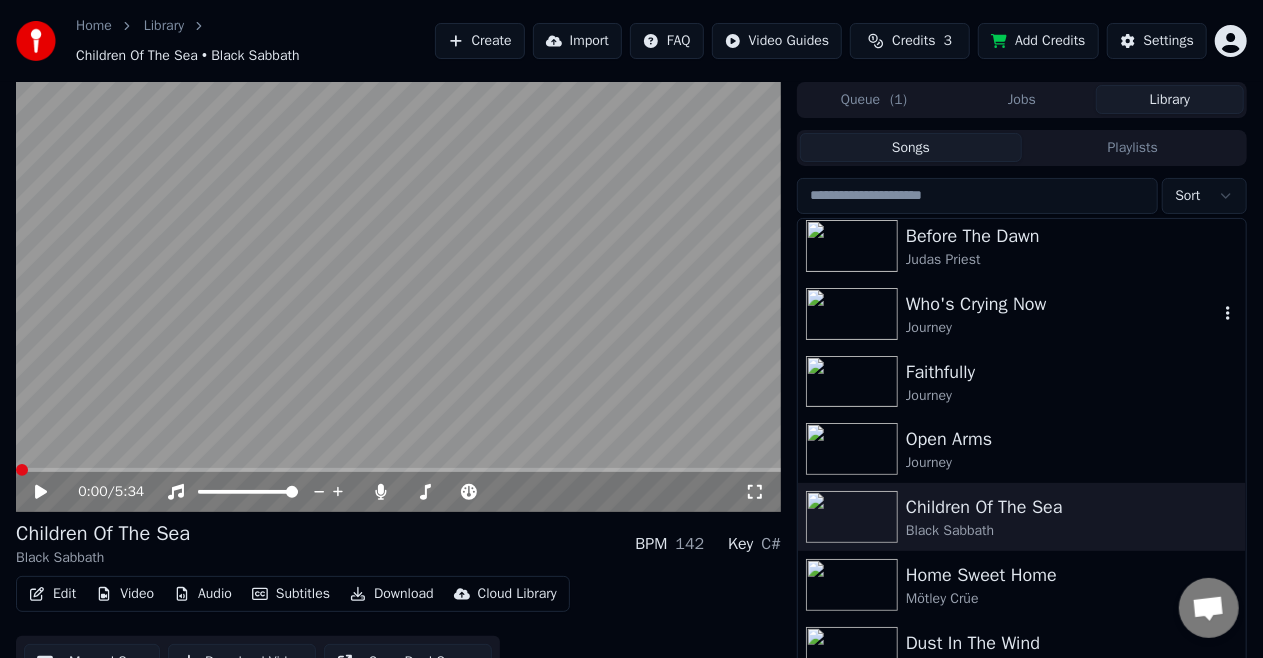 scroll, scrollTop: 1300, scrollLeft: 0, axis: vertical 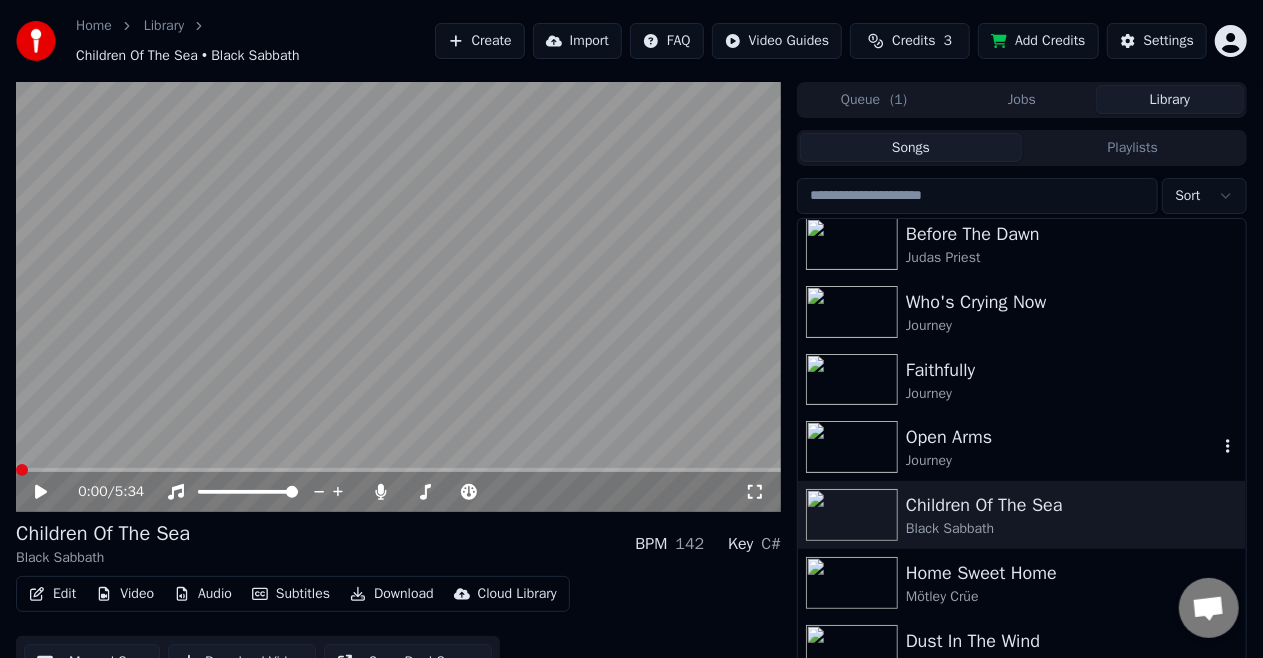 click on "Open Arms" at bounding box center (1062, 437) 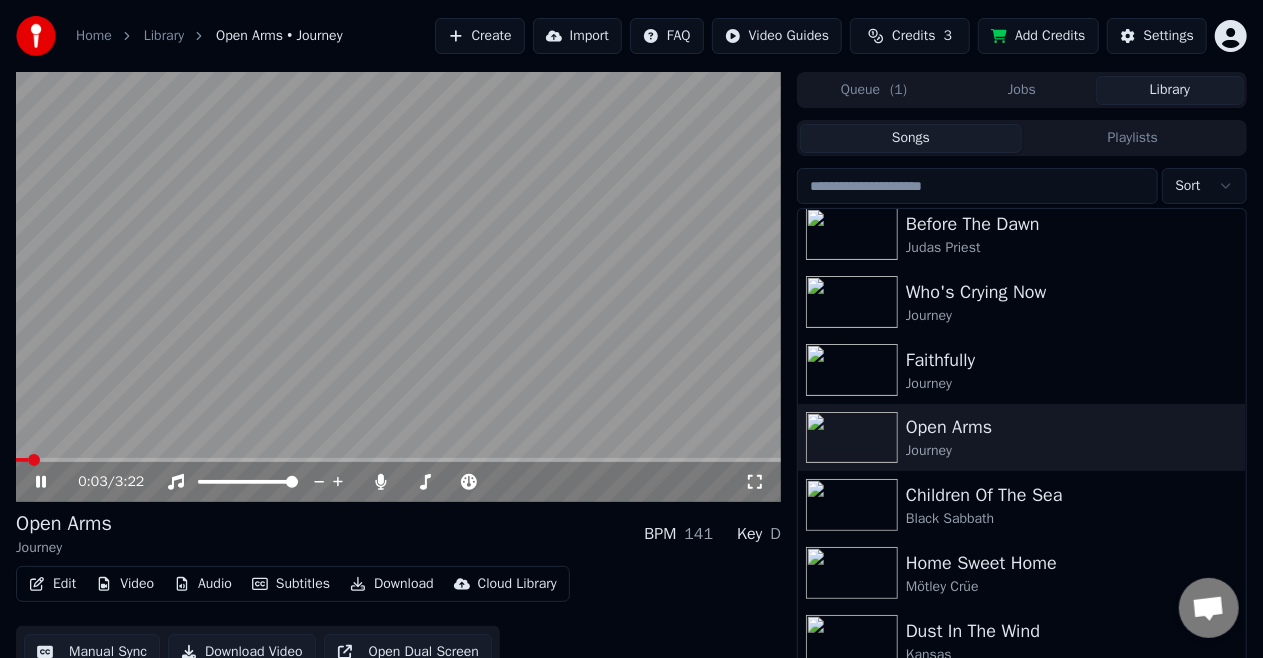 click 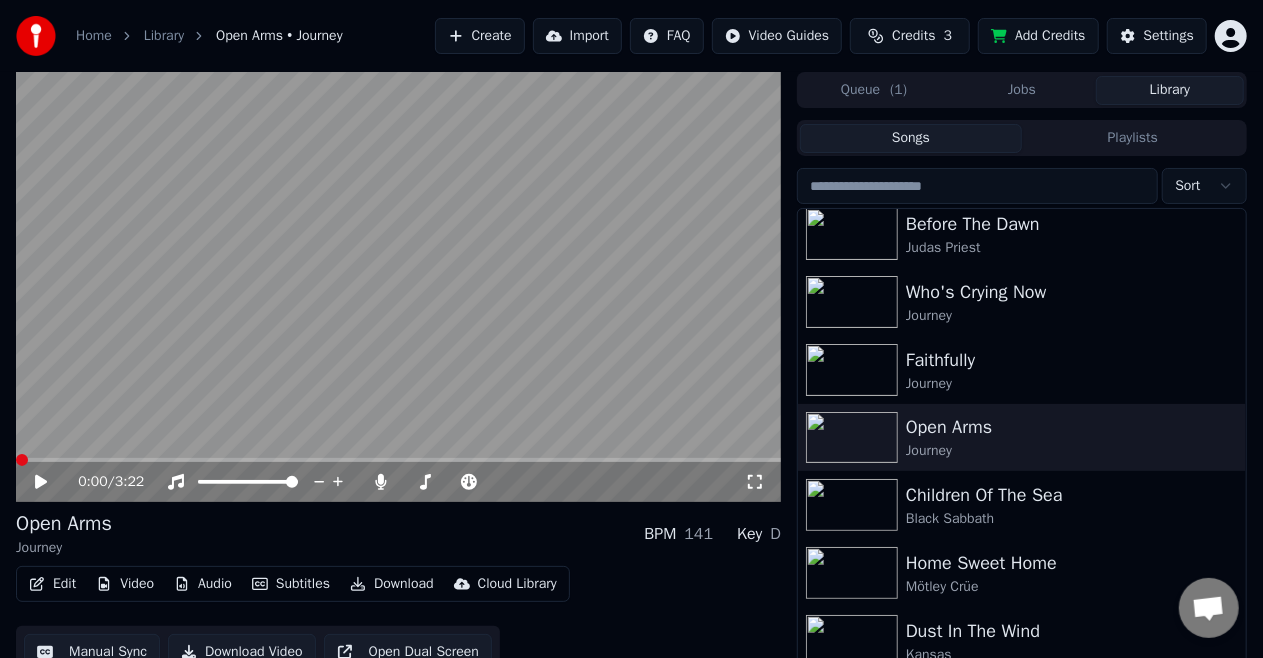 click at bounding box center (22, 460) 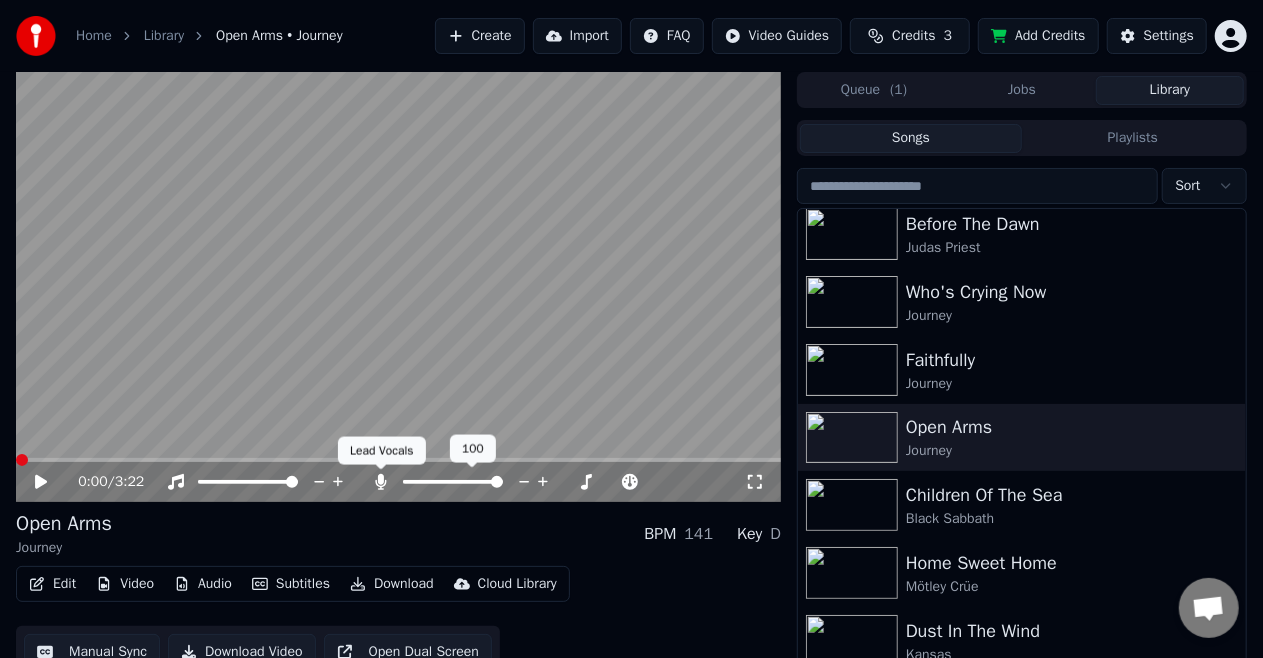 click 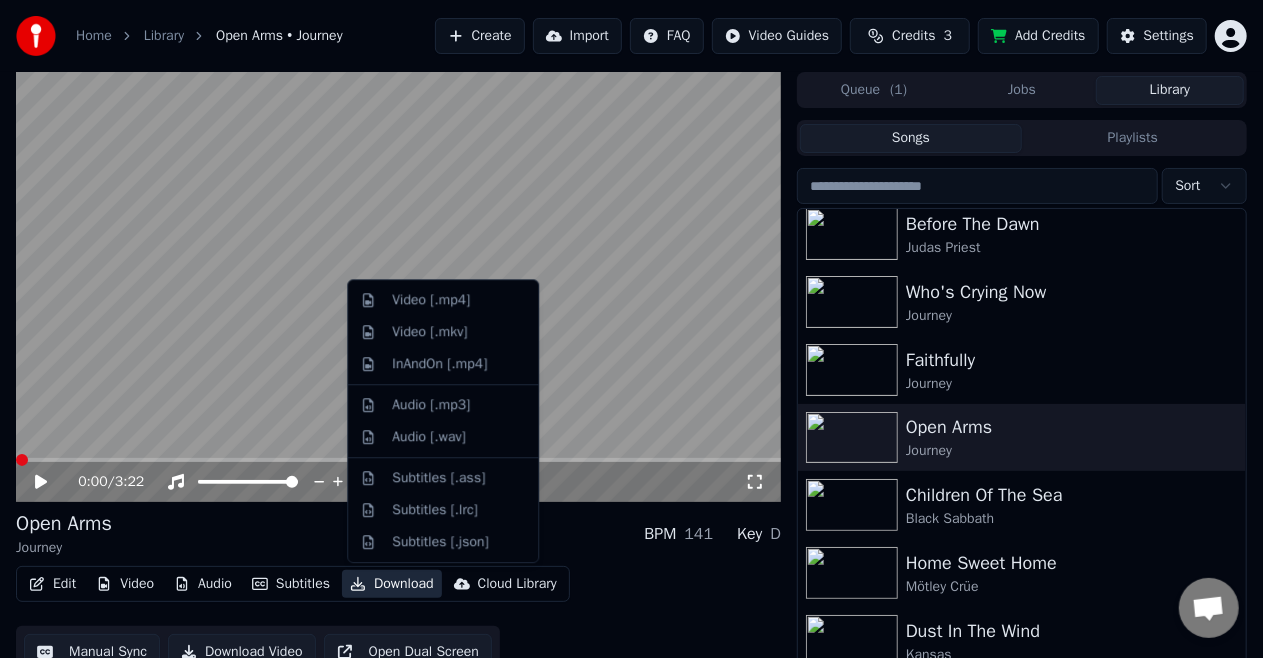 click on "Download" at bounding box center (392, 584) 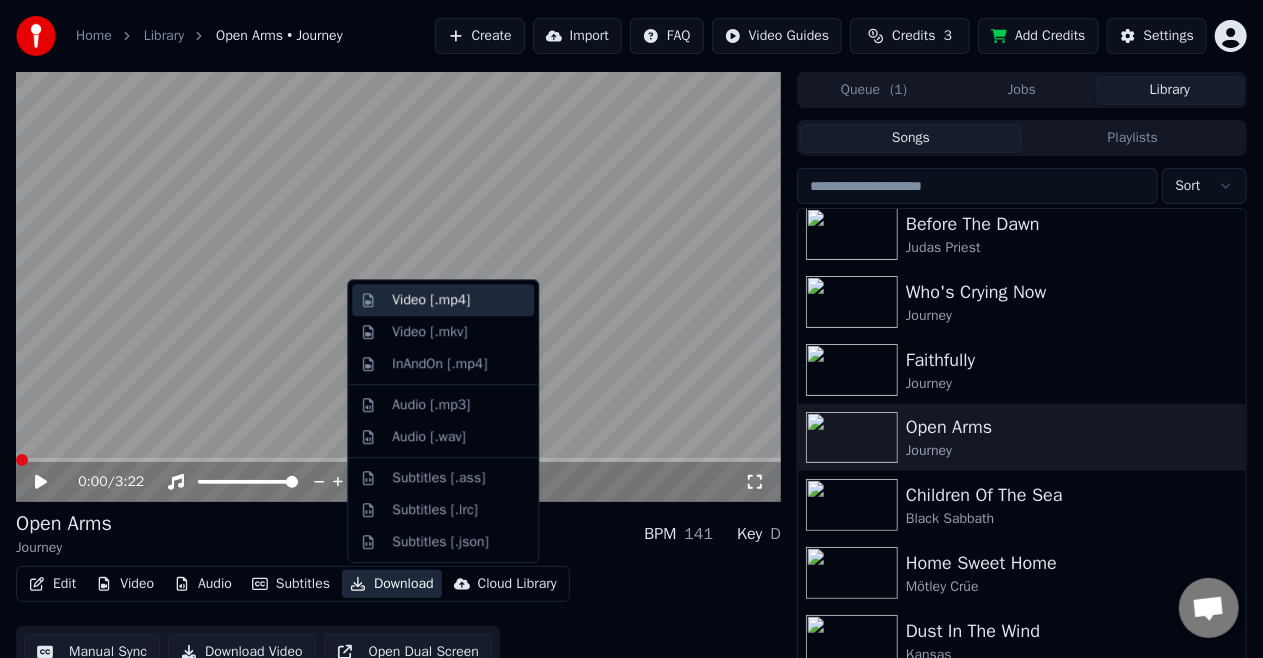 click on "Video [.mp4]" at bounding box center (431, 300) 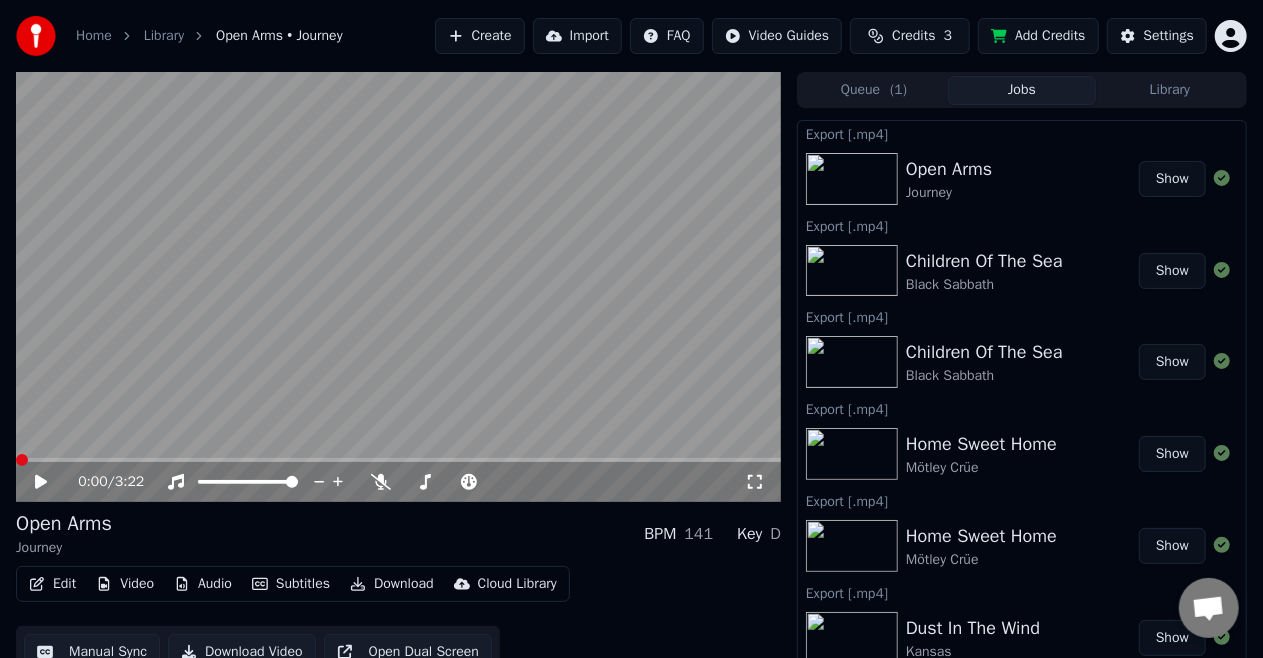 click on "Show" at bounding box center (1172, 179) 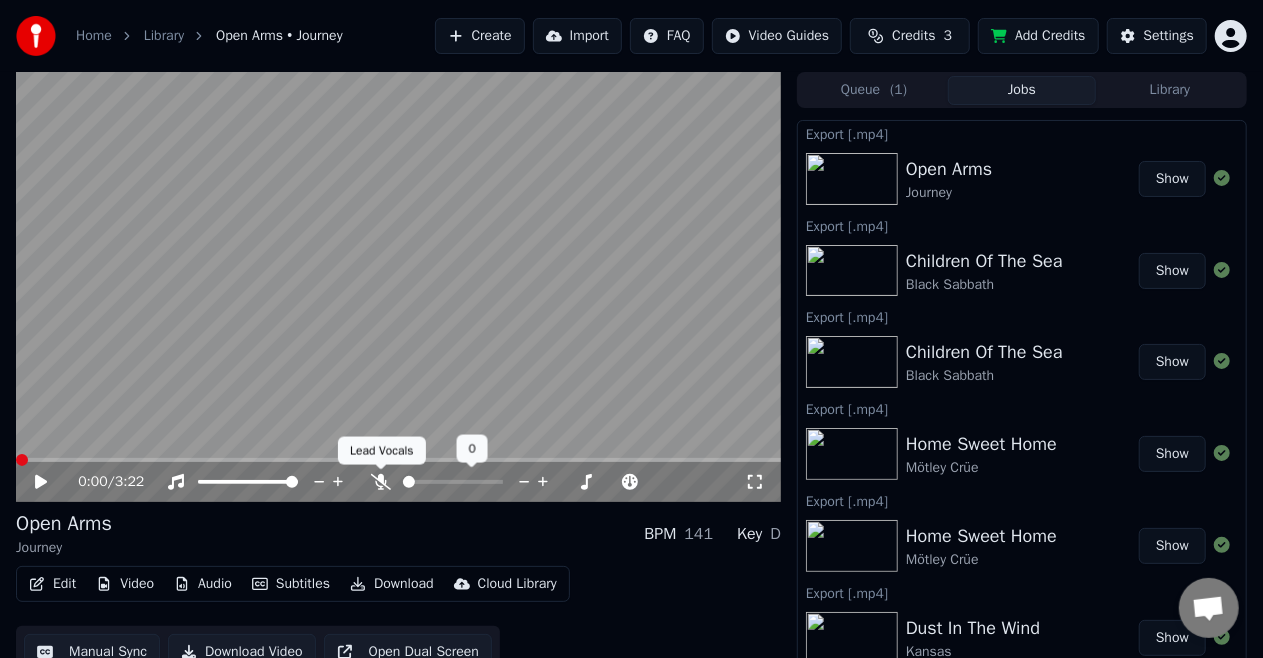 click 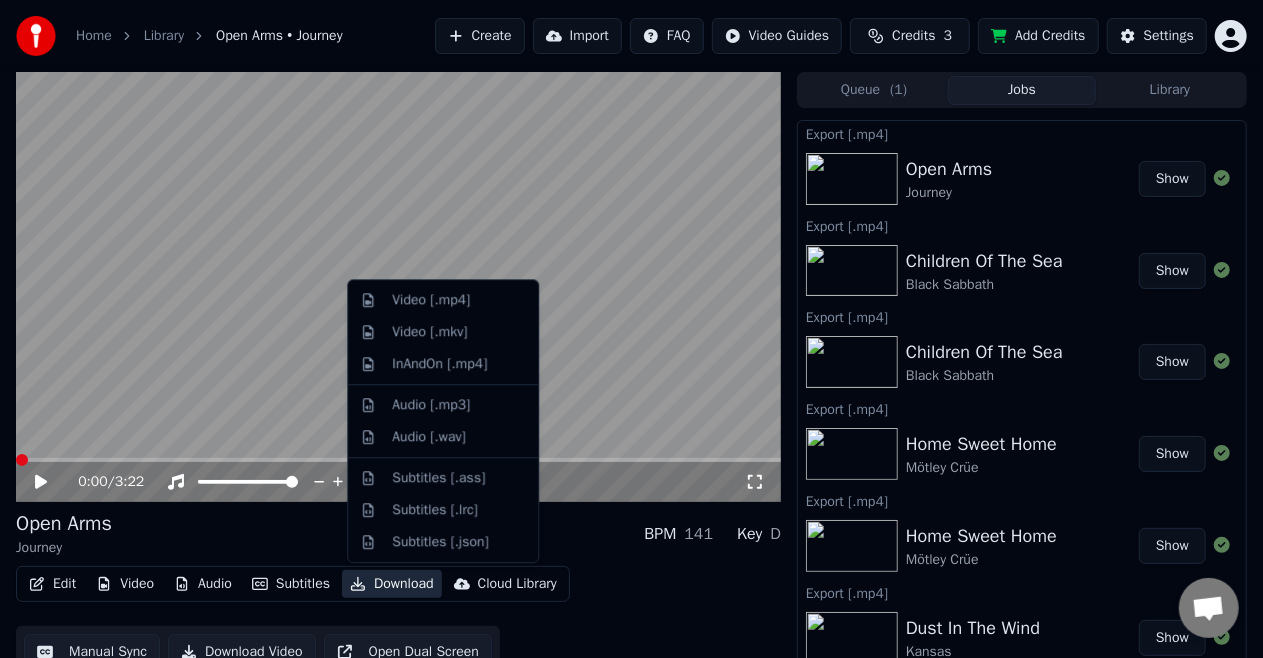 click on "Download" at bounding box center [392, 584] 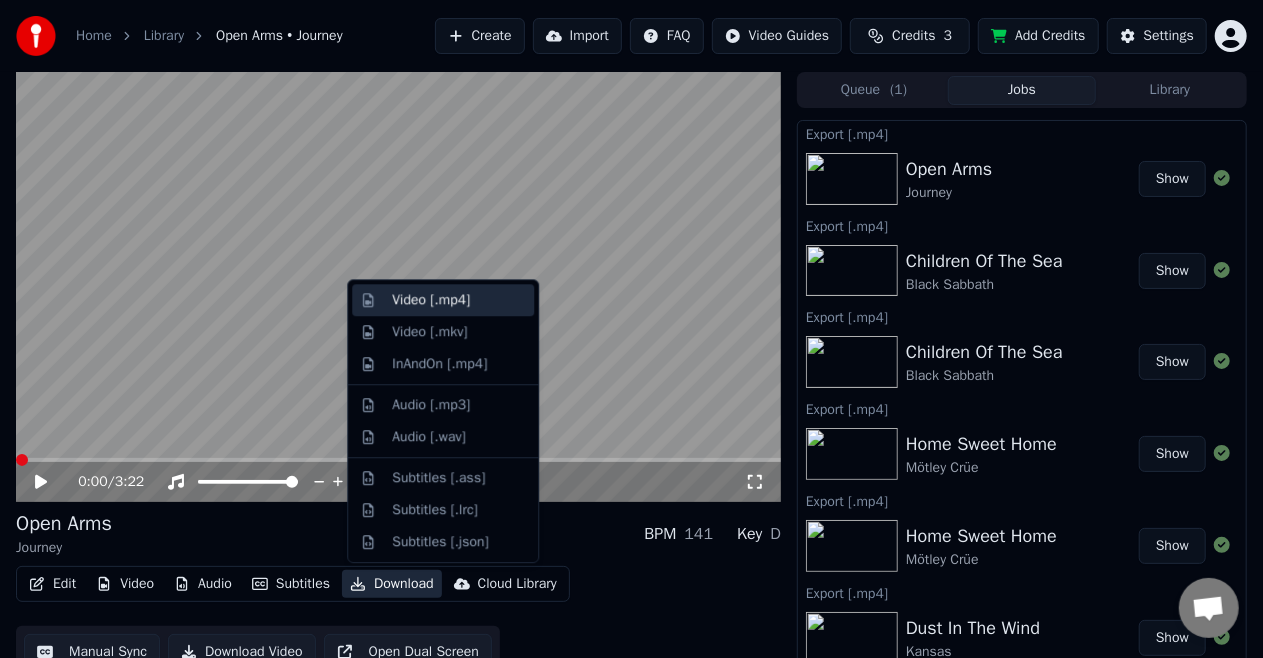 click on "Video [.mp4]" at bounding box center [431, 300] 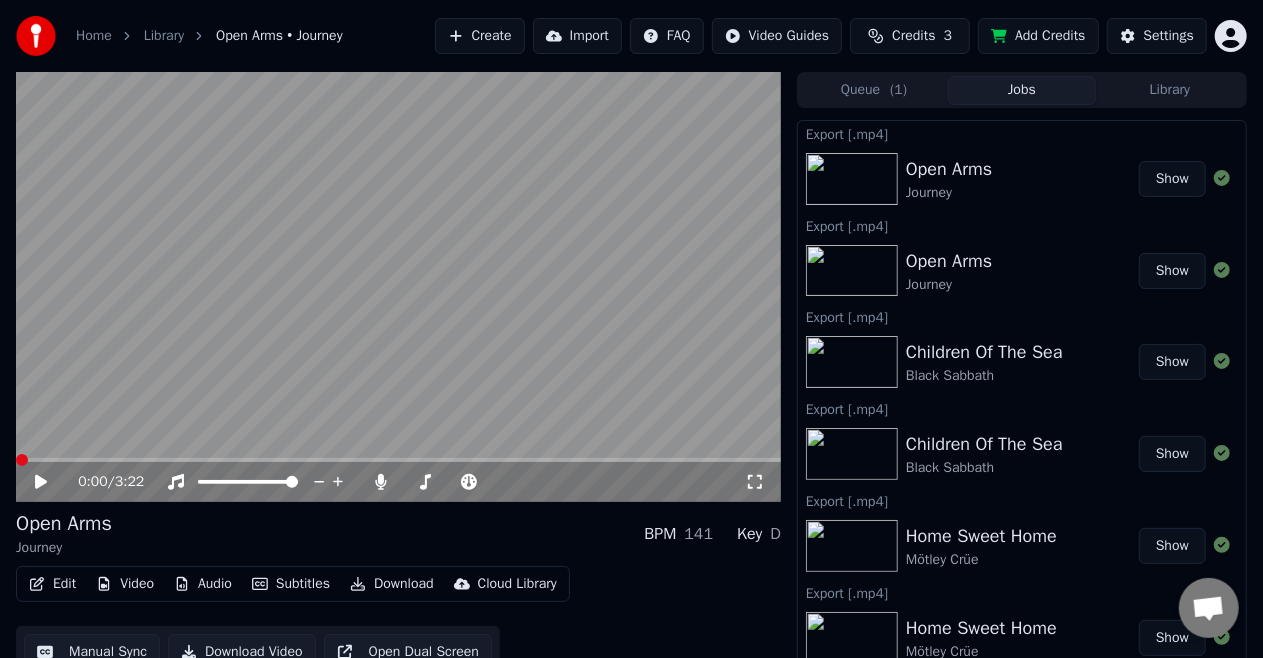 click on "Show" at bounding box center [1172, 179] 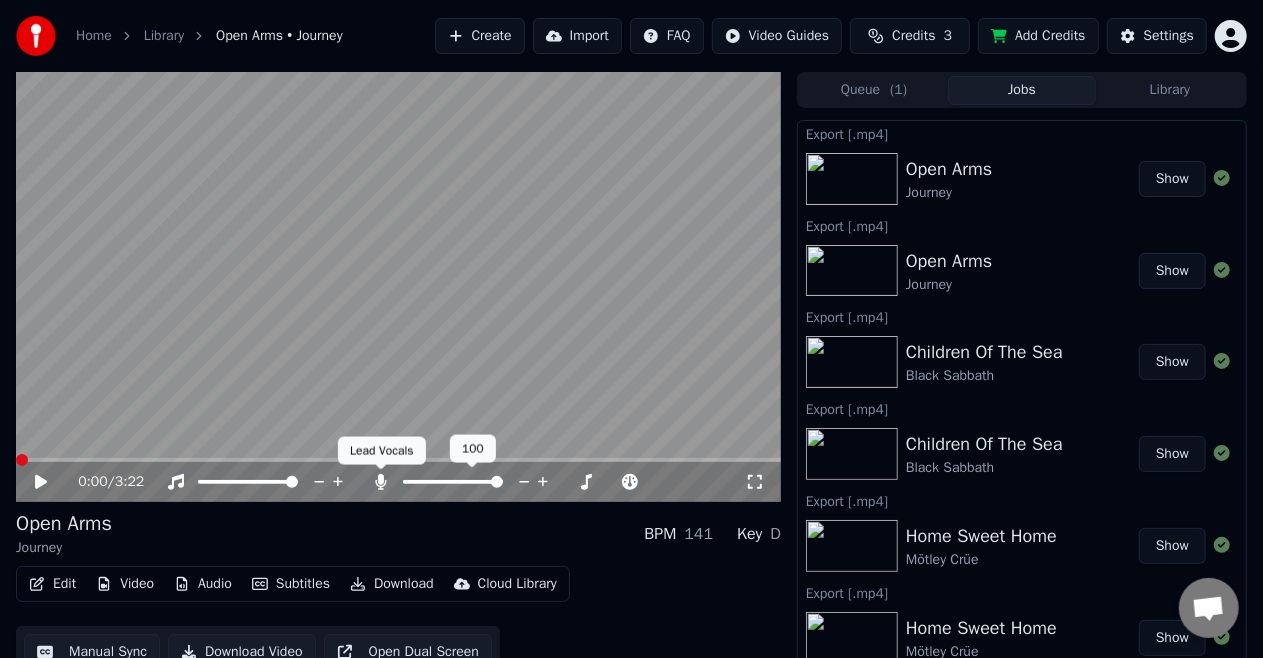 click 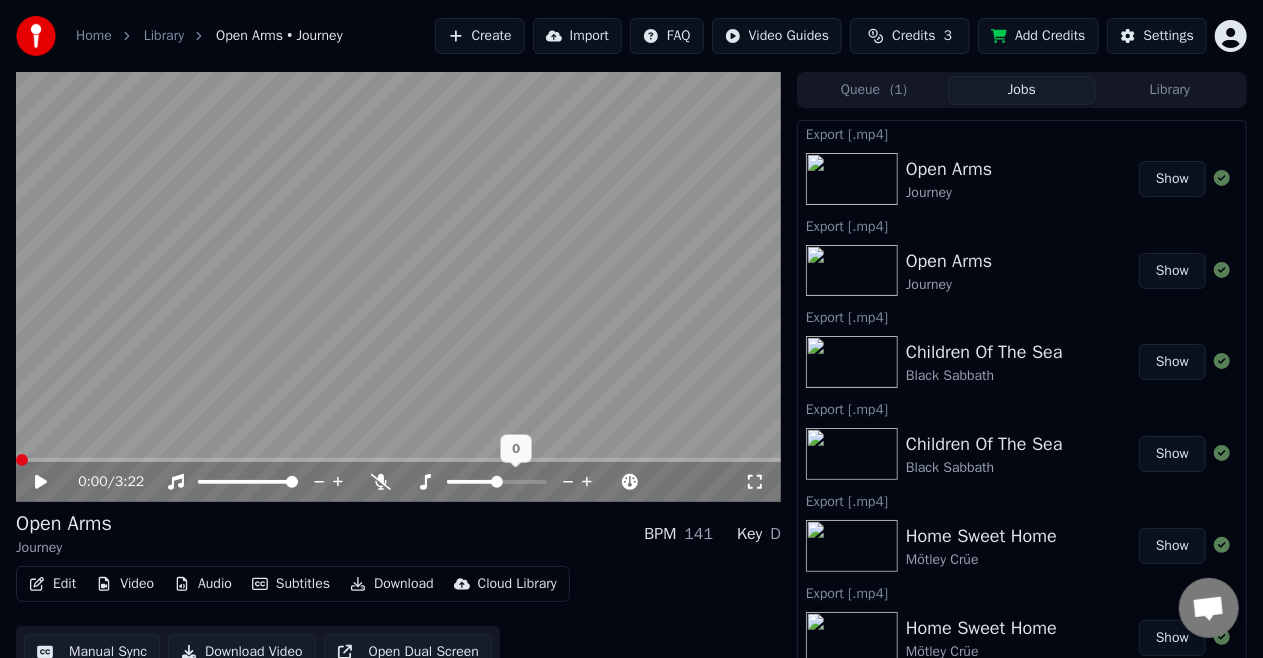 click 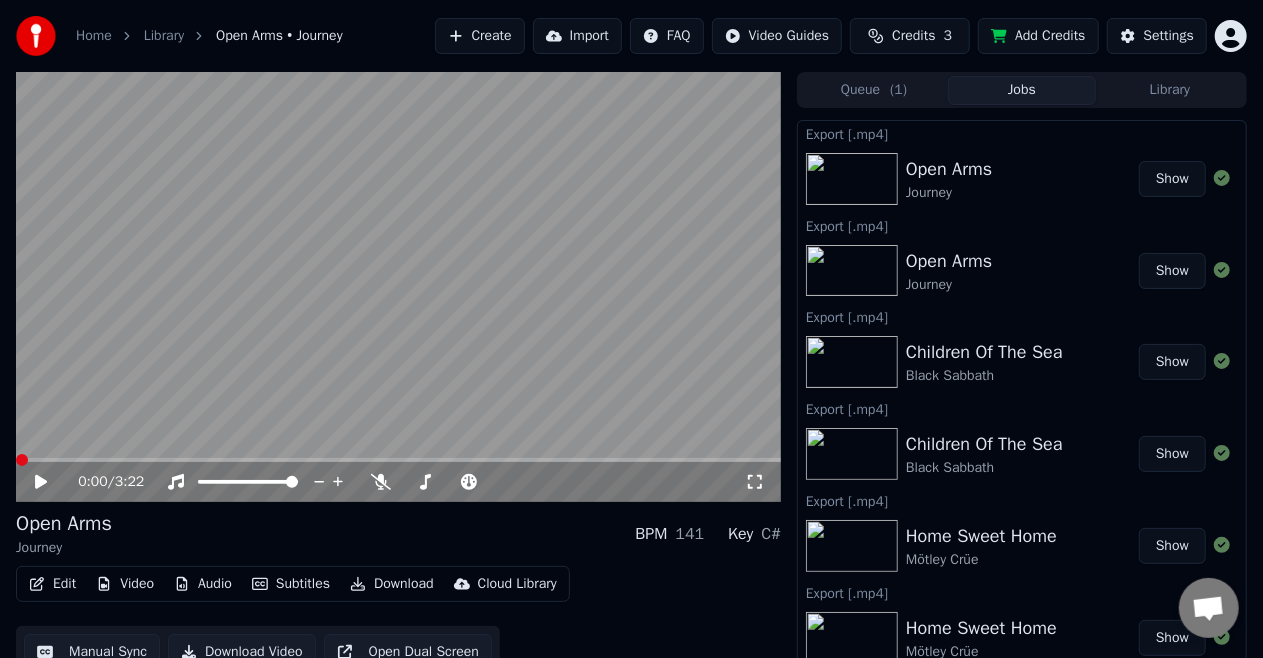 click on "Download" at bounding box center [392, 584] 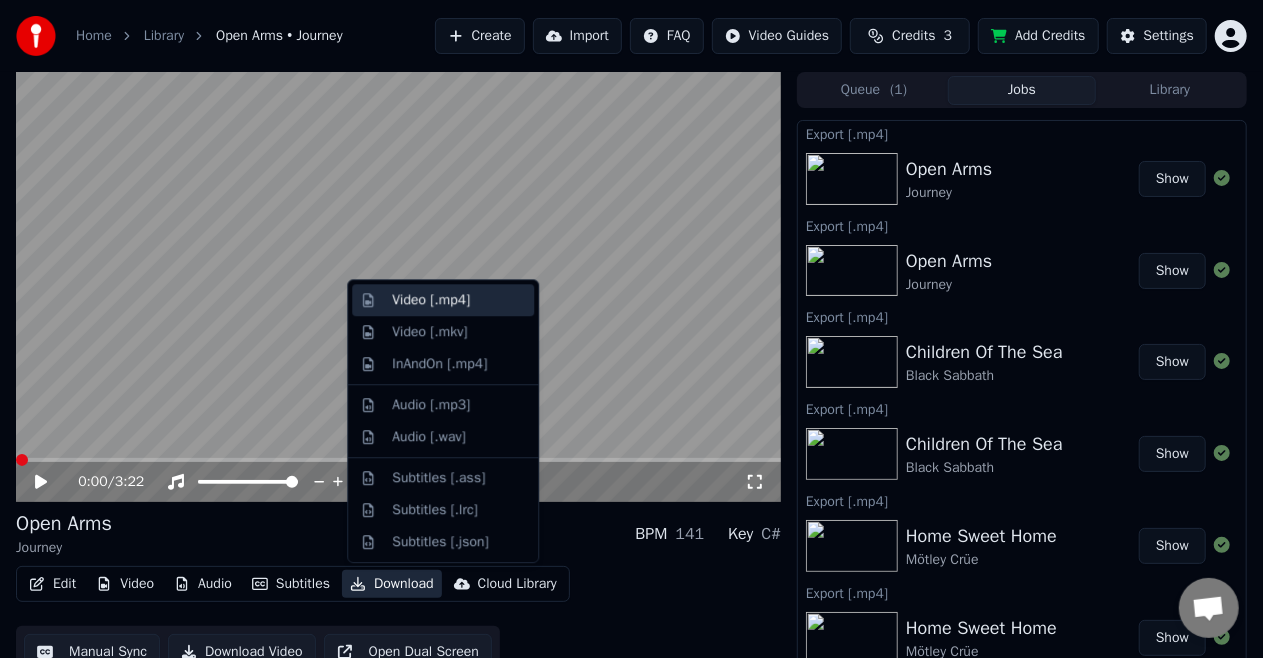 click on "Video [.mp4]" at bounding box center (431, 300) 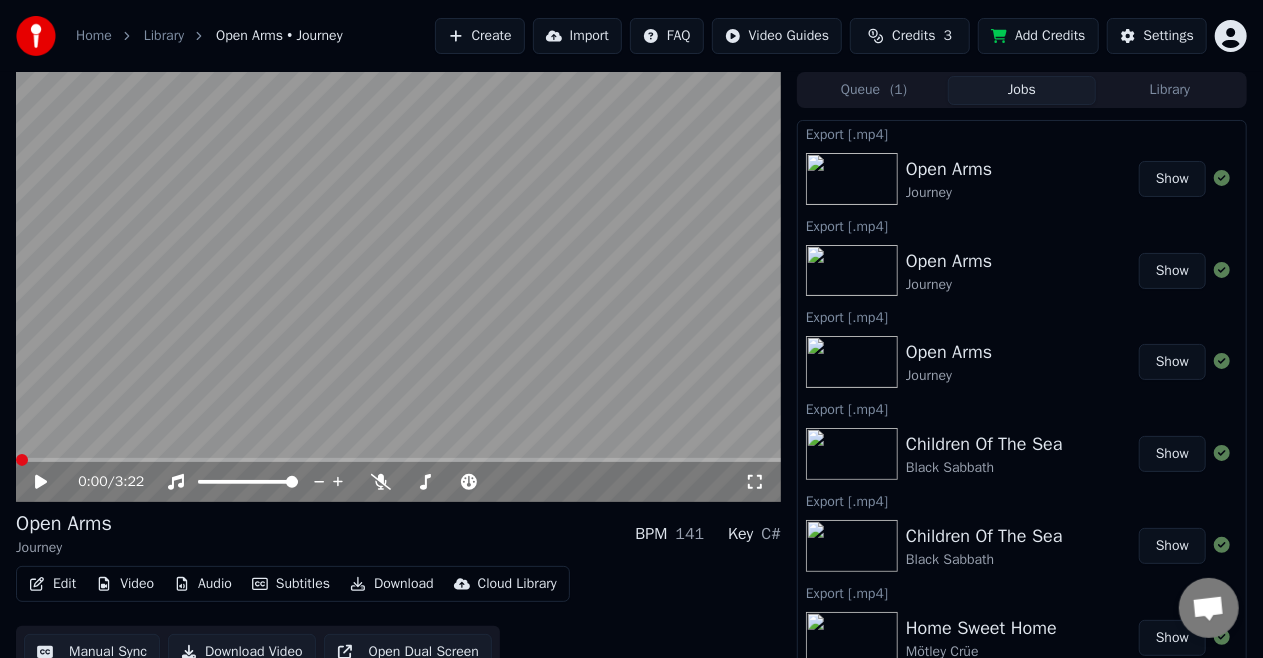click on "Show" at bounding box center (1172, 179) 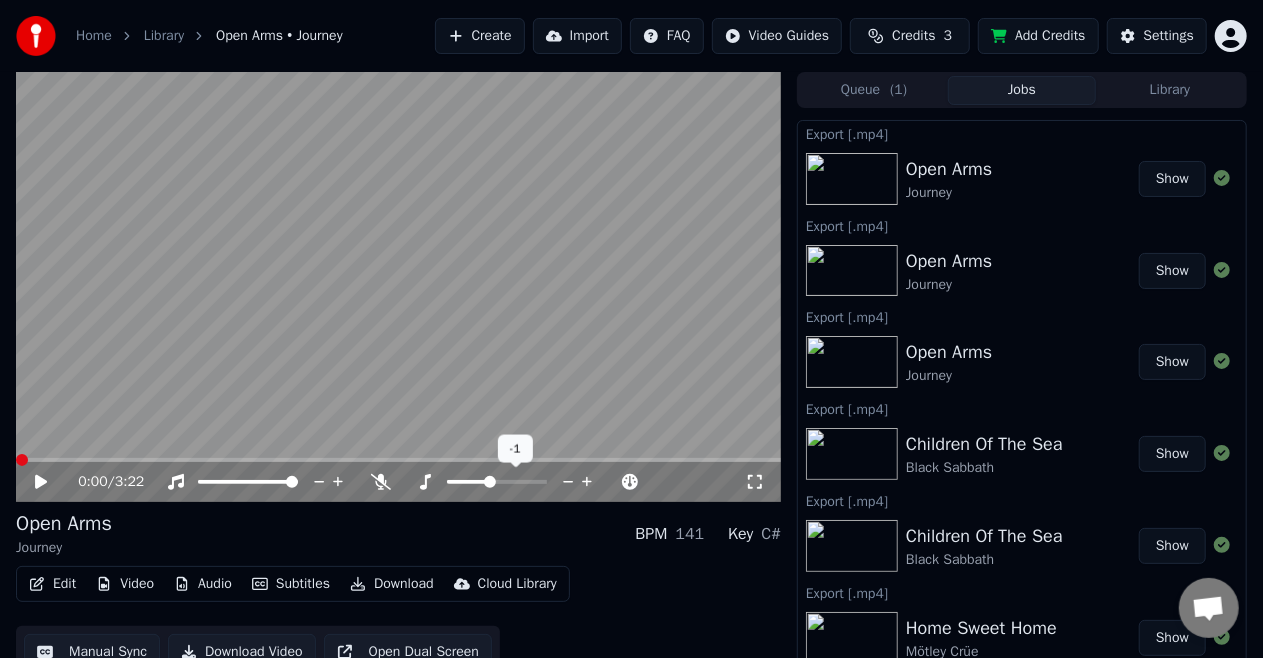 click 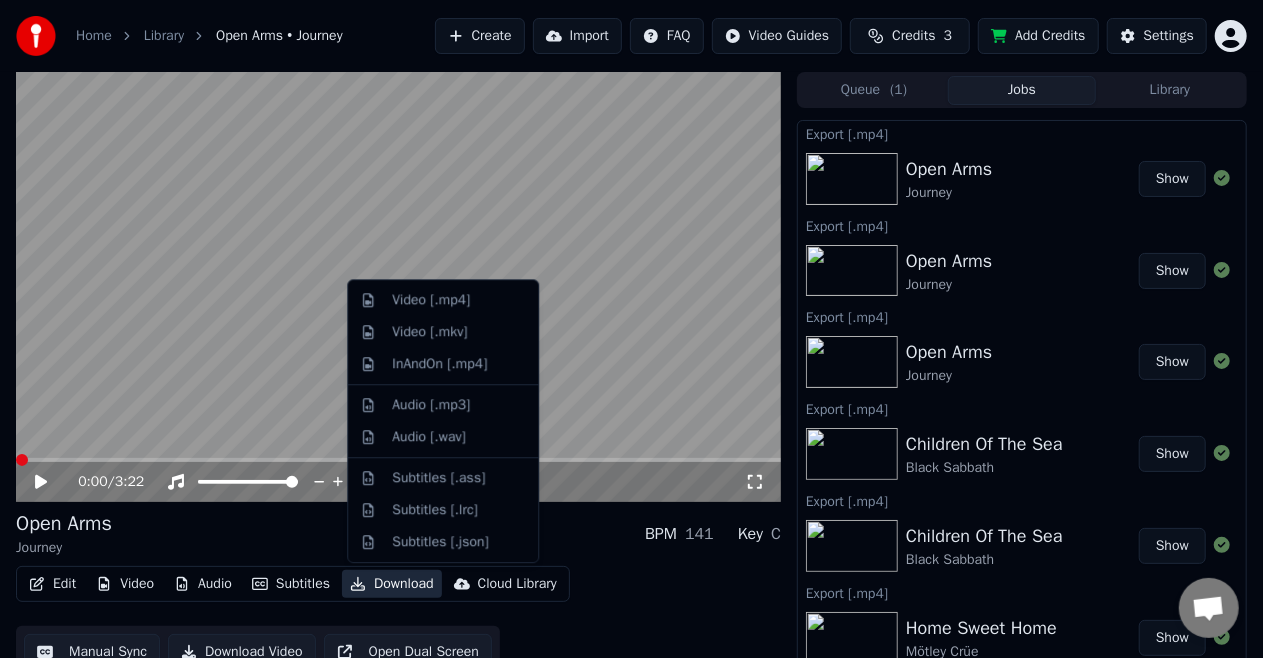 click on "Download" at bounding box center (392, 584) 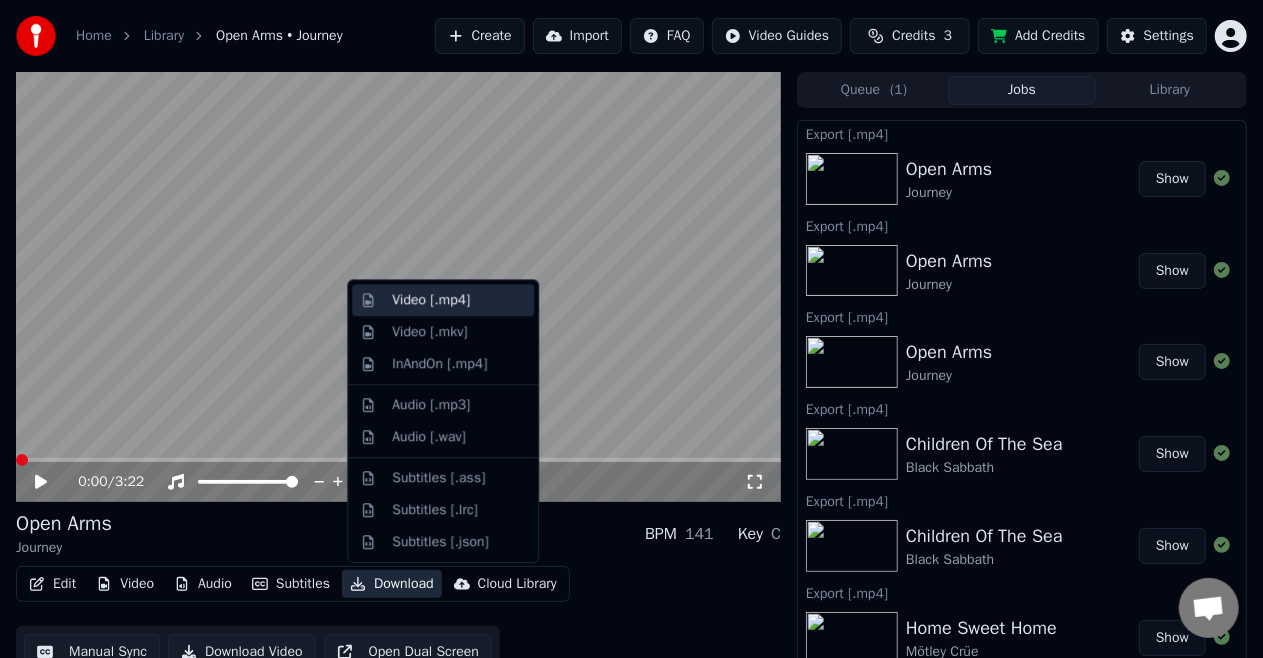 click on "Video [.mp4]" at bounding box center [431, 300] 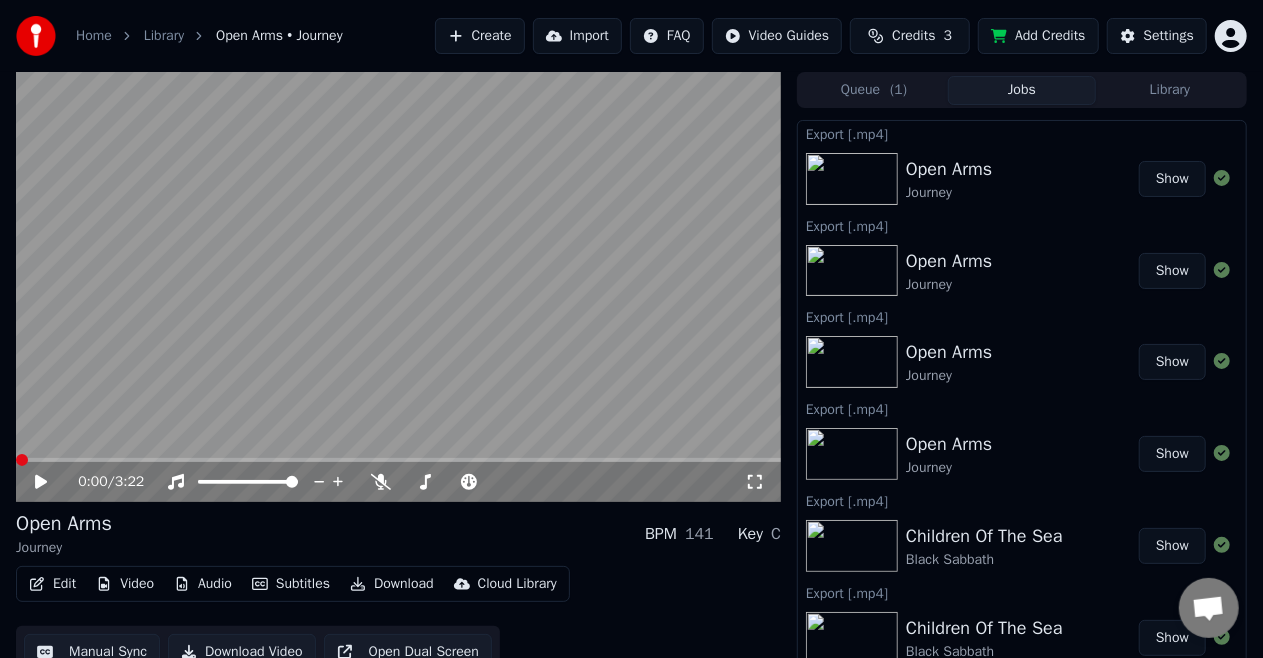 click on "Show" at bounding box center [1172, 179] 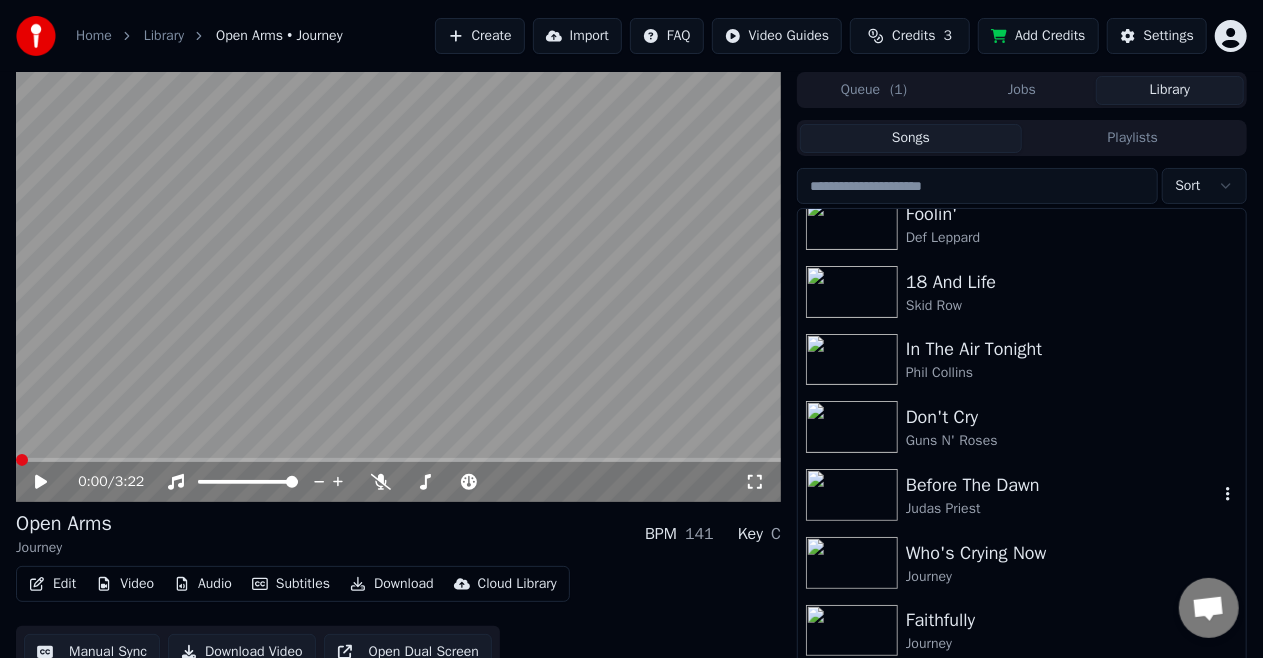 scroll, scrollTop: 1100, scrollLeft: 0, axis: vertical 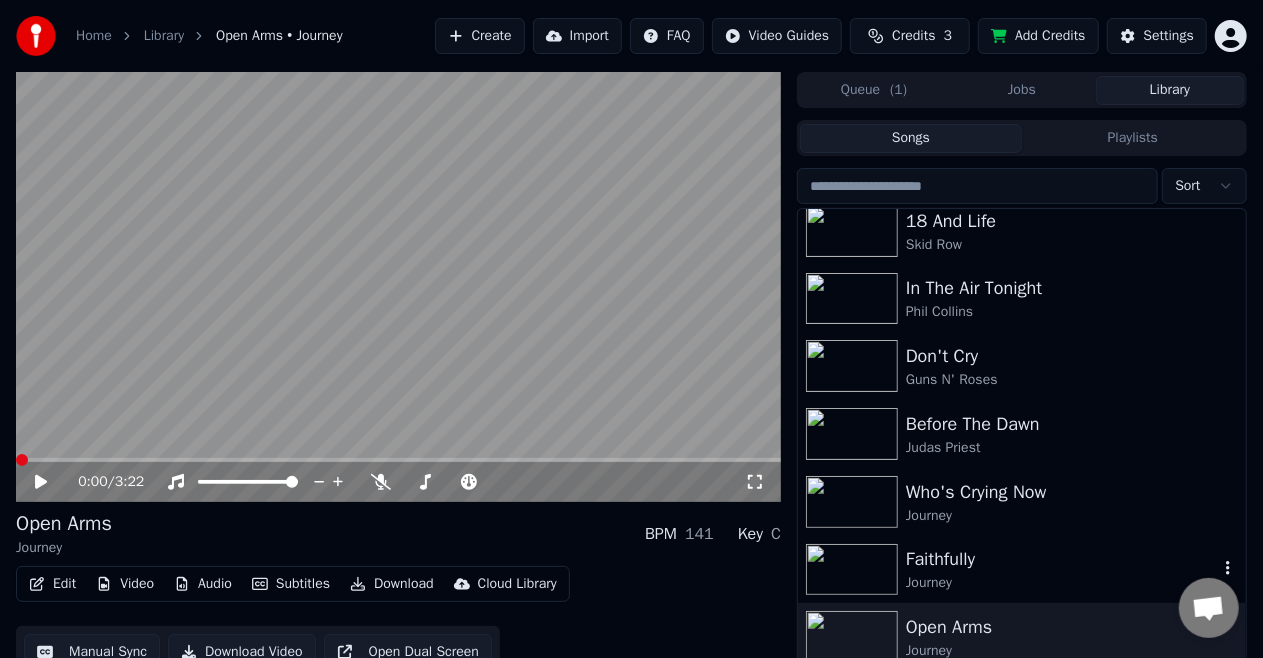 click on "Faithfully" at bounding box center [1062, 559] 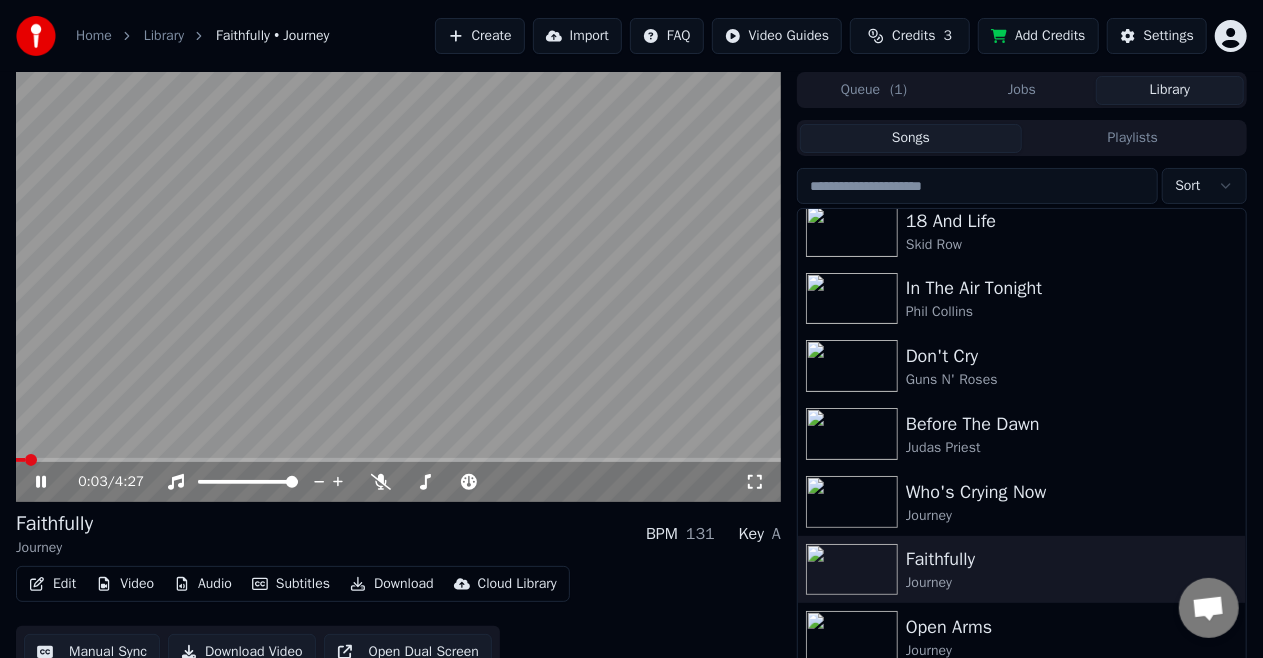 click 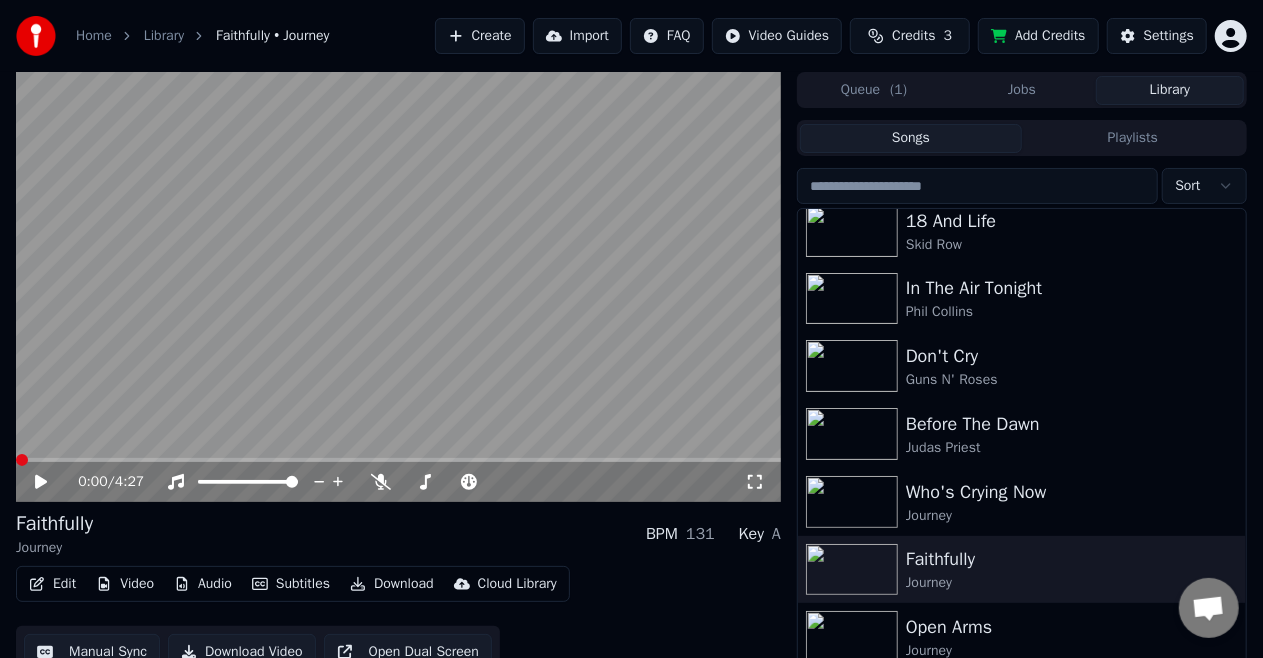 click at bounding box center (22, 460) 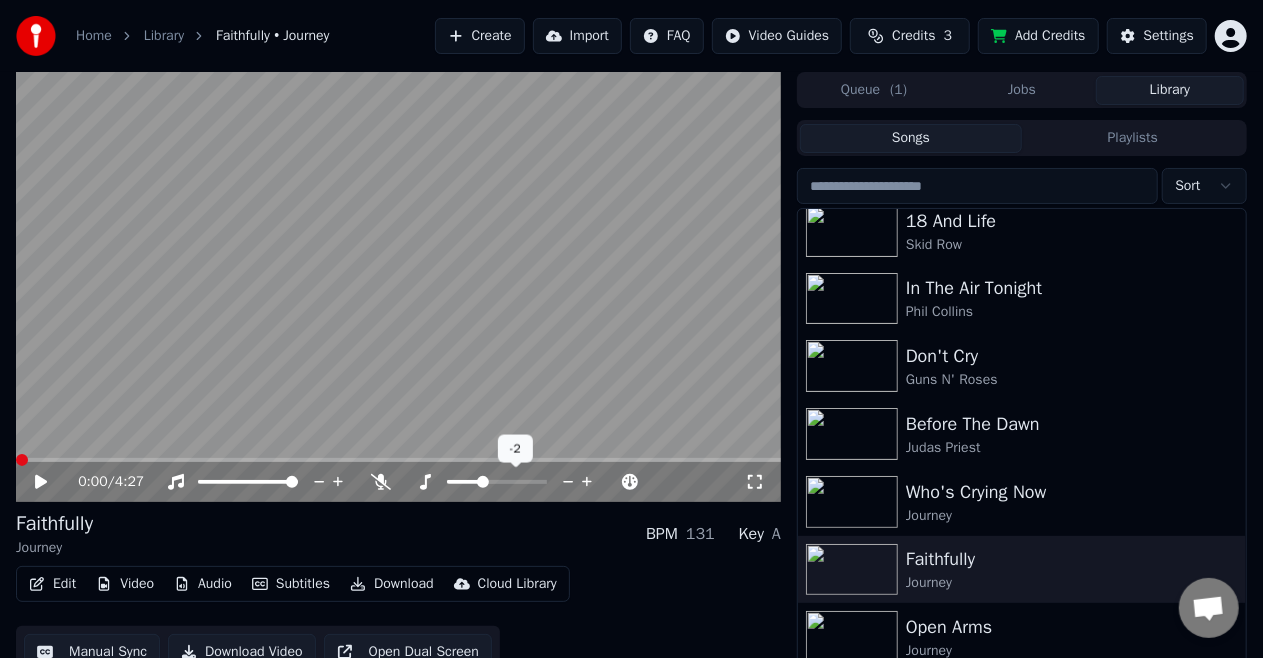 click 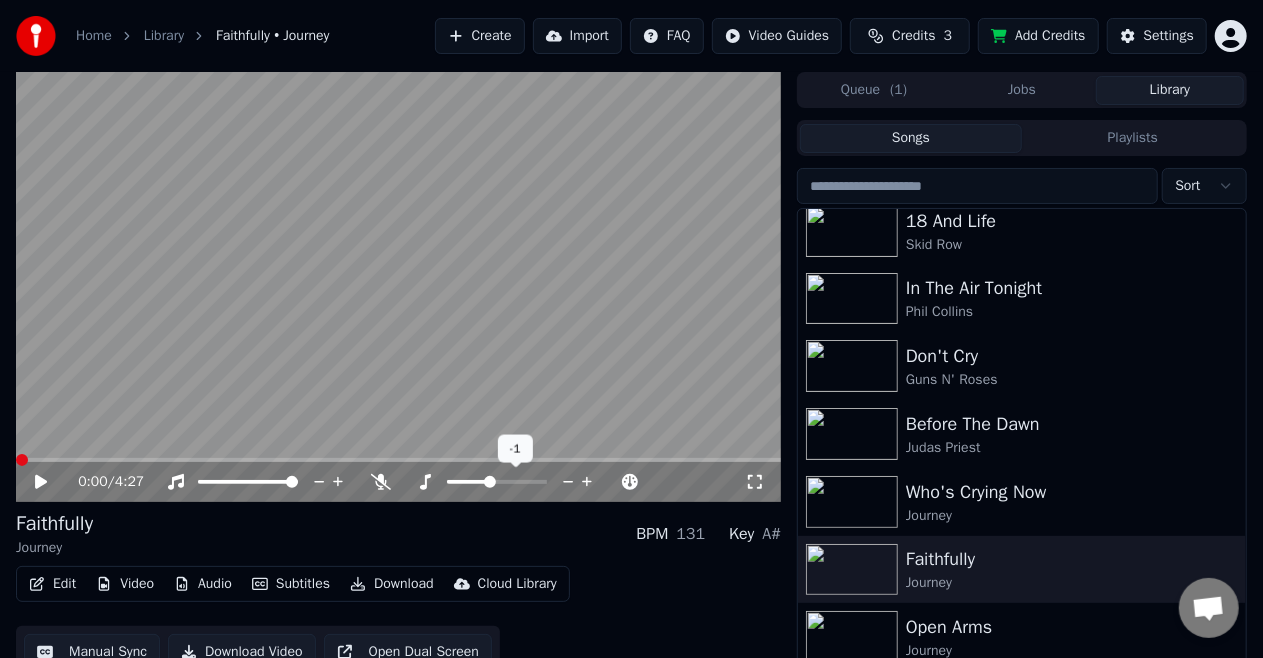 click 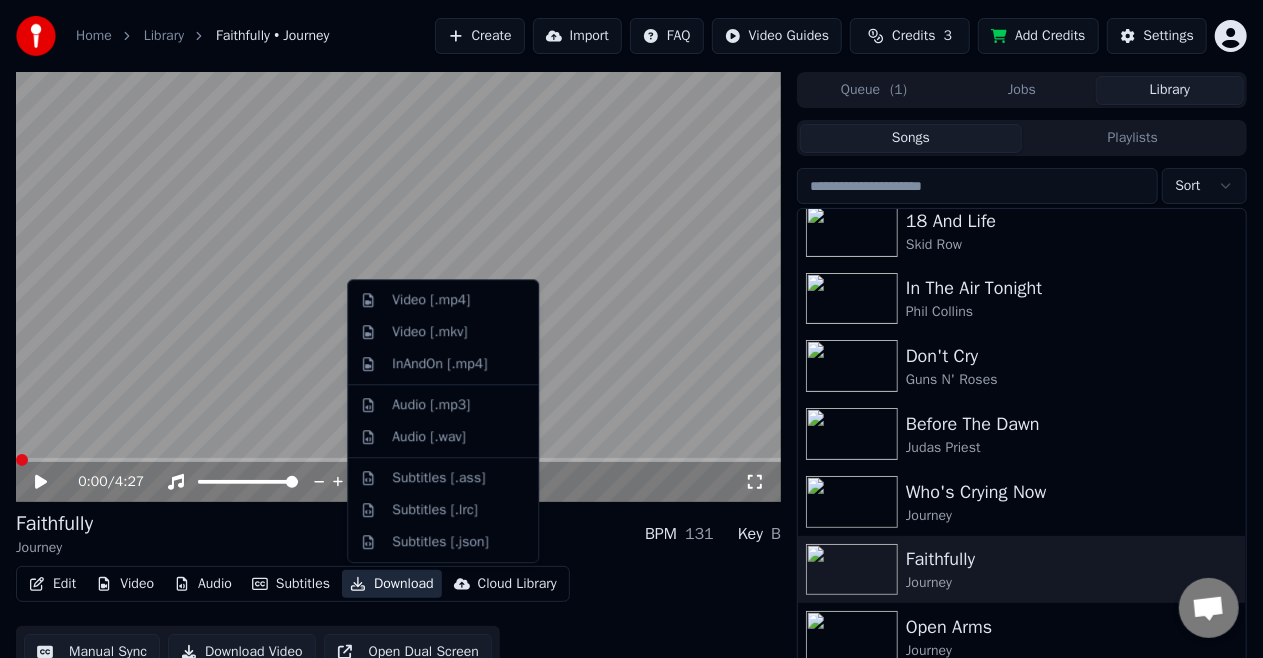click on "Download" at bounding box center (392, 584) 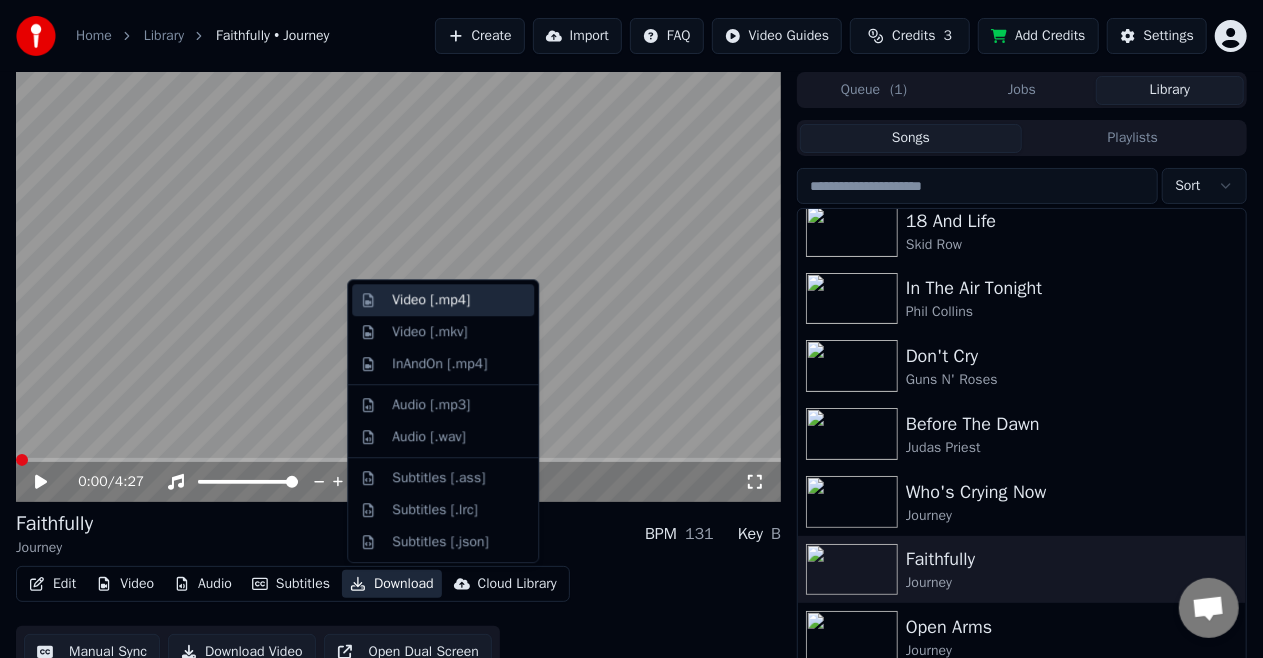 click on "Video [.mp4]" at bounding box center [431, 300] 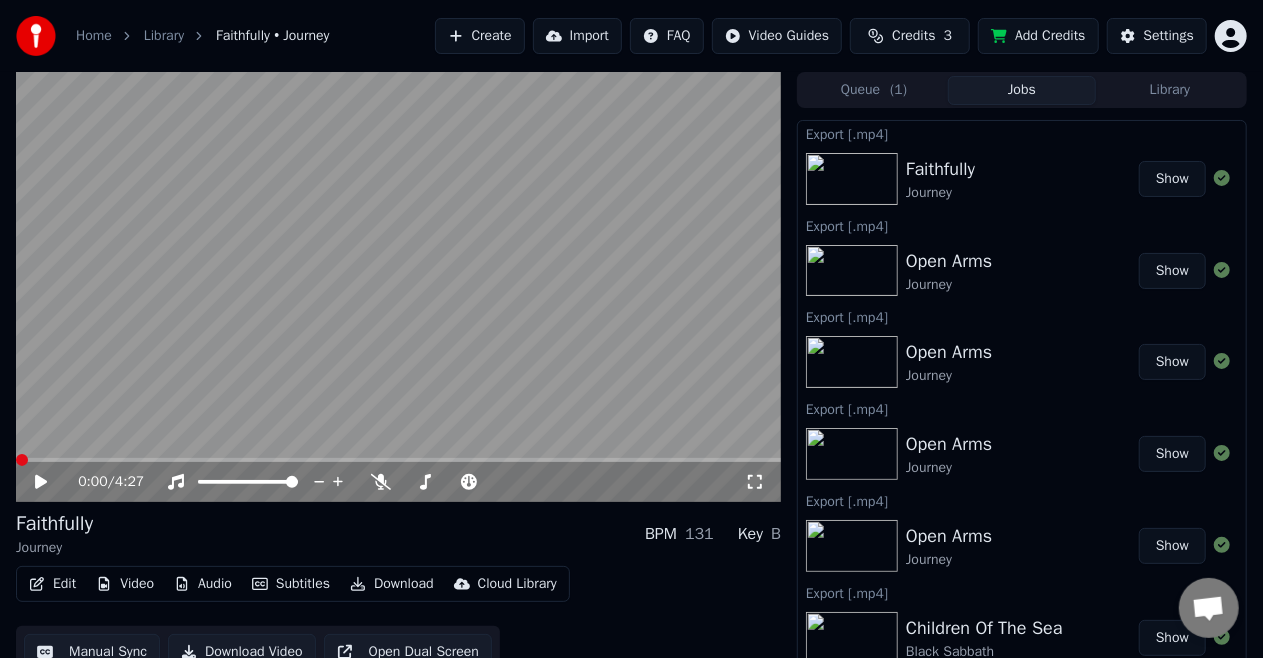 click on "Show" at bounding box center (1172, 179) 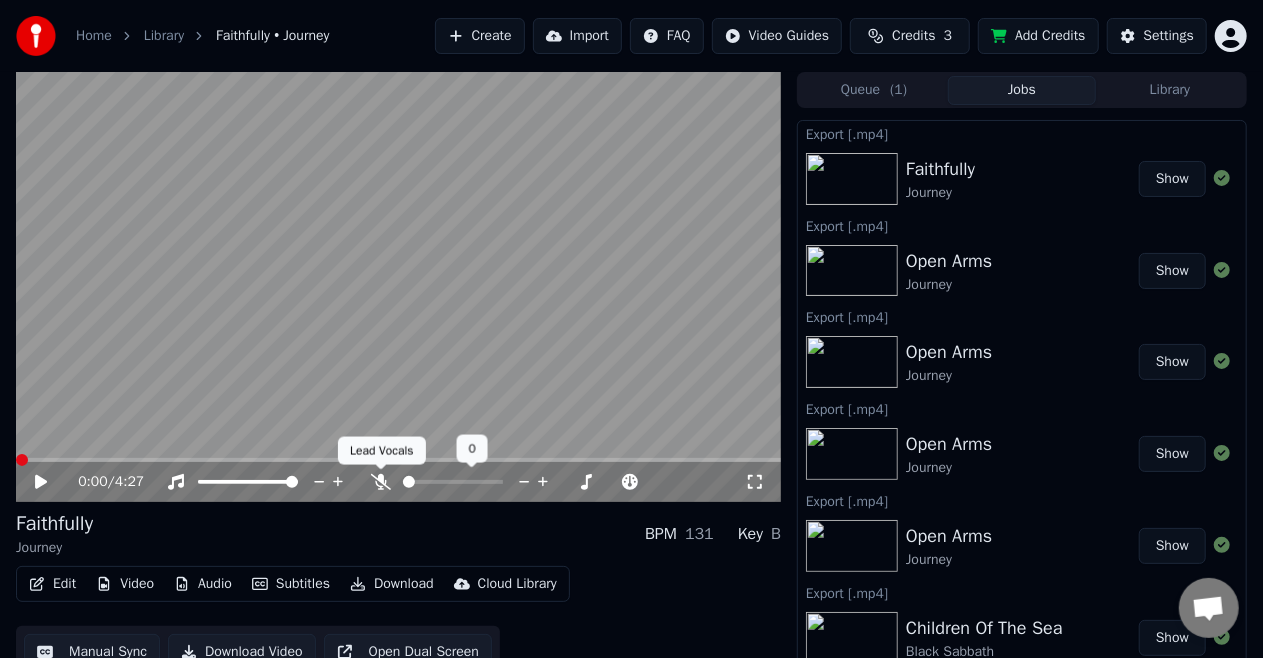 click 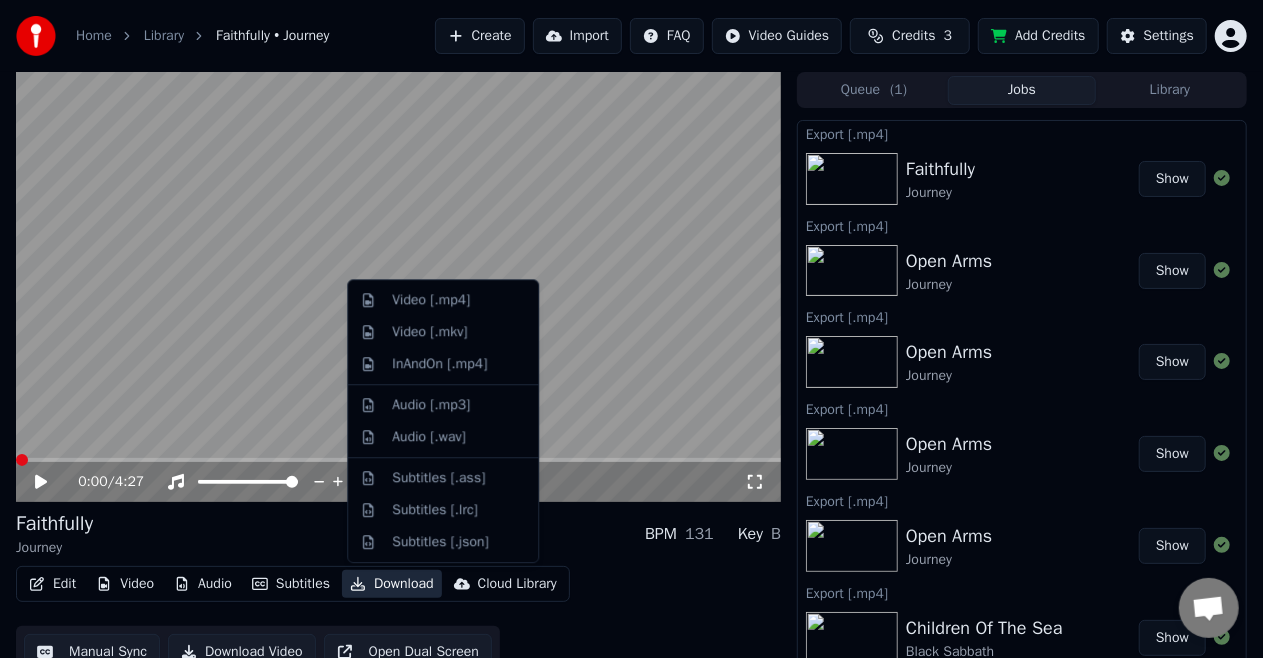 click on "Download" at bounding box center [392, 584] 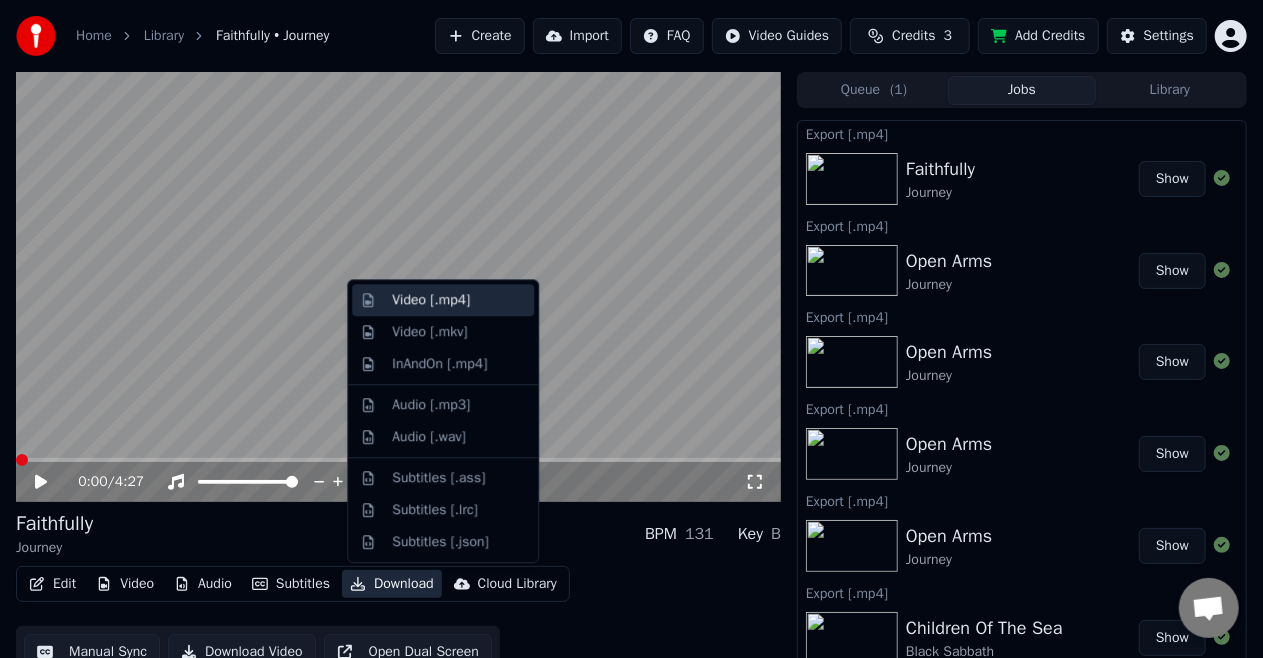 click on "Video [.mp4]" at bounding box center [431, 300] 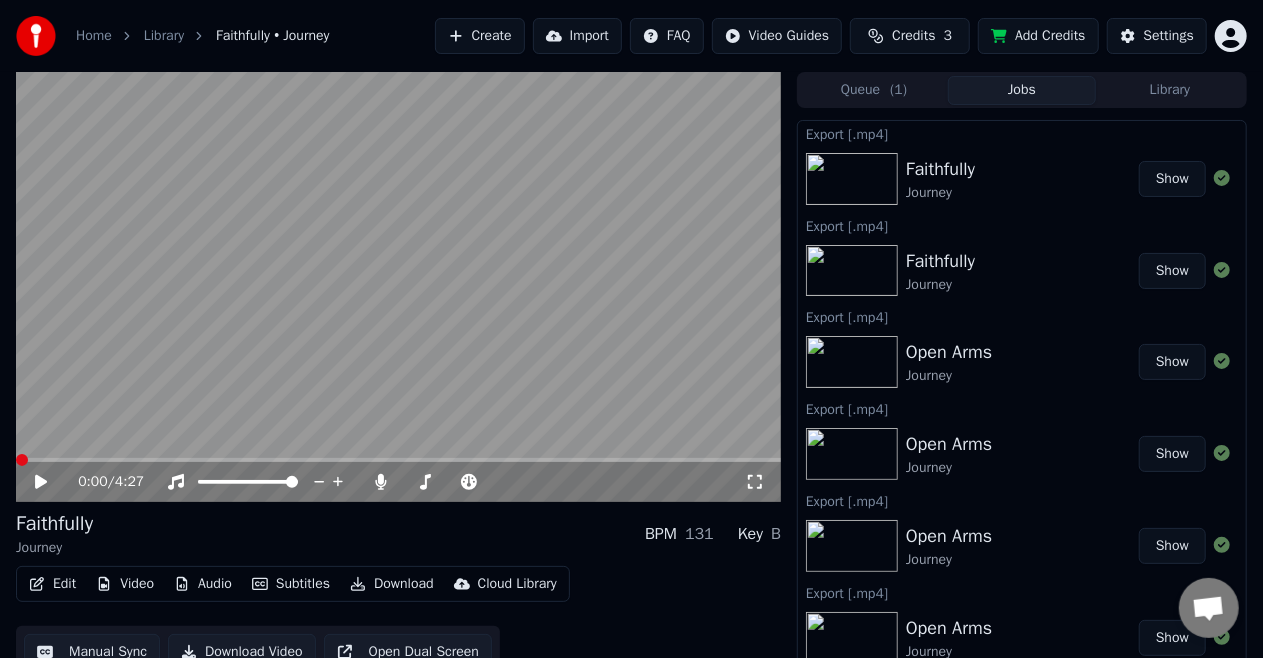 click on "Show" at bounding box center [1172, 179] 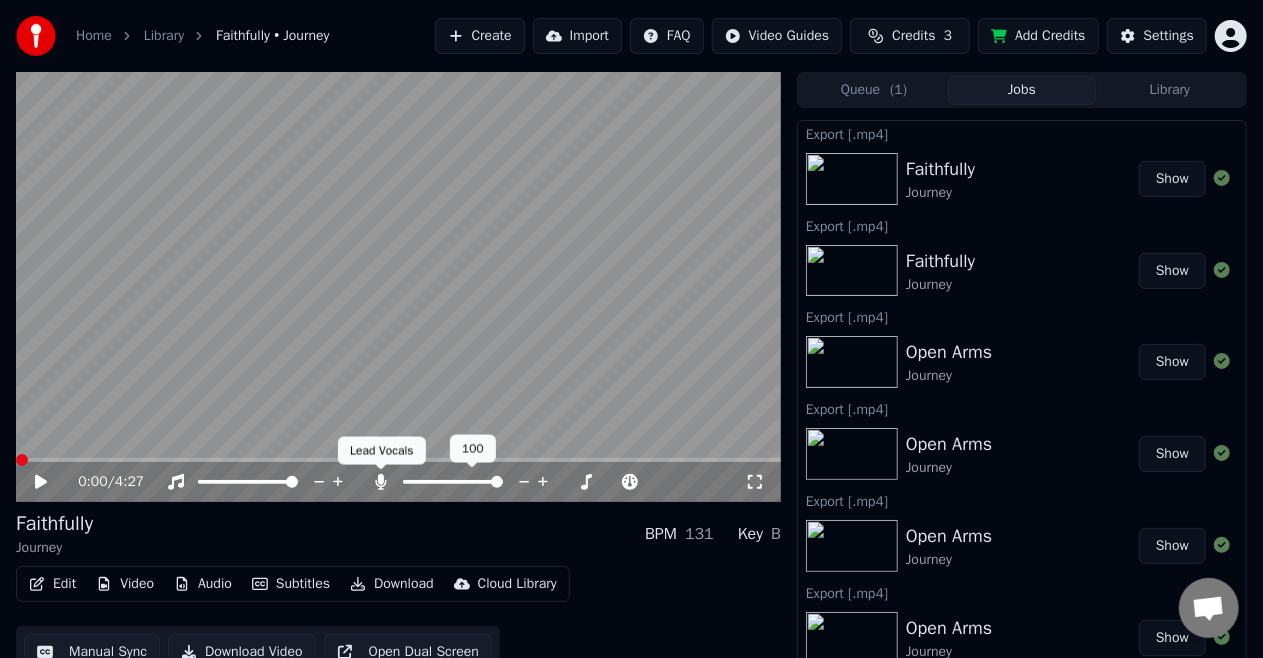 click 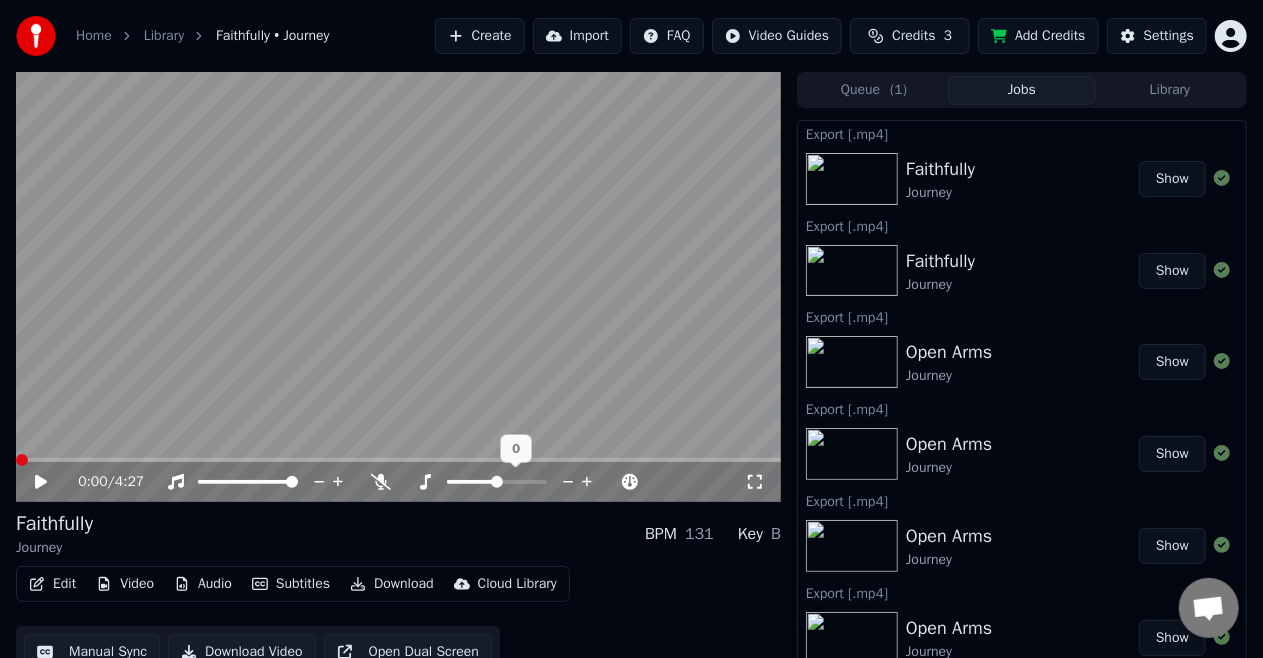 click 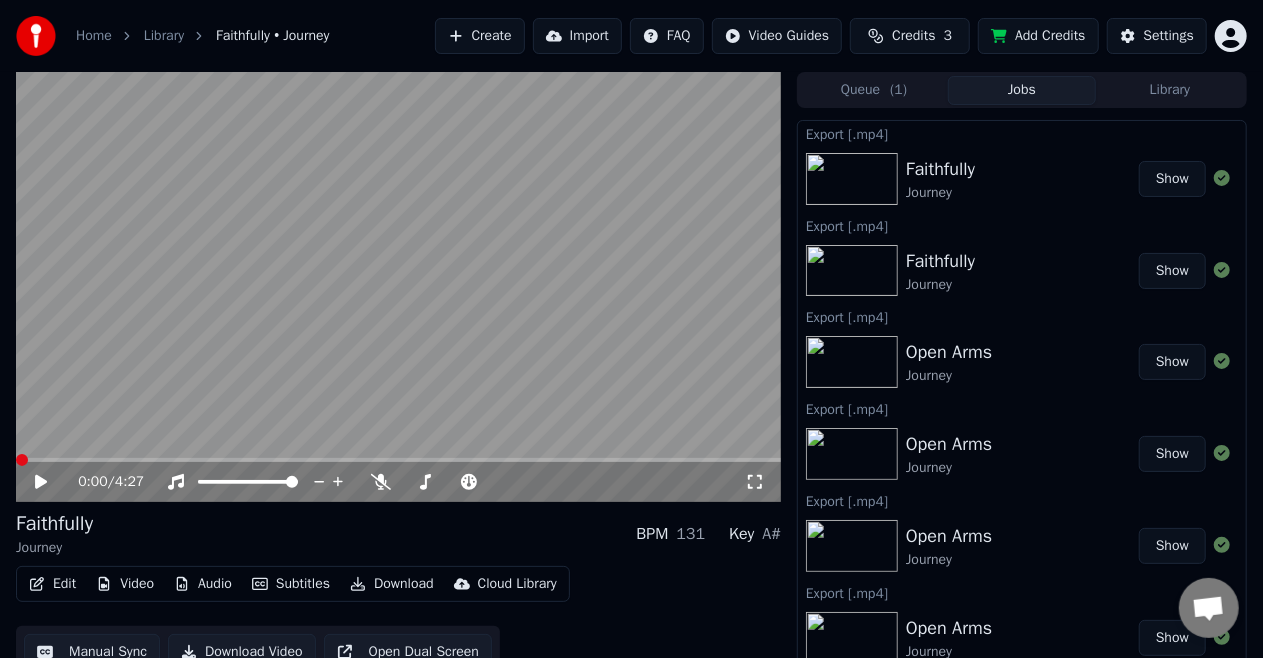 click on "Download" at bounding box center (392, 584) 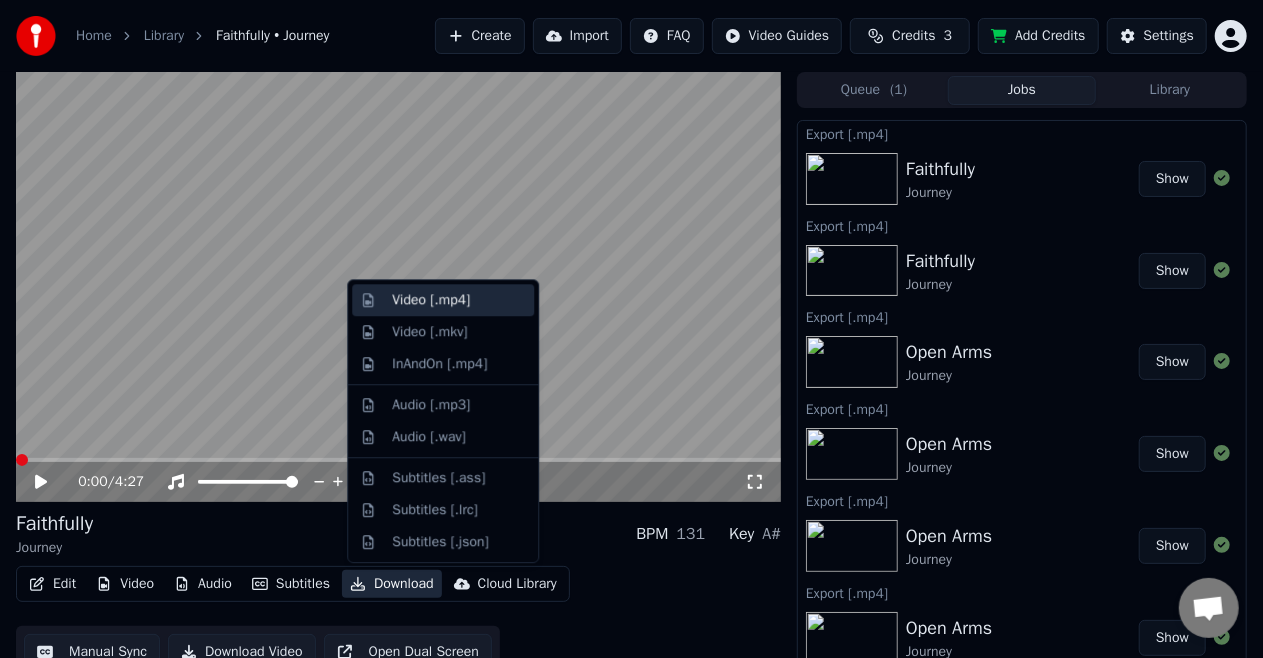click on "Video [.mp4]" at bounding box center (431, 300) 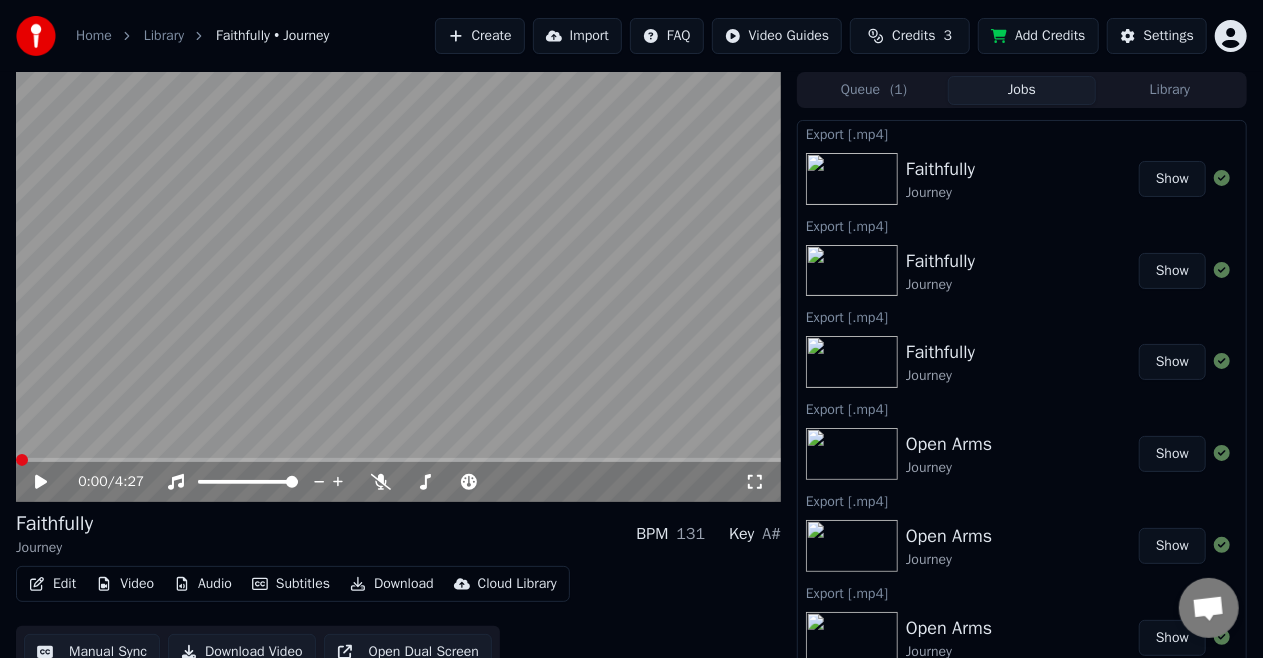 click on "Show" at bounding box center [1172, 179] 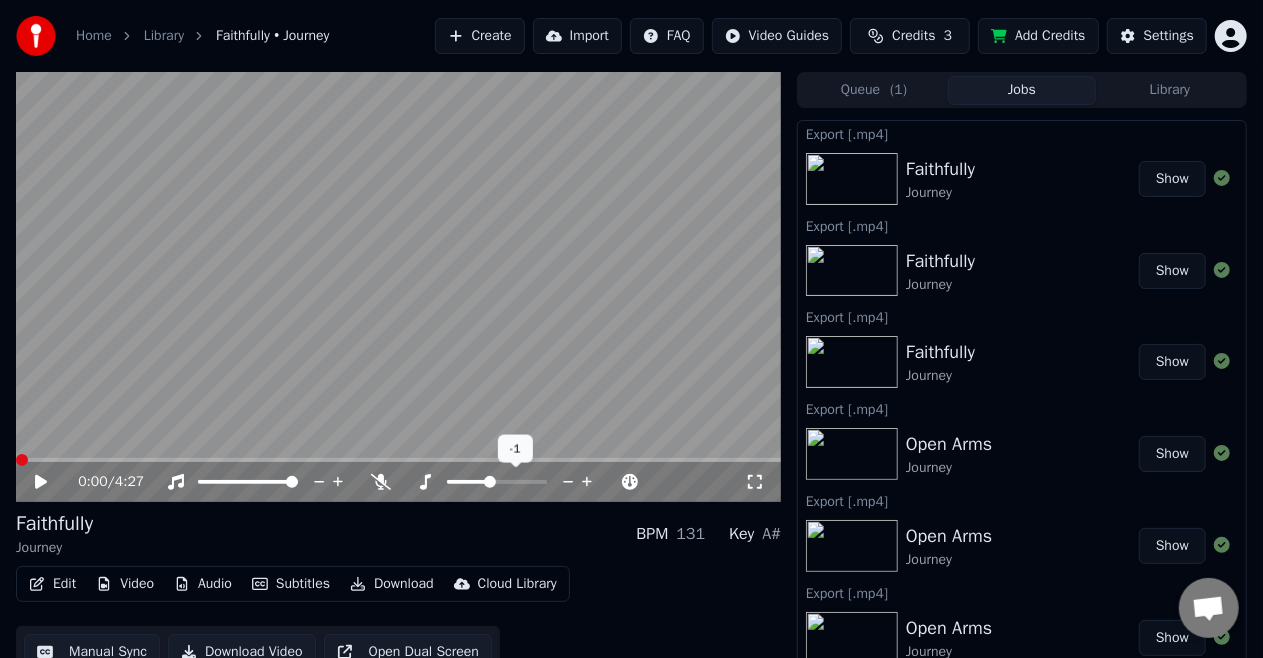 click 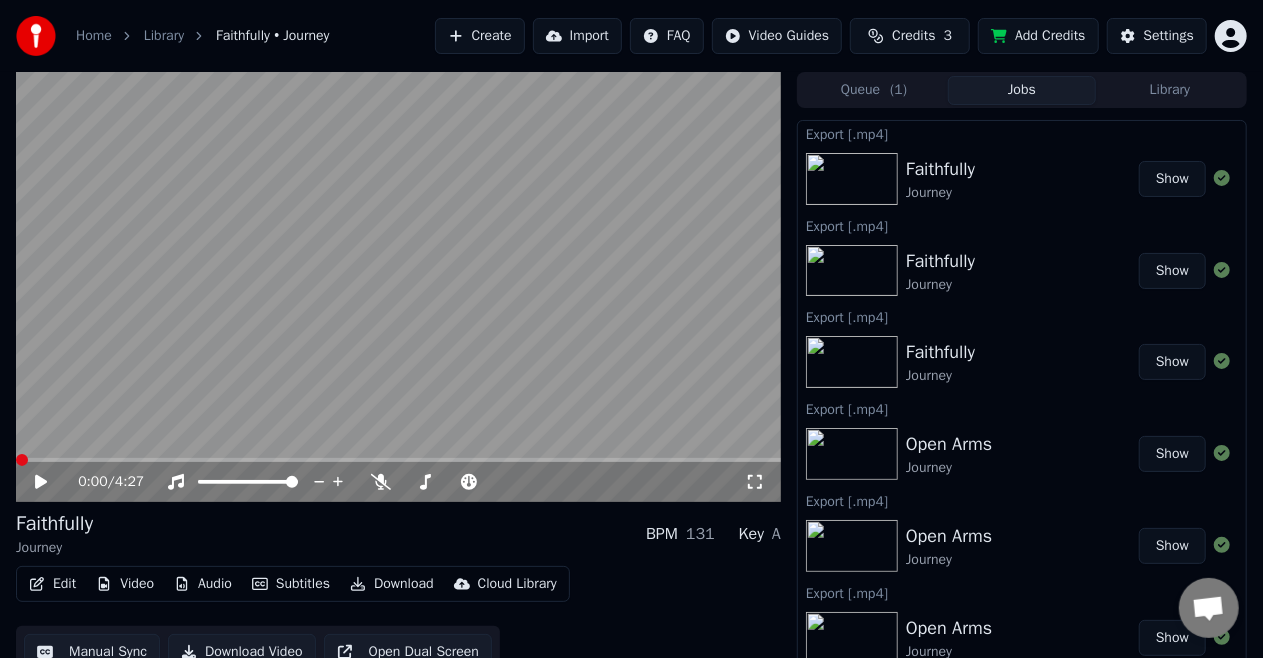 click on "Download" at bounding box center [392, 584] 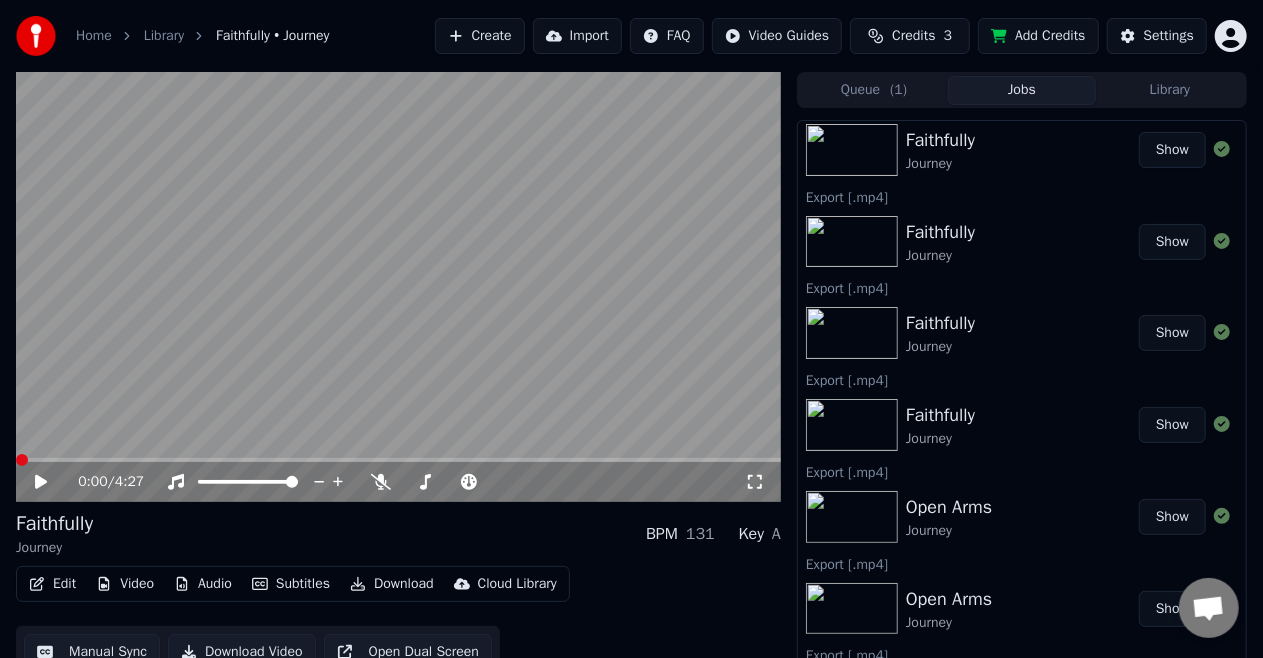 scroll, scrollTop: 0, scrollLeft: 0, axis: both 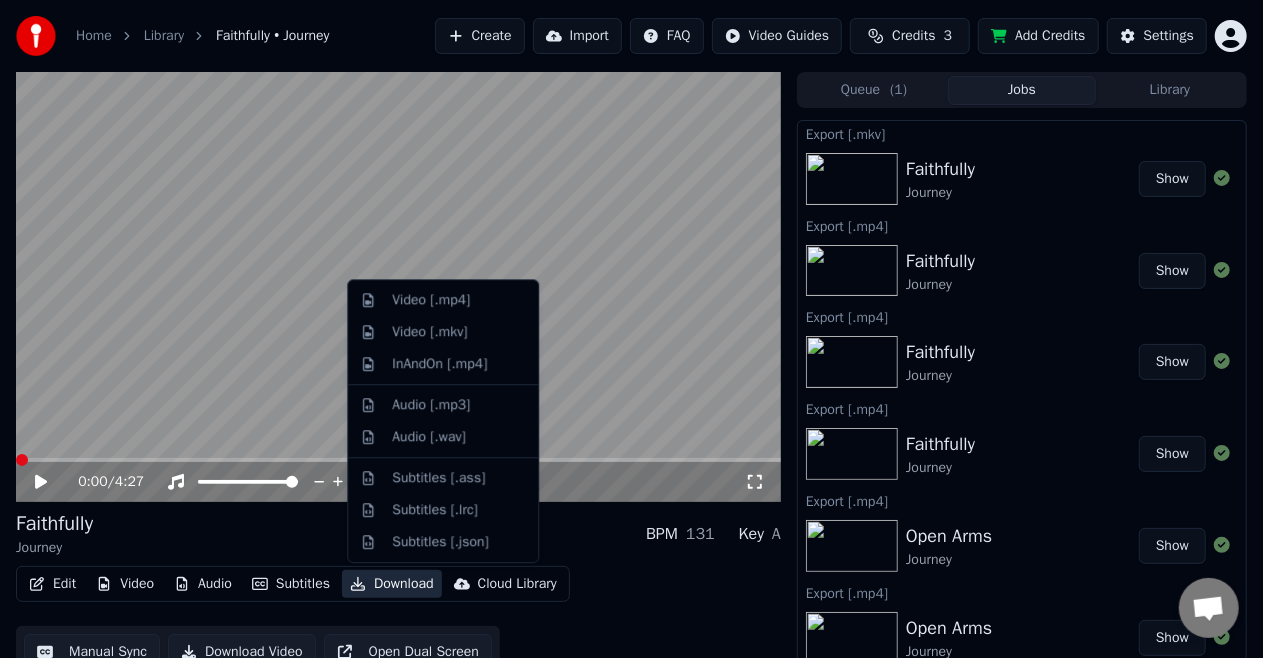 click on "Download" at bounding box center (392, 584) 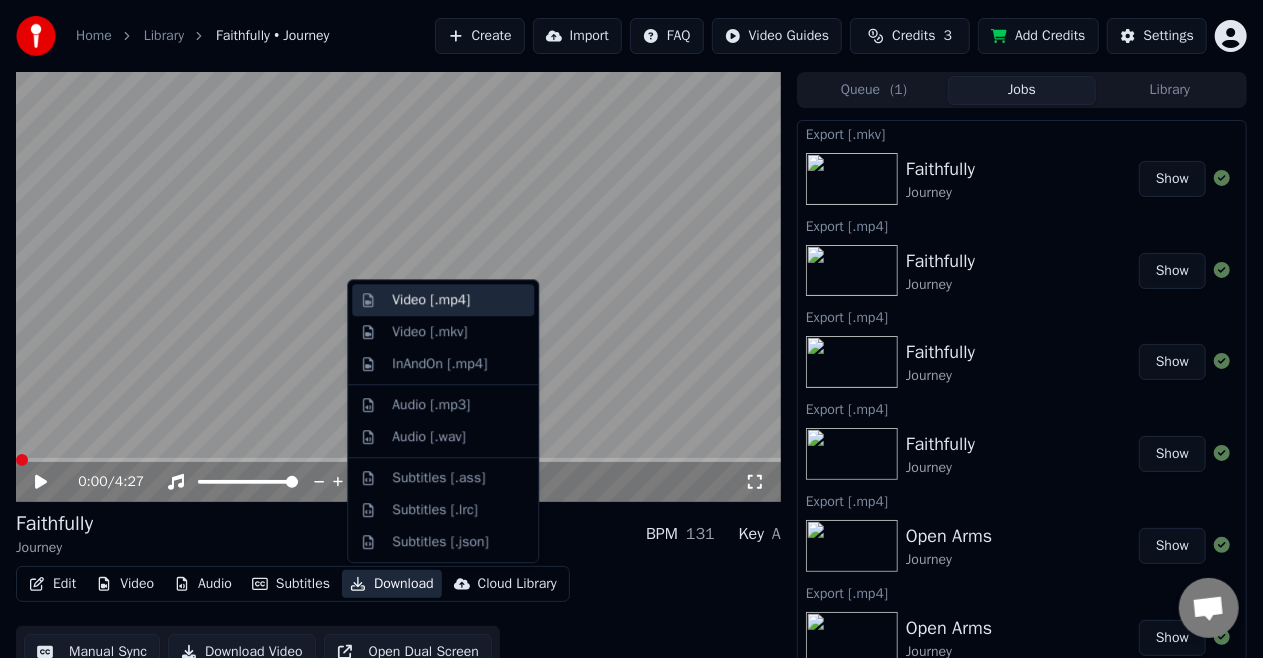 click on "Video [.mp4]" at bounding box center (431, 300) 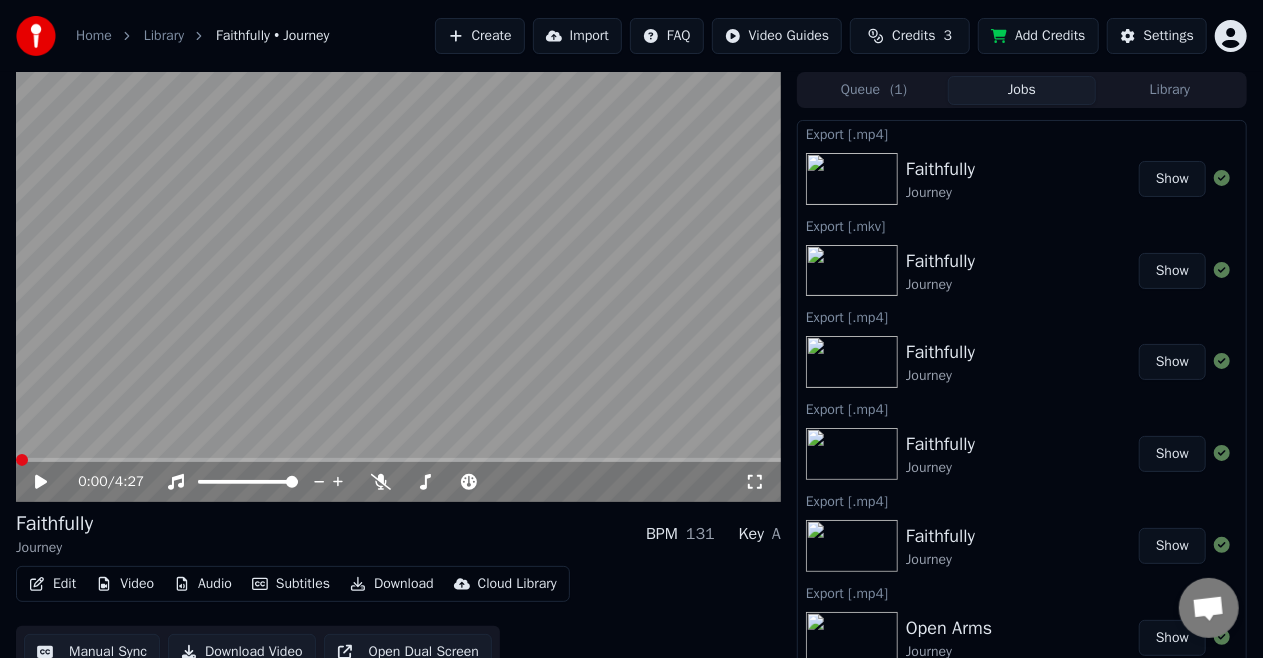 click on "Show" at bounding box center (1172, 179) 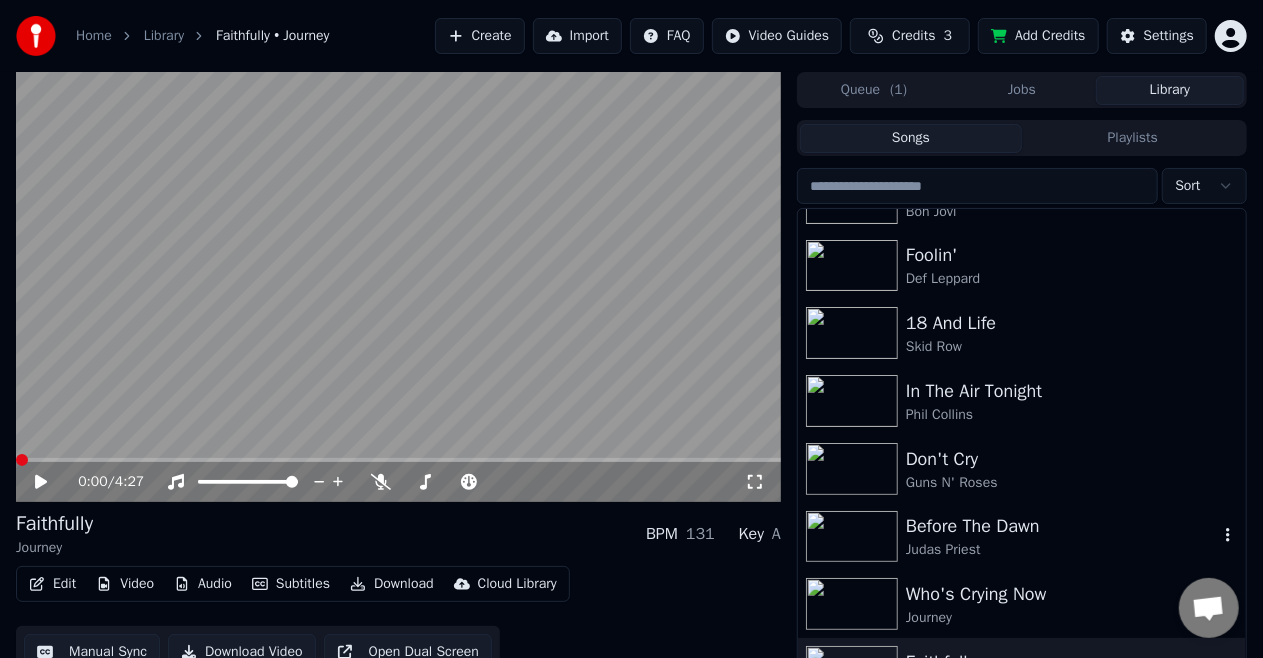 scroll, scrollTop: 1000, scrollLeft: 0, axis: vertical 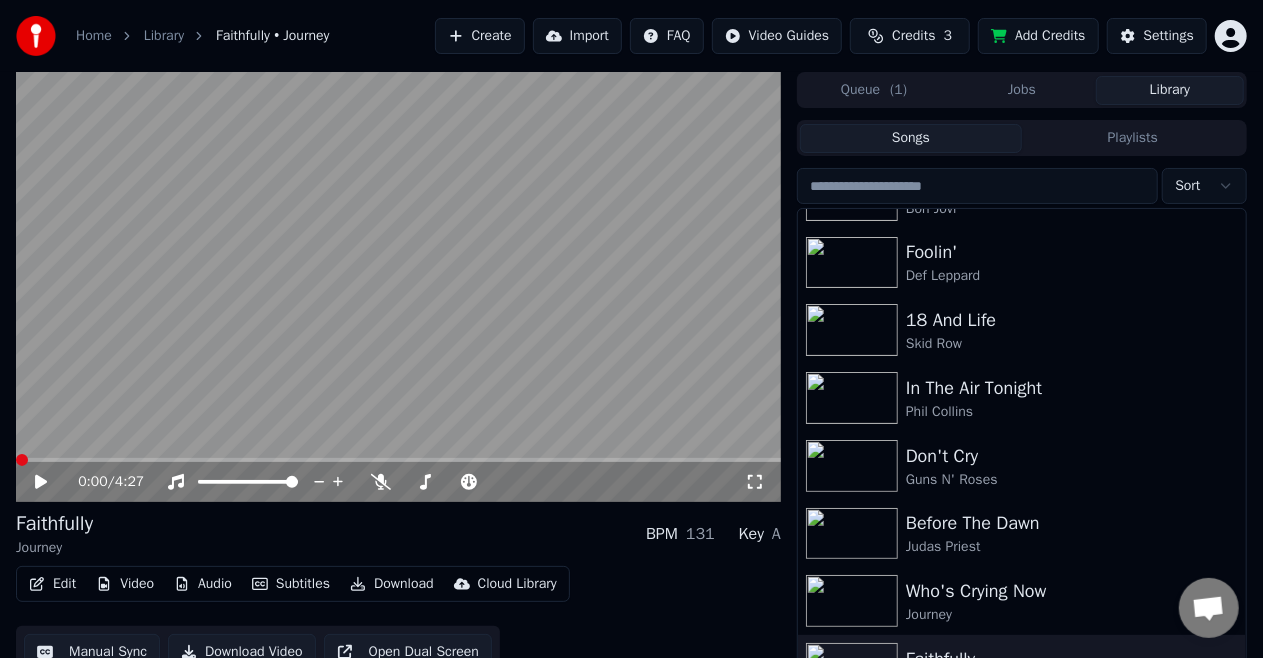 click on "Who's Crying Now" at bounding box center [1062, 591] 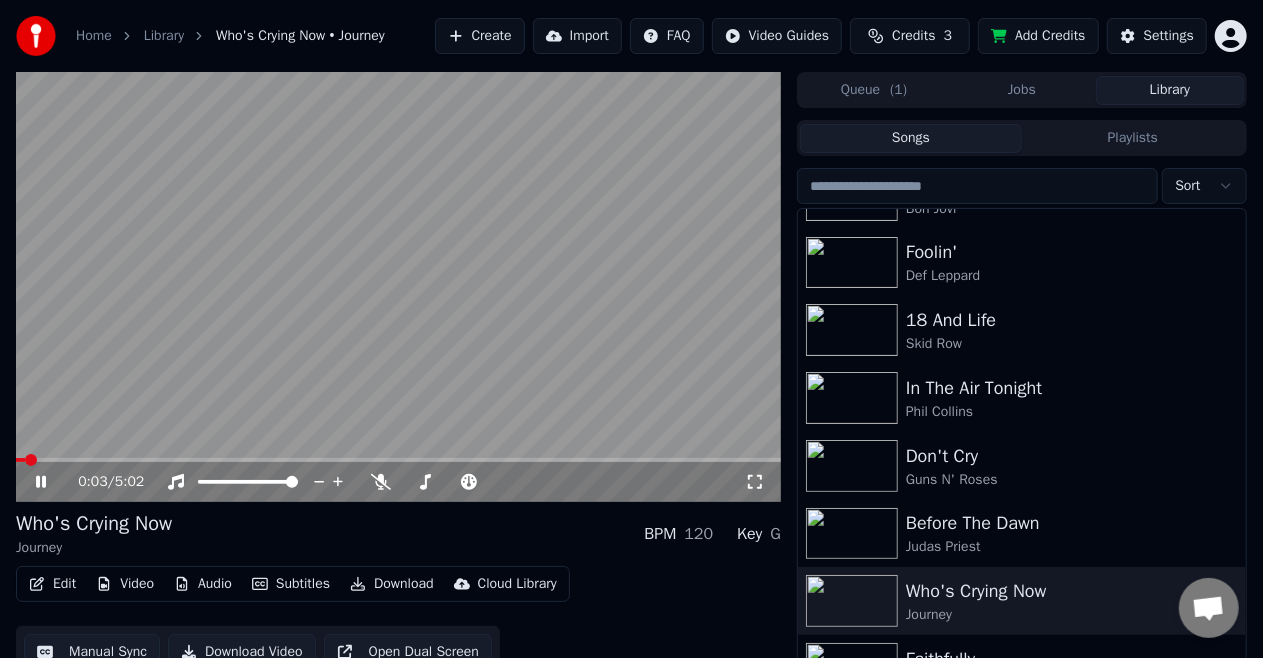 click 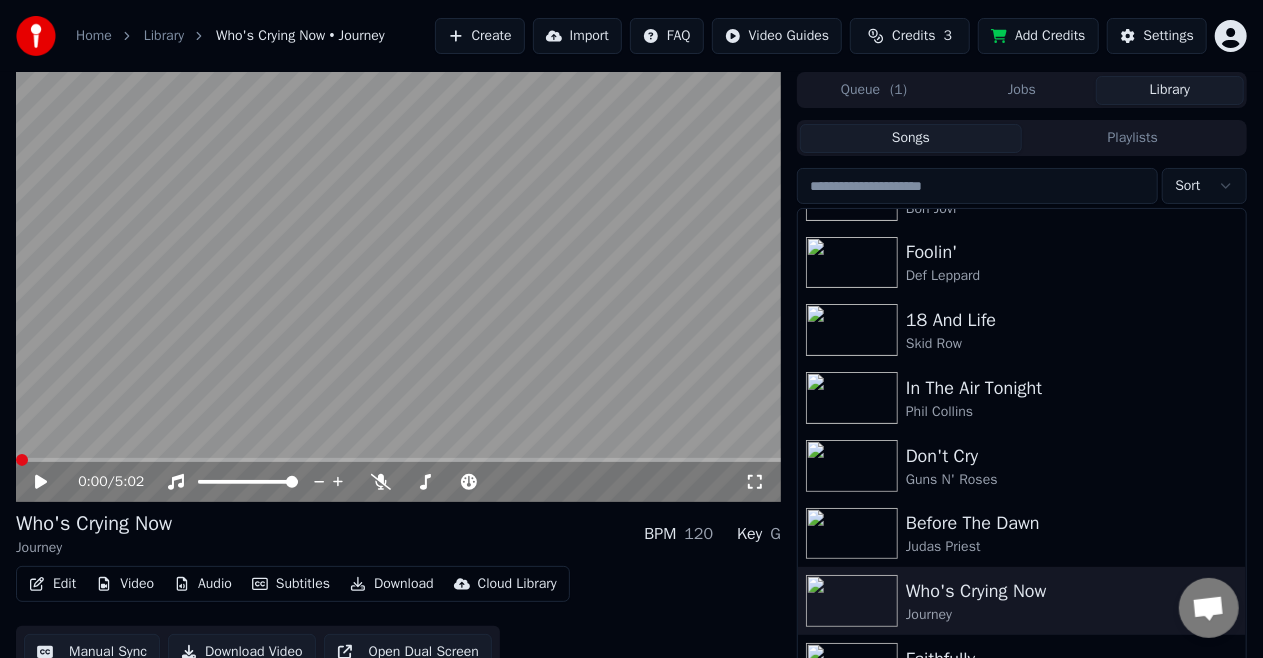 click at bounding box center (22, 460) 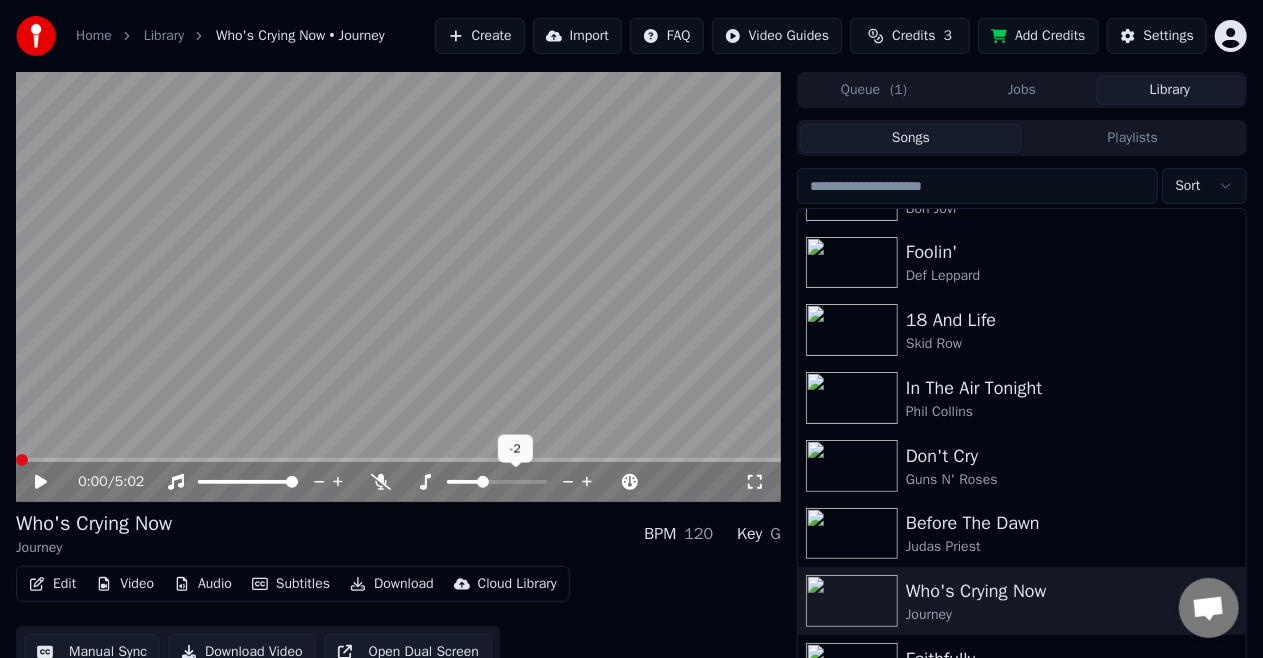 click 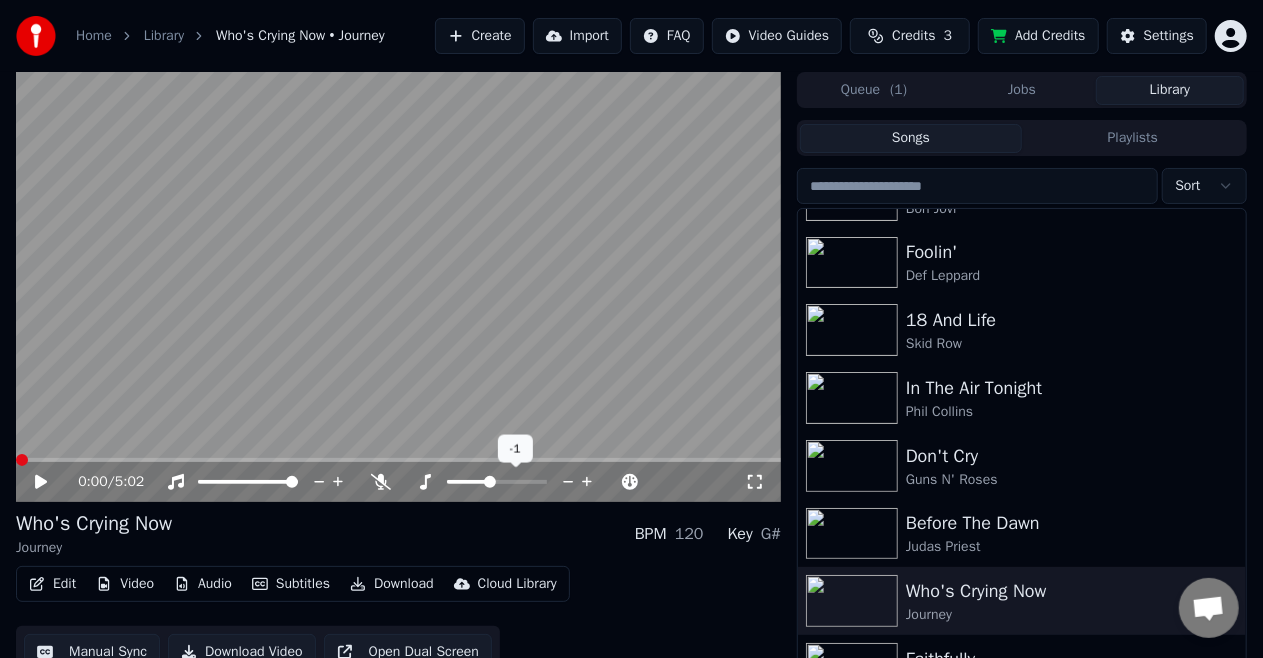 click 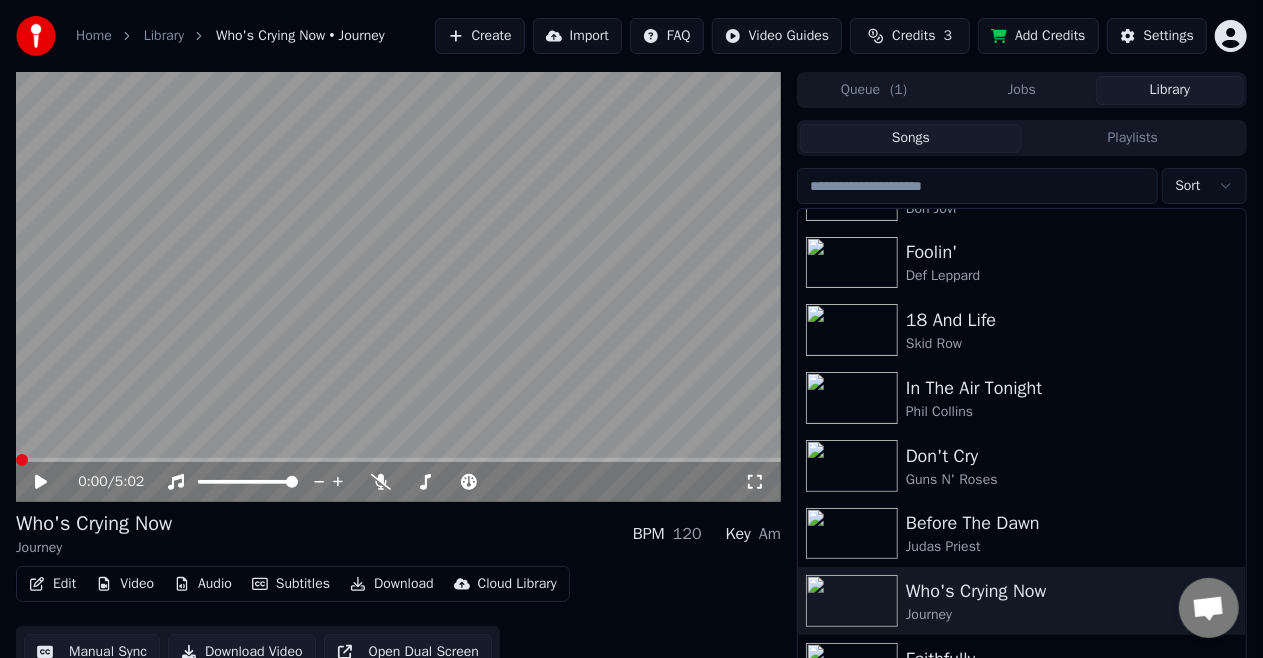 click on "Download" at bounding box center (392, 584) 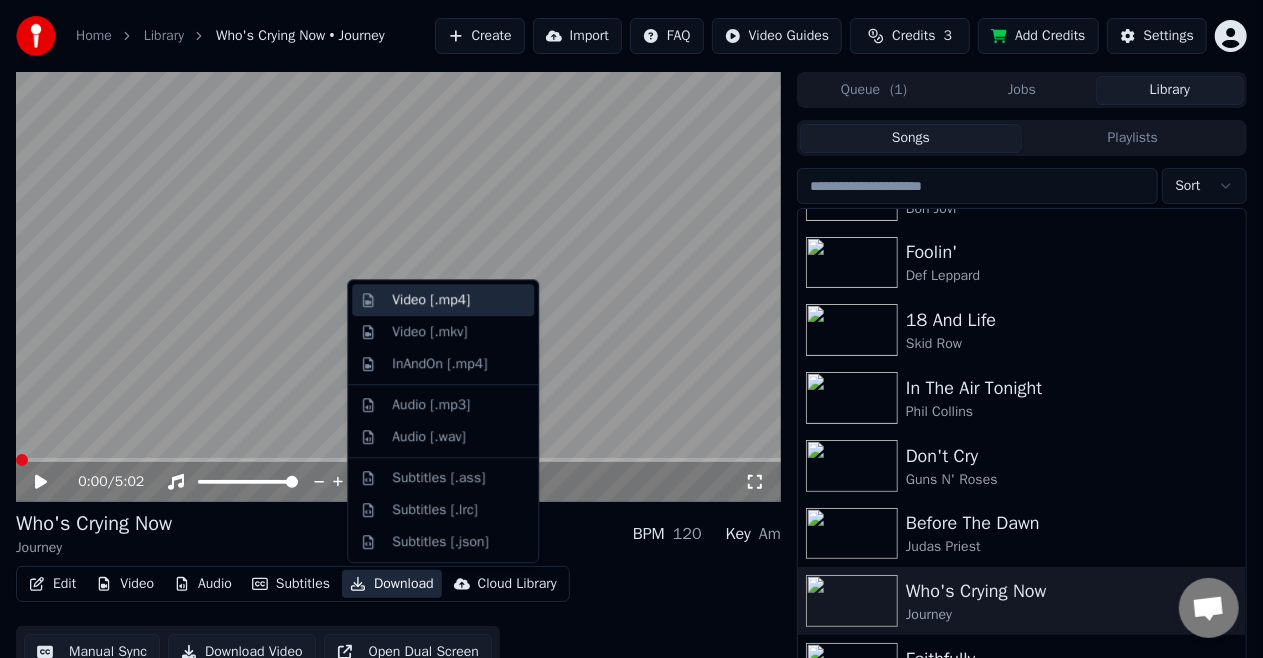 click on "Video [.mp4]" at bounding box center (431, 300) 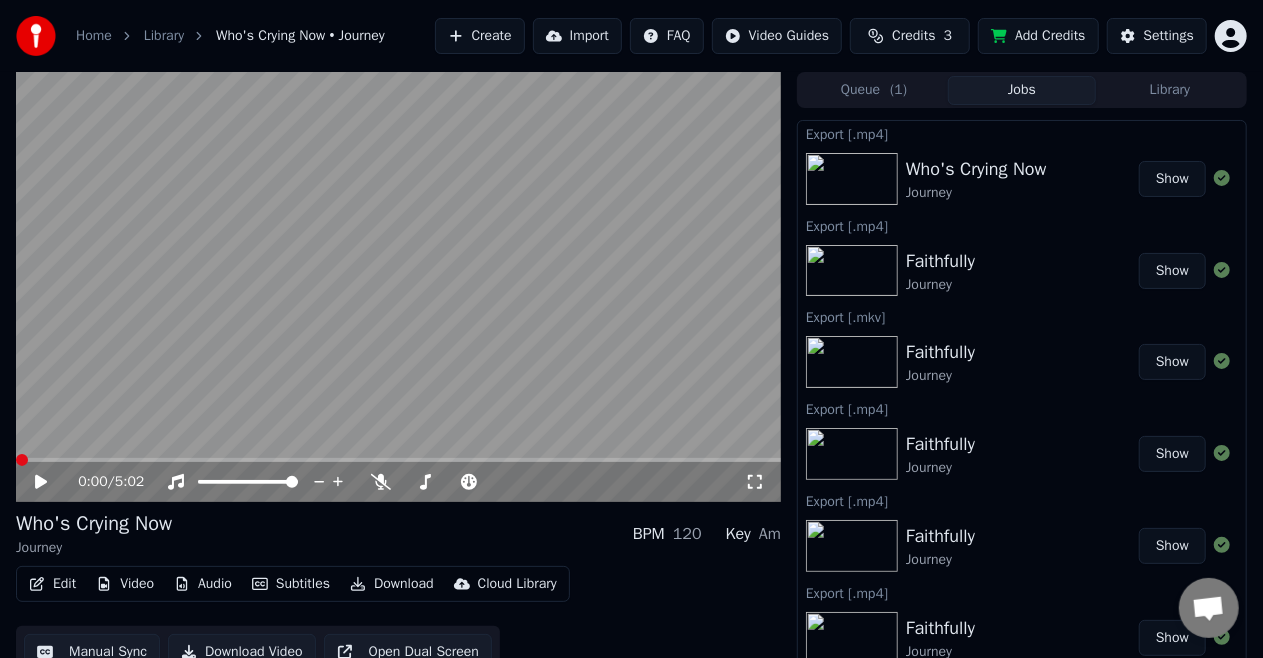 click on "Show" at bounding box center [1172, 179] 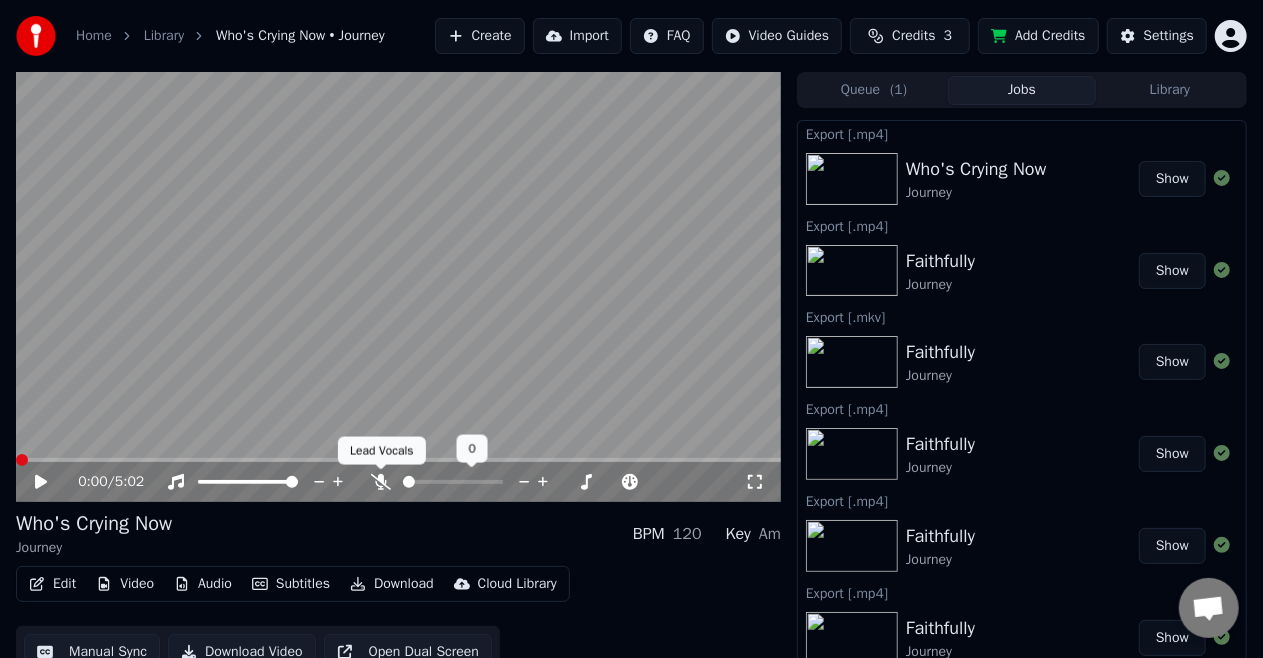 click 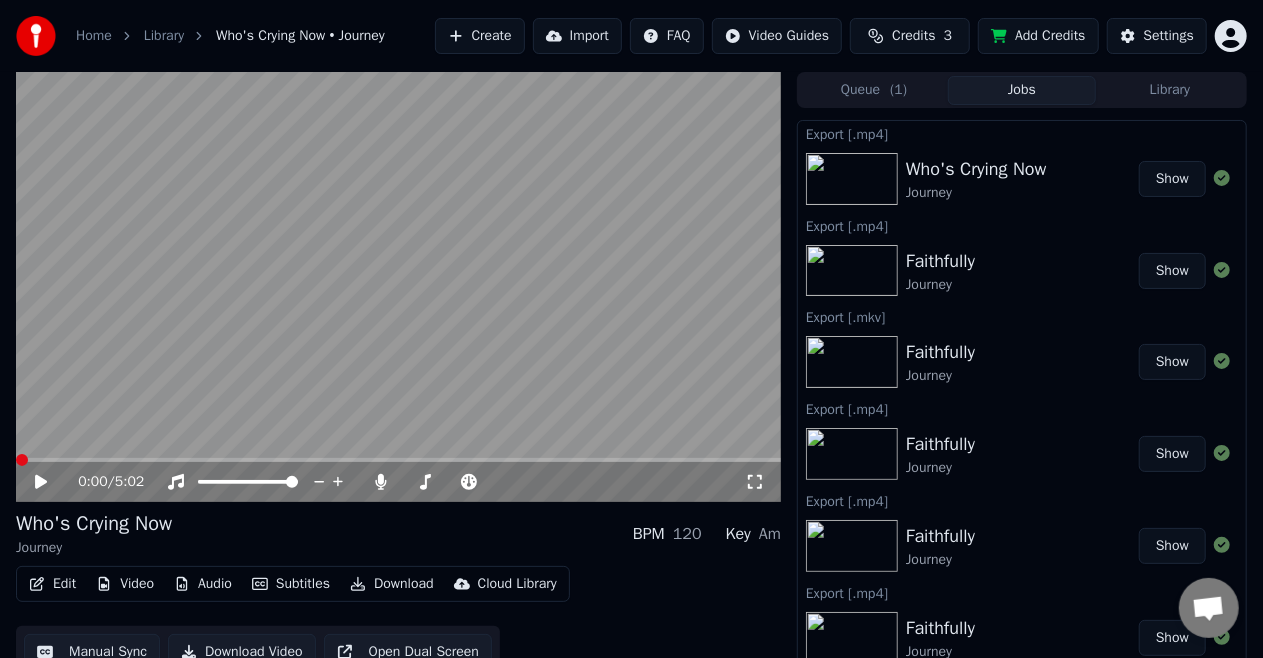 click on "Download" at bounding box center [392, 584] 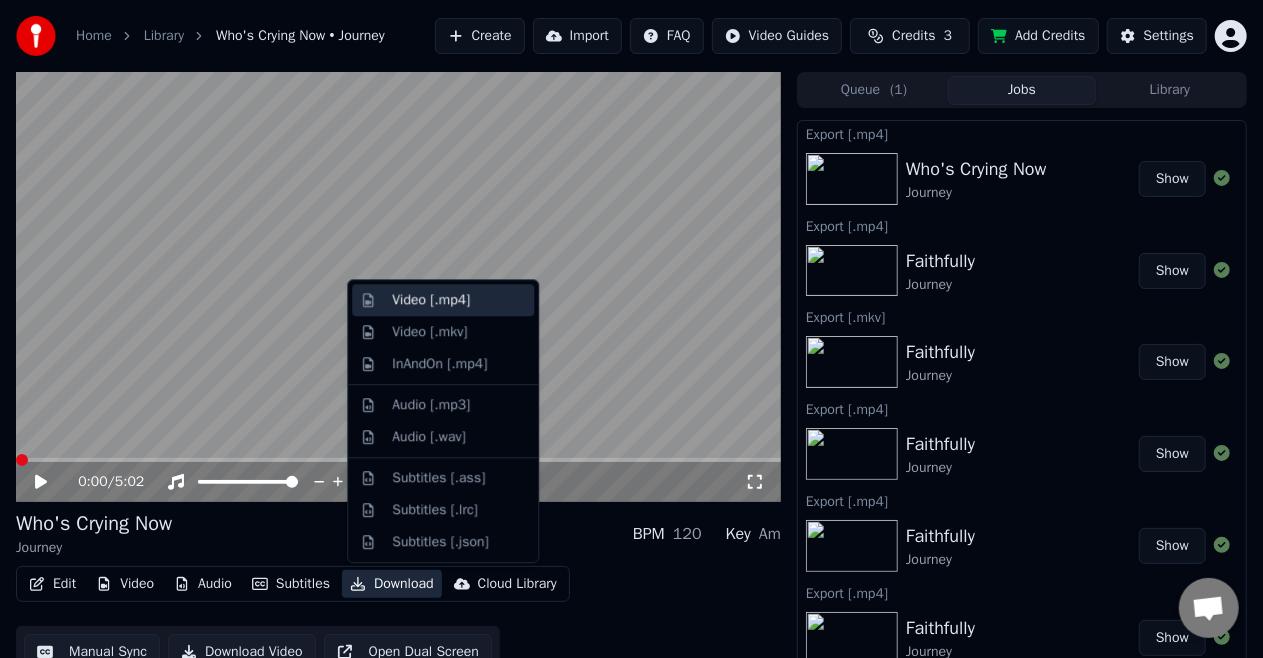 click on "Video [.mp4]" at bounding box center (431, 300) 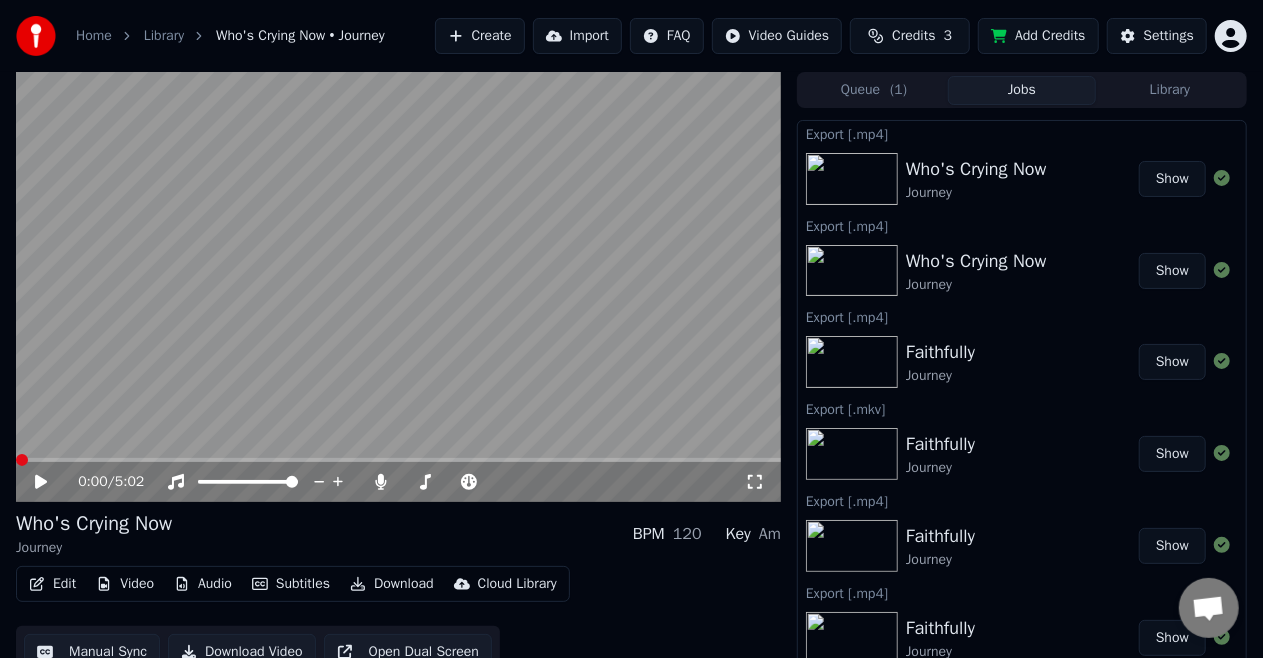 click on "Show" at bounding box center [1172, 179] 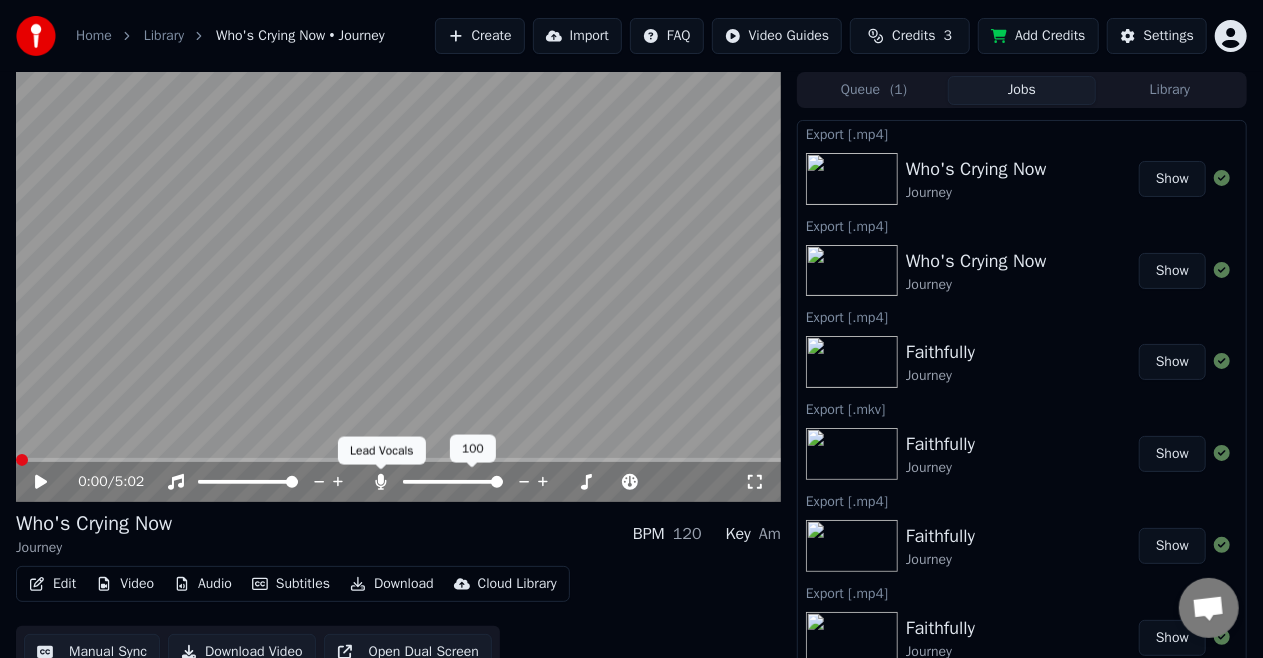 click 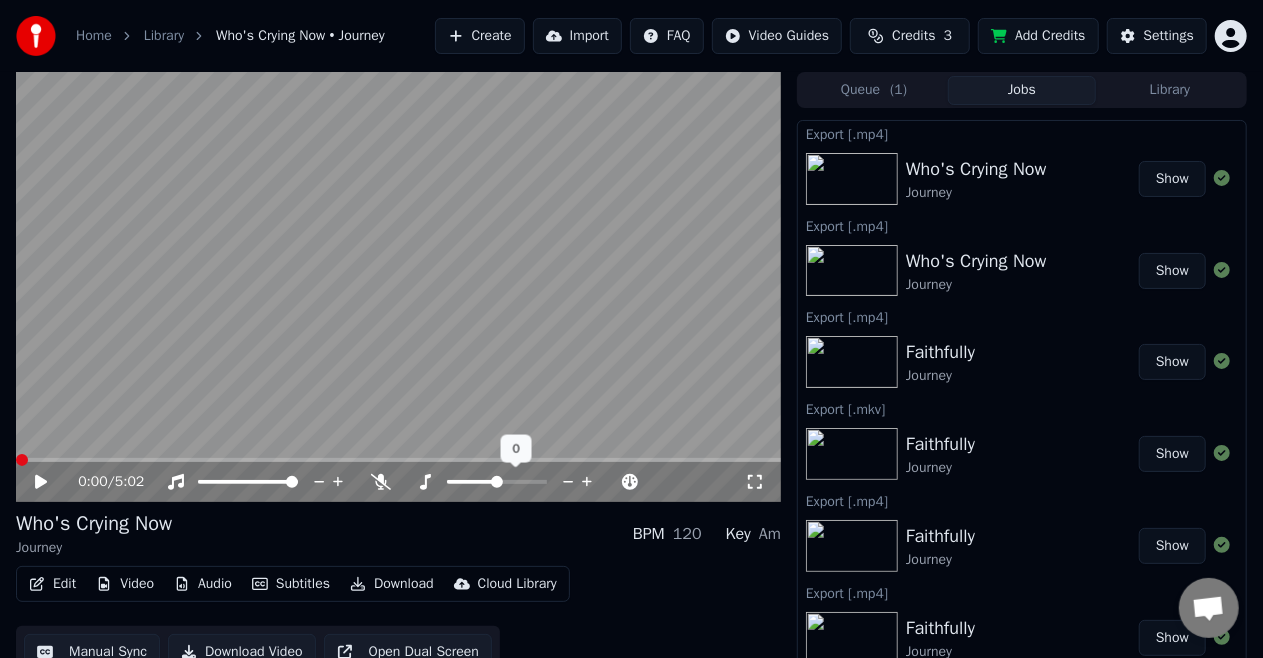 click 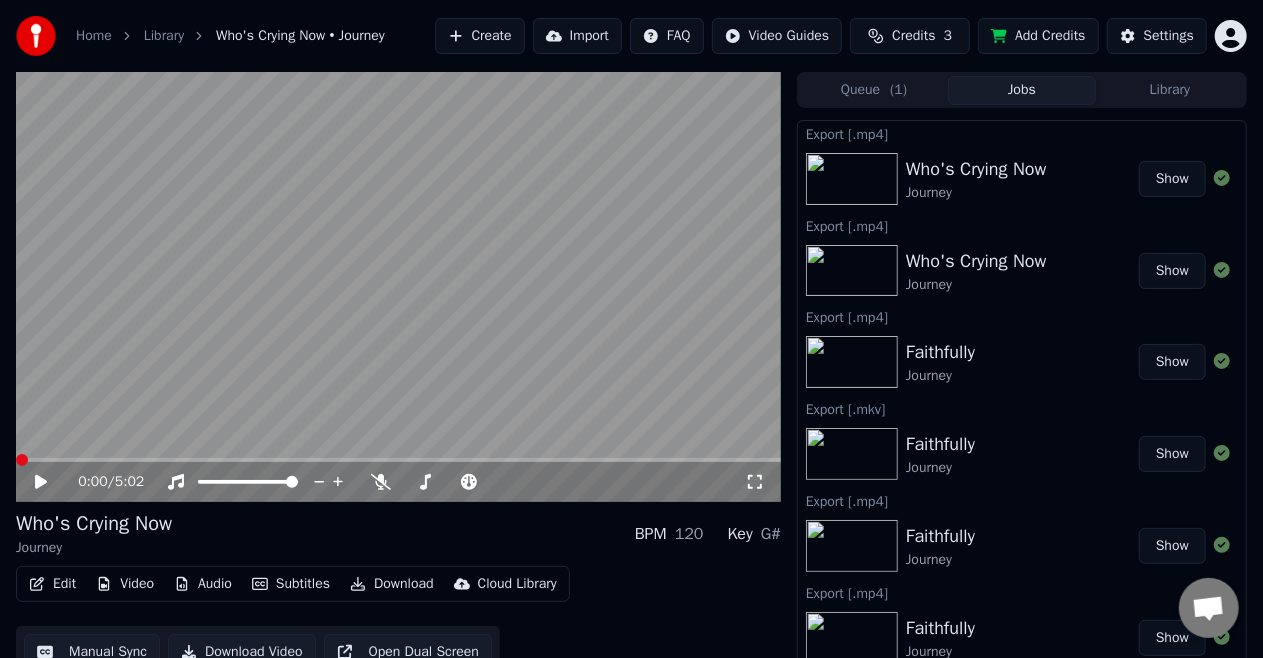 click on "Download" at bounding box center [392, 584] 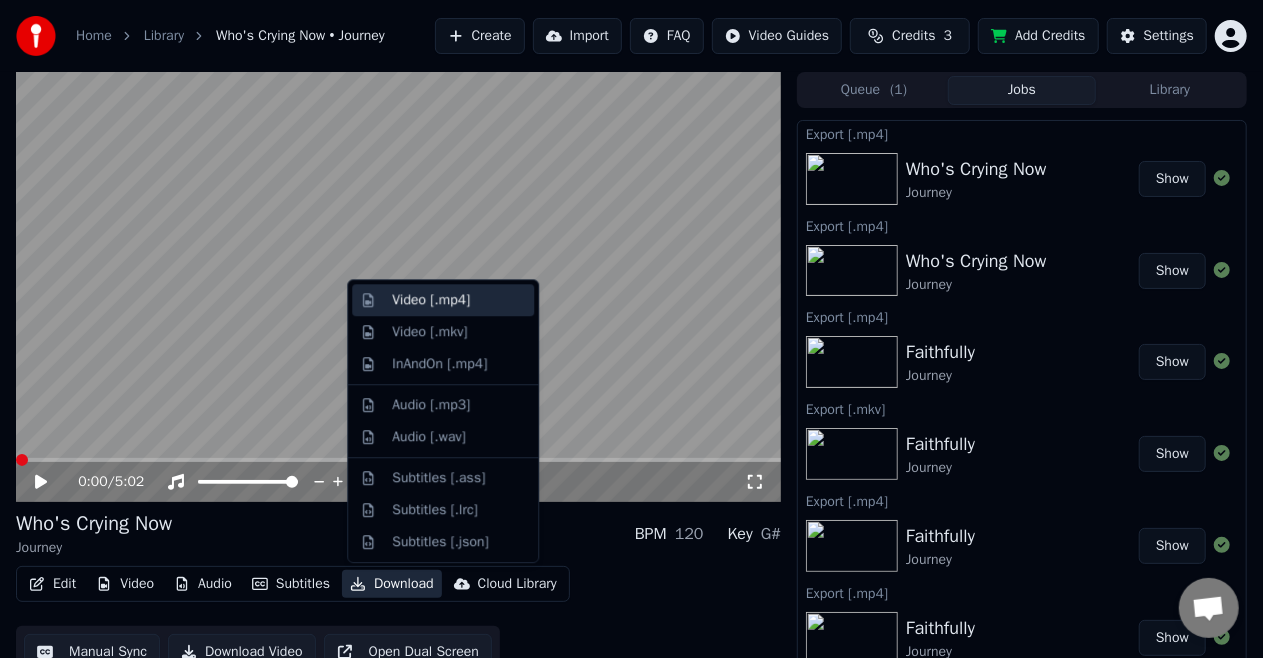 click on "Video [.mp4]" at bounding box center [431, 300] 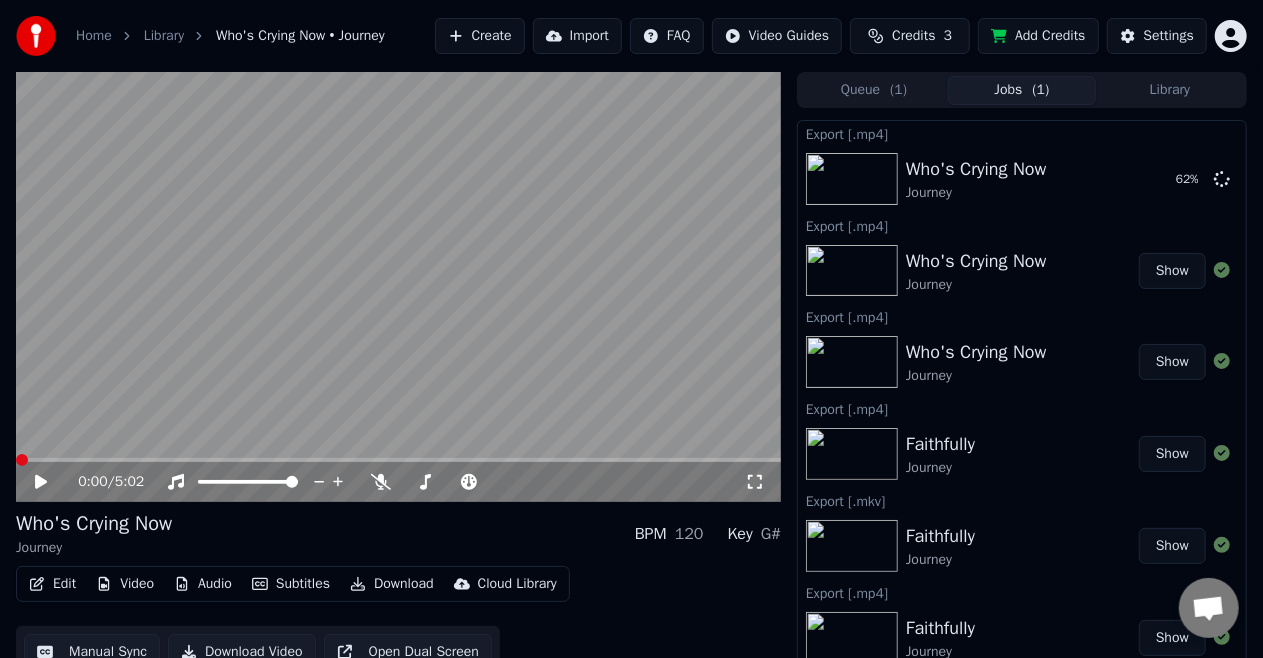 click on "Edit Video Audio Subtitles Download Cloud Library Manual Sync Download Video Open Dual Screen" at bounding box center (398, 622) 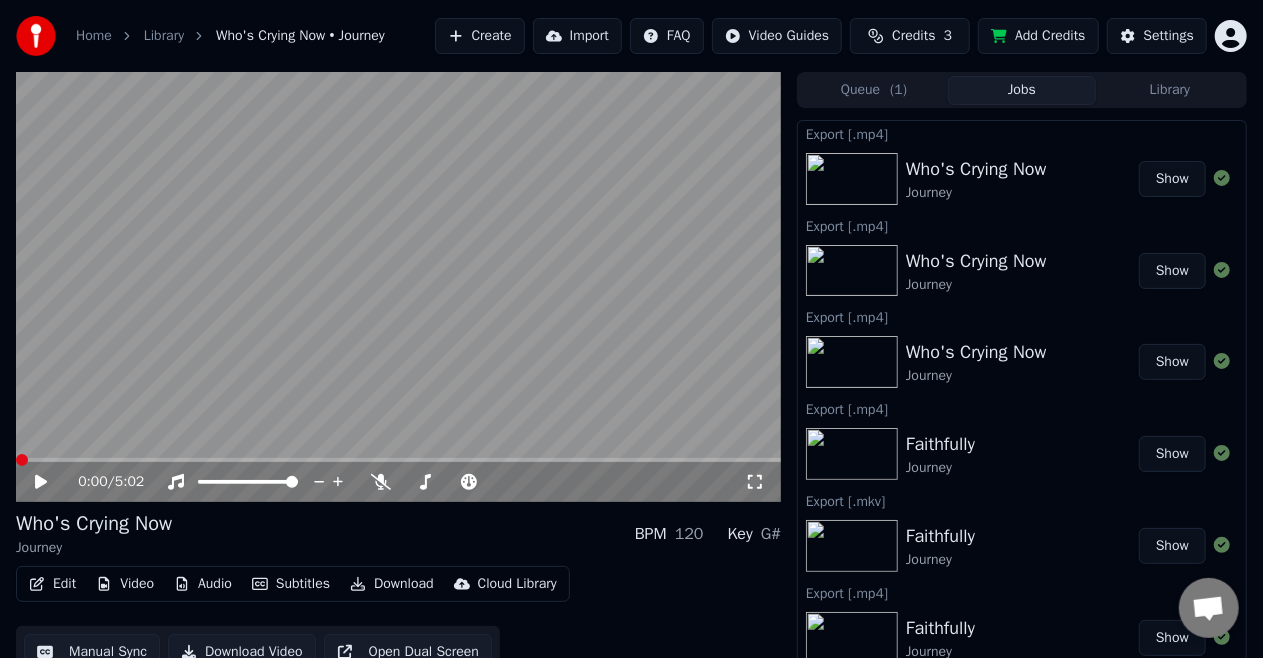 click on "Show" at bounding box center [1172, 179] 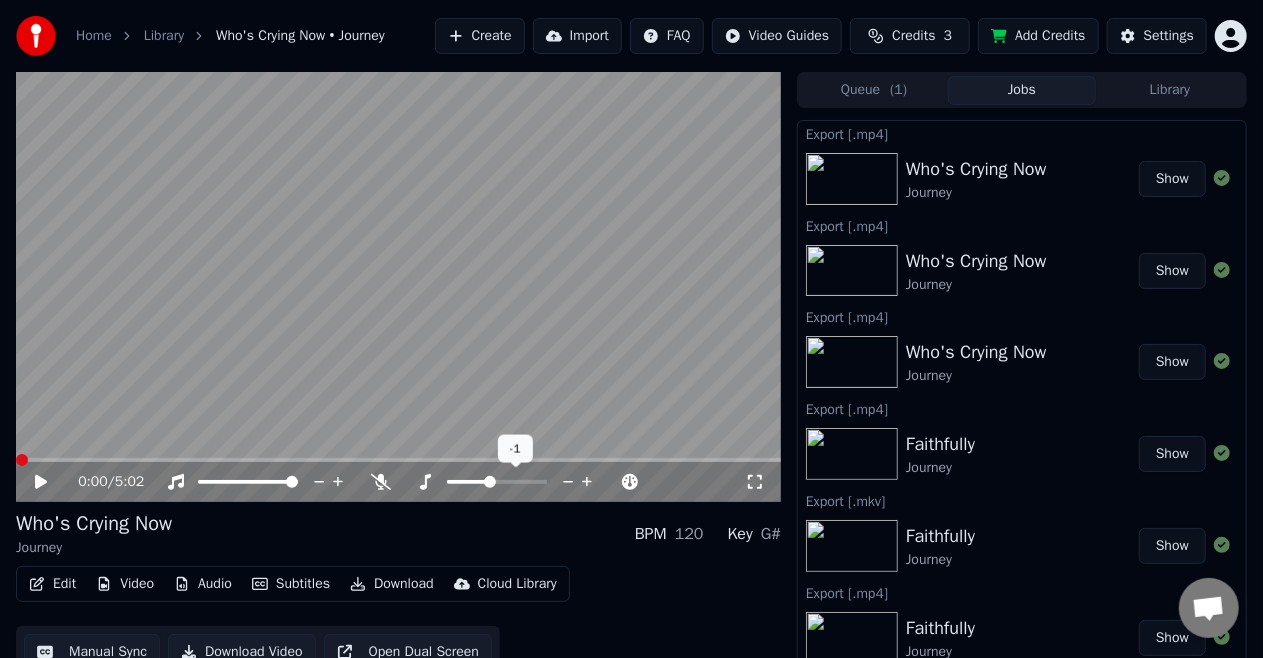 click 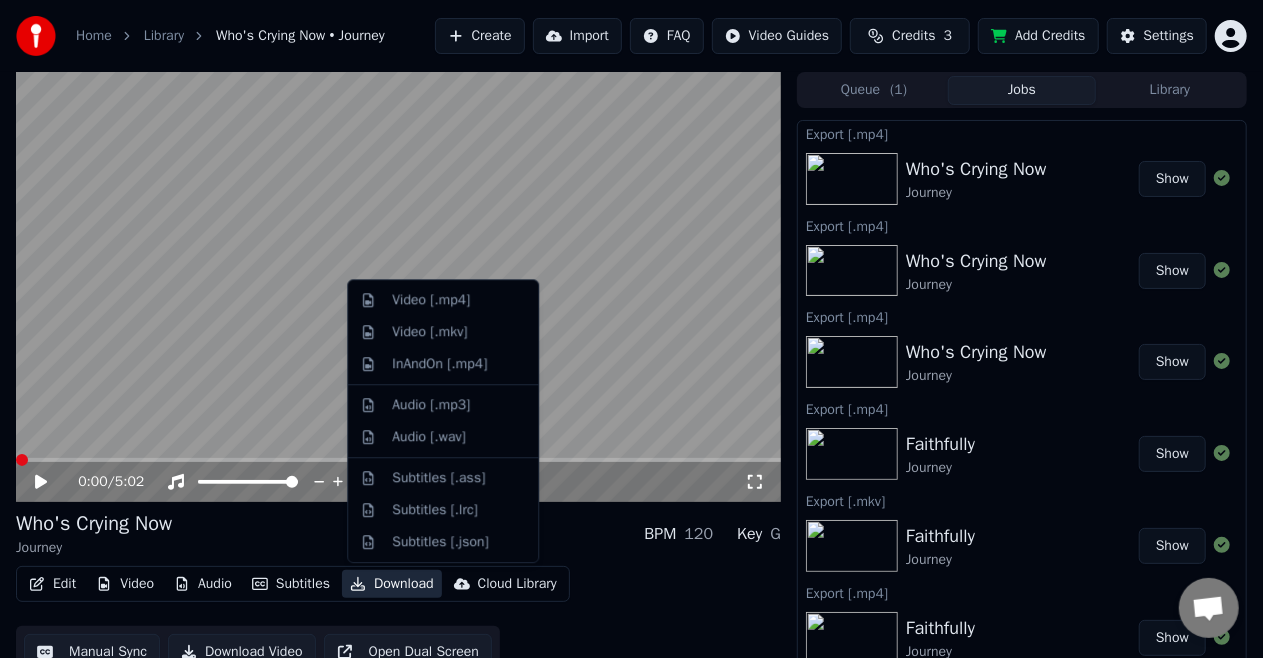 click on "Download" at bounding box center (392, 584) 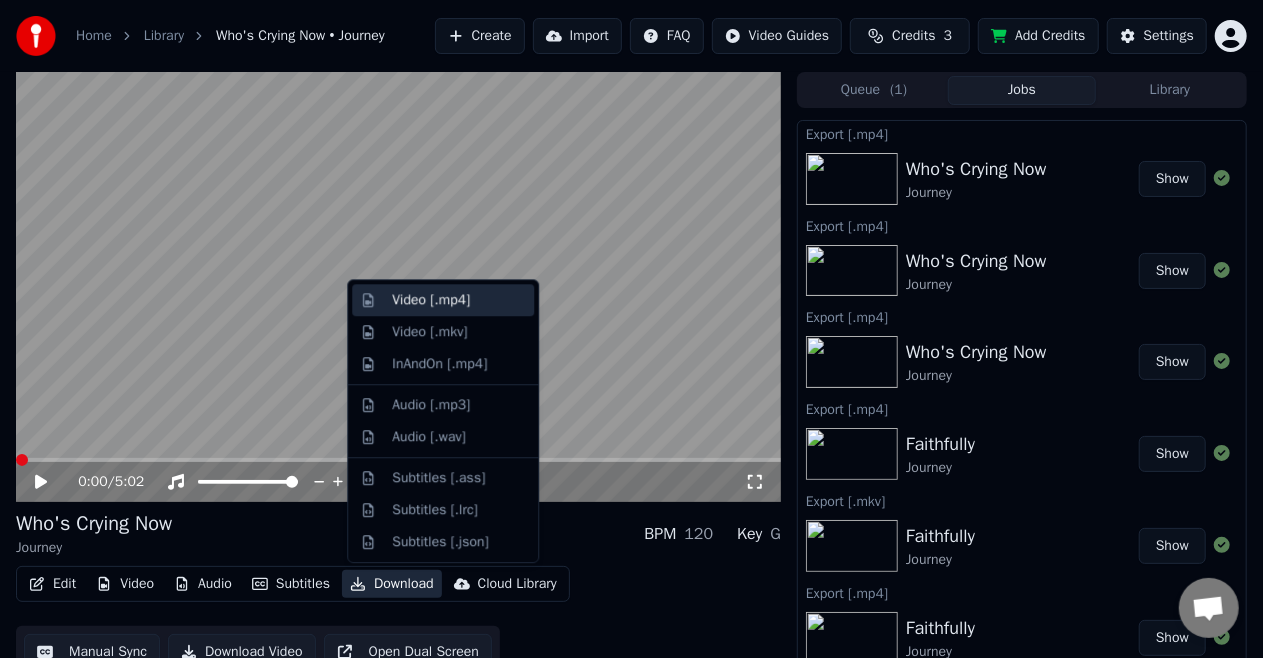click on "Video [.mp4]" at bounding box center (431, 300) 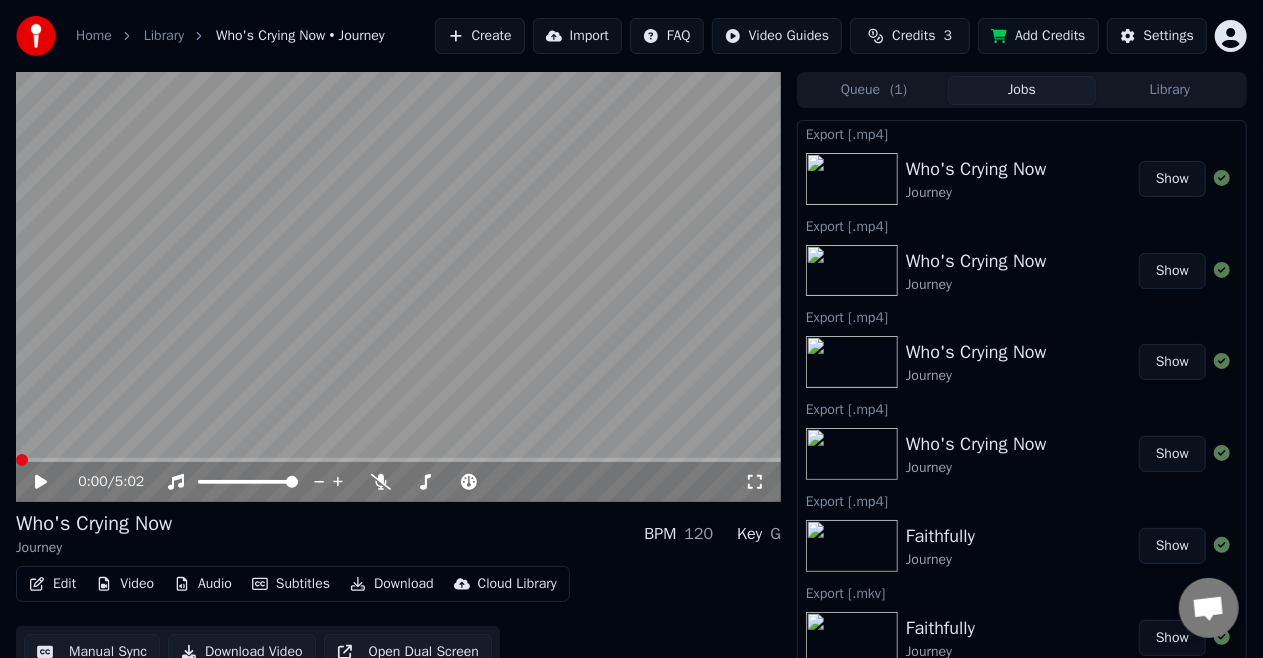 click on "Show" at bounding box center [1172, 179] 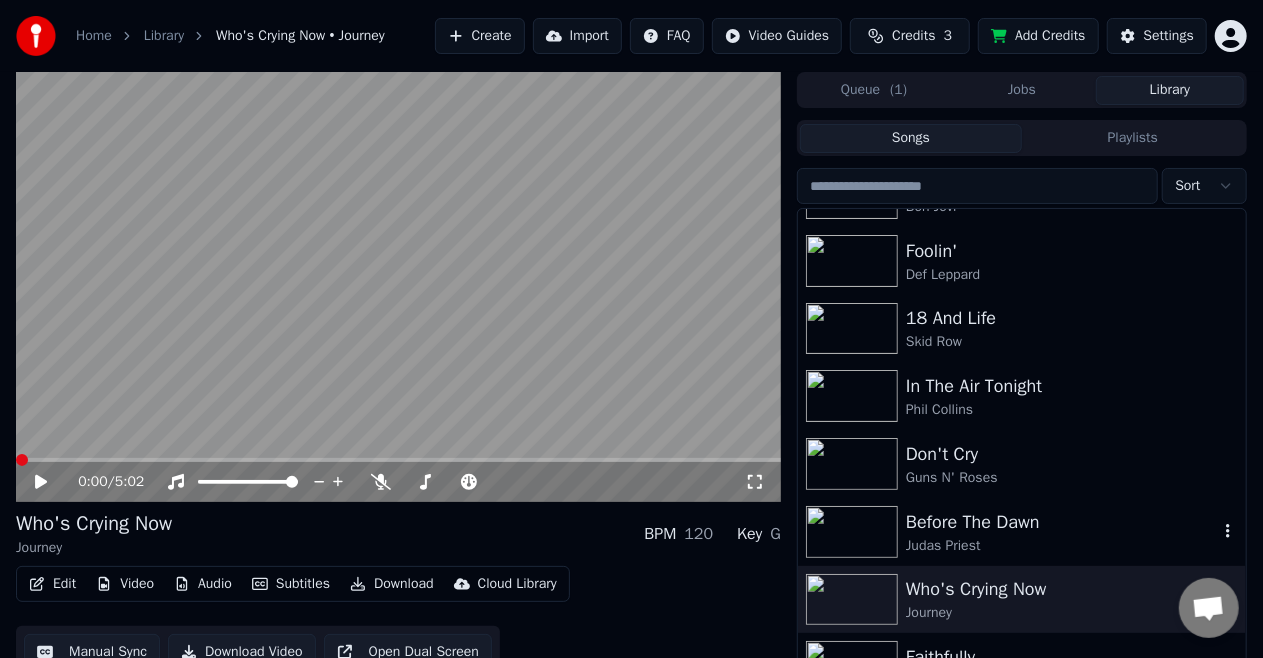 scroll, scrollTop: 1000, scrollLeft: 0, axis: vertical 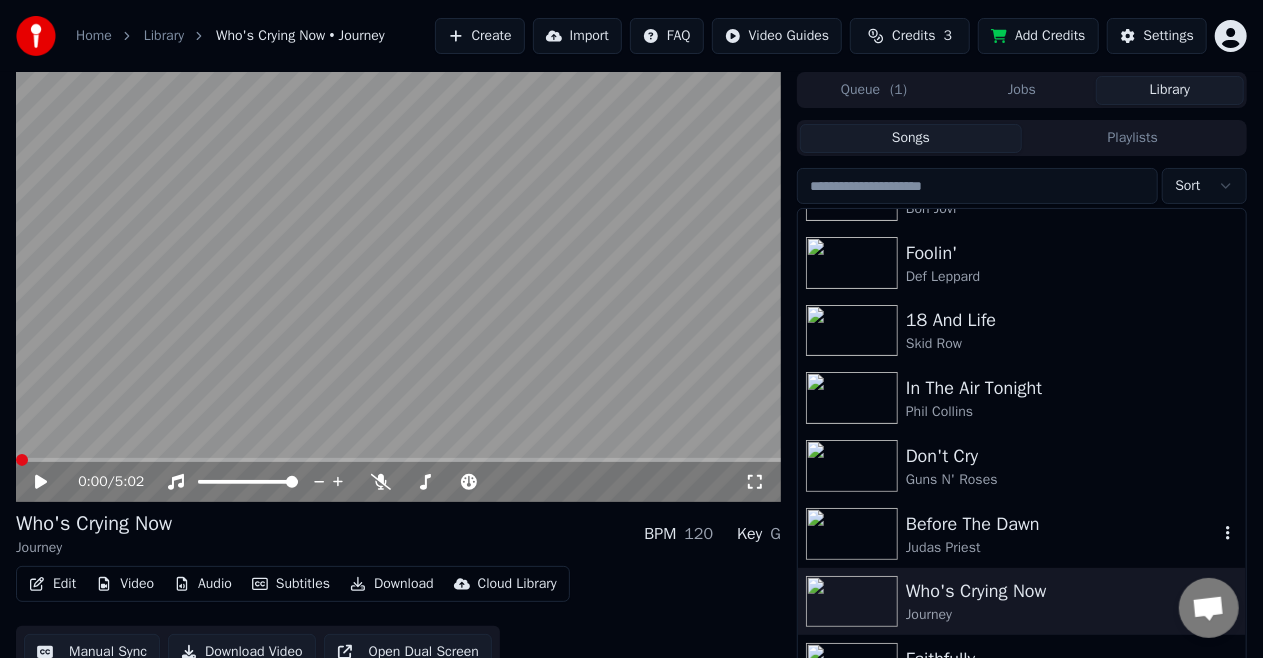 click on "Before The Dawn" at bounding box center [1062, 524] 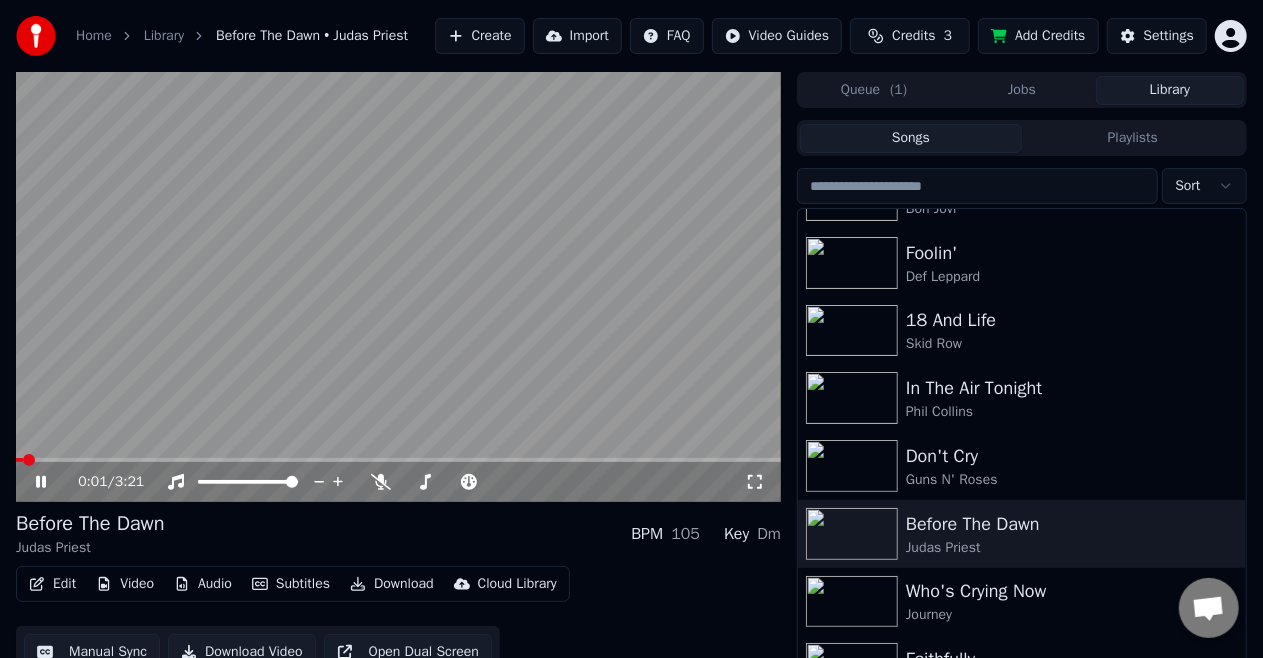 click 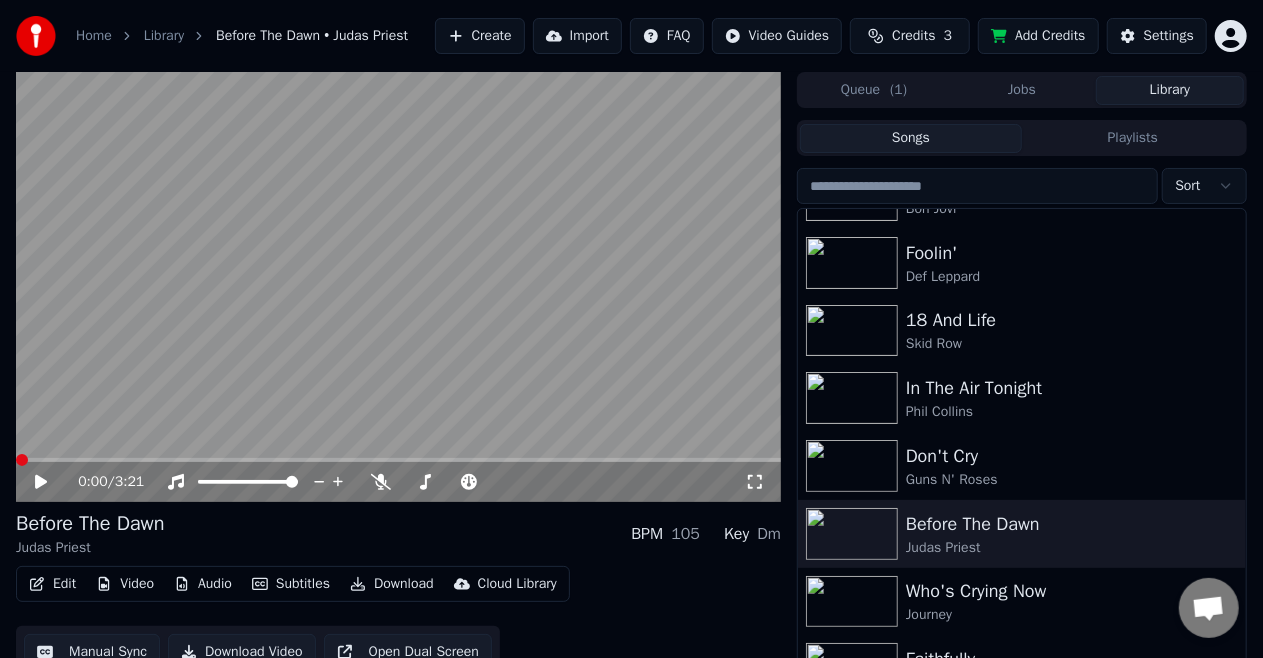 click at bounding box center (22, 460) 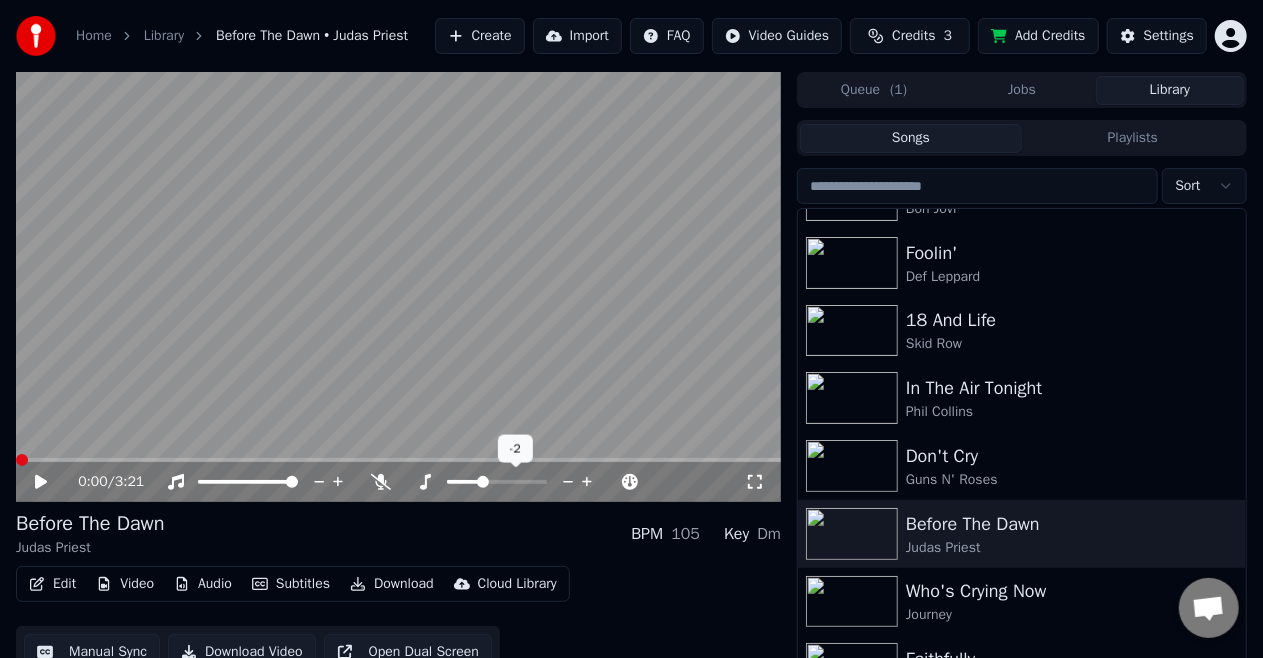 click 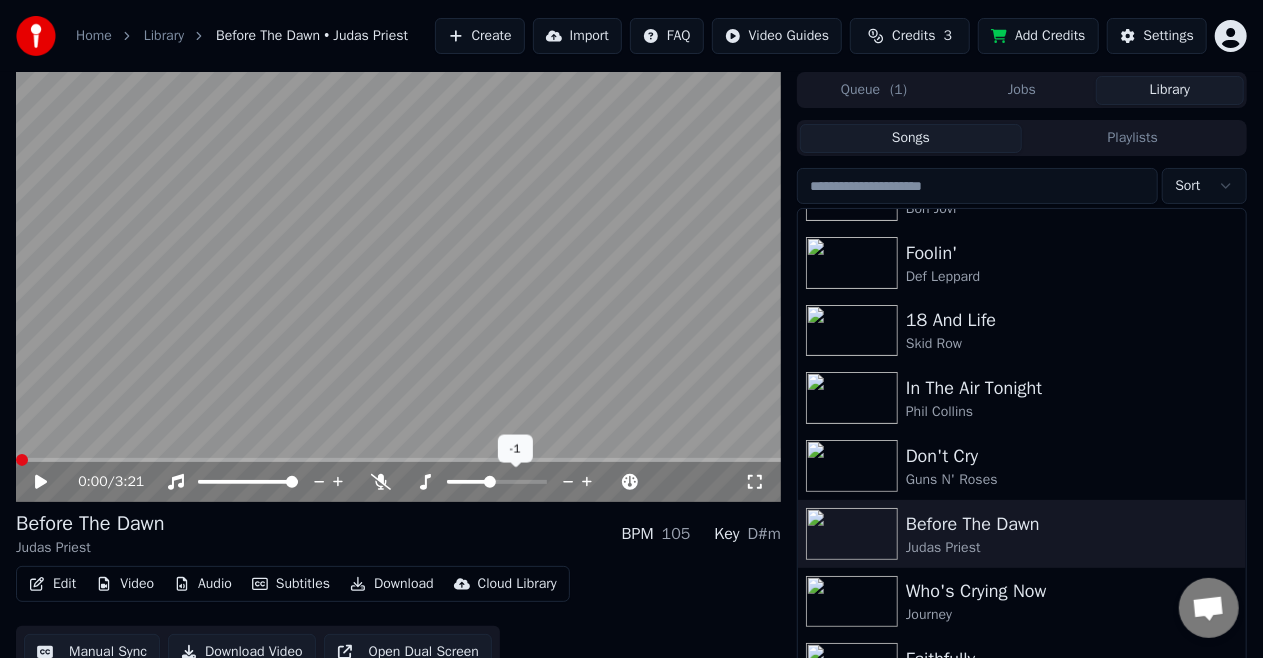 click 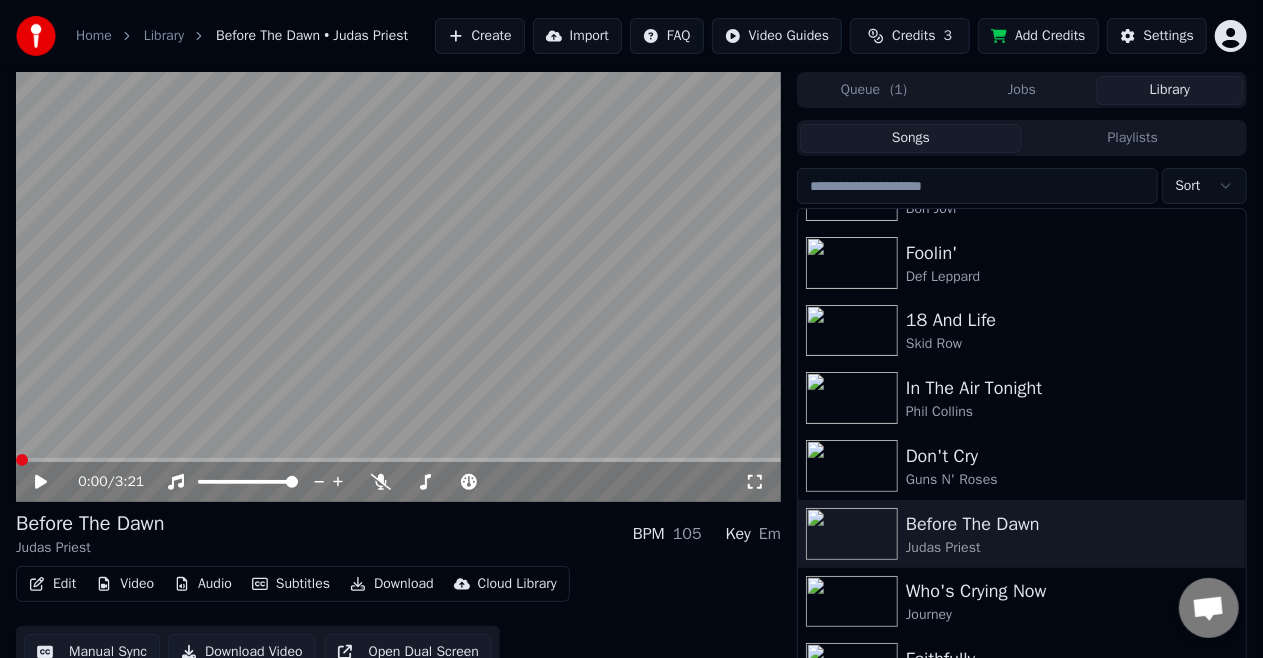 click on "Download" at bounding box center [392, 584] 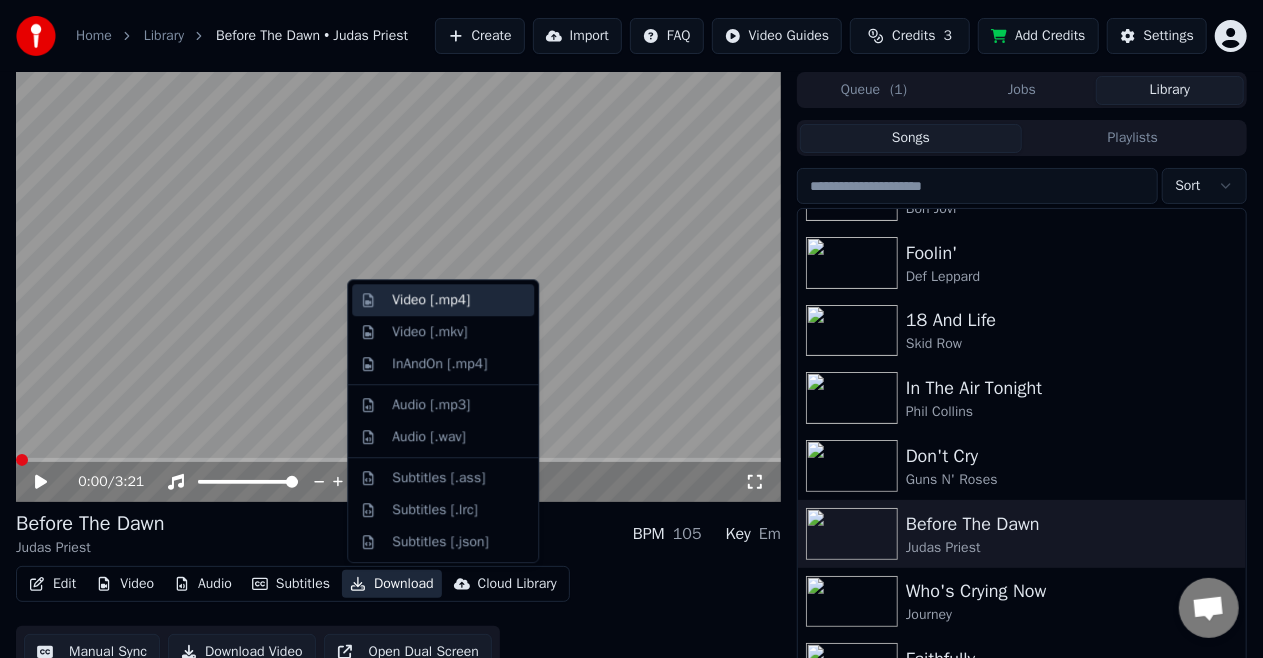 click on "Video [.mp4]" at bounding box center [431, 300] 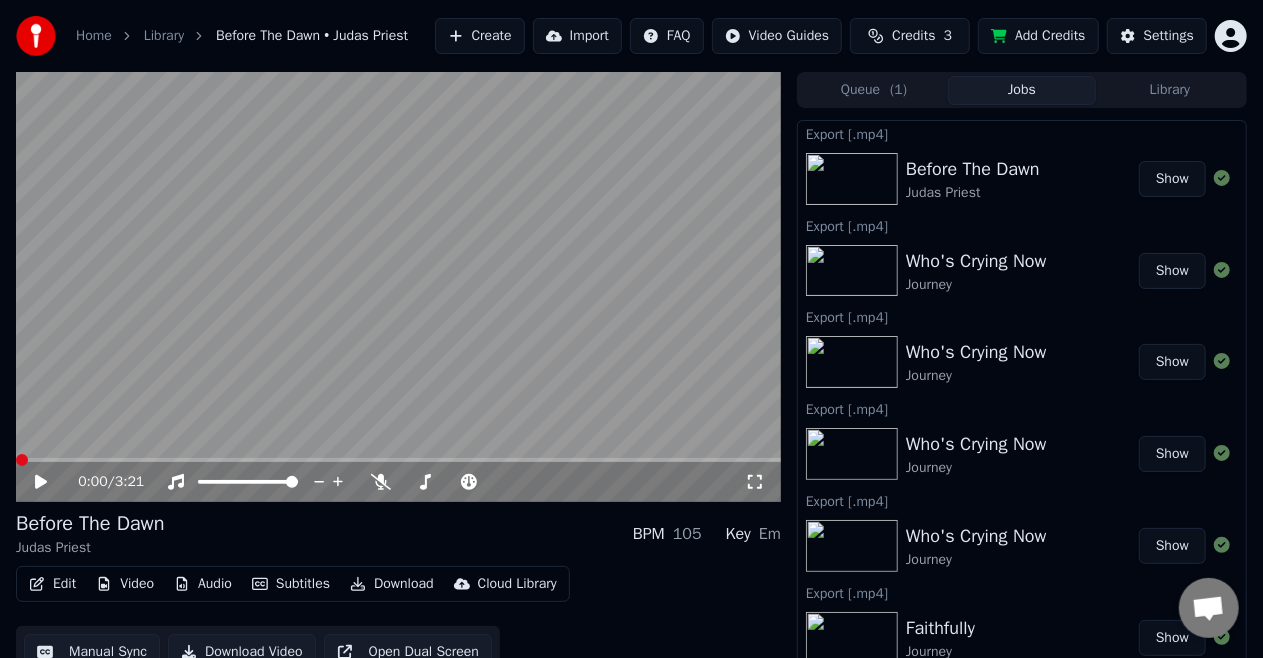 click on "Show" at bounding box center (1172, 179) 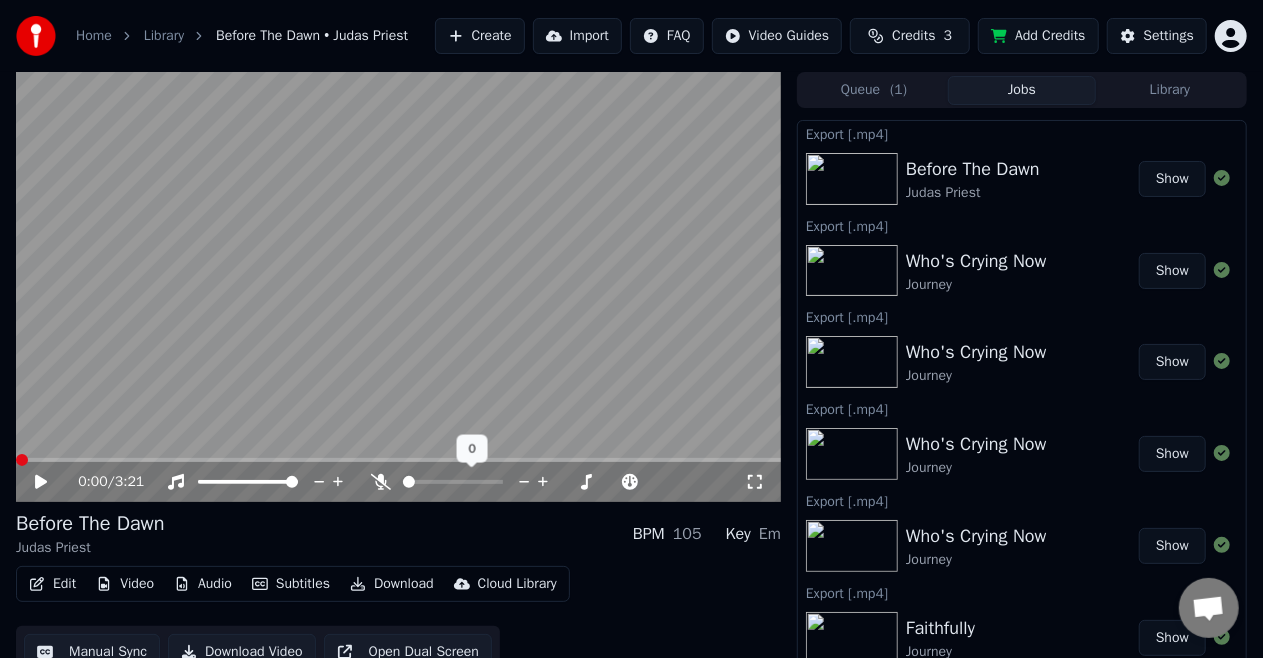 click 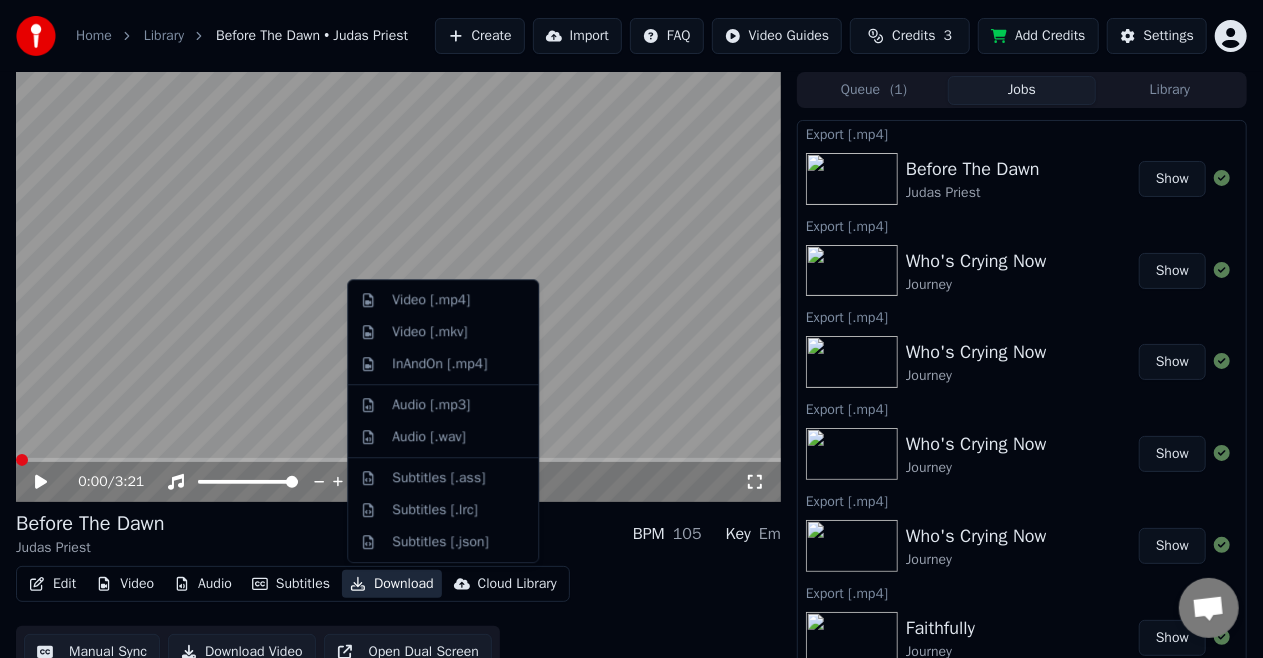 click on "Download" at bounding box center (392, 584) 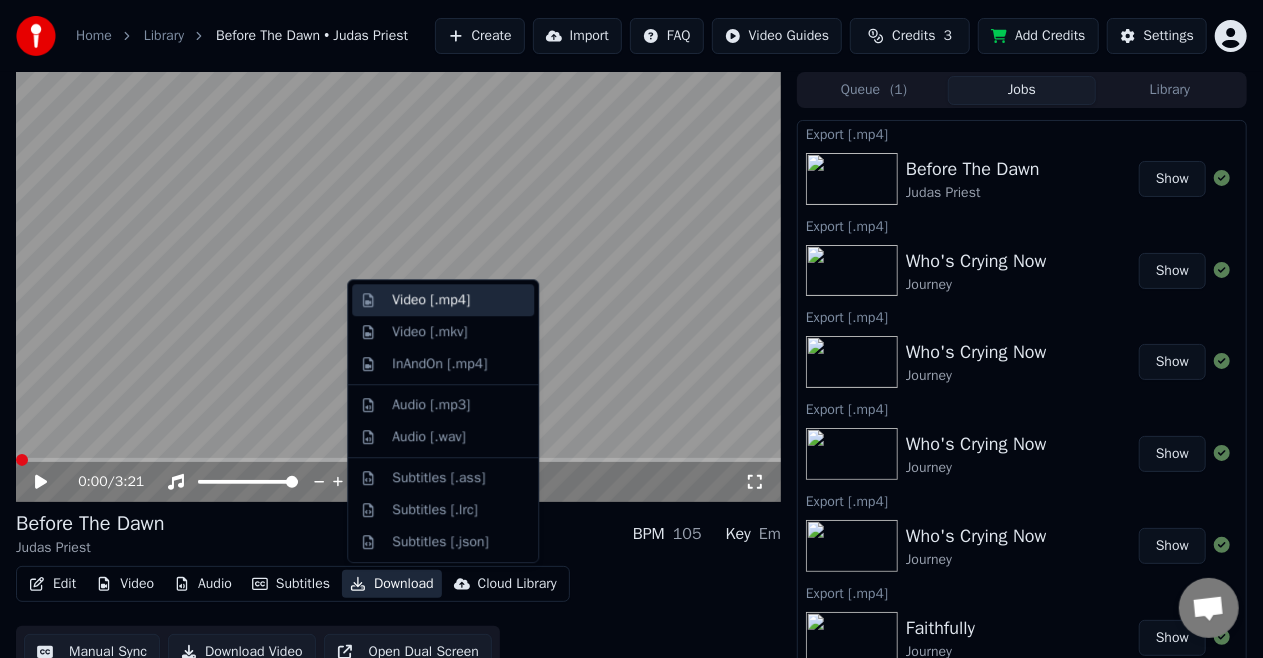 click on "Video [.mp4]" at bounding box center [431, 300] 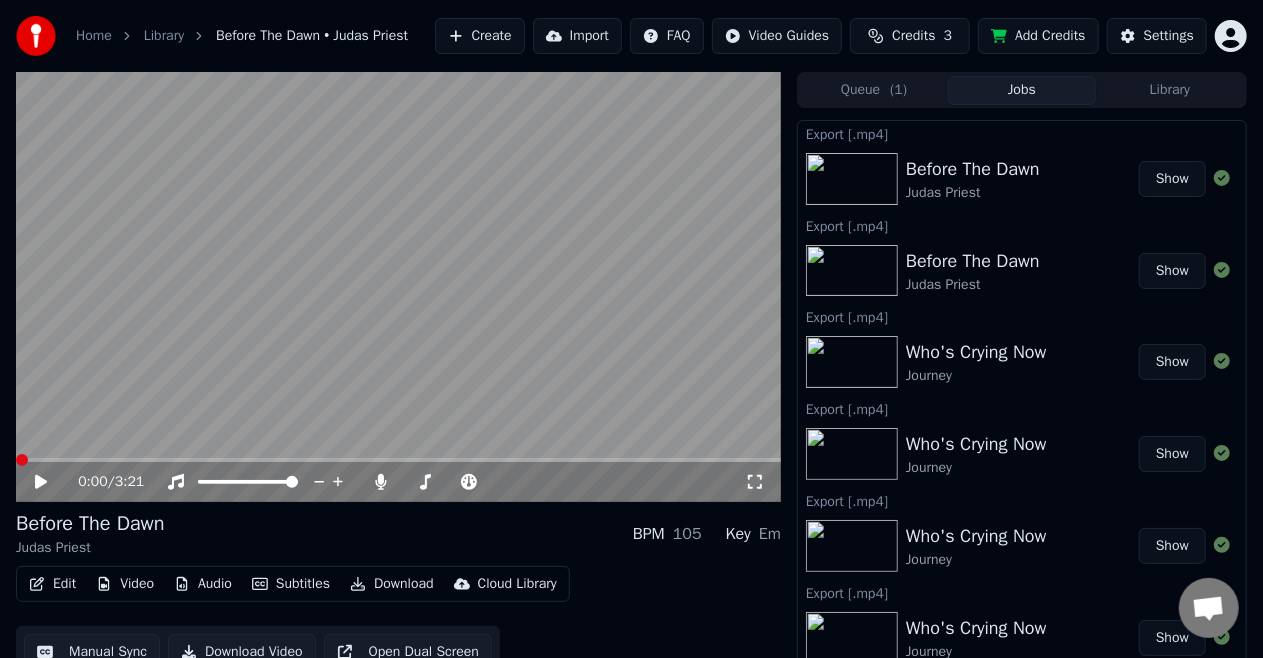 click on "Show" at bounding box center (1172, 179) 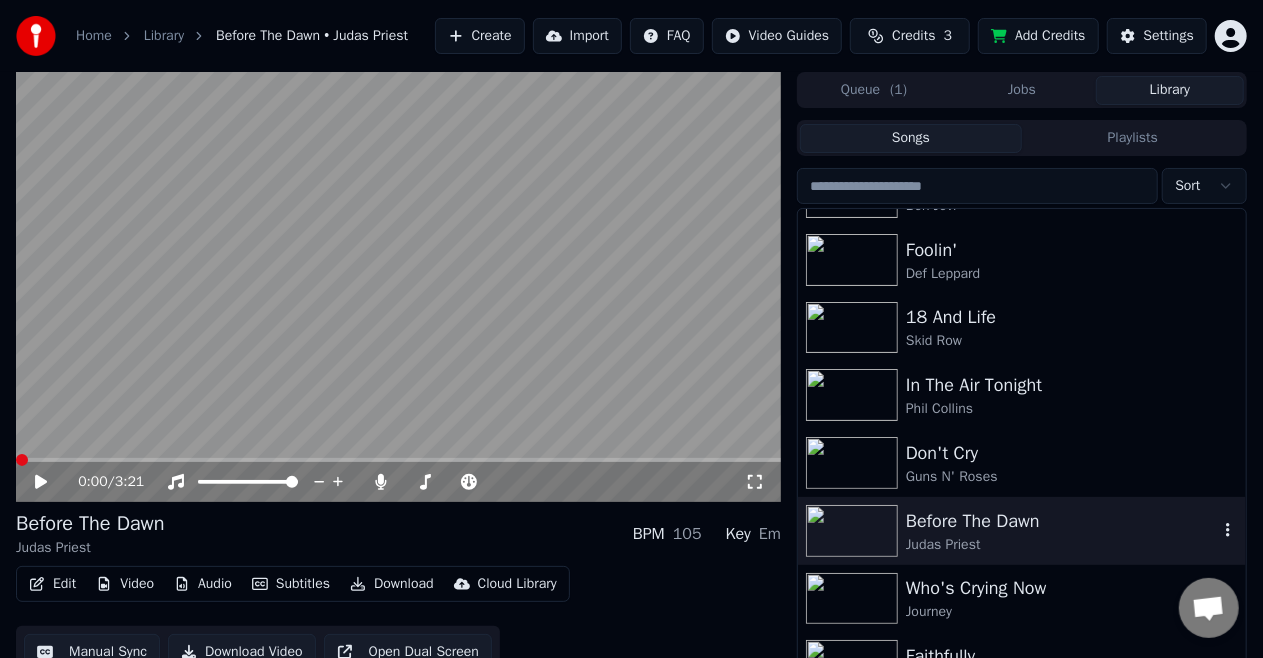scroll, scrollTop: 1000, scrollLeft: 0, axis: vertical 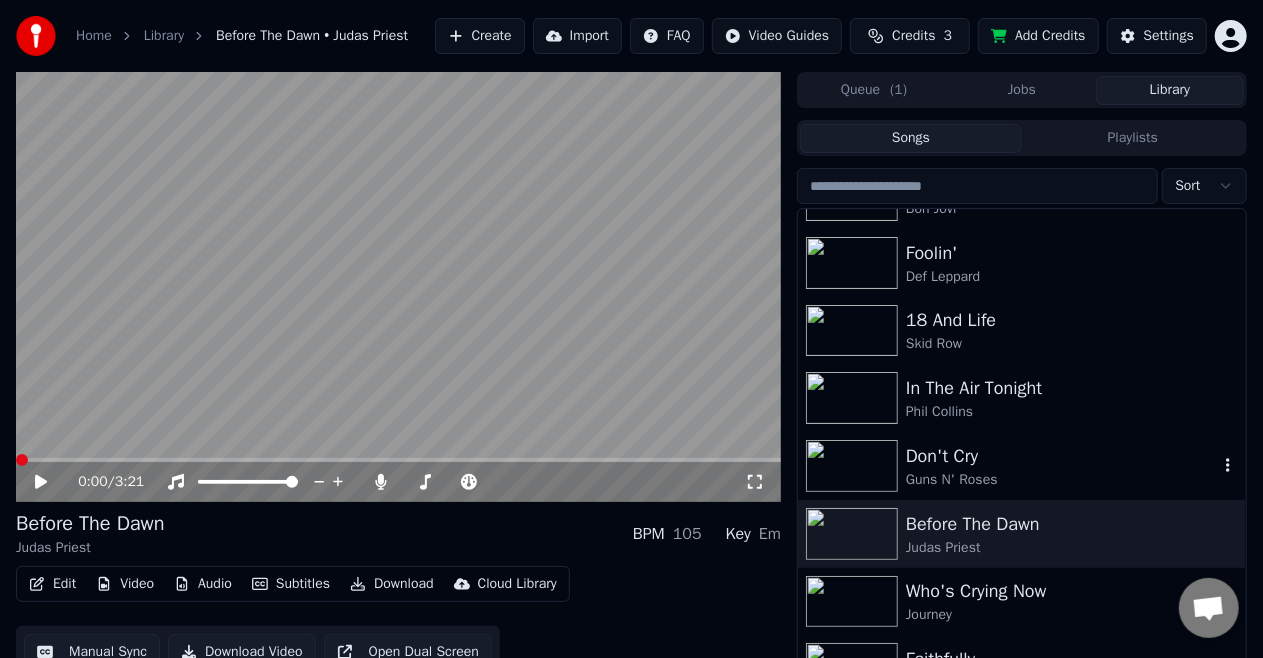 click on "Guns N' Roses" at bounding box center (1062, 480) 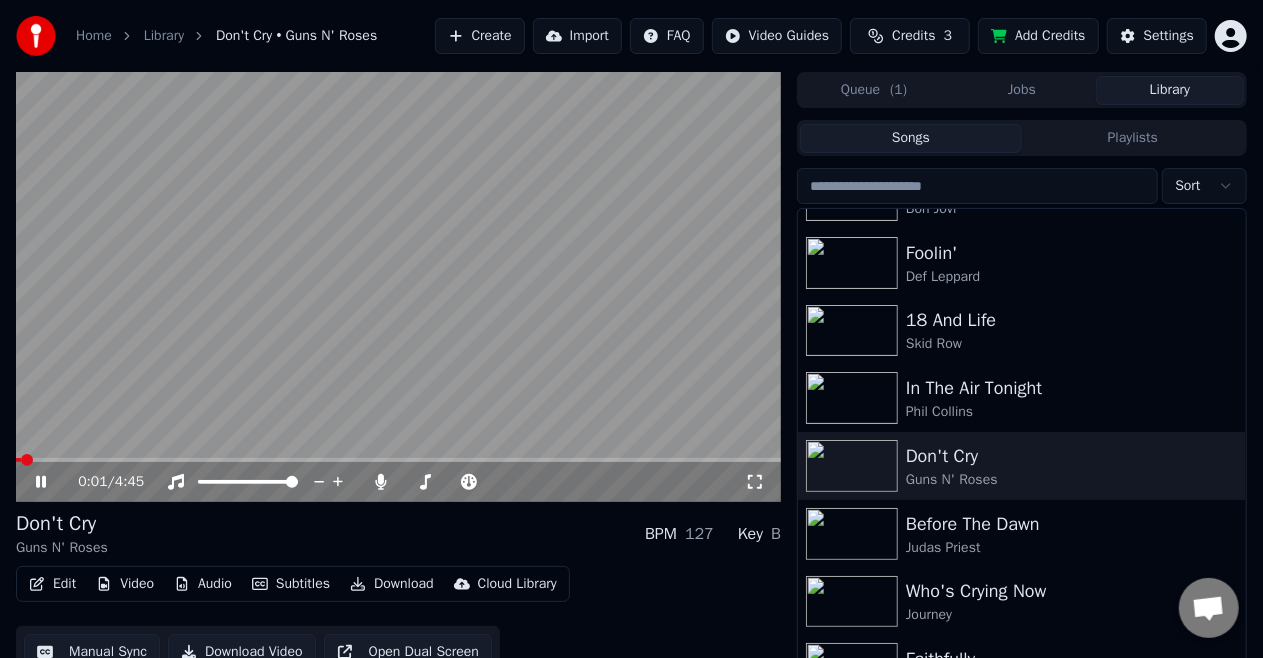 click 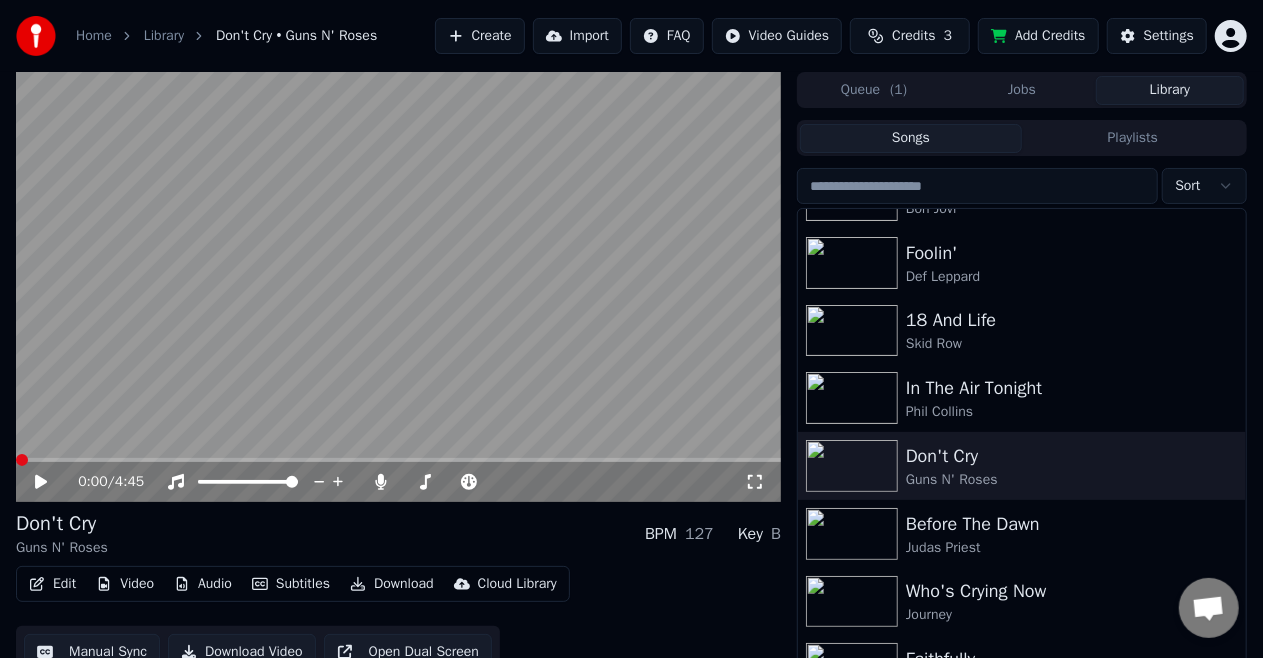 click at bounding box center (22, 460) 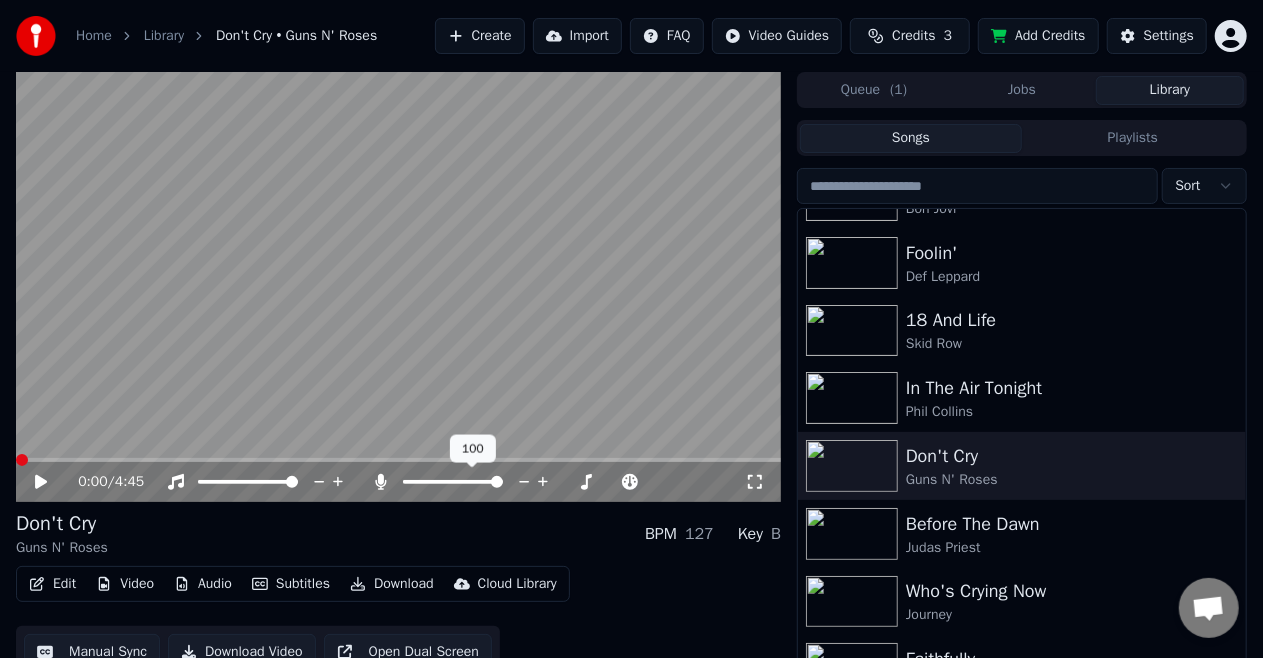 click 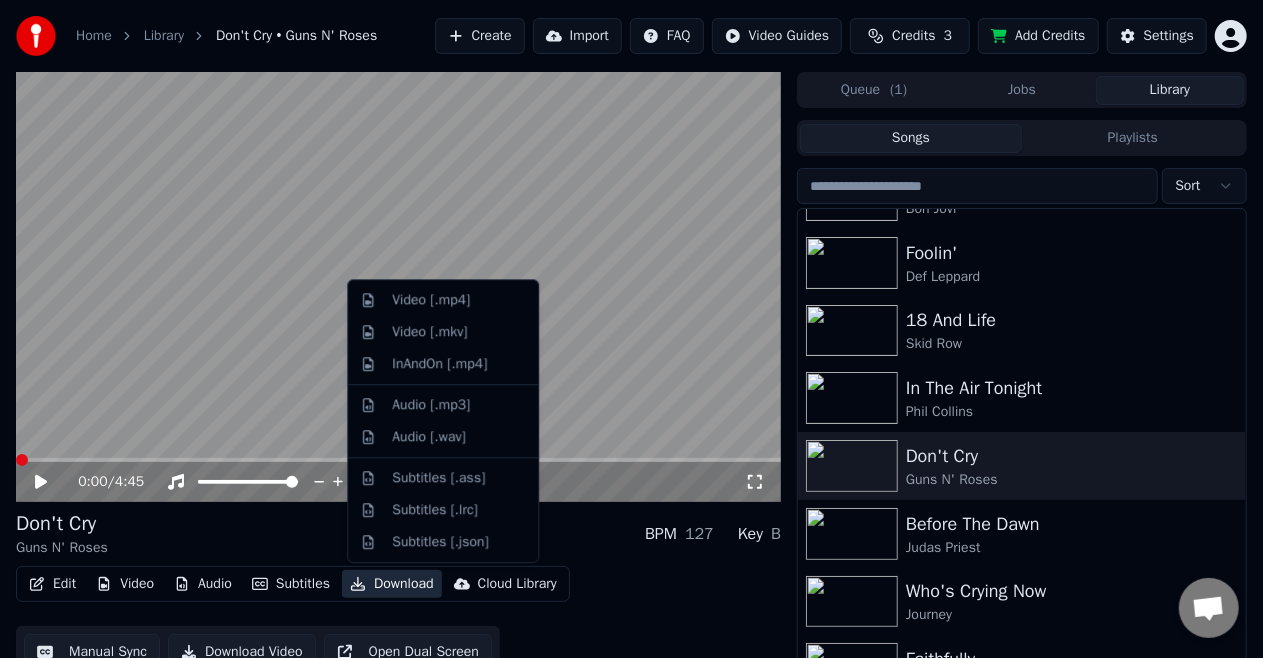 click on "Download" at bounding box center [392, 584] 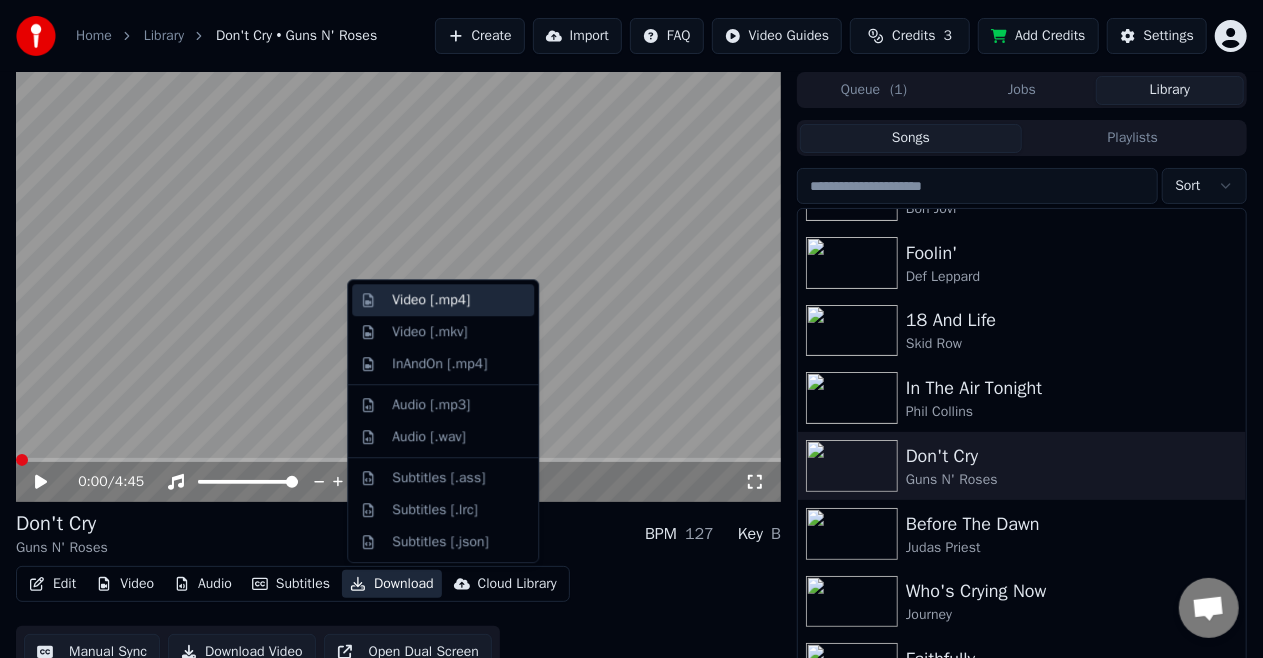 click on "Video [.mp4]" at bounding box center (431, 300) 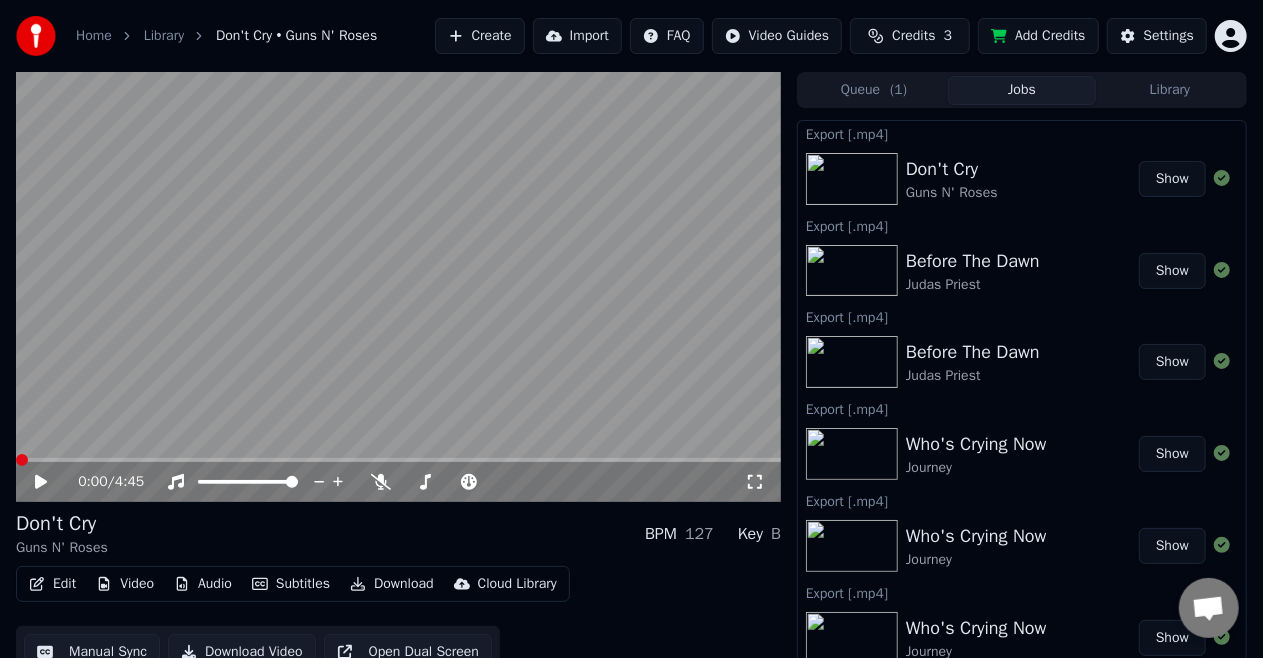 click on "Show" at bounding box center [1172, 179] 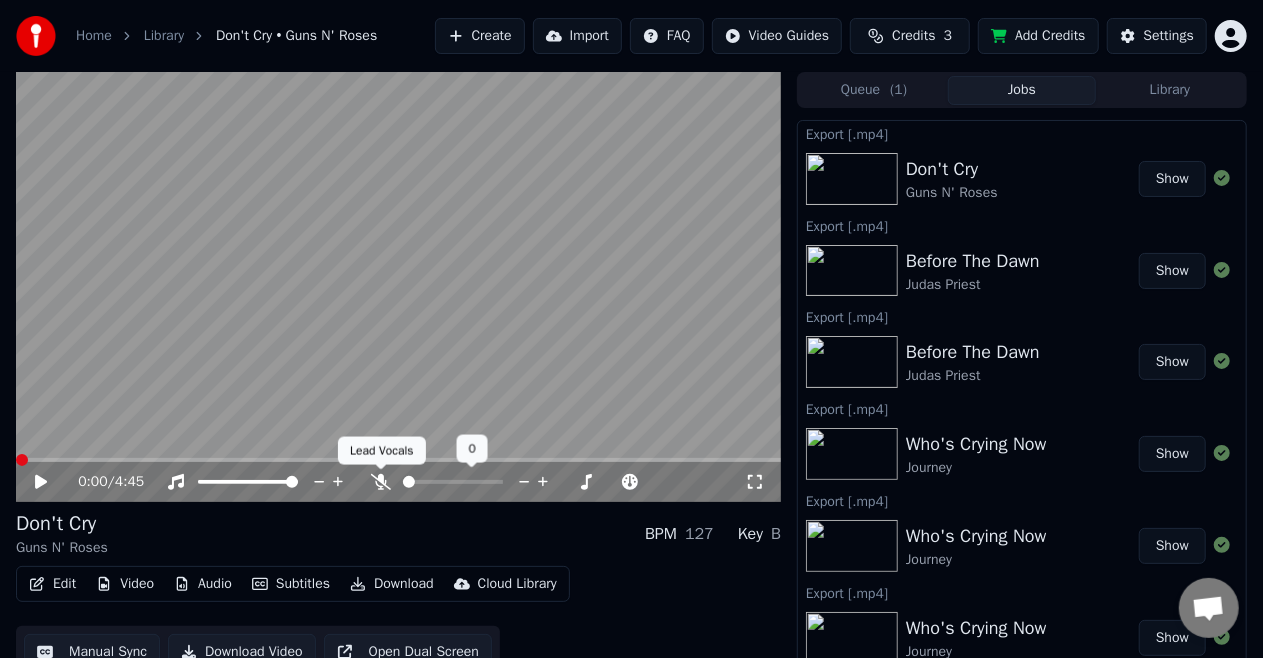 click 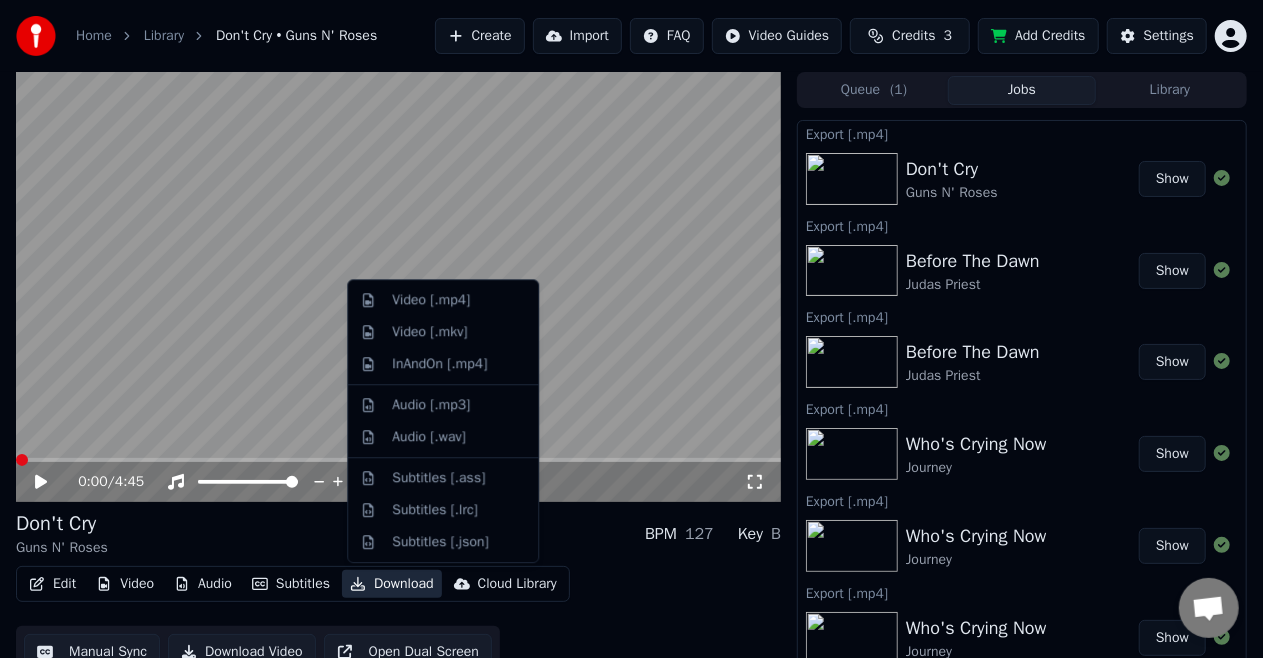 click on "Download" at bounding box center [392, 584] 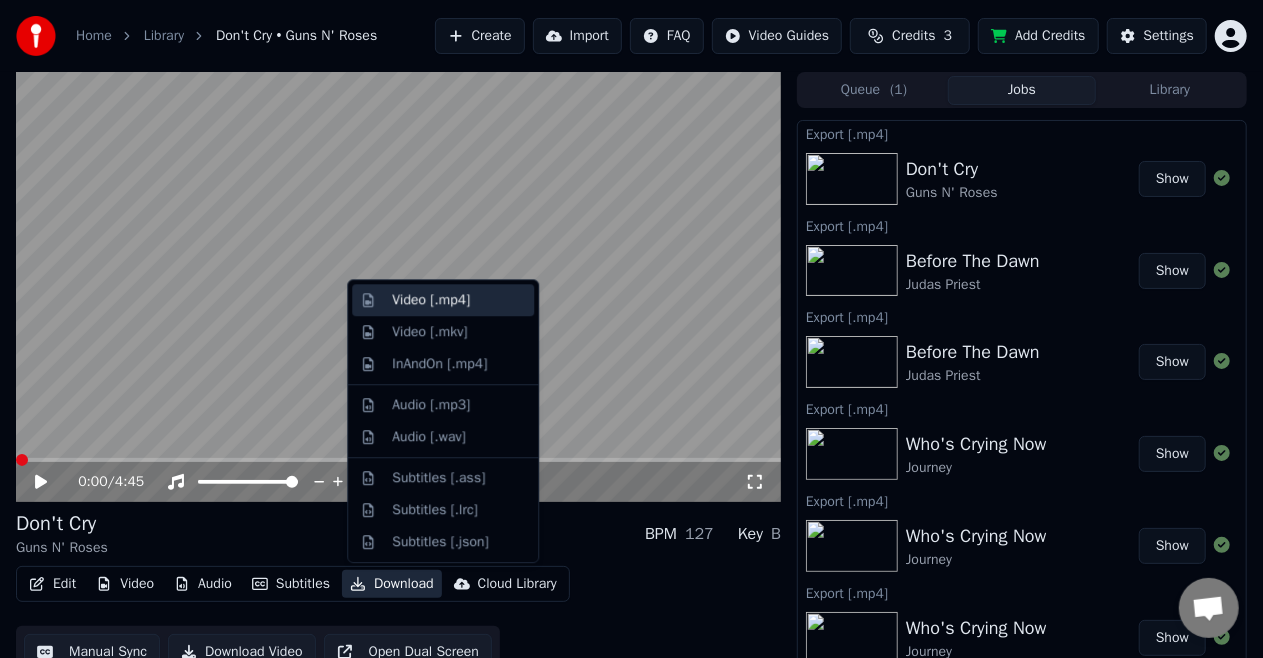 click on "Video [.mp4]" at bounding box center (431, 300) 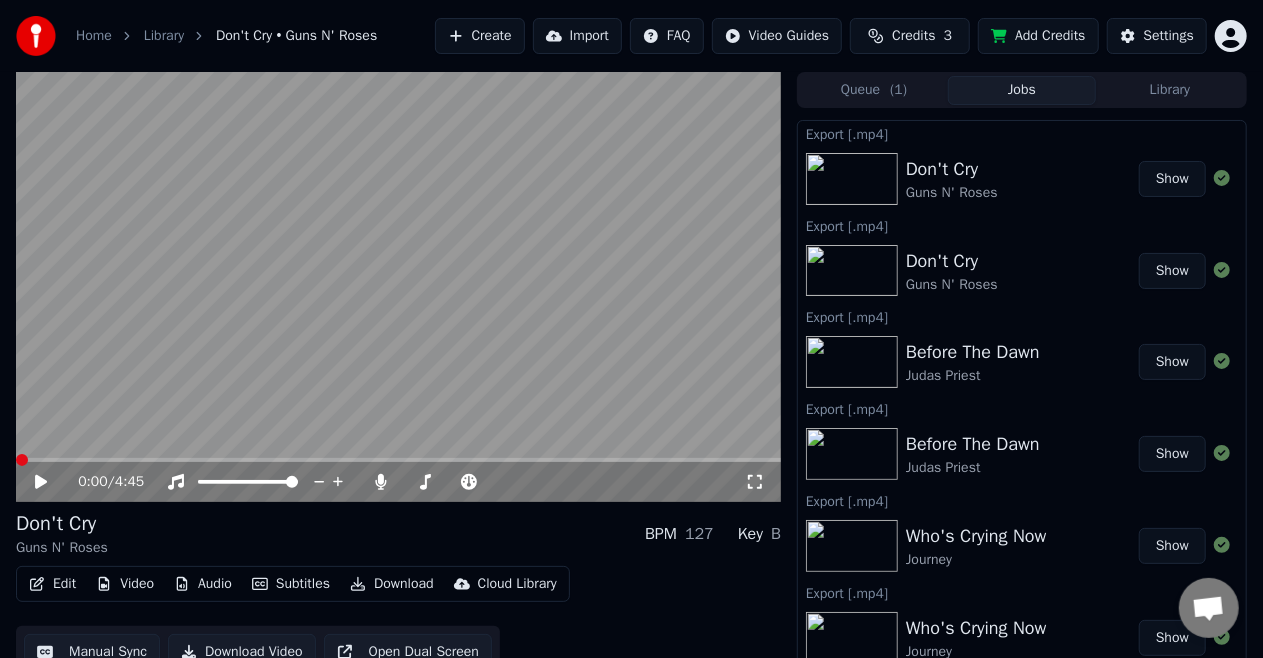 click on "Show" at bounding box center [1172, 179] 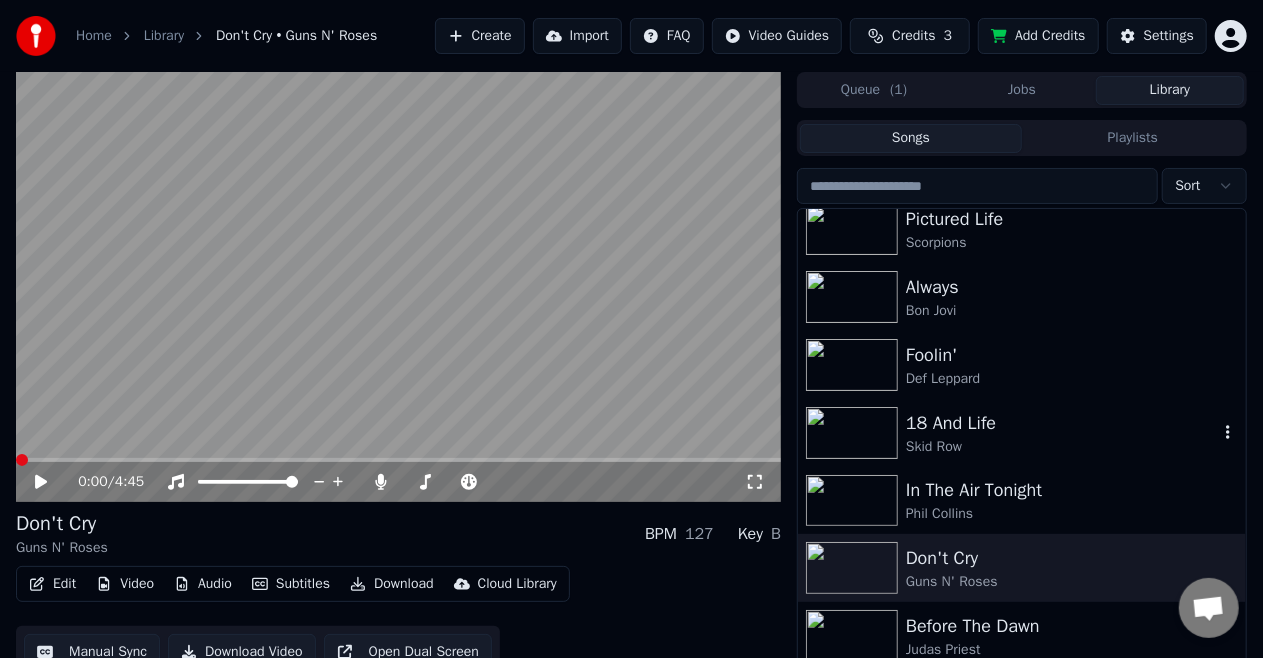 scroll, scrollTop: 900, scrollLeft: 0, axis: vertical 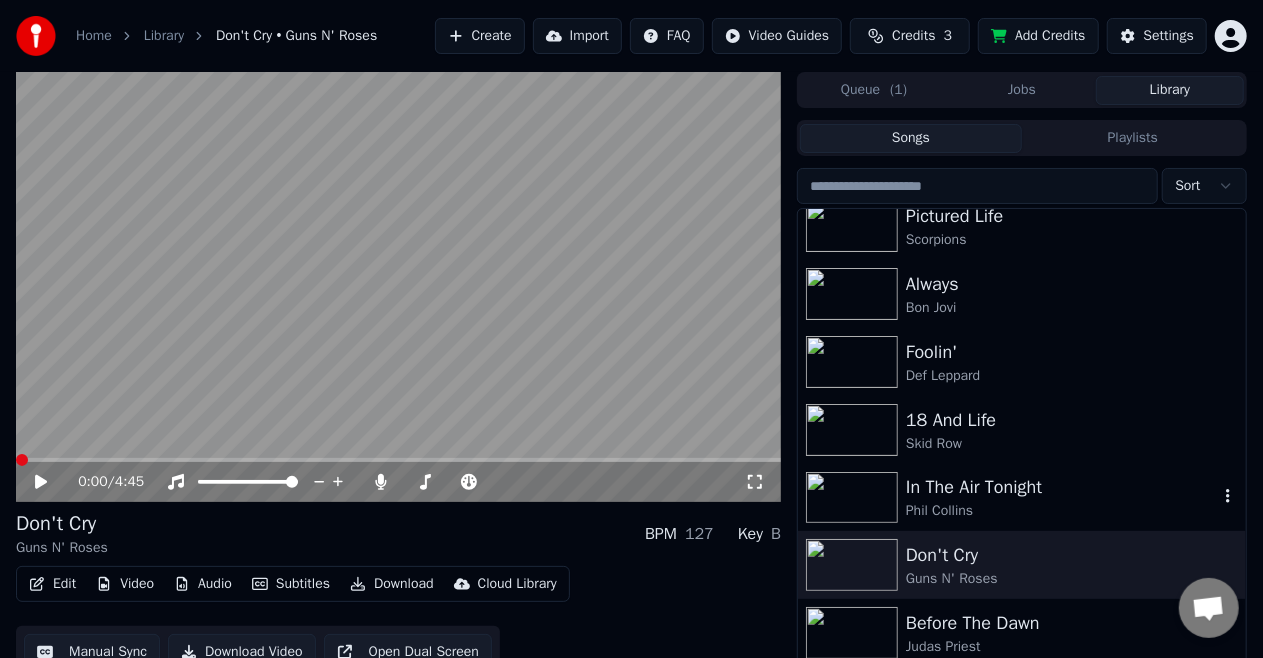 click on "In The Air Tonight" at bounding box center [1062, 487] 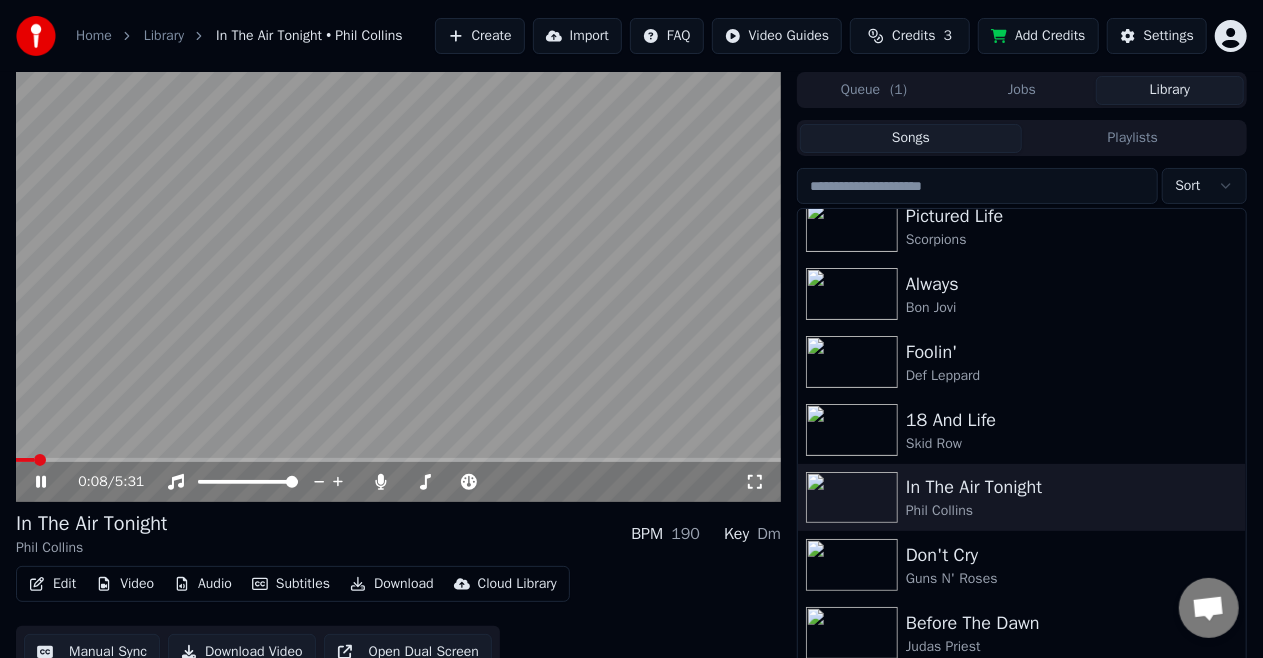 click 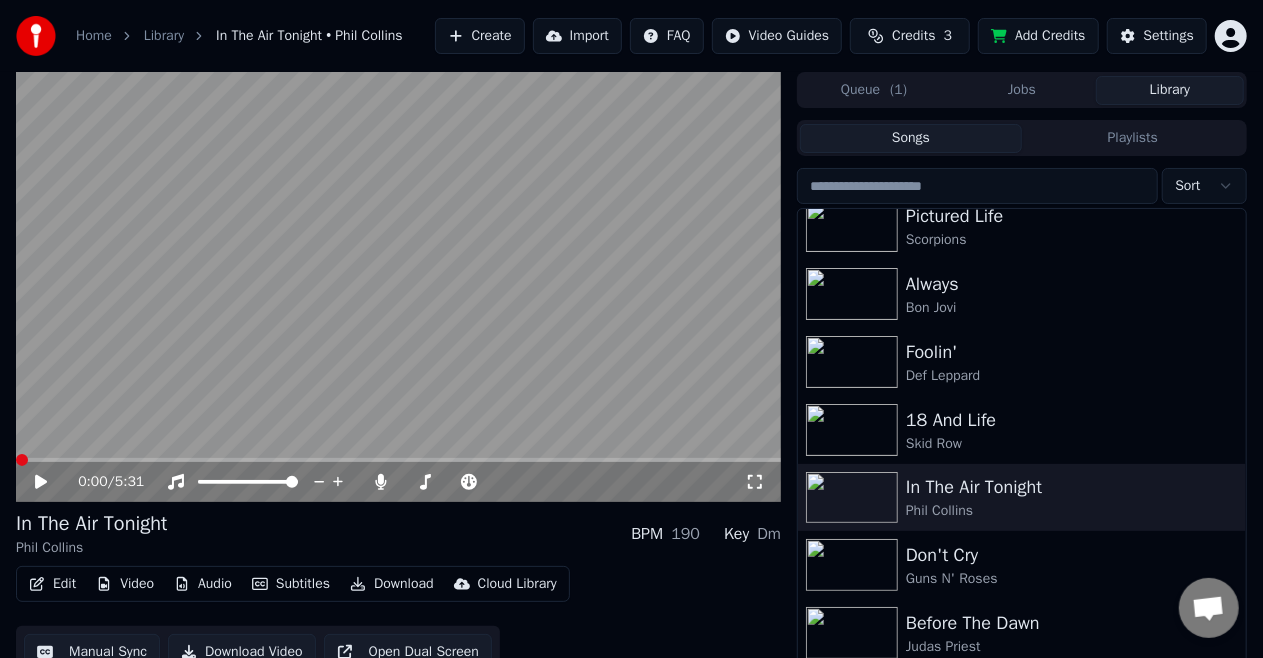 click at bounding box center (22, 460) 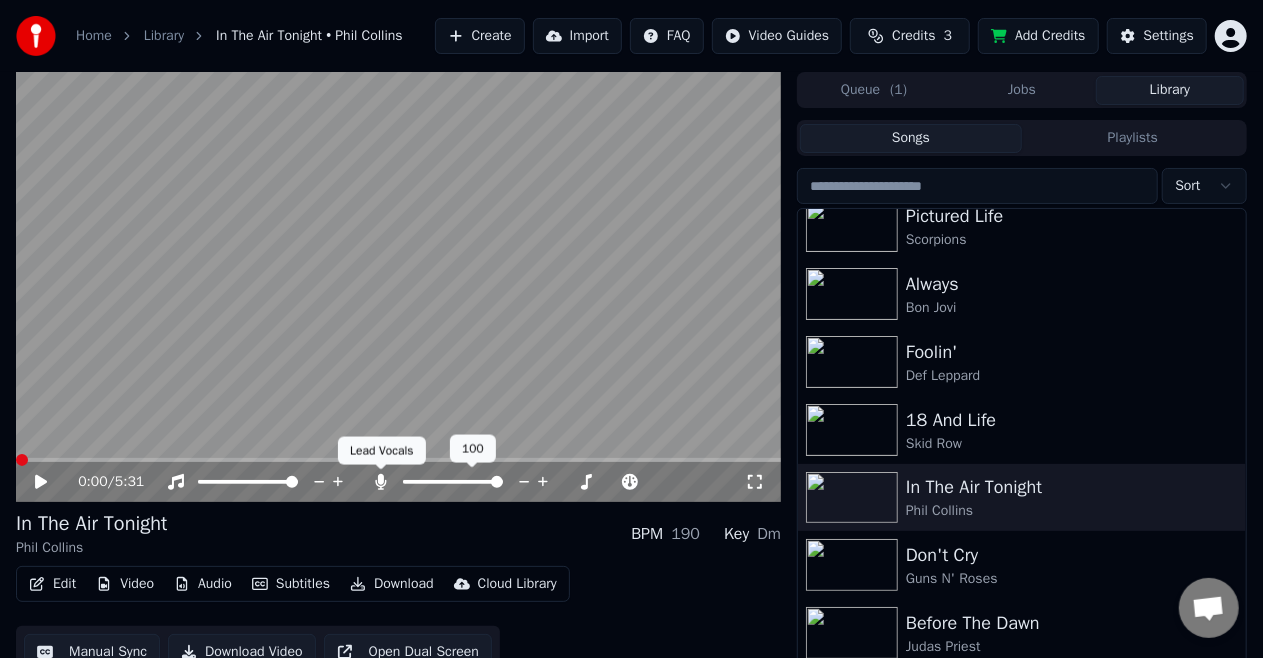 click 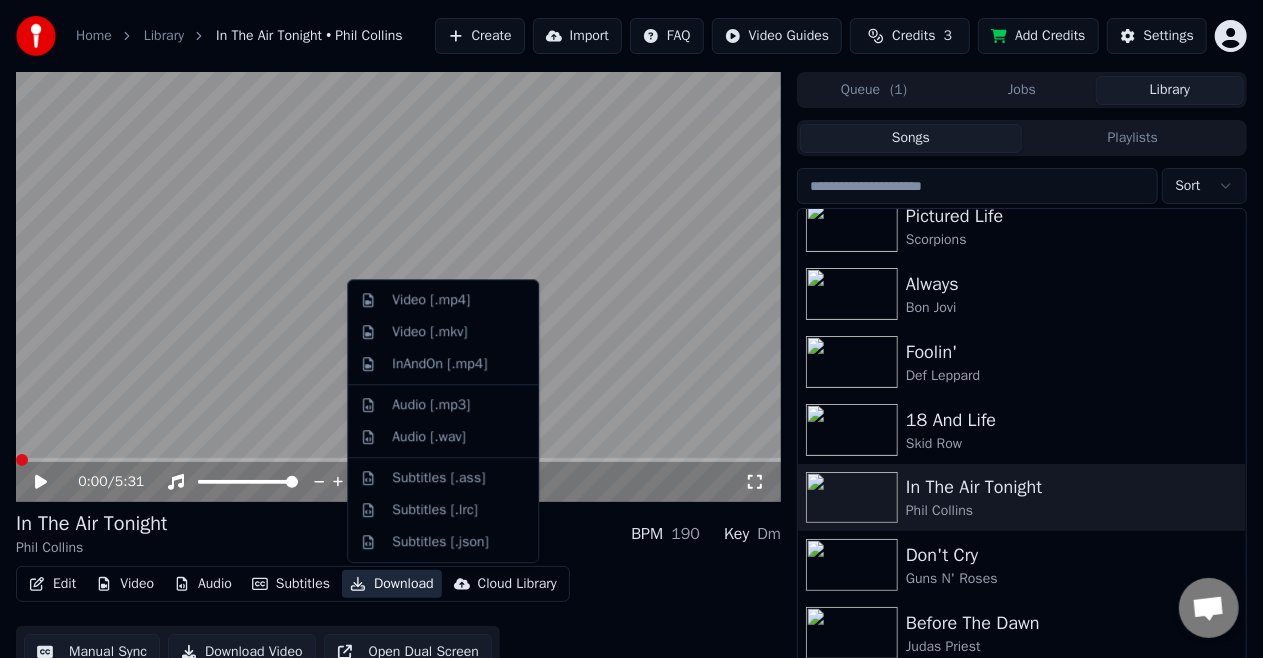 click on "Download" at bounding box center (392, 584) 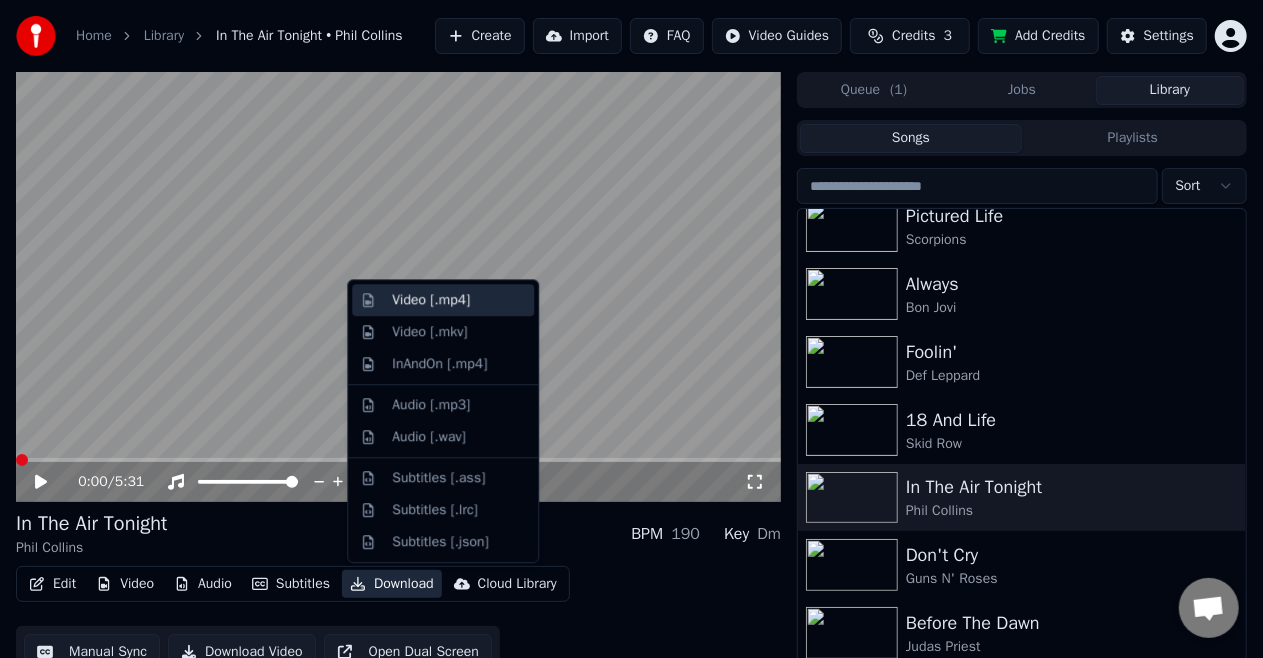 click on "Video [.mp4]" at bounding box center (431, 300) 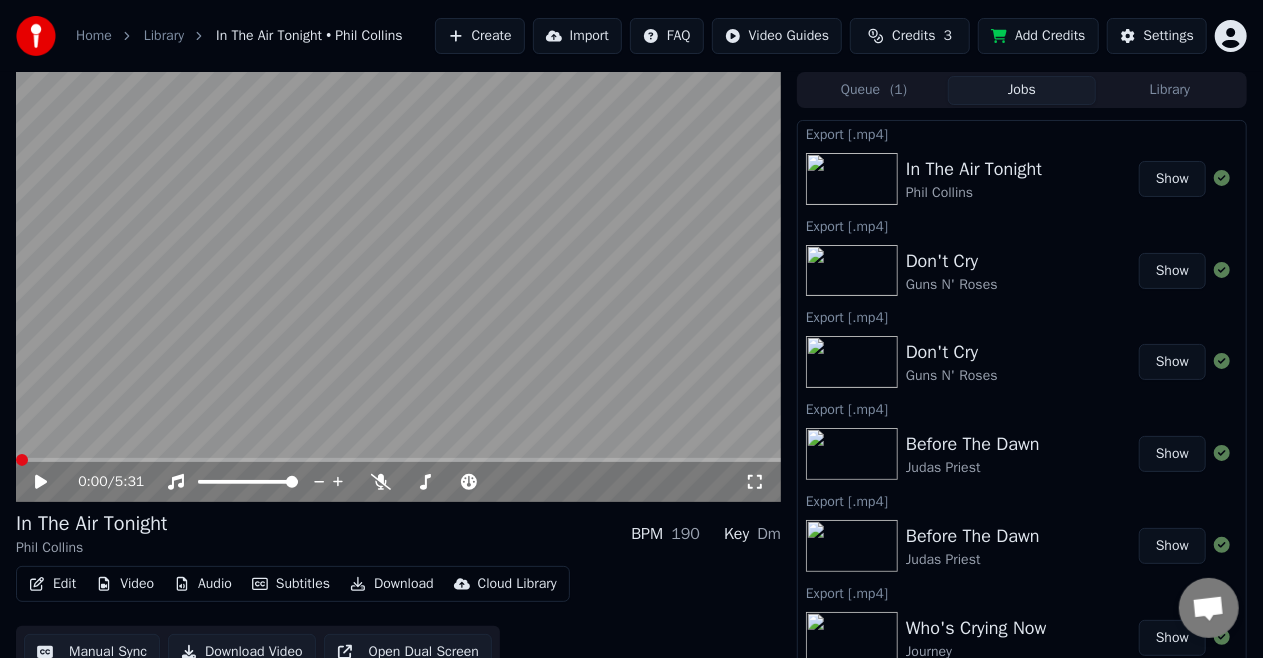 click on "Show" at bounding box center (1172, 179) 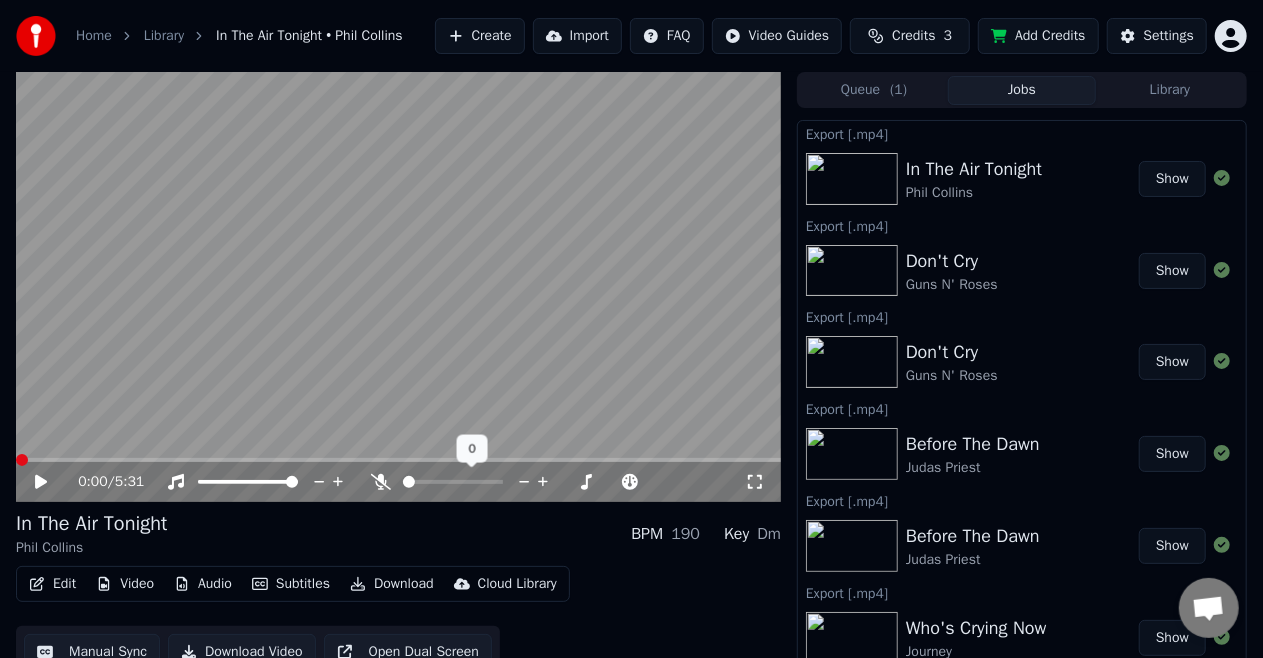 click 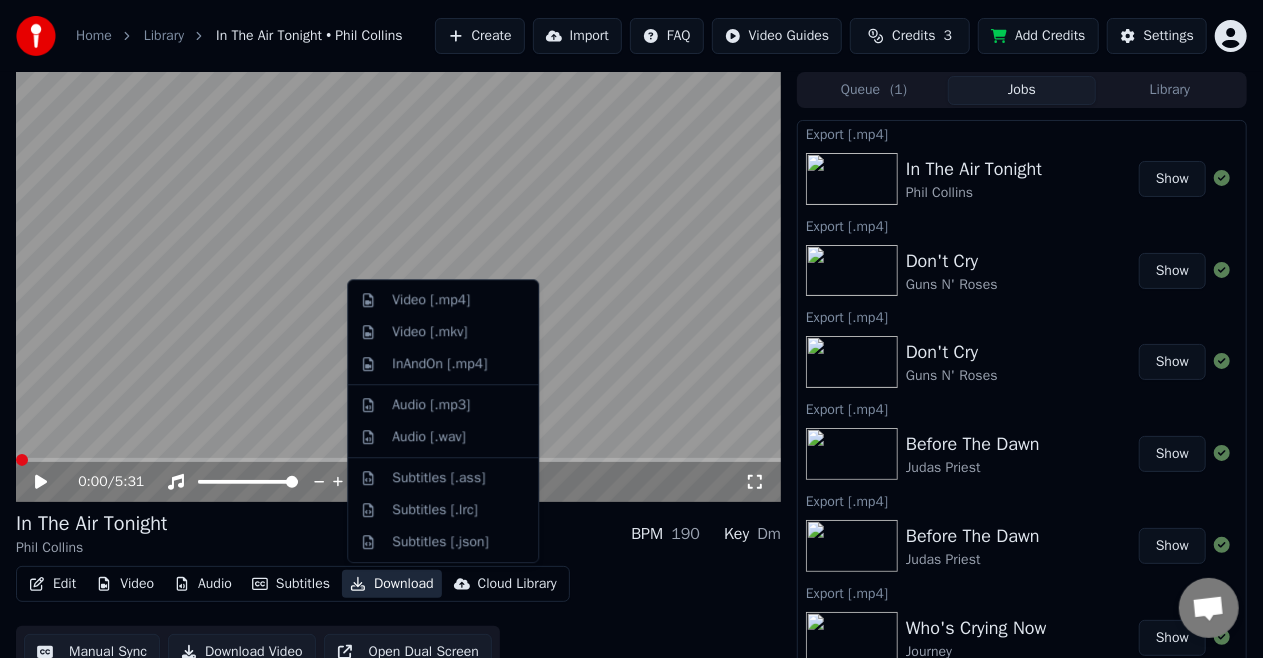 click on "Download" at bounding box center (392, 584) 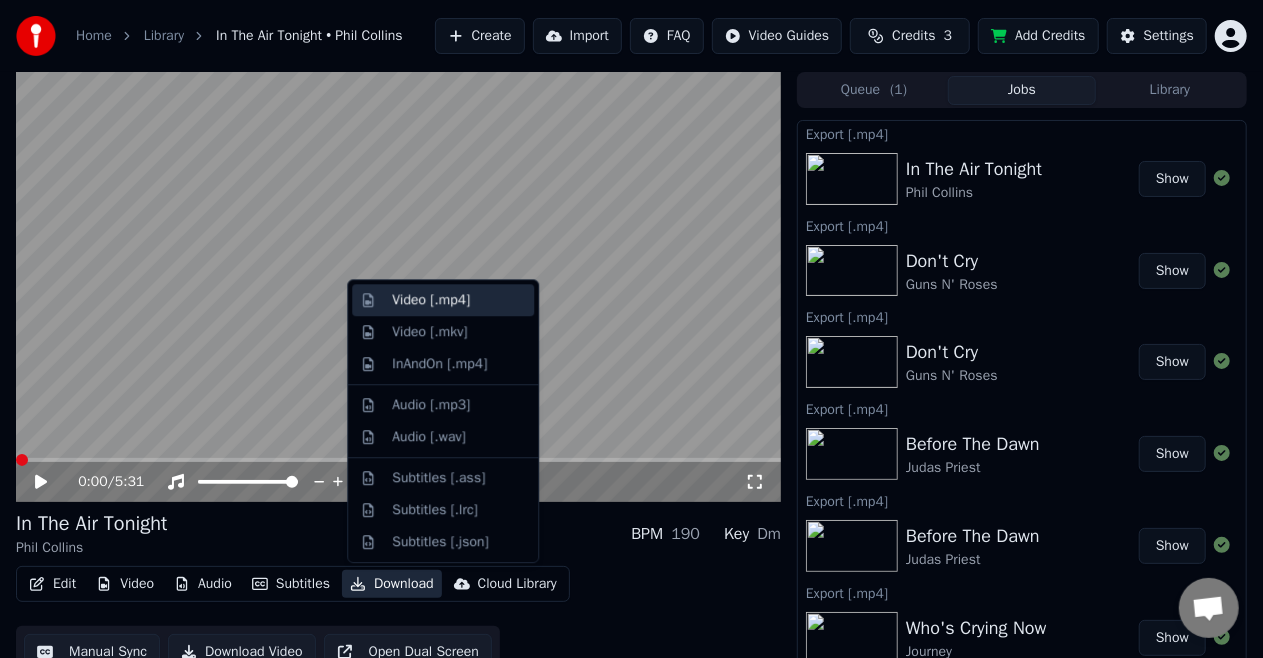 click on "Video [.mp4]" at bounding box center [431, 300] 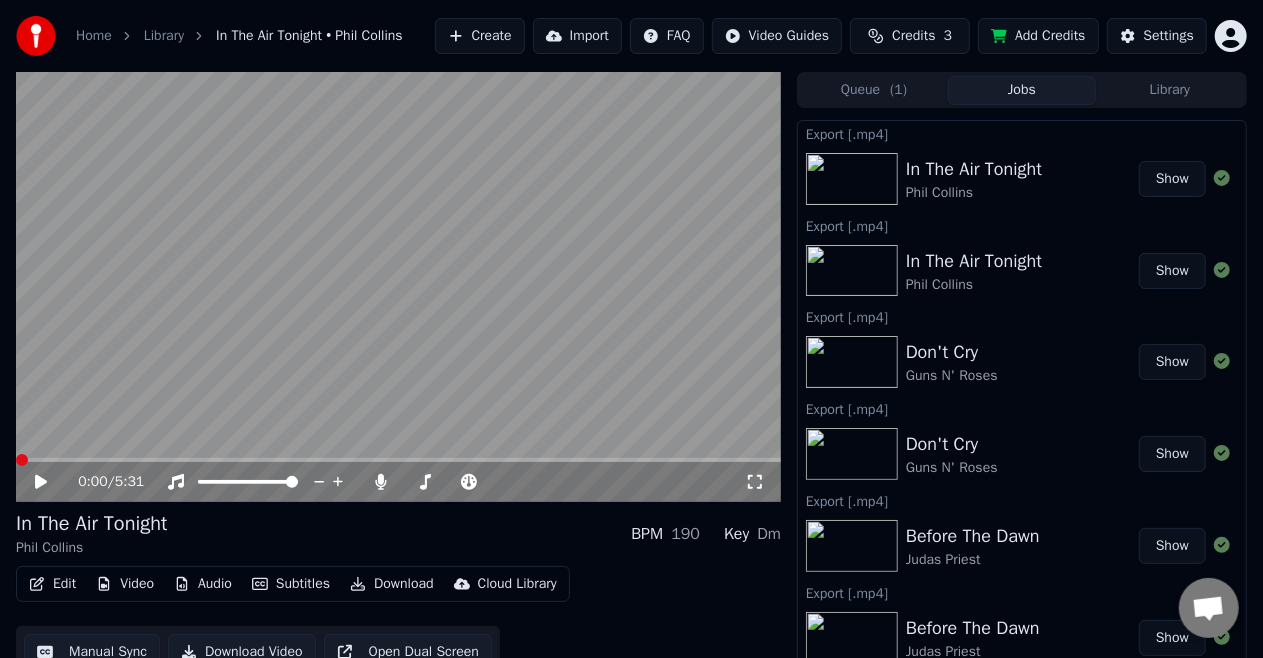 click on "Show" at bounding box center [1172, 179] 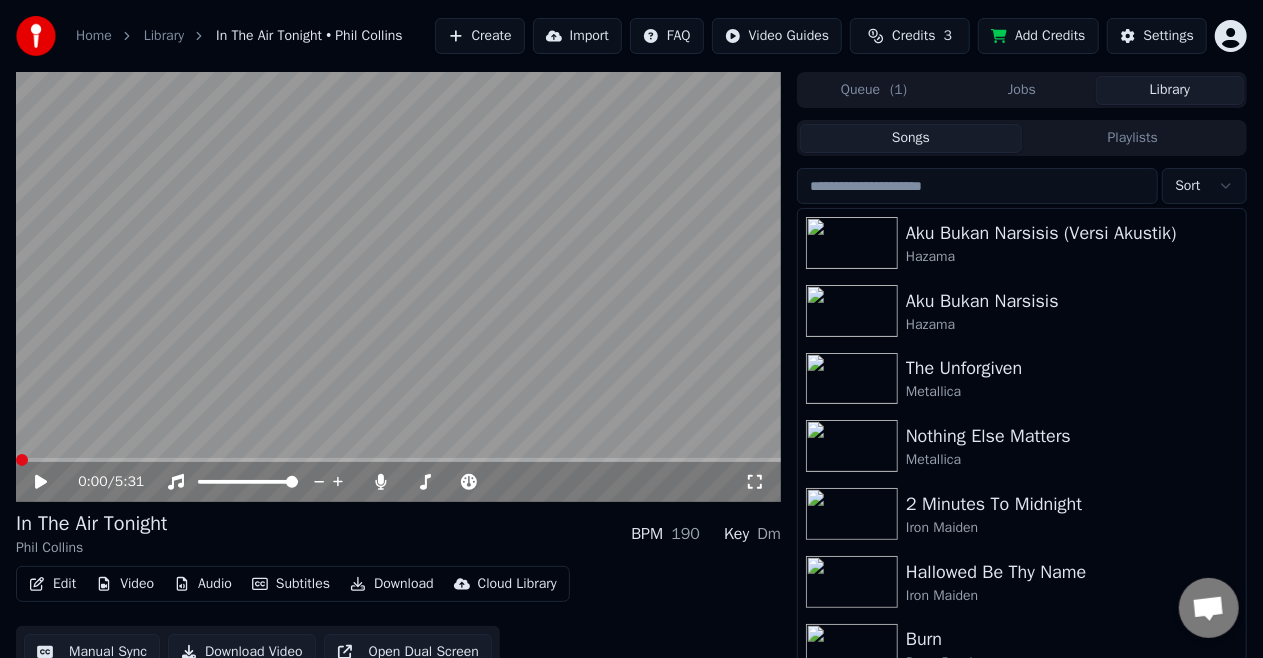click on "Library" at bounding box center [1170, 90] 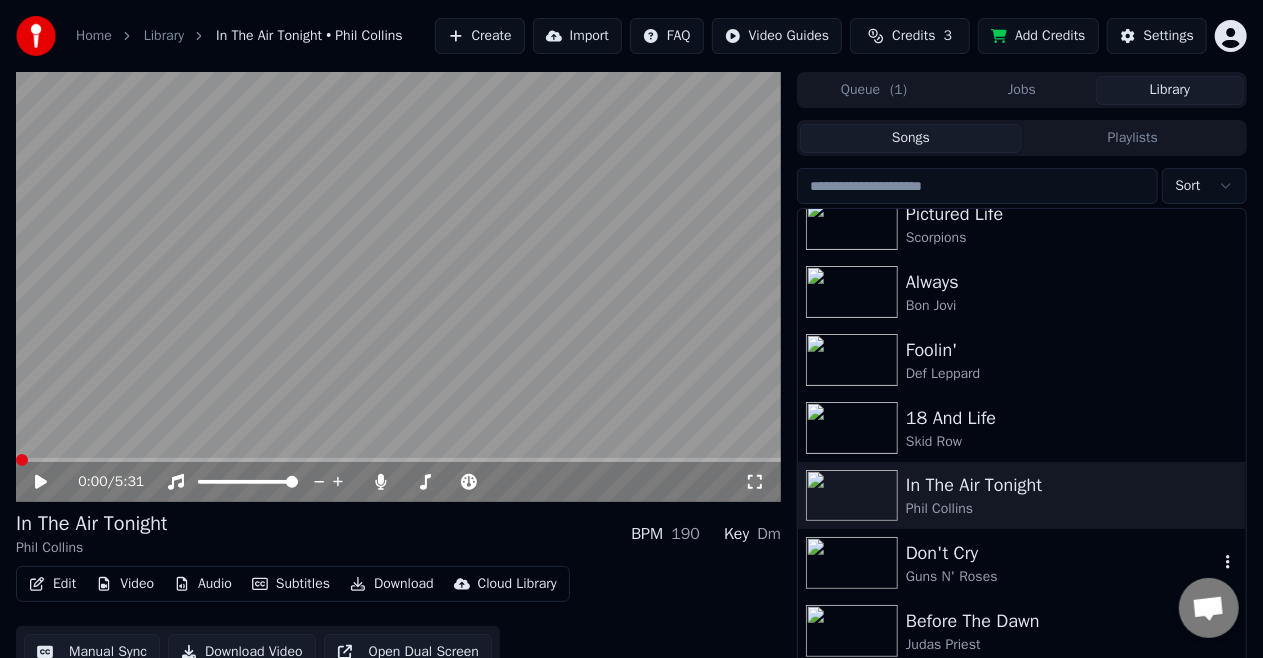 scroll, scrollTop: 900, scrollLeft: 0, axis: vertical 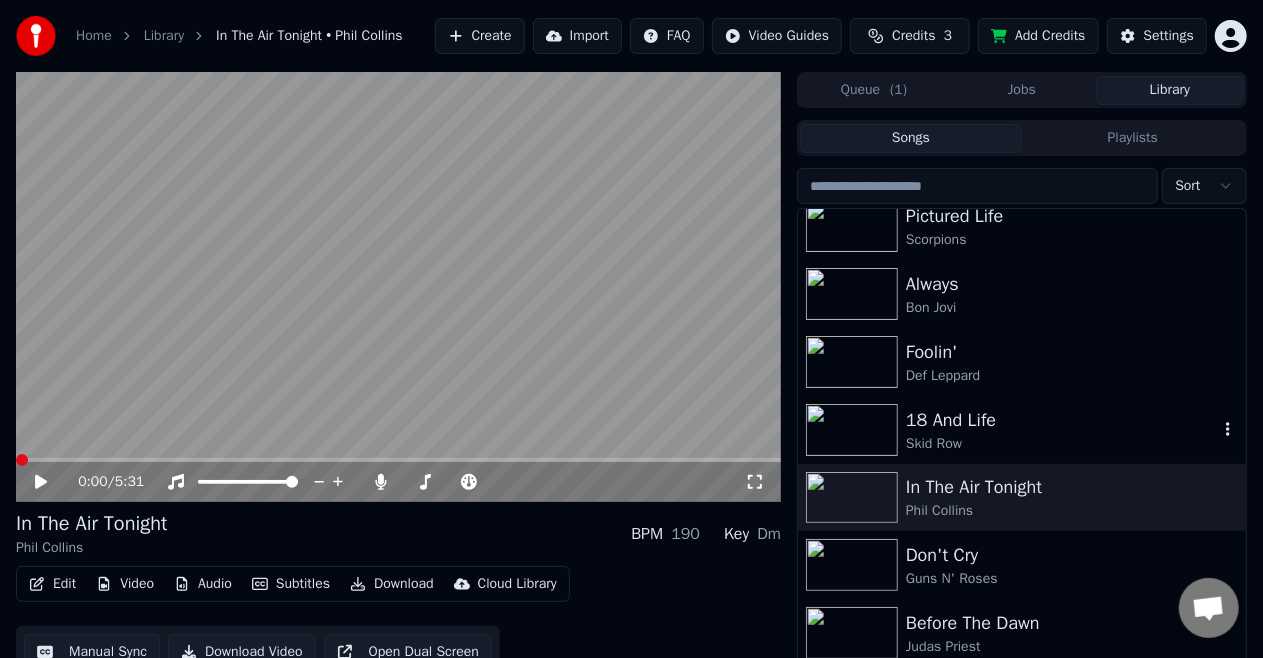 click on "18 And Life" at bounding box center [1062, 420] 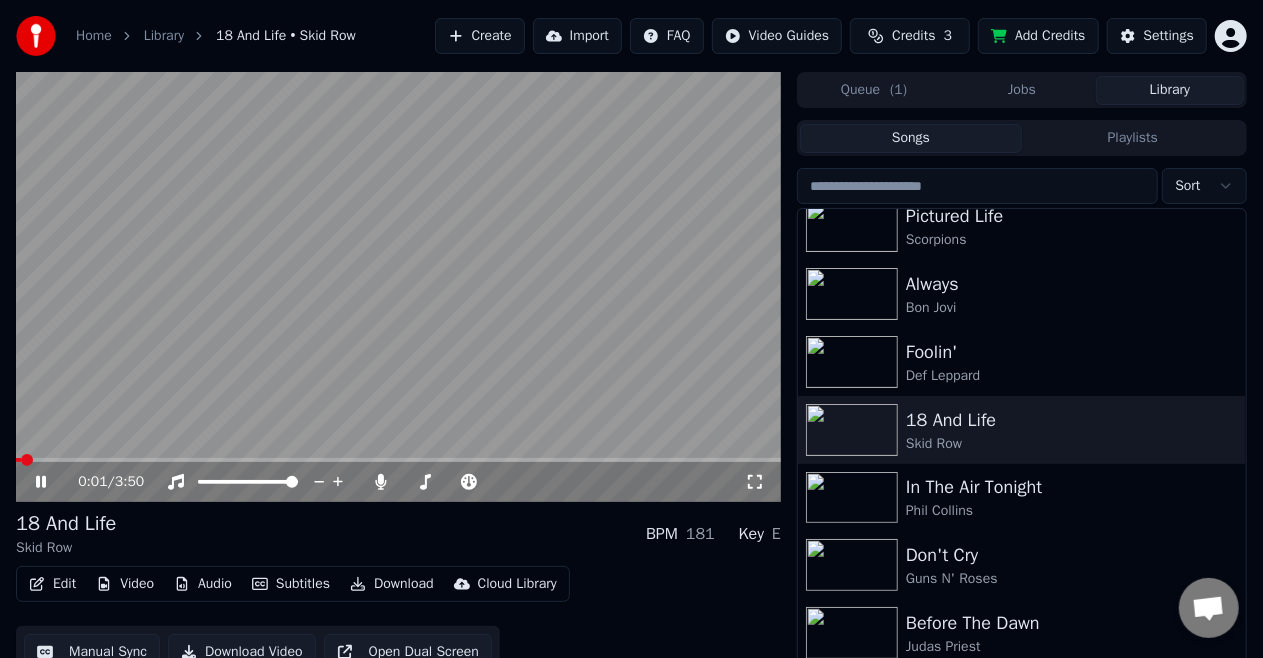click 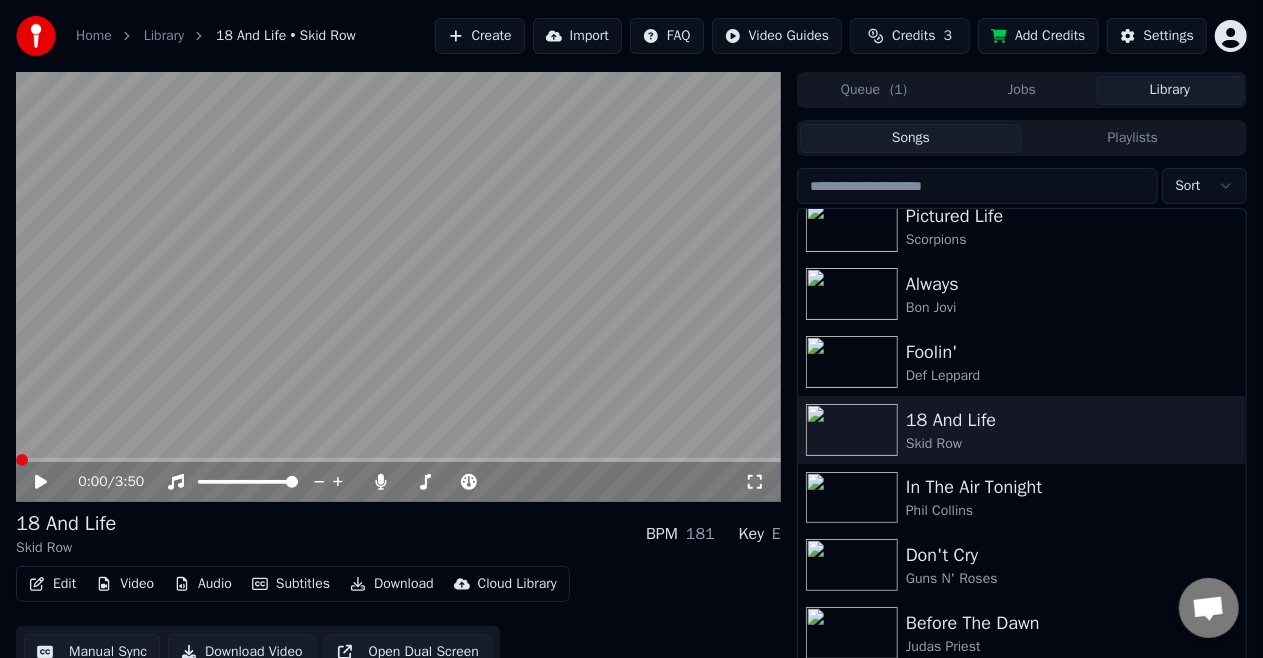 click at bounding box center [22, 460] 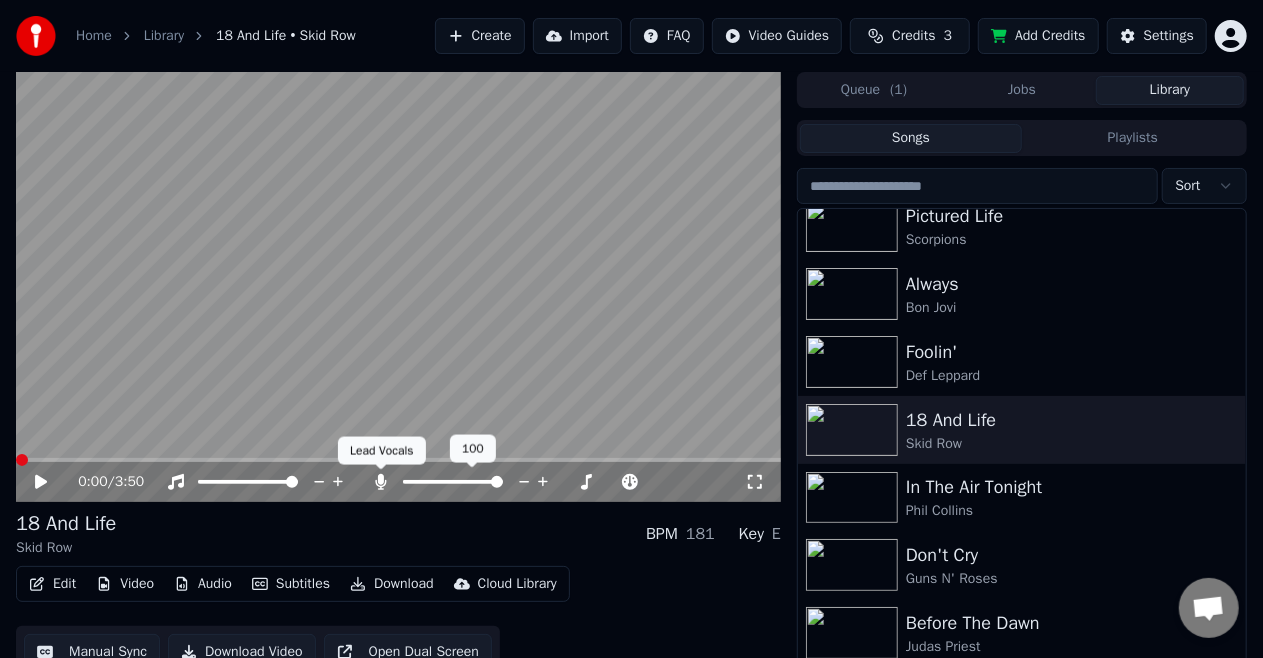 click at bounding box center (381, 470) 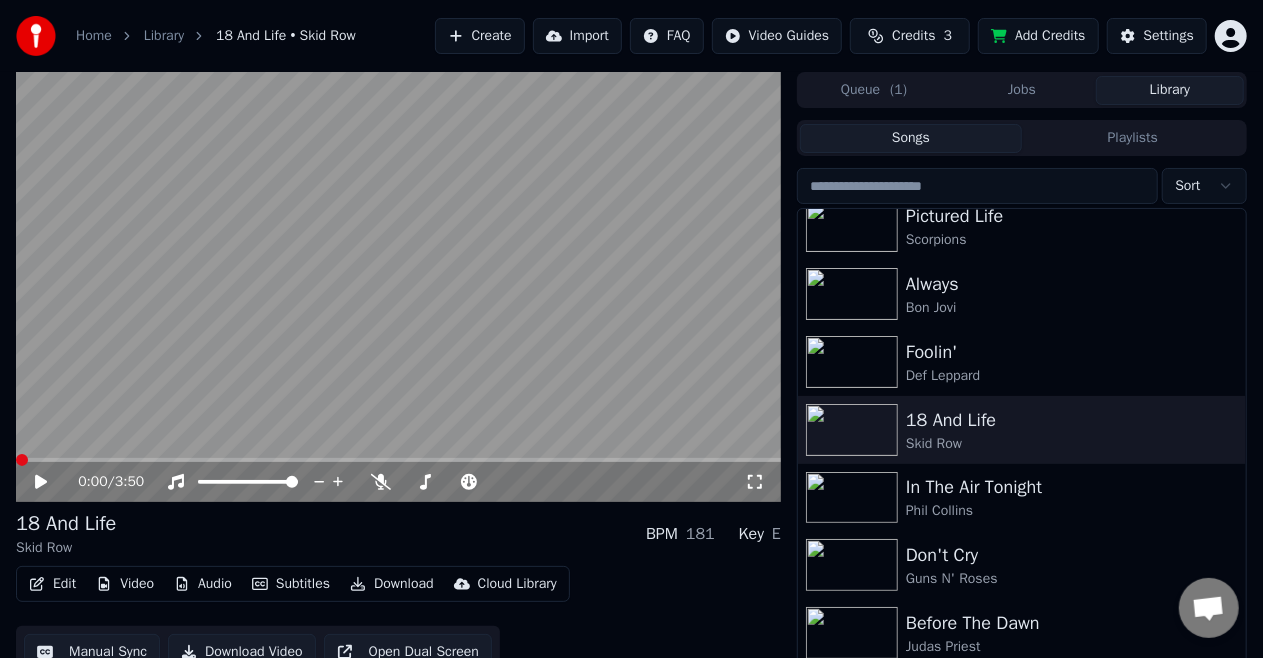 click on "Download" at bounding box center [392, 584] 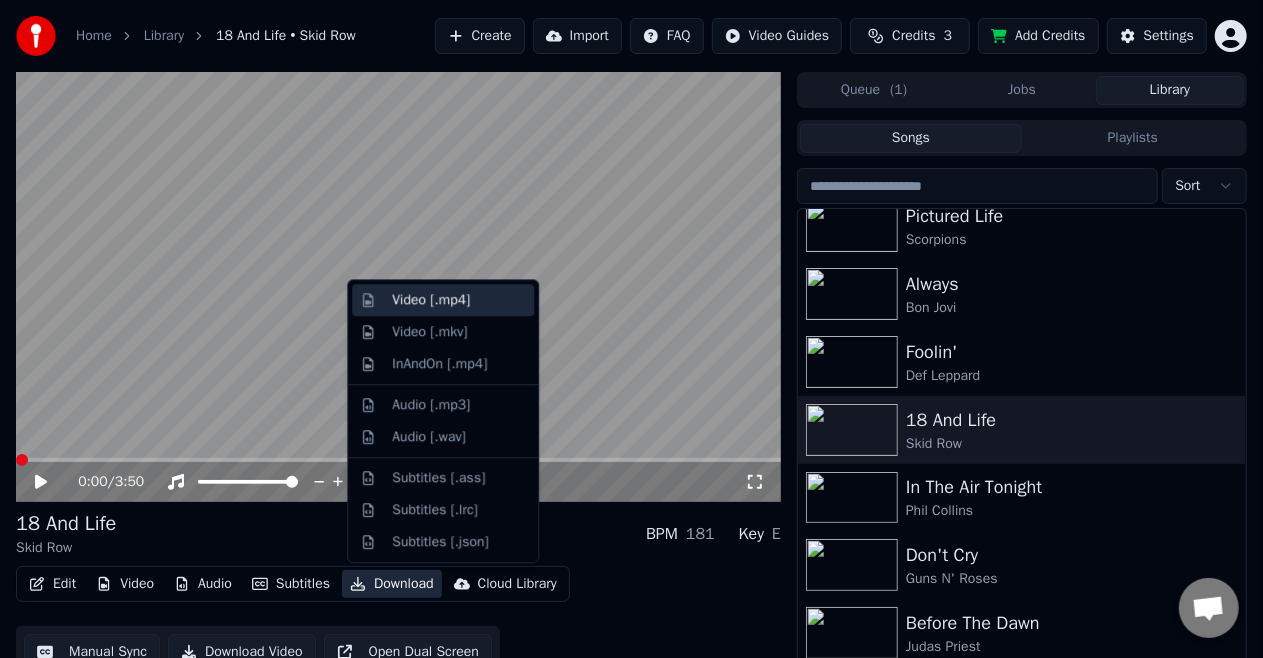 click on "Video [.mp4]" at bounding box center (431, 300) 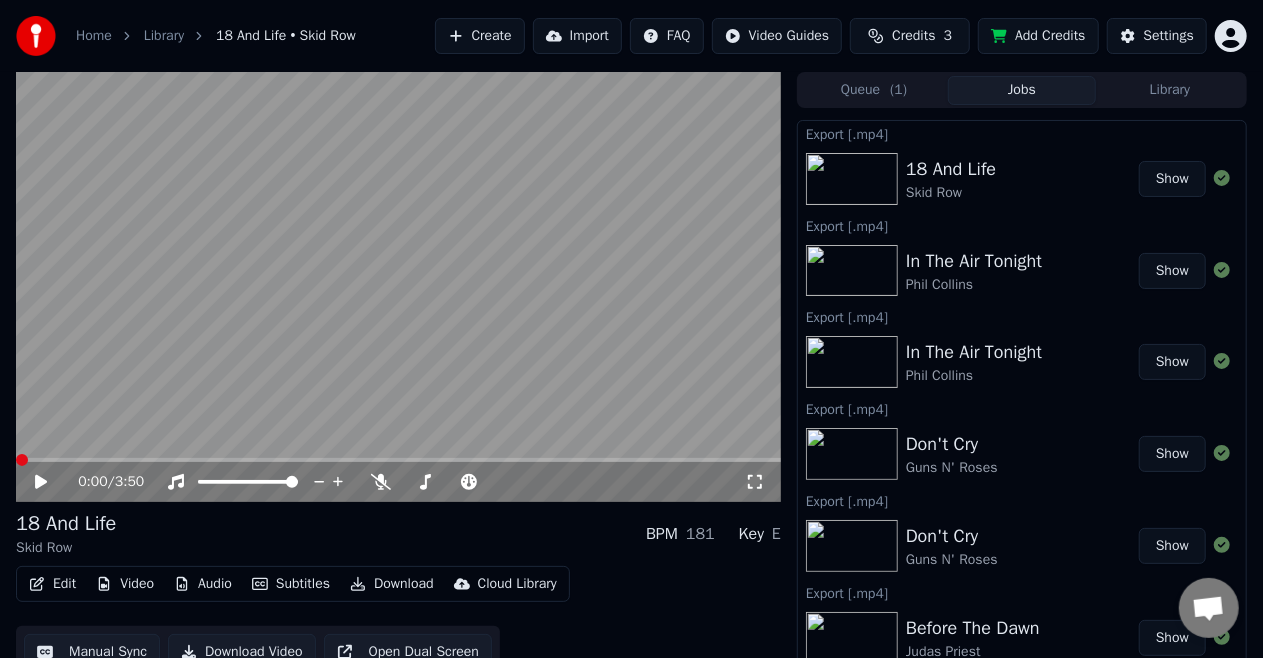 click on "Show" at bounding box center (1172, 179) 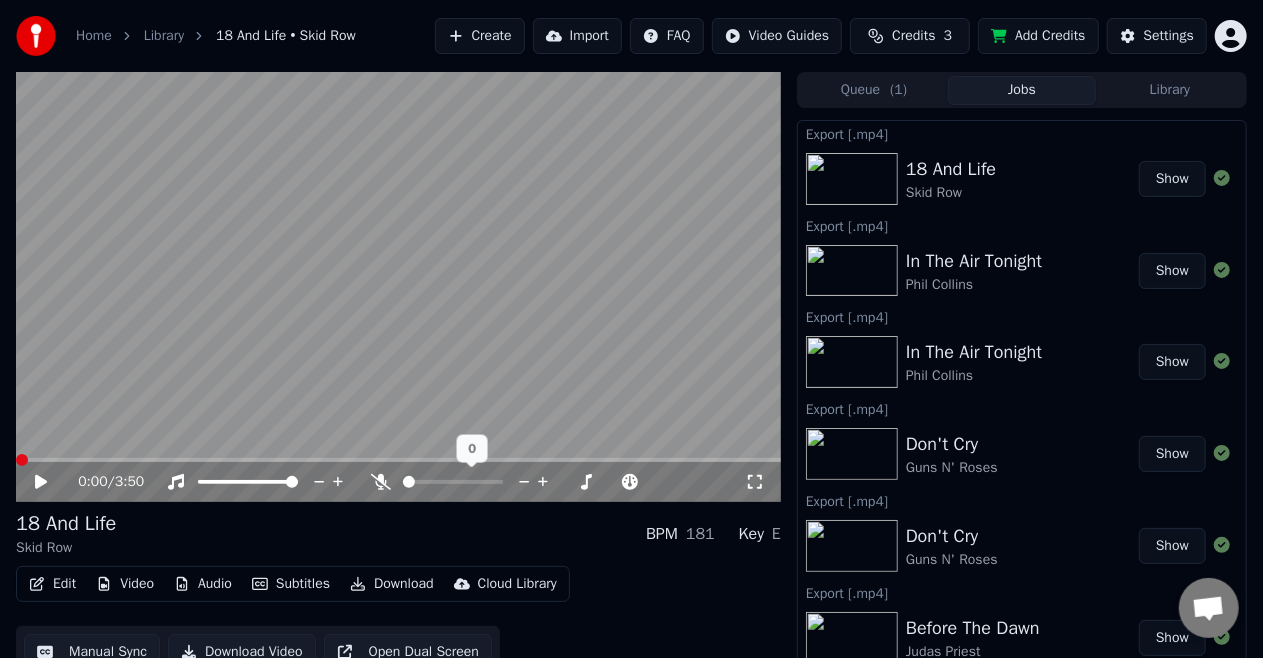 click 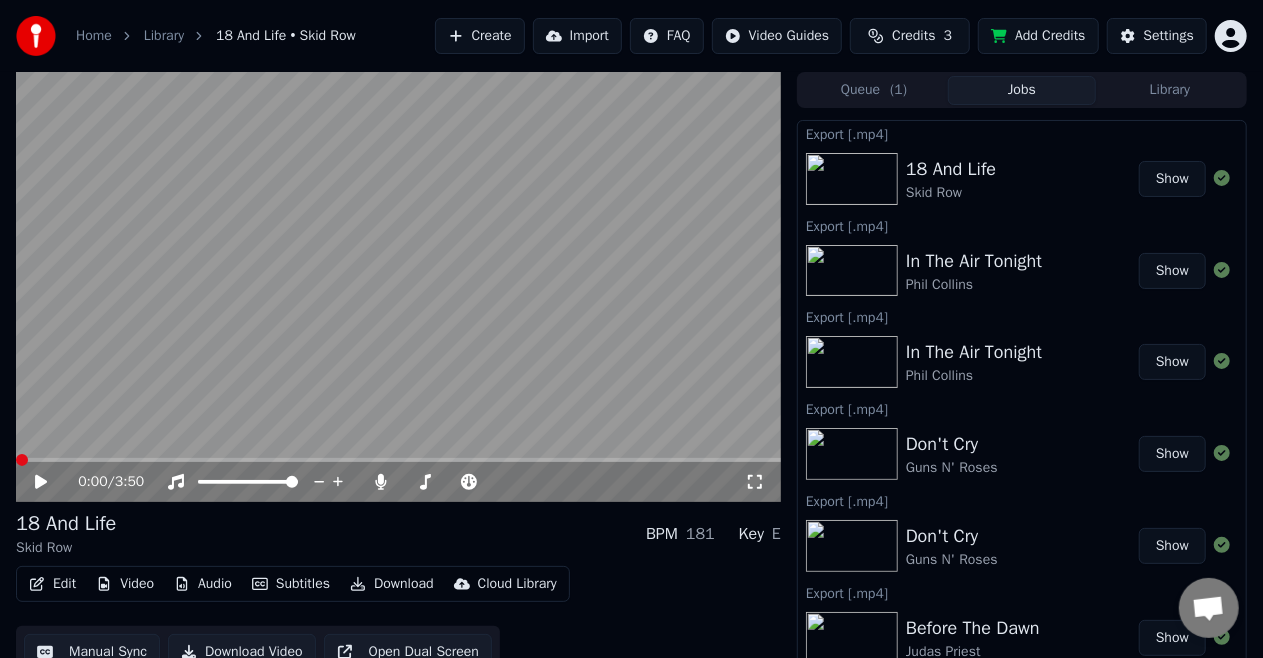 click on "Download" at bounding box center [392, 584] 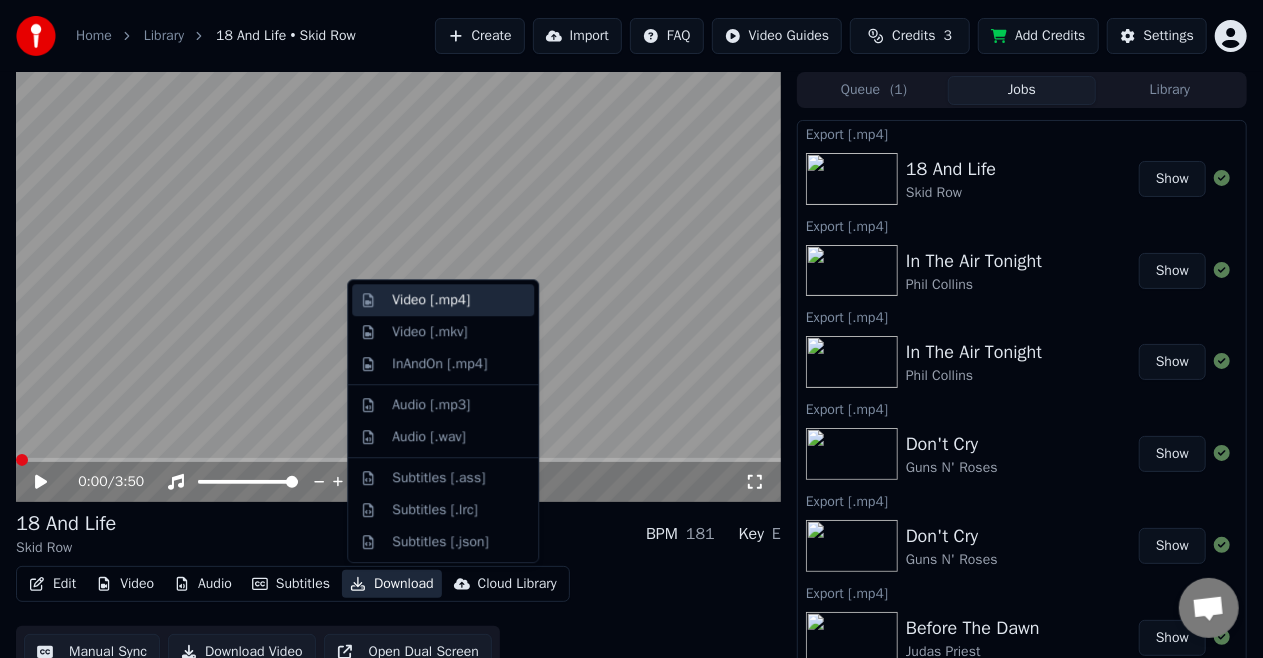 click on "Video [.mp4]" at bounding box center [431, 300] 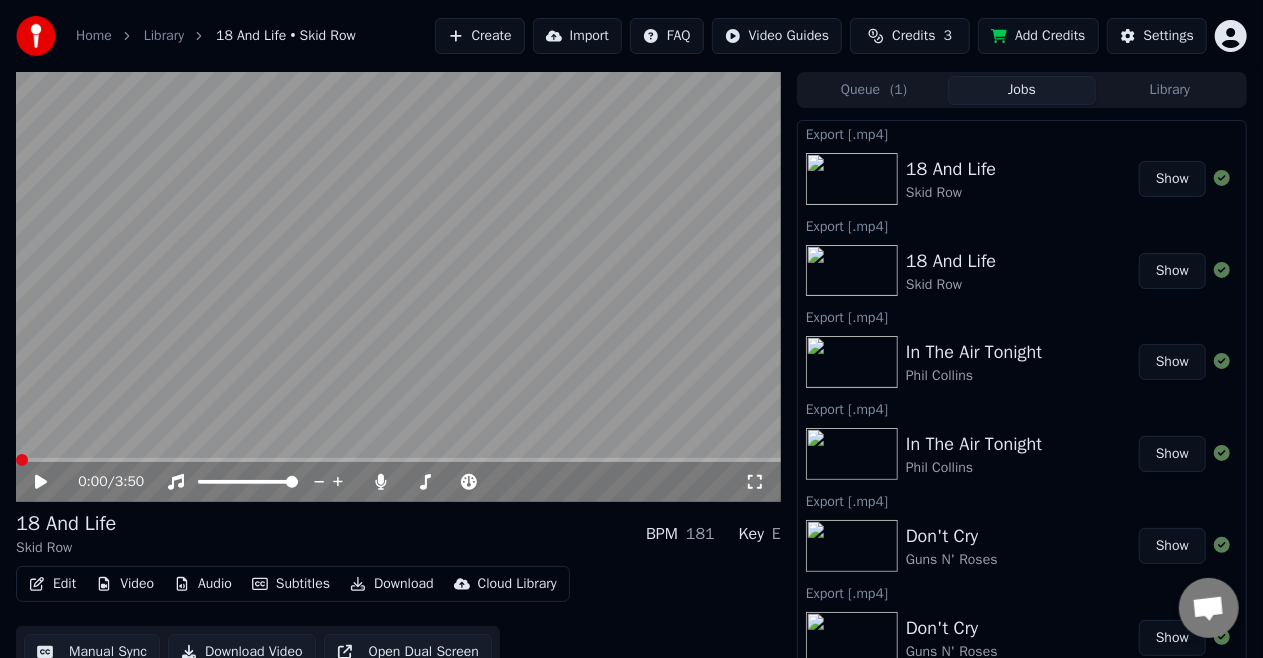 click on "Show" at bounding box center [1172, 179] 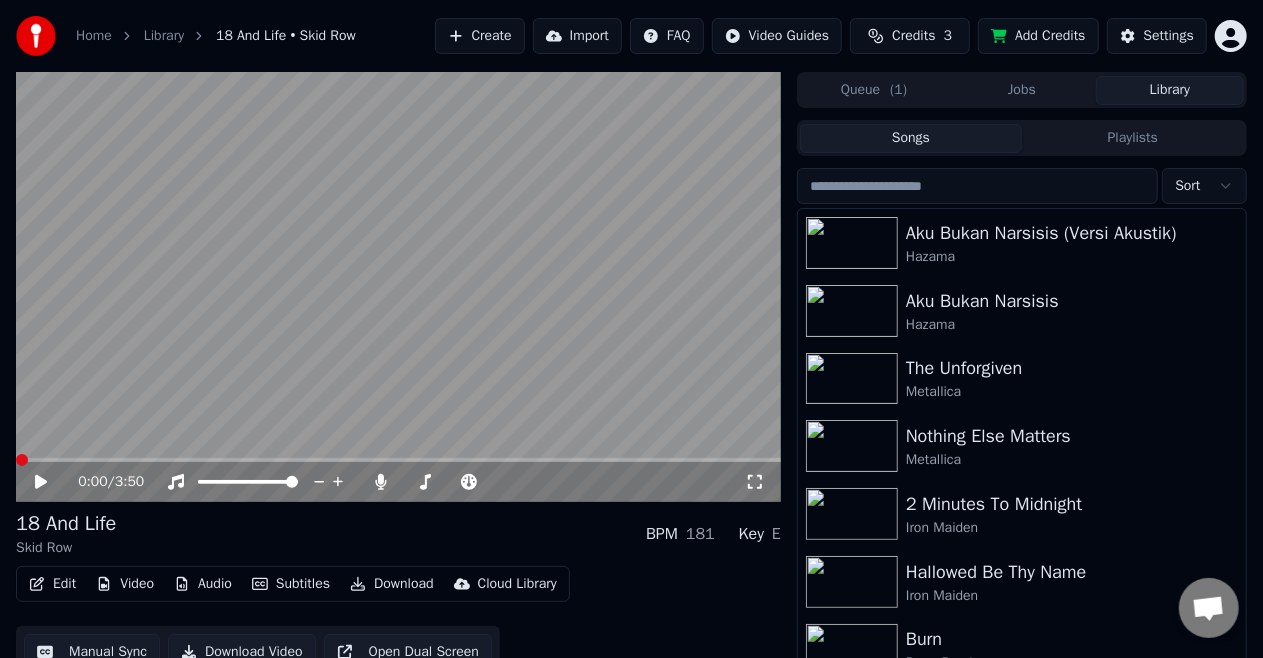 click on "Library" at bounding box center (1170, 90) 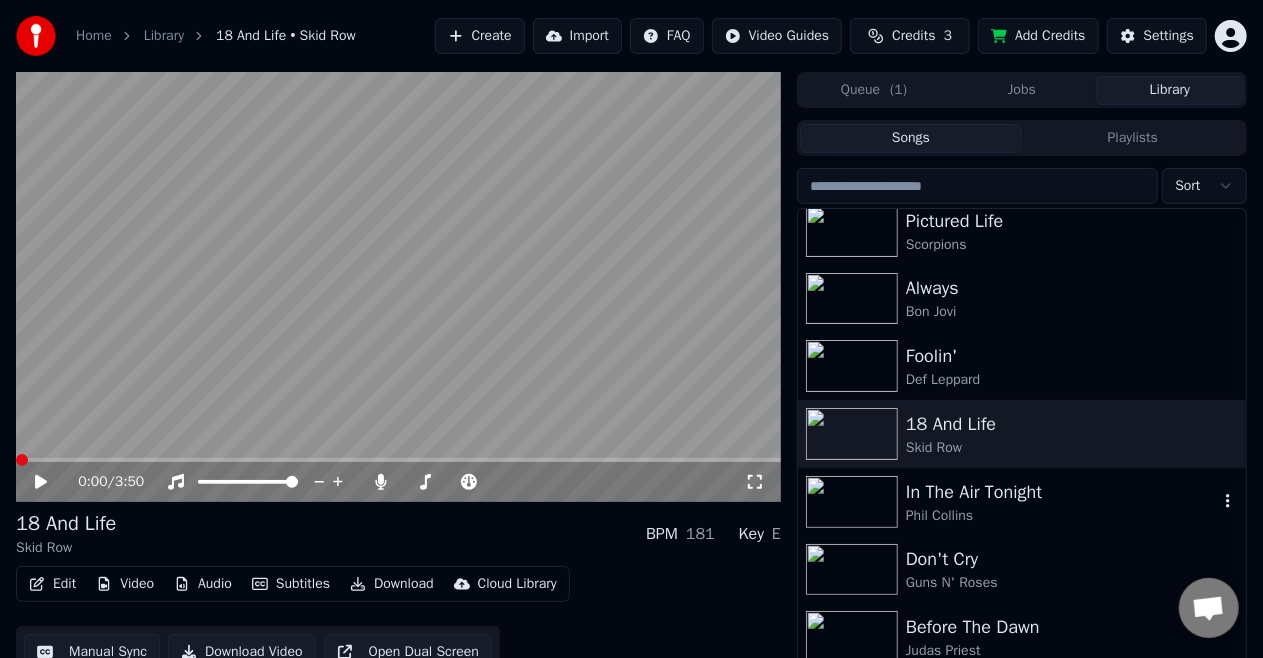 scroll, scrollTop: 900, scrollLeft: 0, axis: vertical 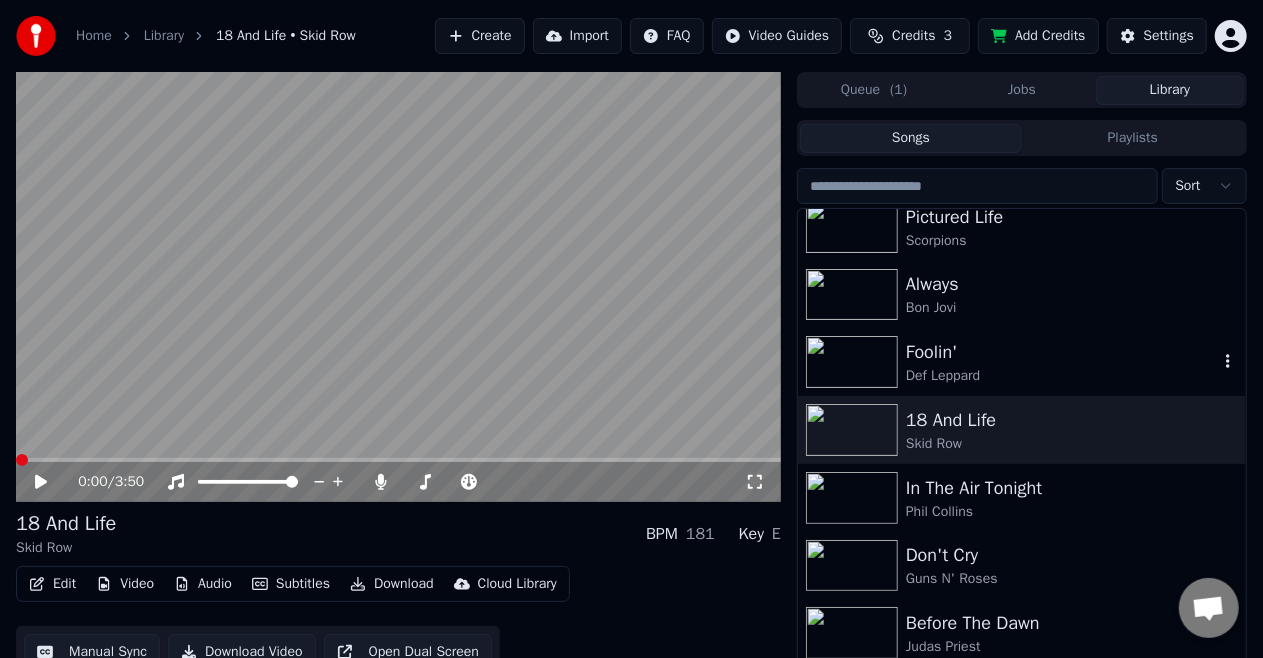click on "Foolin'" at bounding box center [1062, 352] 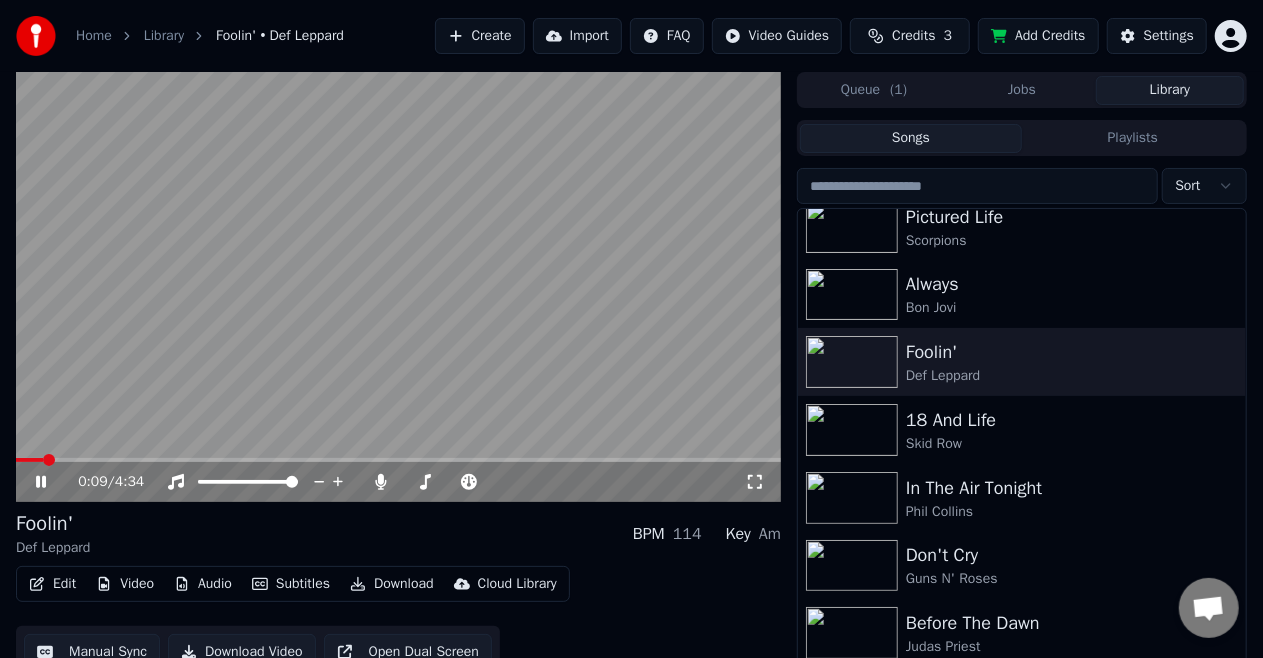 click 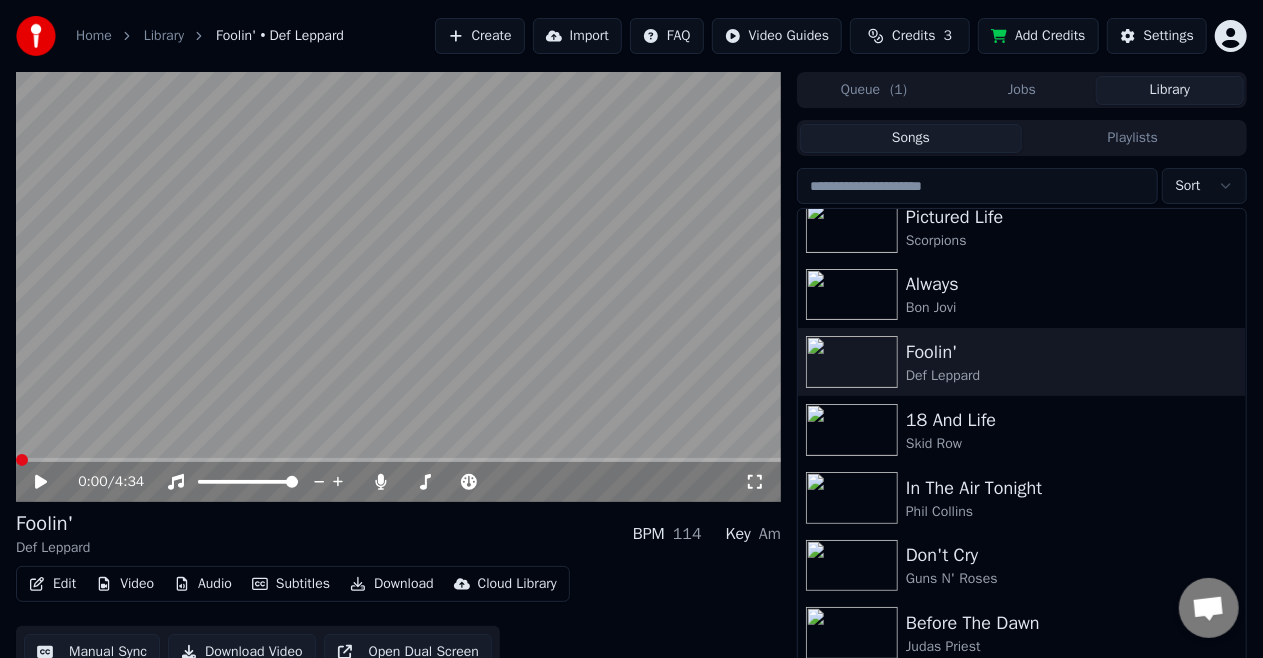 click at bounding box center [22, 460] 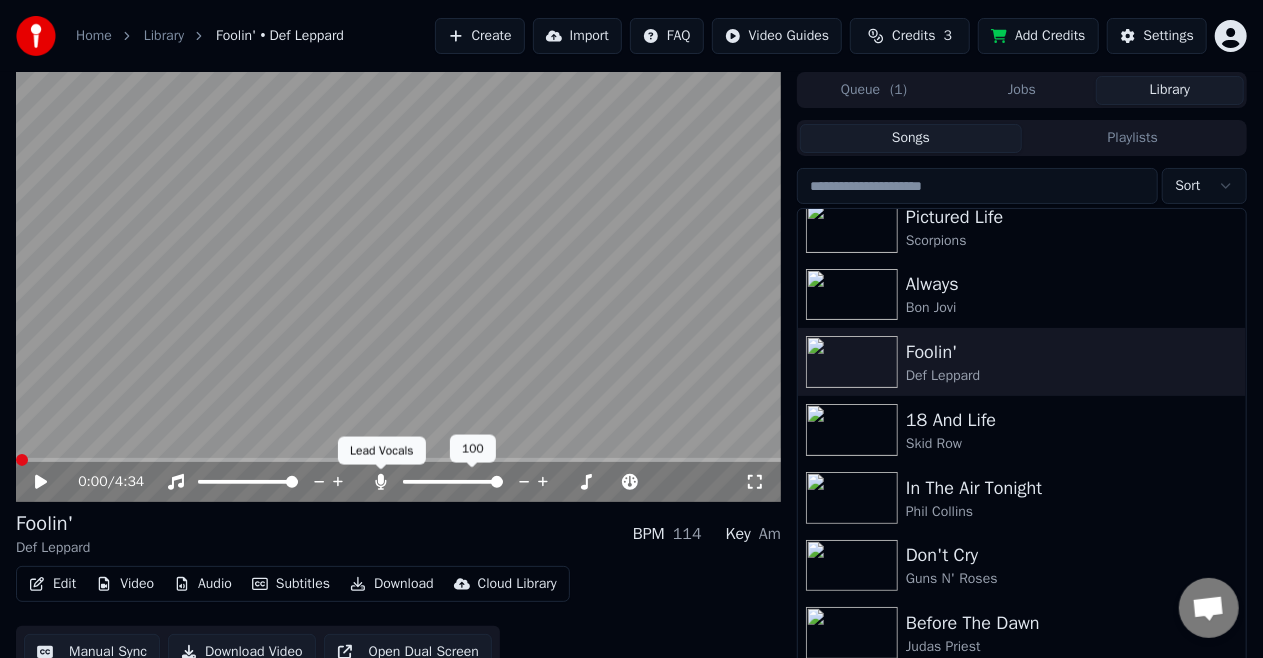 click 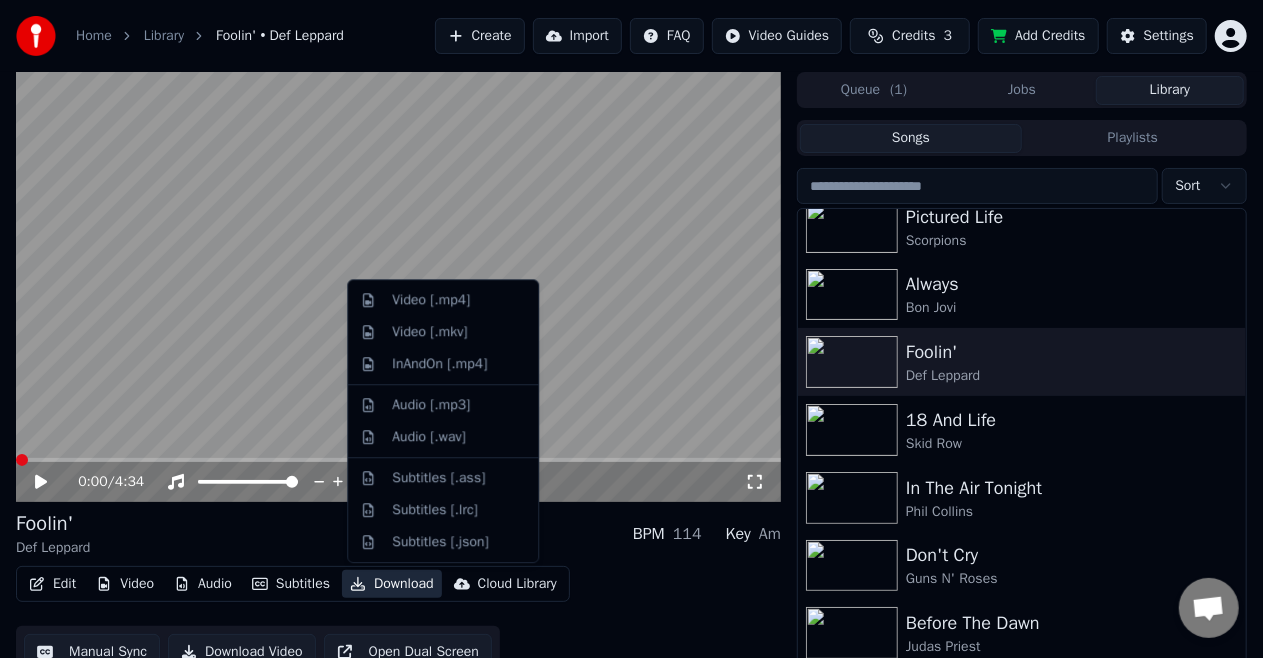 click on "Download" at bounding box center (392, 584) 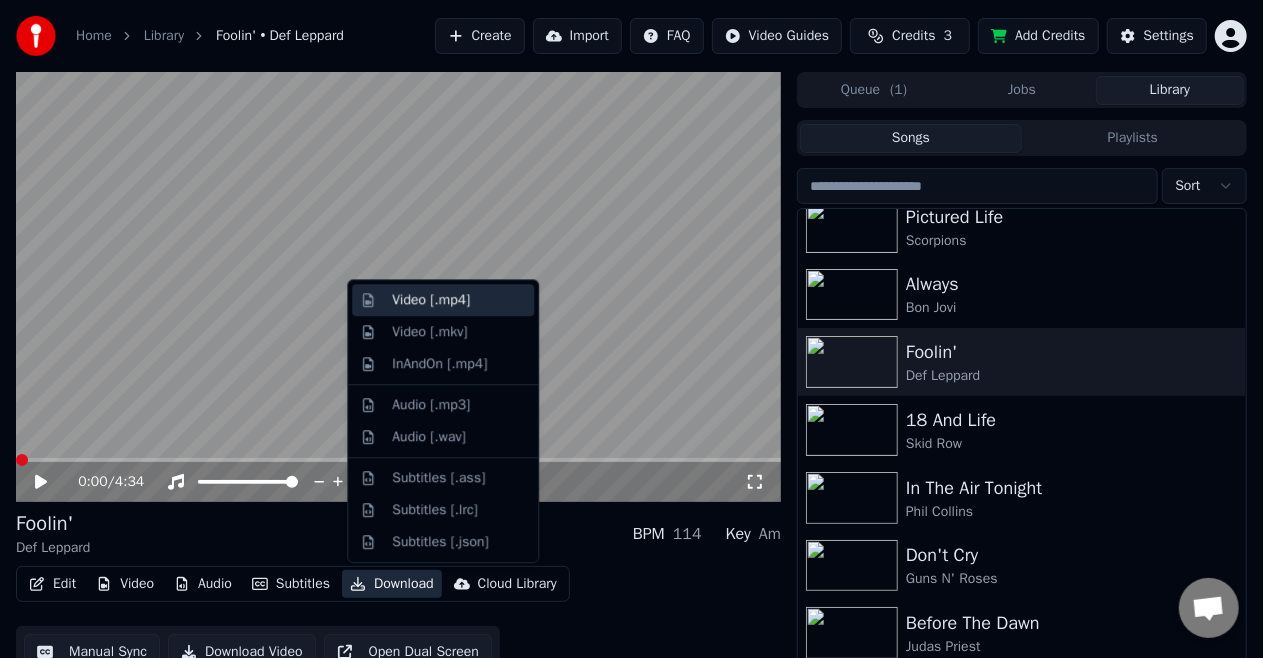 click on "Video [.mp4]" at bounding box center (431, 300) 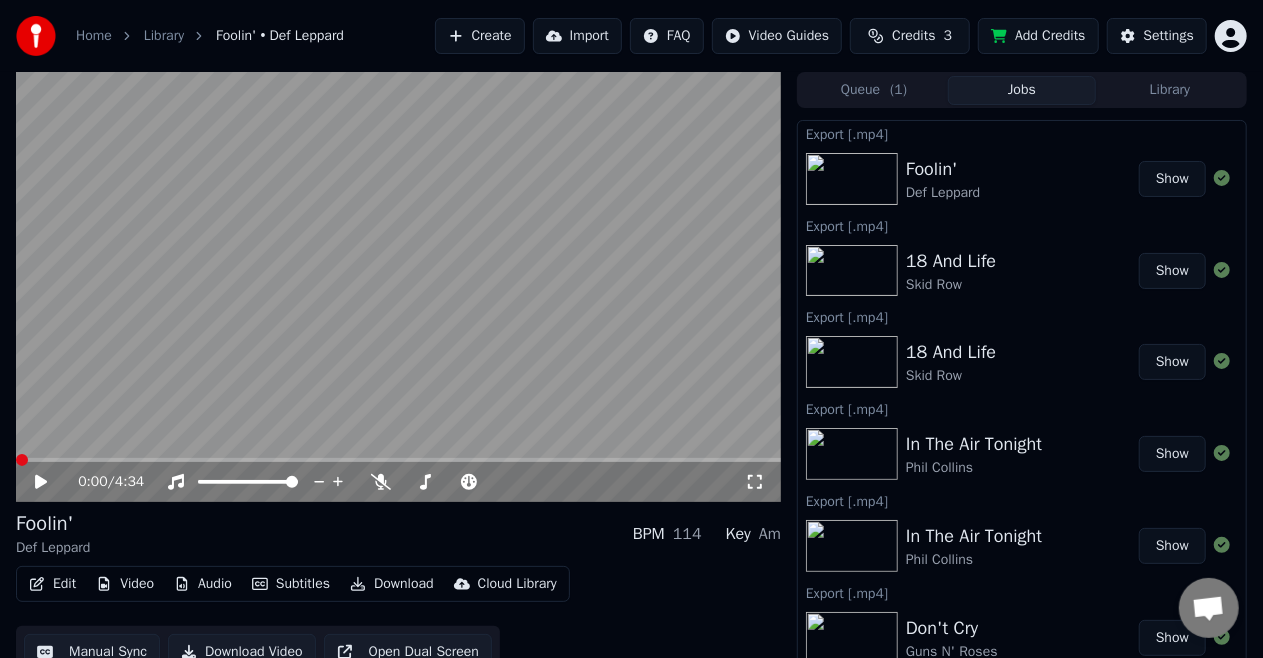 click on "Show" at bounding box center [1172, 179] 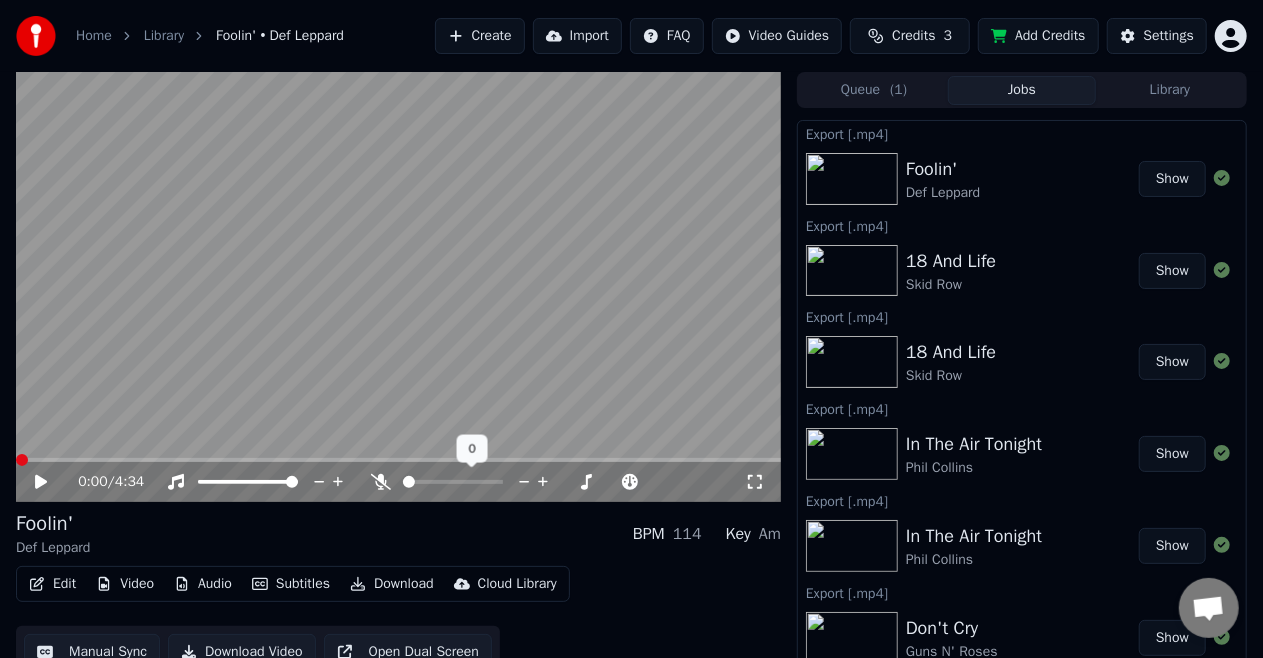 click 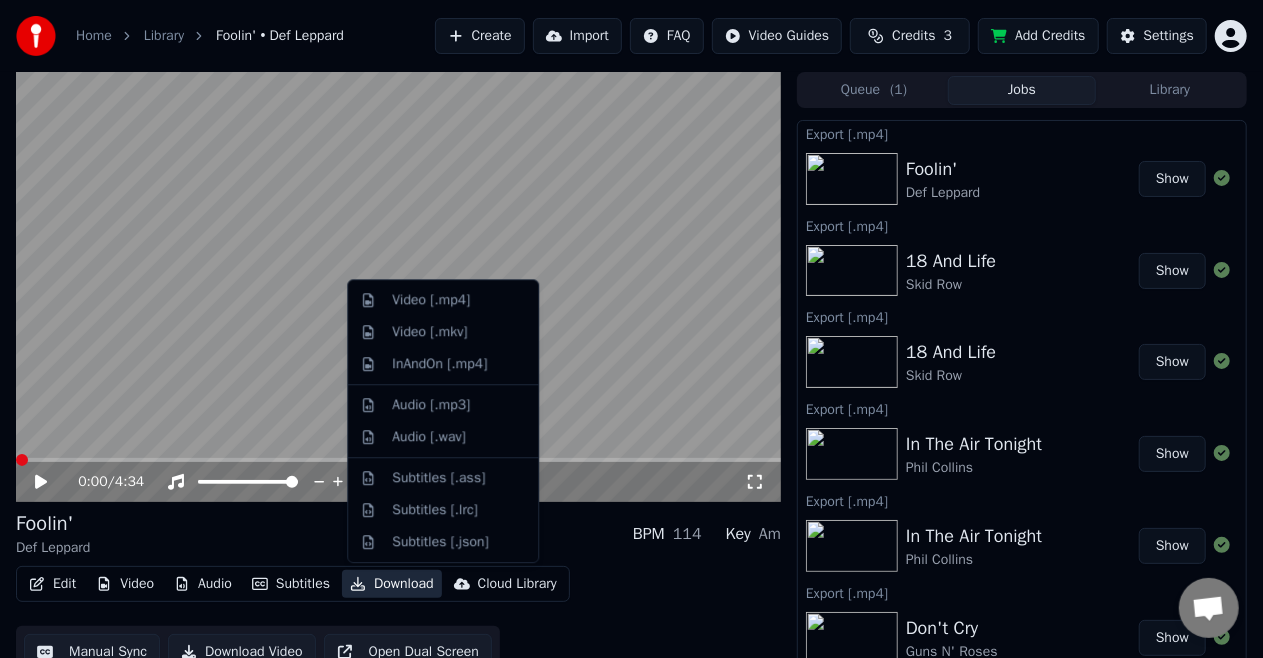 click on "Download" at bounding box center (392, 584) 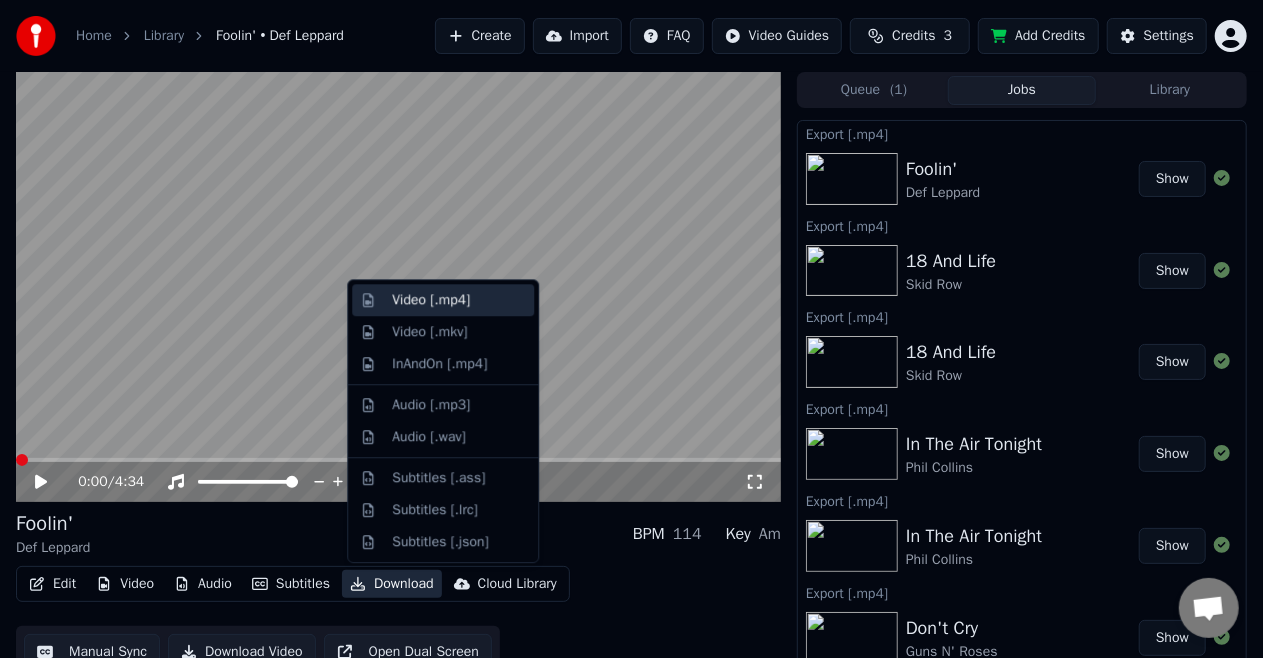 click on "Video [.mp4]" at bounding box center [431, 300] 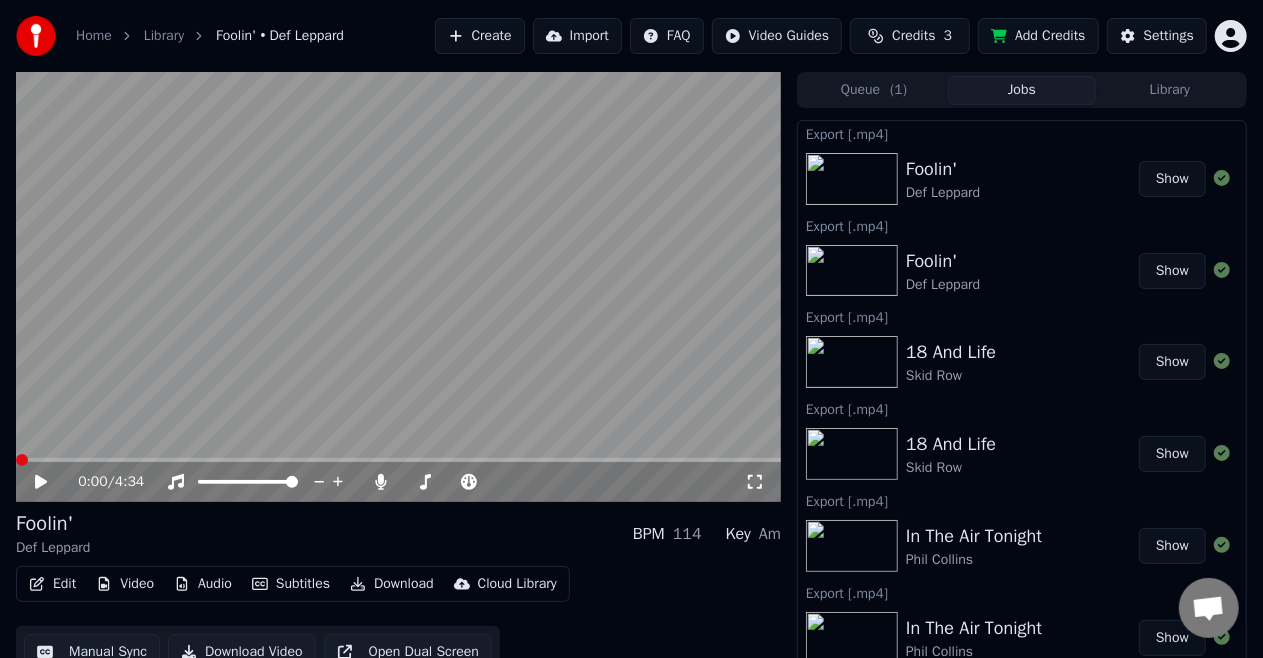 click on "Show" at bounding box center [1172, 179] 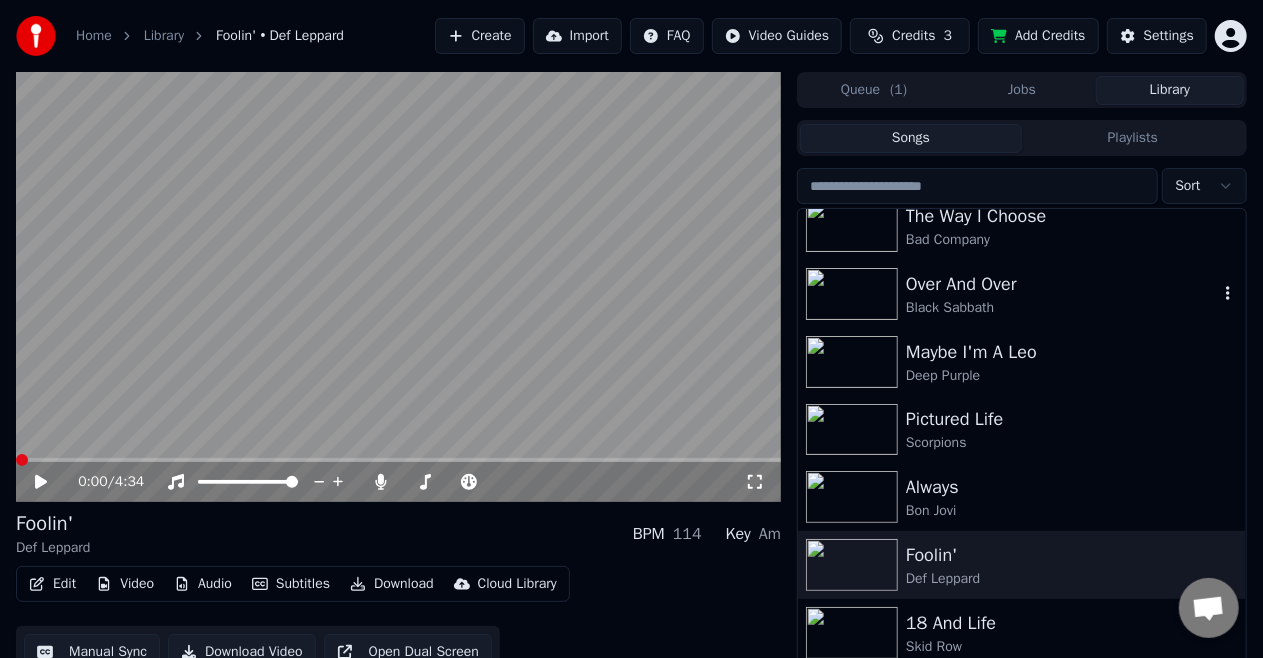 scroll, scrollTop: 700, scrollLeft: 0, axis: vertical 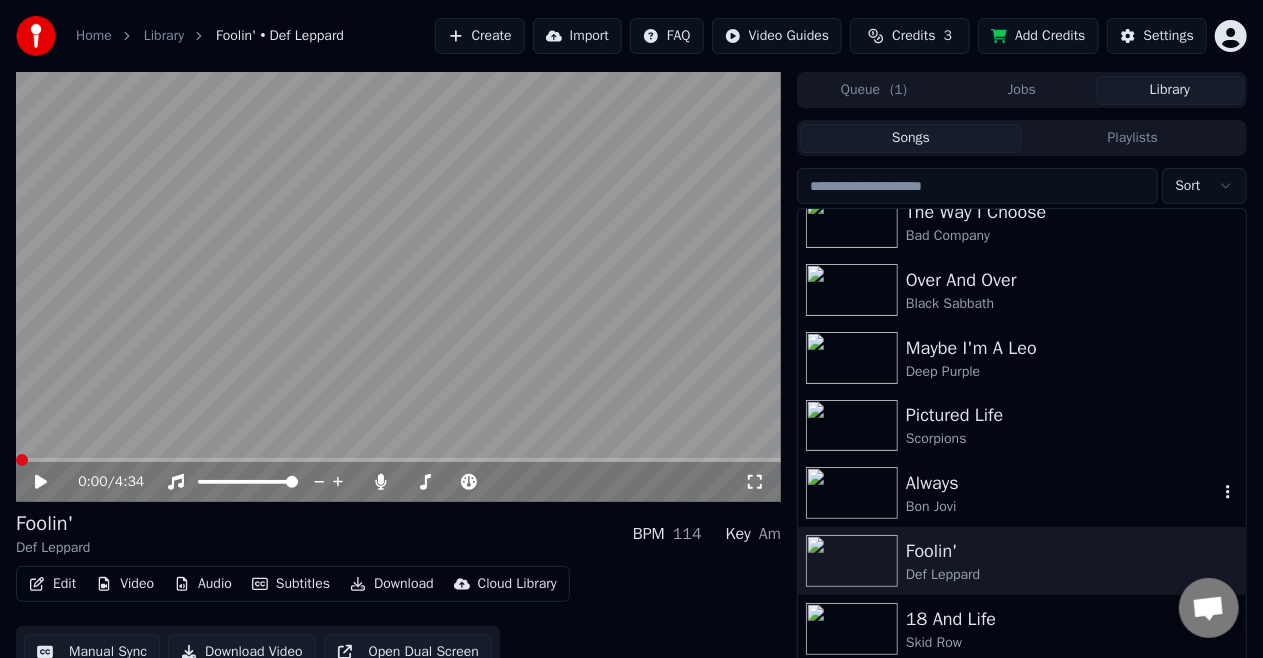 click on "Always" at bounding box center (1062, 483) 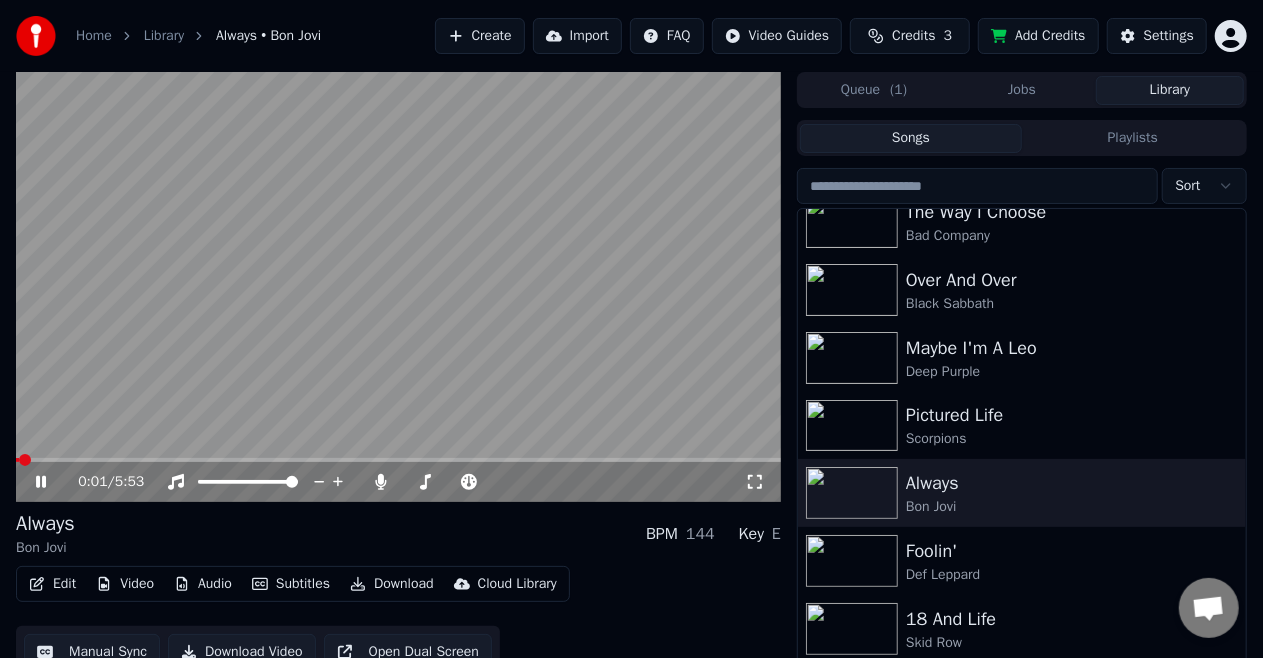 click 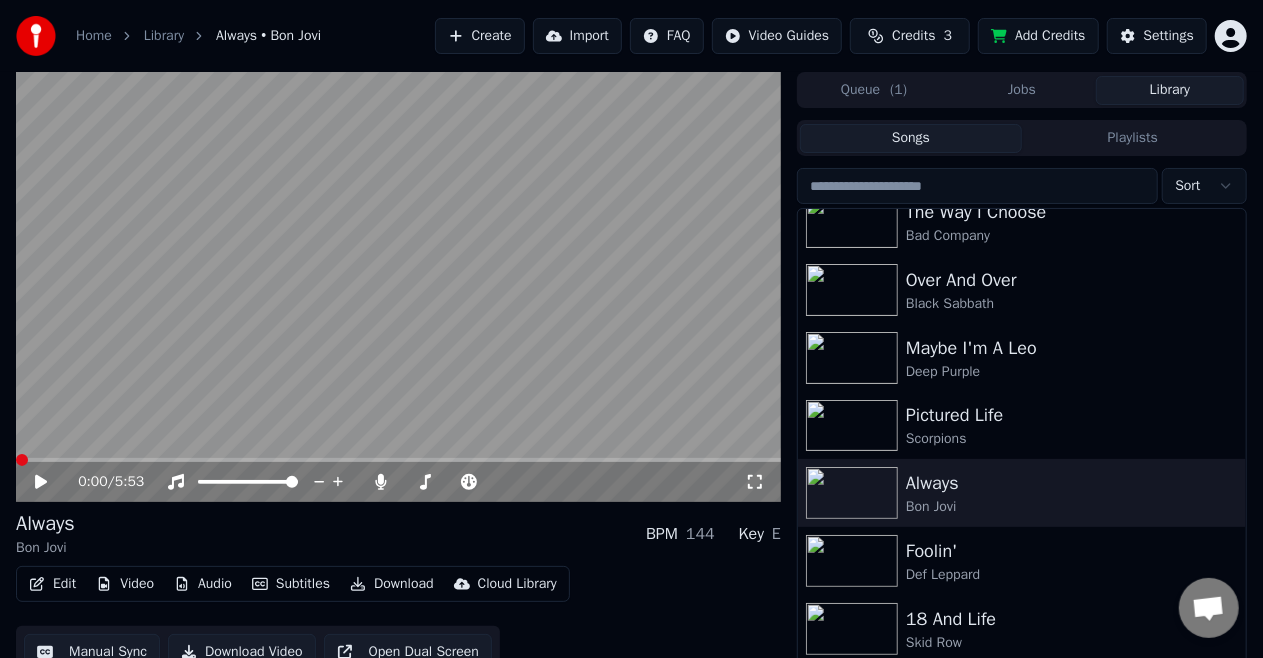 click at bounding box center (22, 460) 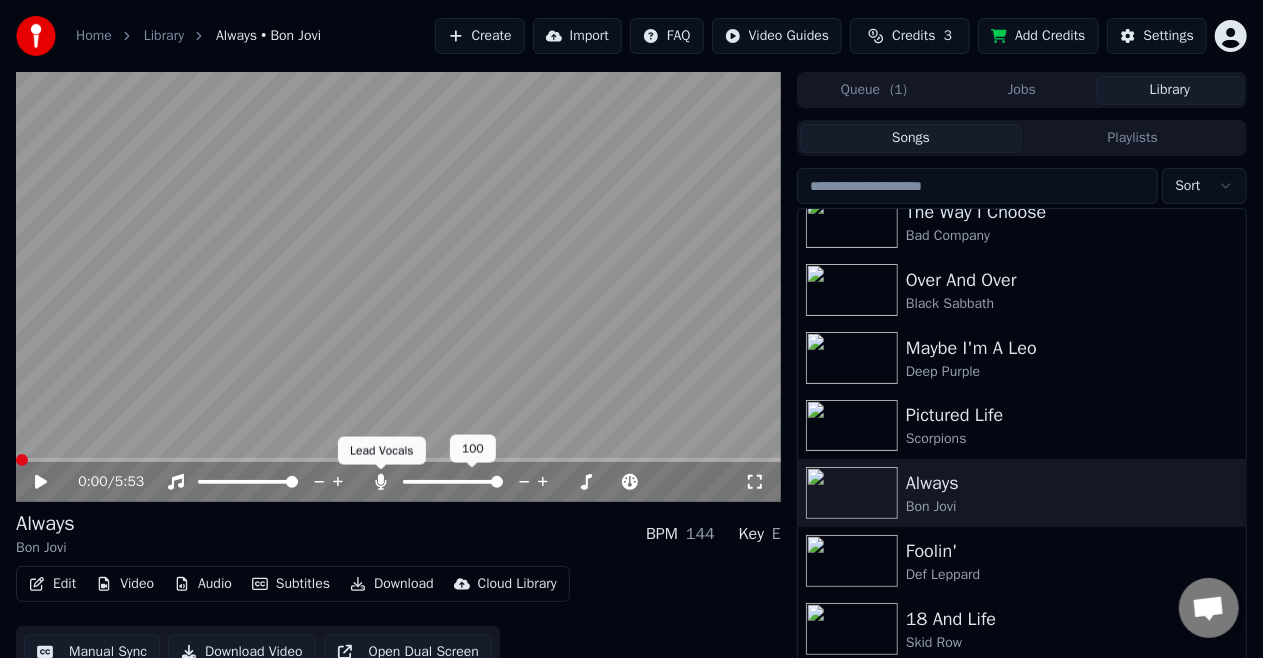 click 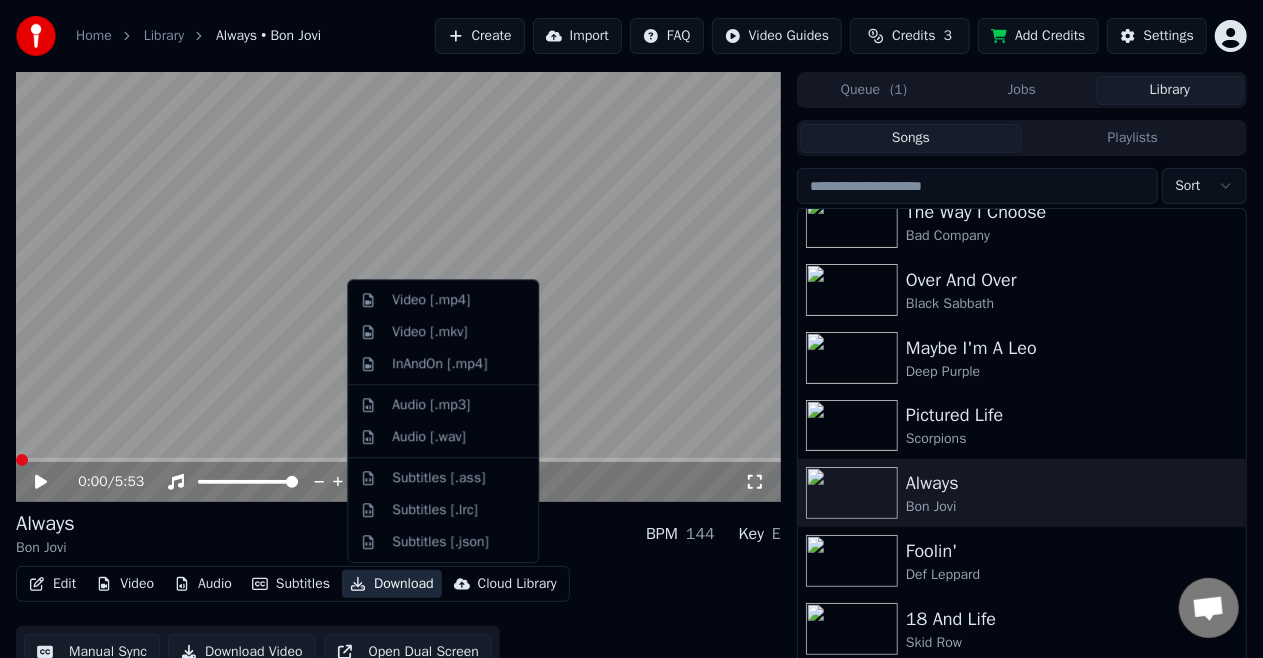 click on "Download" at bounding box center (392, 584) 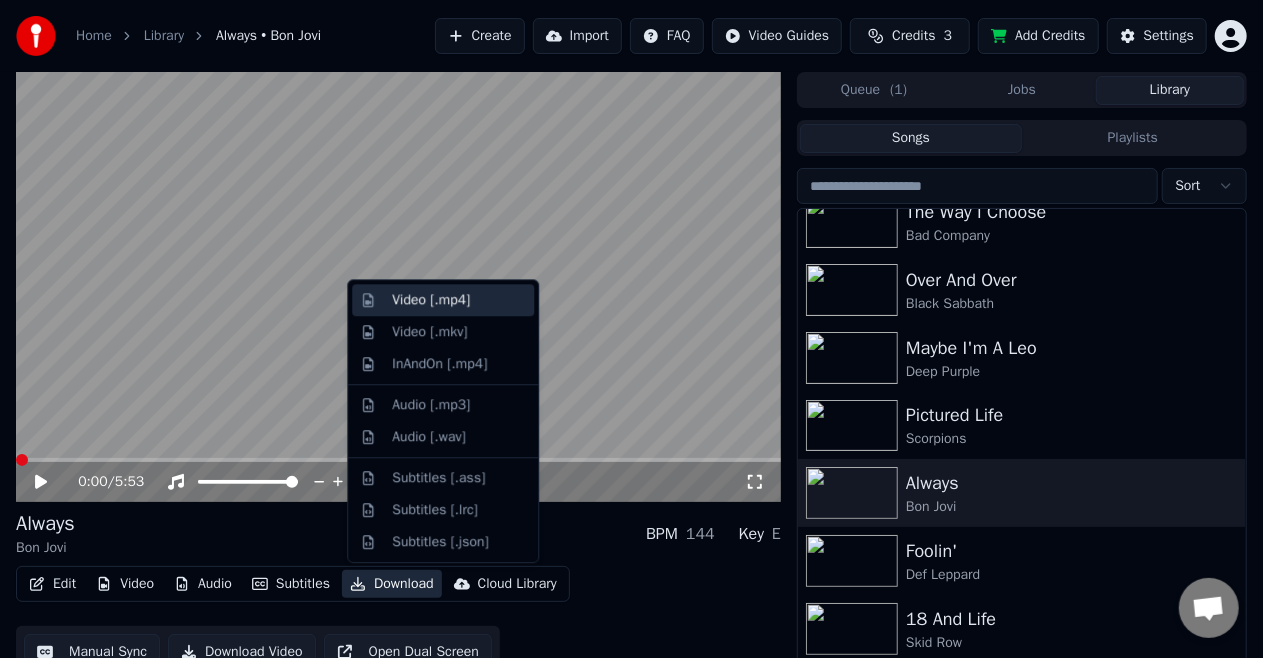 click on "Video [.mp4]" at bounding box center (431, 300) 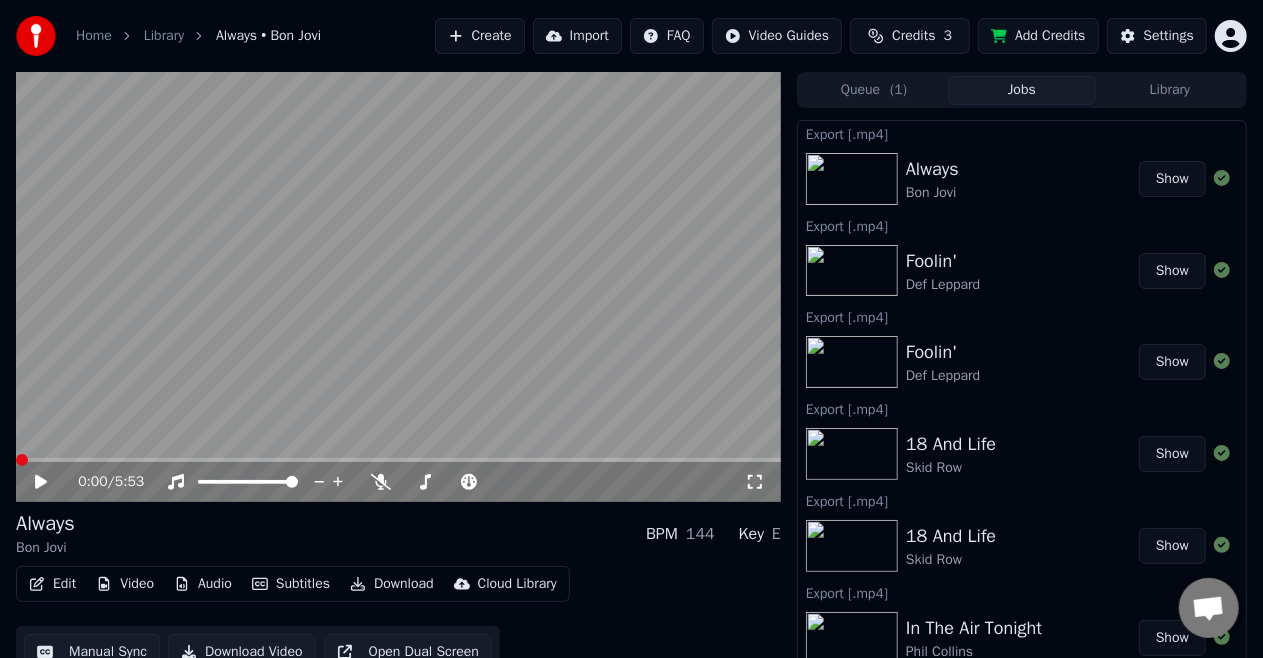 click on "Show" at bounding box center [1172, 179] 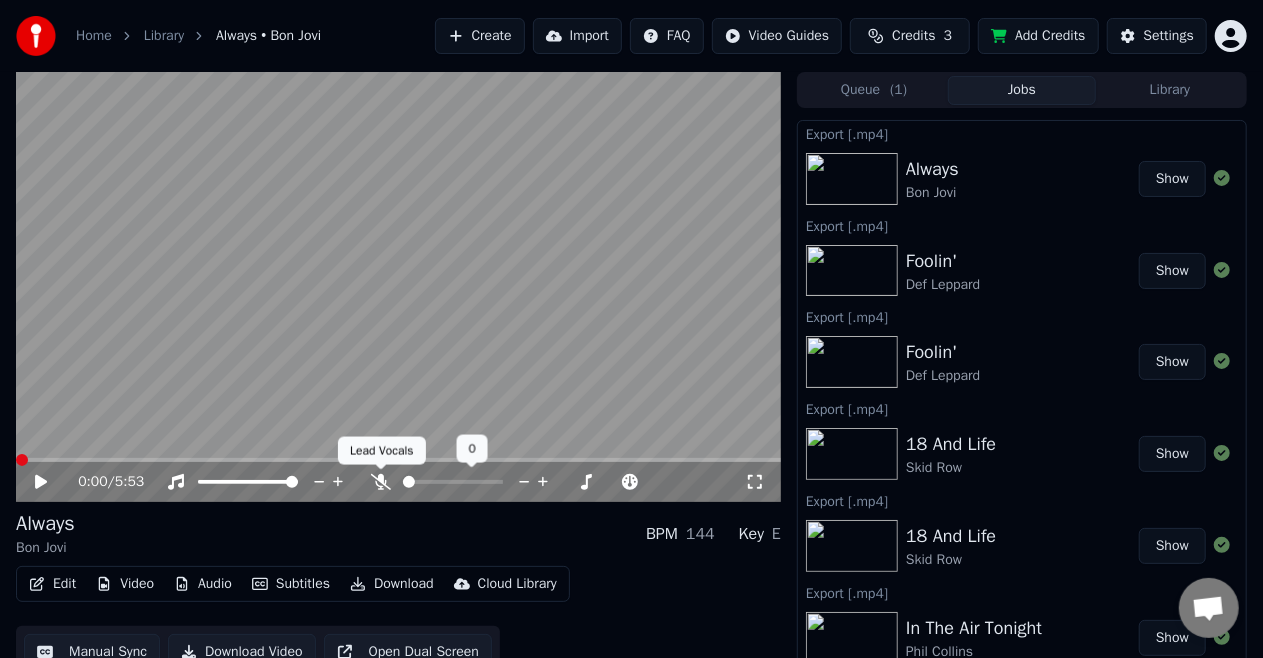 click 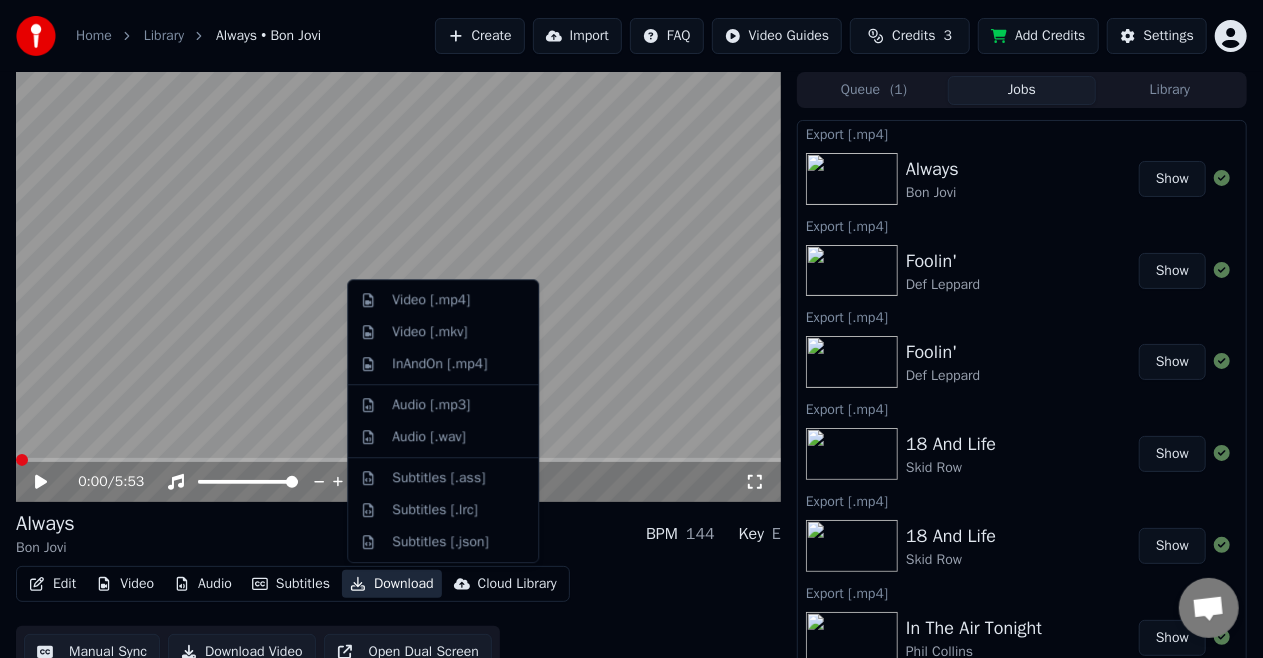 click on "Download" at bounding box center (392, 584) 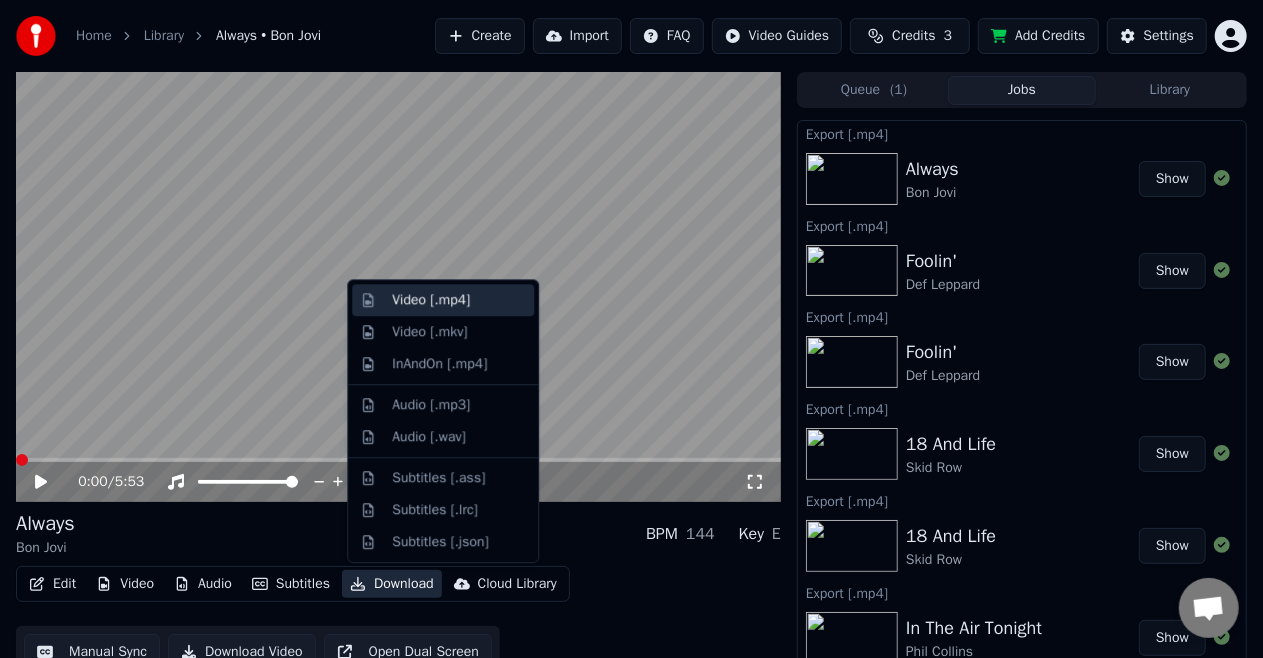 click on "Video [.mp4]" at bounding box center (459, 300) 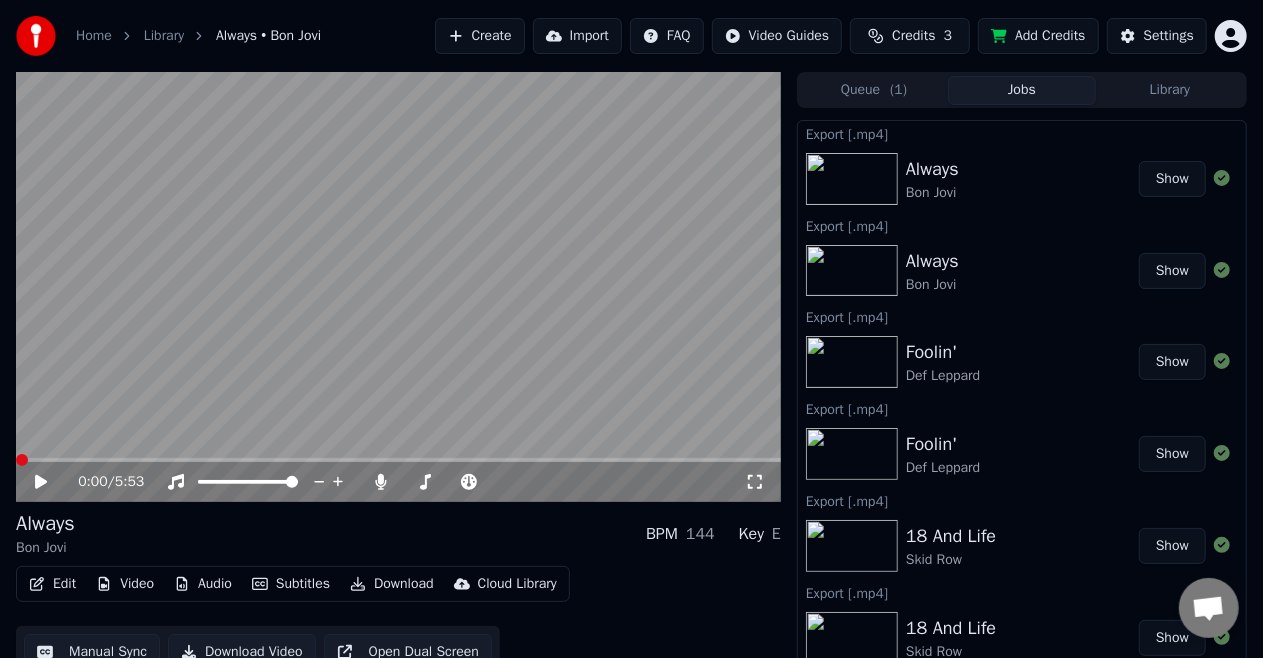 click on "Show" at bounding box center (1172, 179) 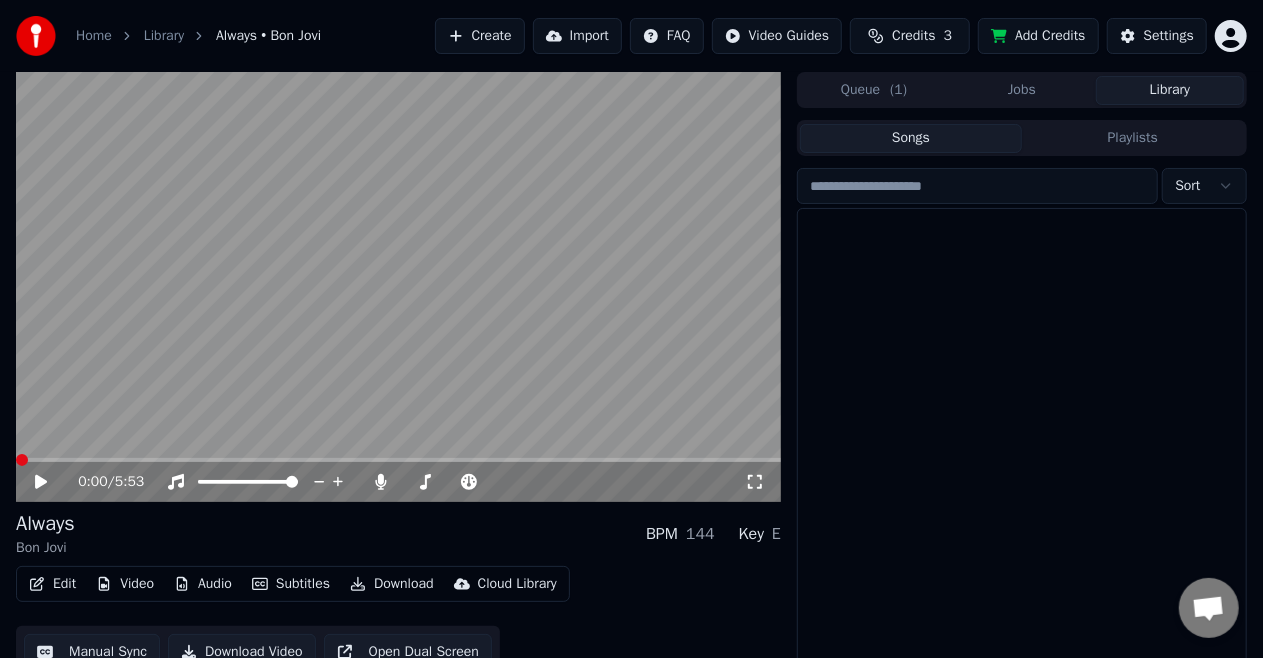 click on "Library" at bounding box center (1170, 90) 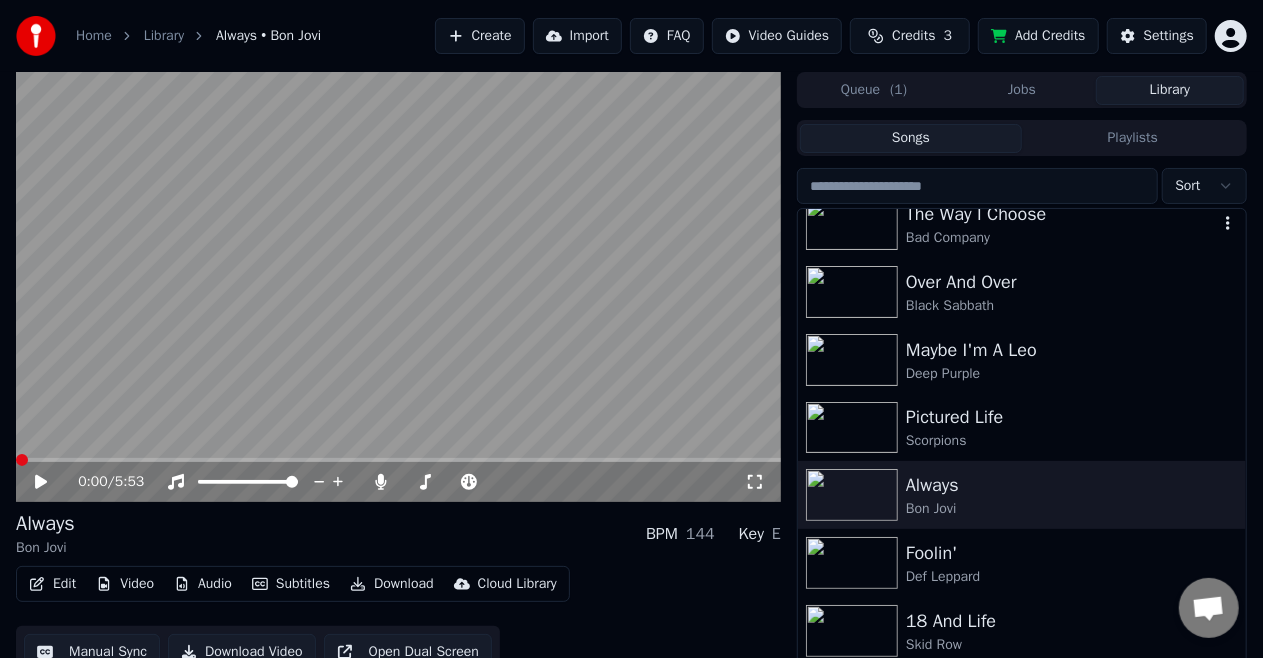 scroll, scrollTop: 700, scrollLeft: 0, axis: vertical 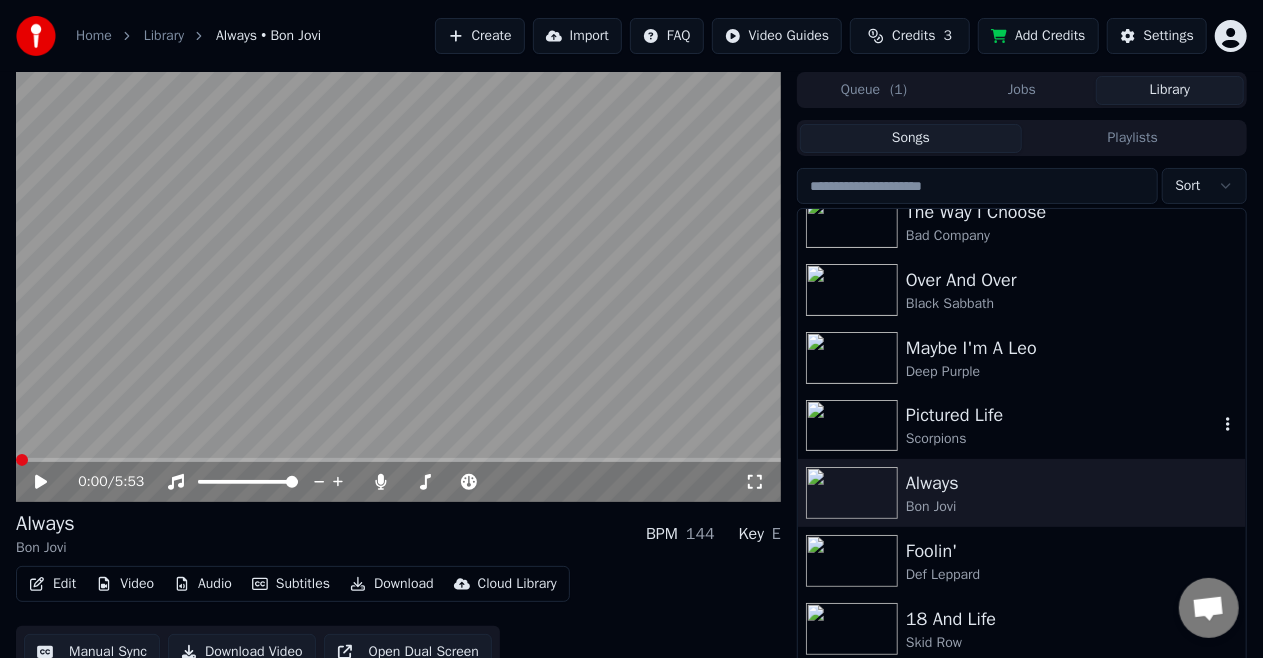 click on "Pictured Life" at bounding box center (1062, 415) 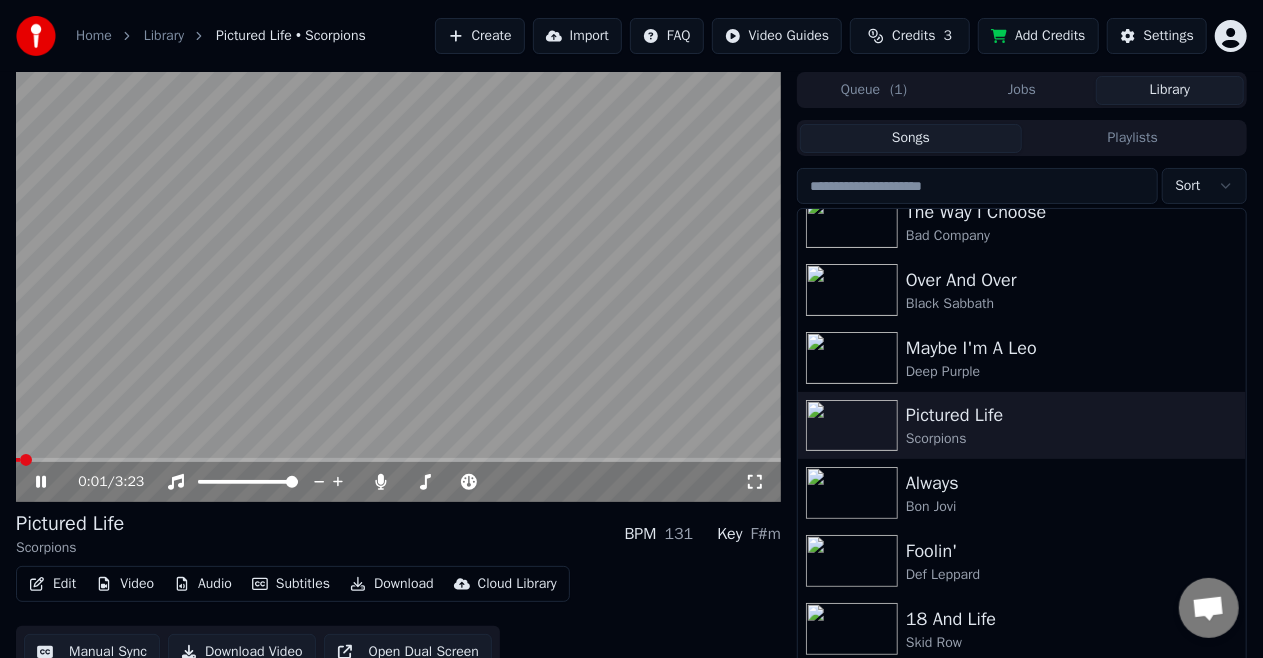 click 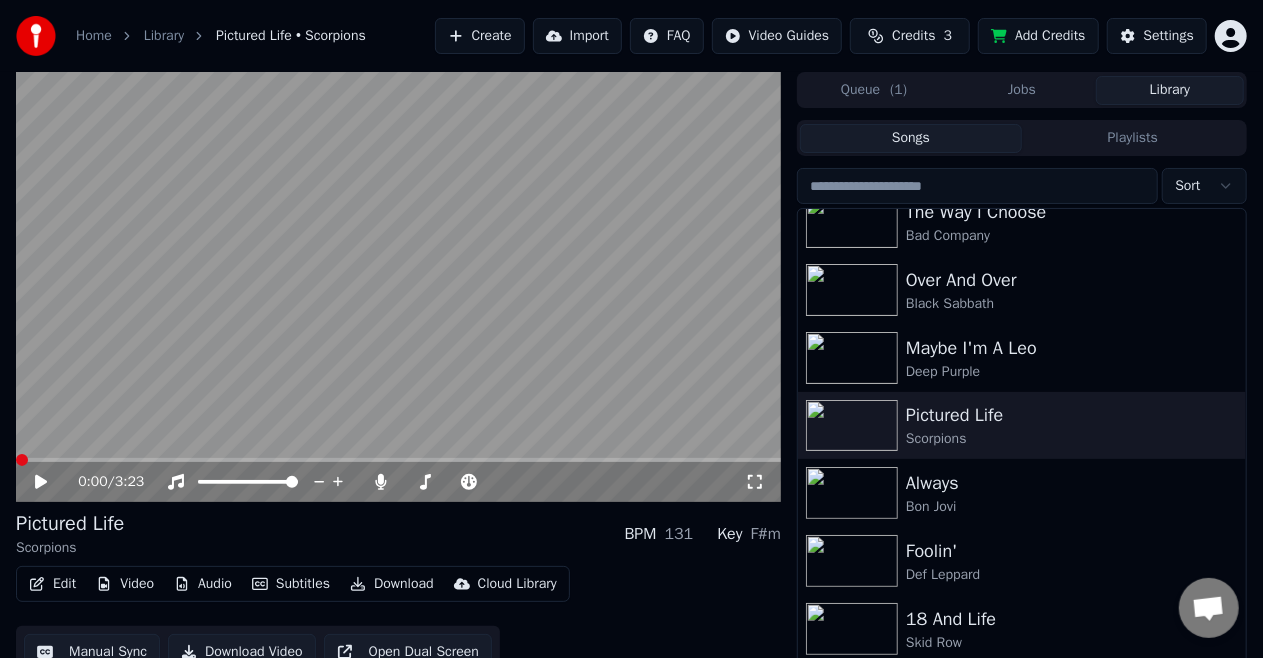 click at bounding box center [22, 460] 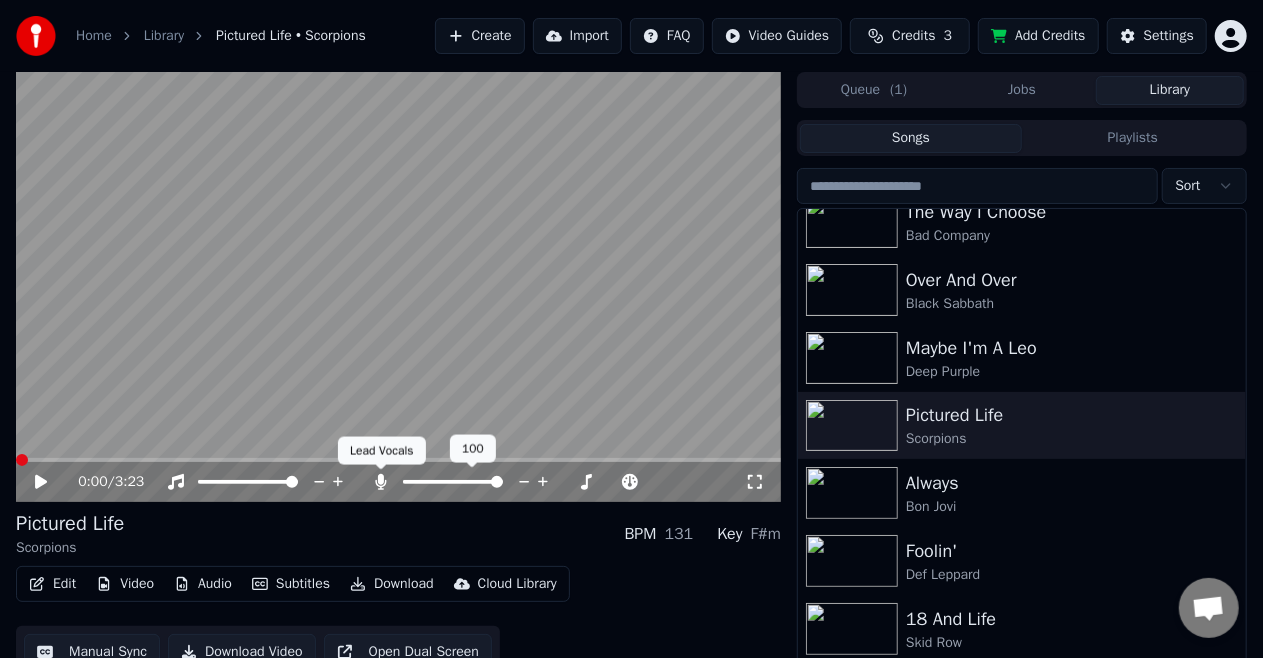 click 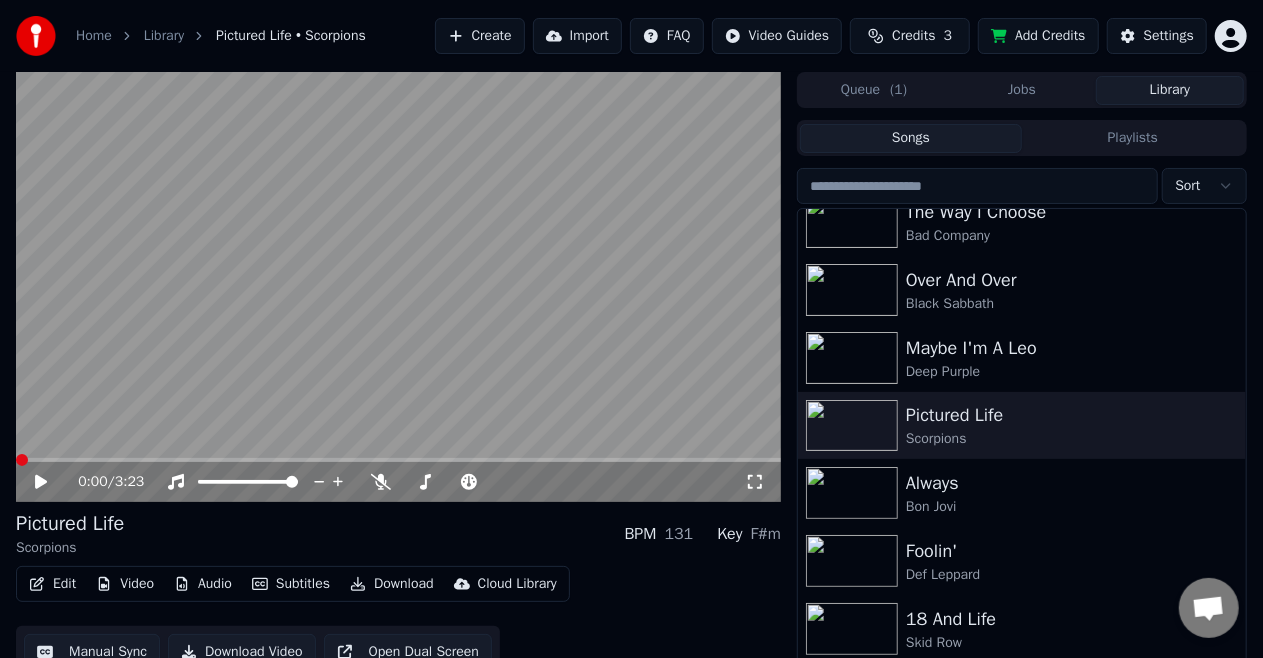click on "Download" at bounding box center (392, 584) 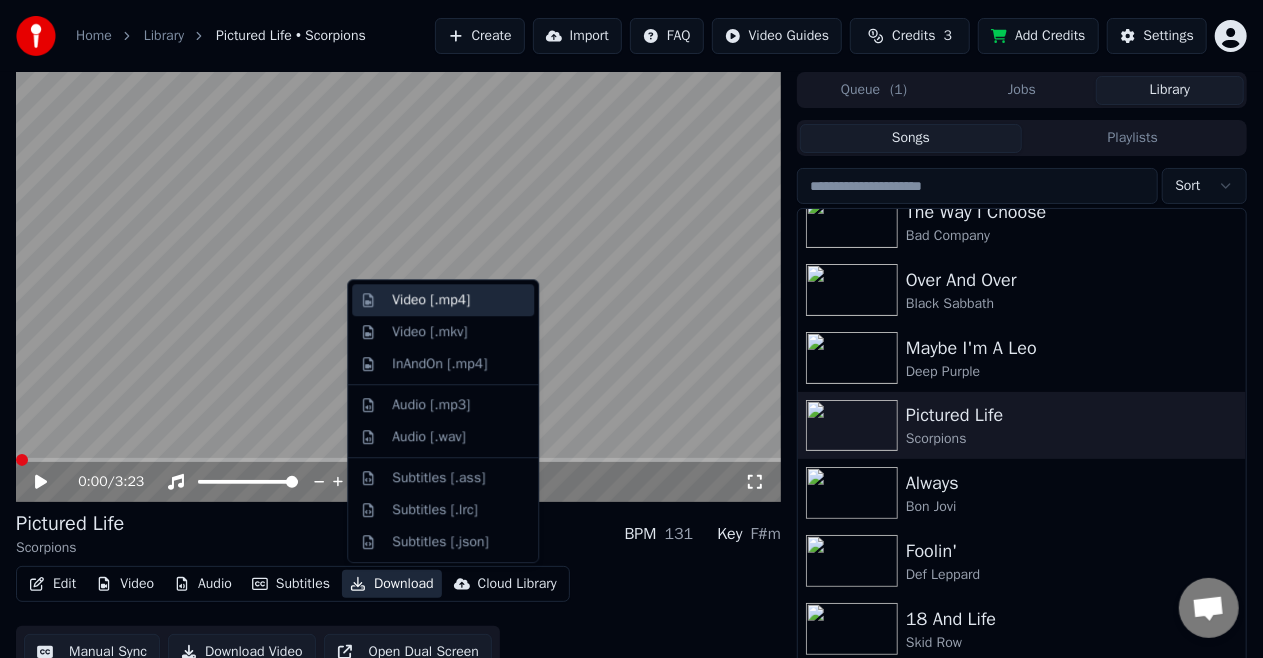 click on "Video [.mp4]" at bounding box center [431, 300] 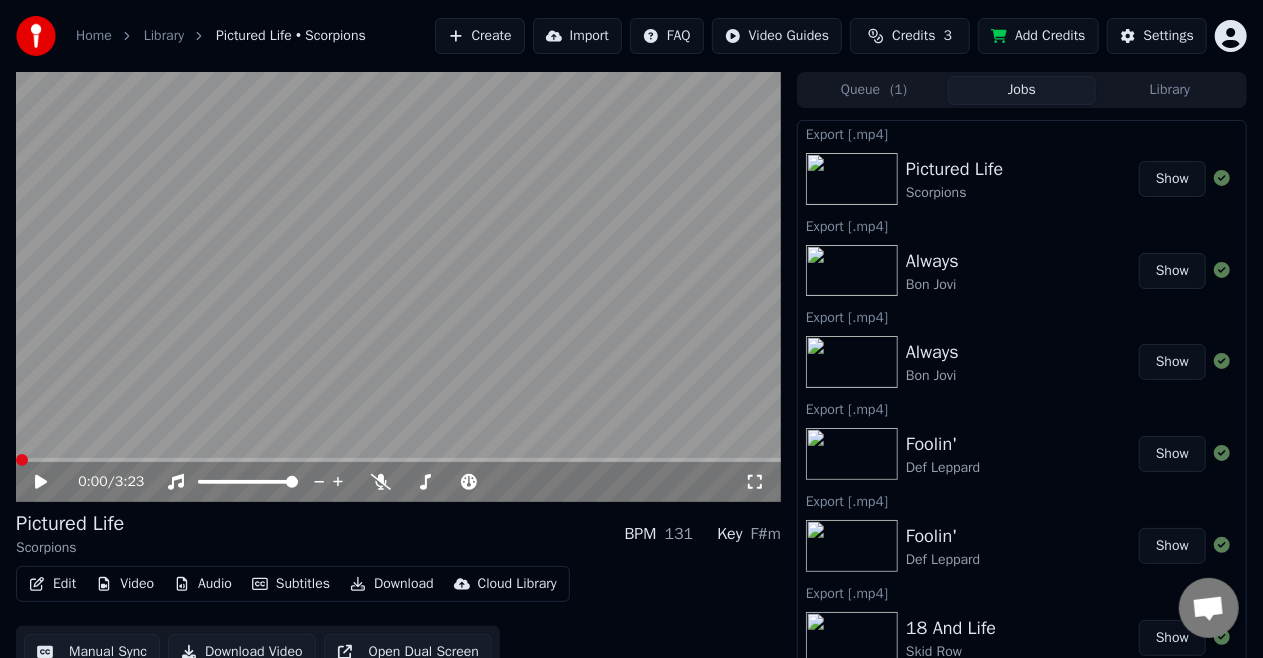 click on "Show" at bounding box center (1172, 179) 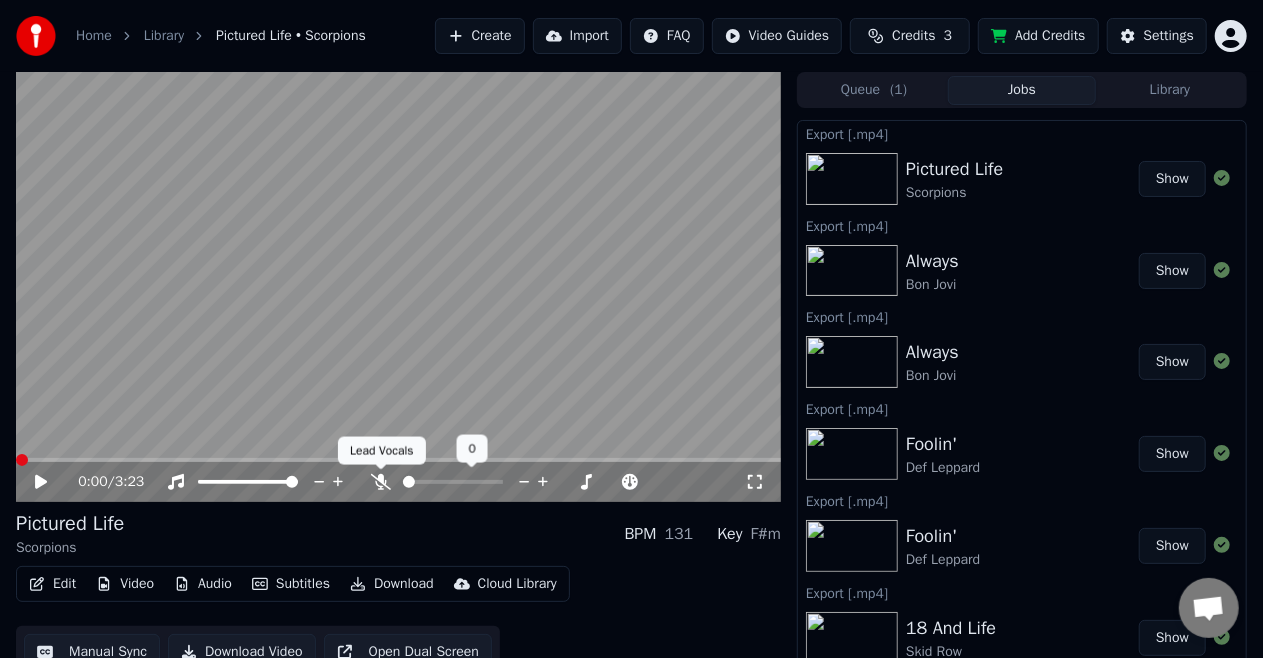 click 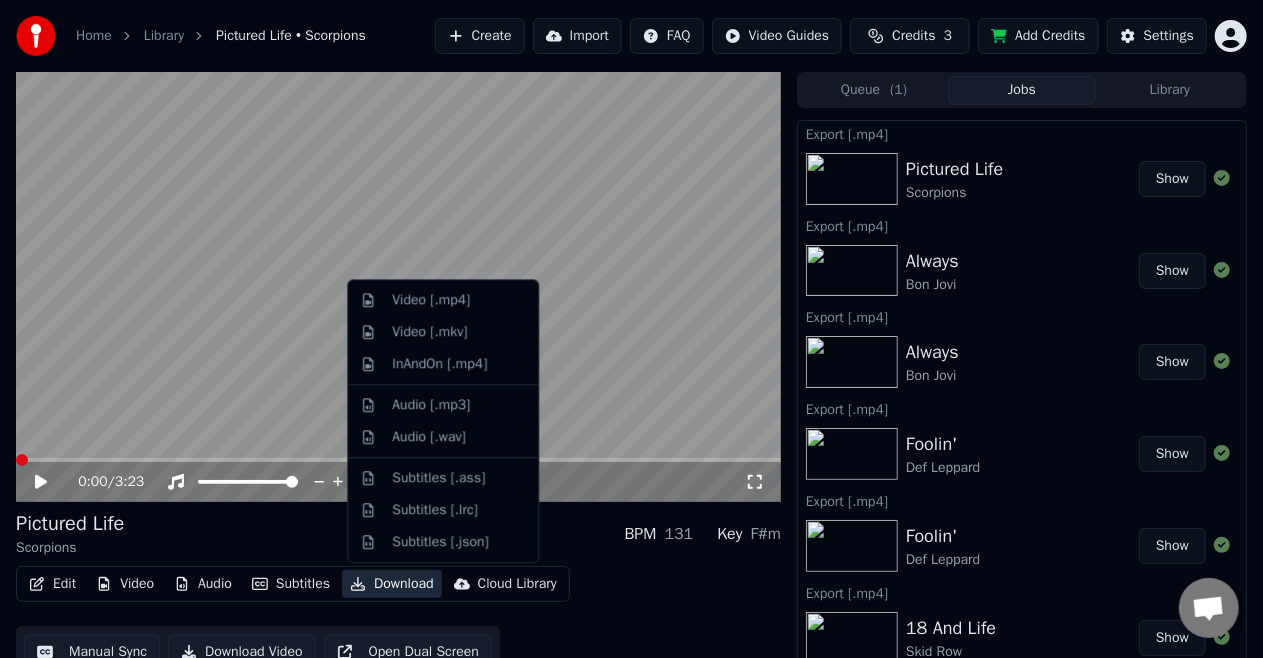 click on "Download" at bounding box center (392, 584) 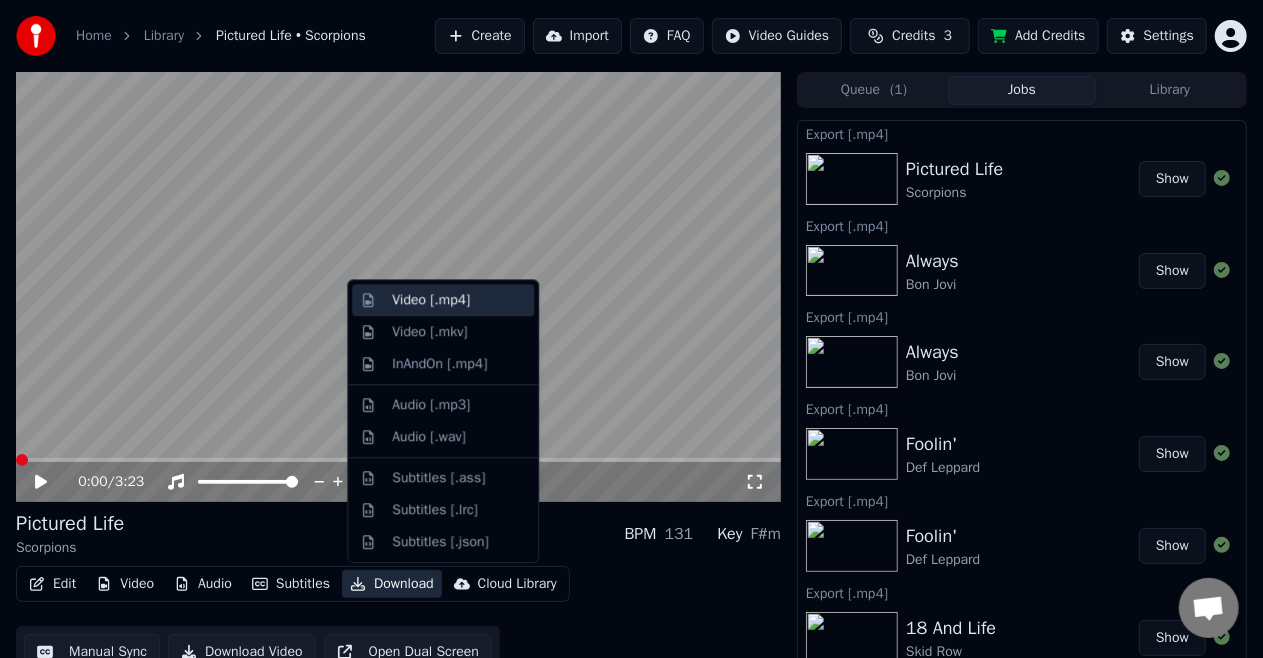 click on "Video [.mp4]" at bounding box center [431, 300] 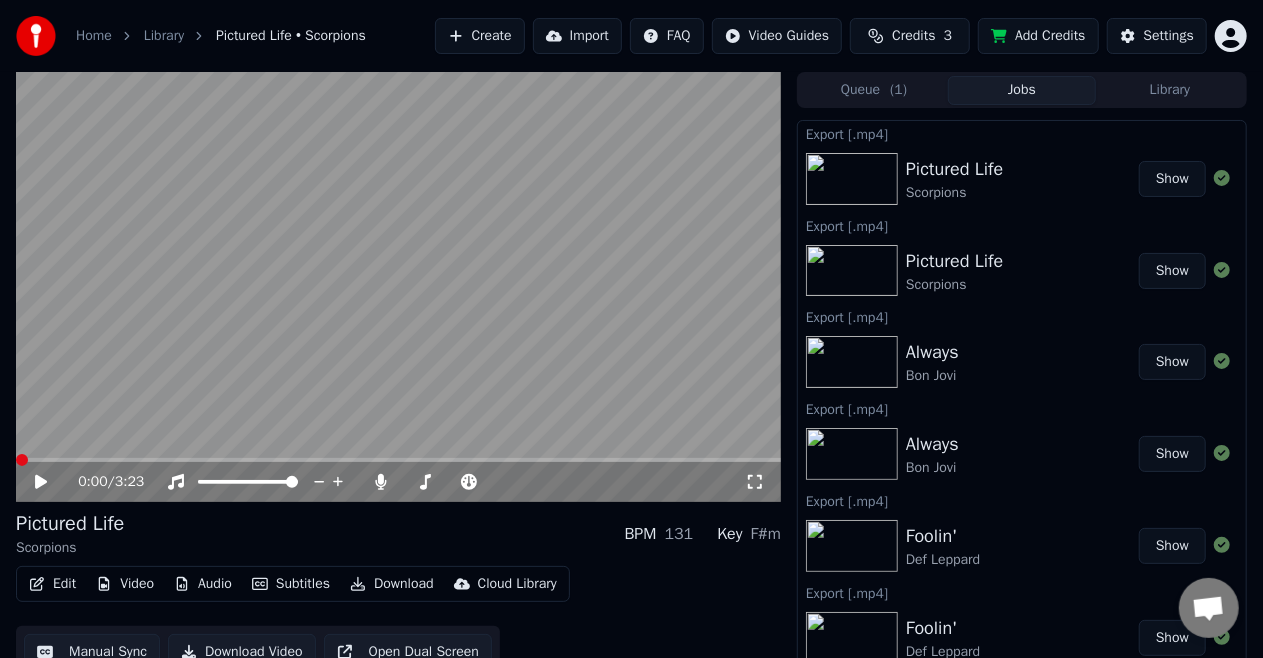 click on "Show" at bounding box center (1172, 179) 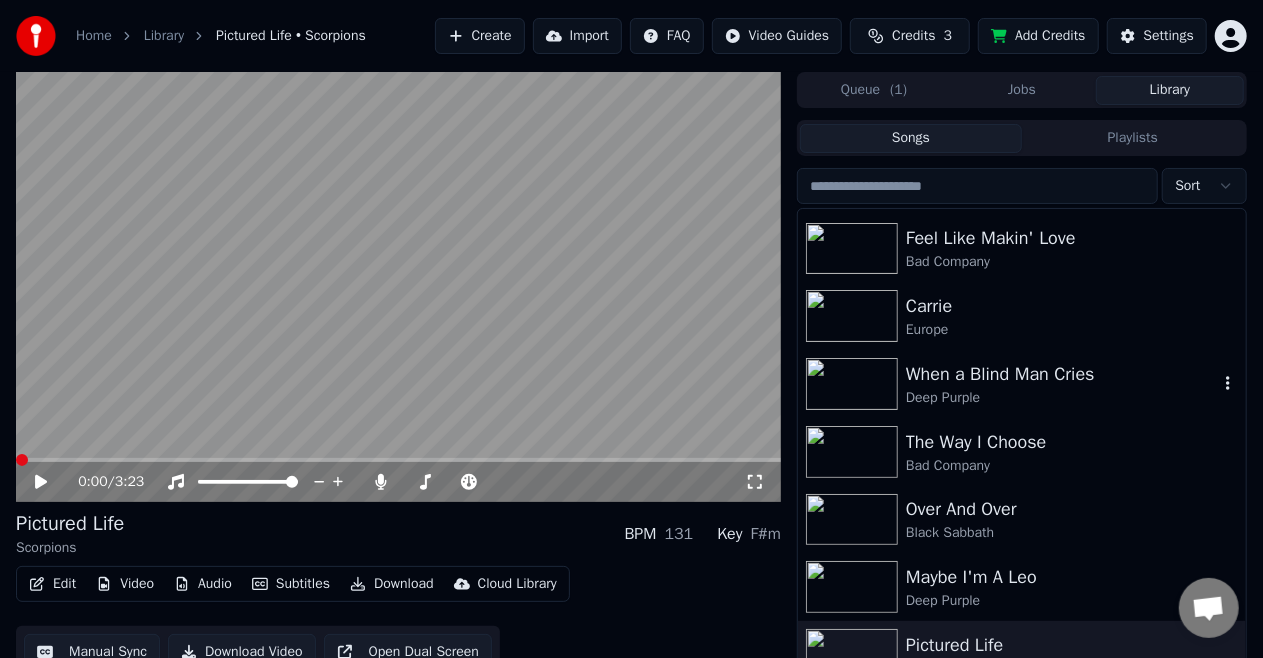 scroll, scrollTop: 600, scrollLeft: 0, axis: vertical 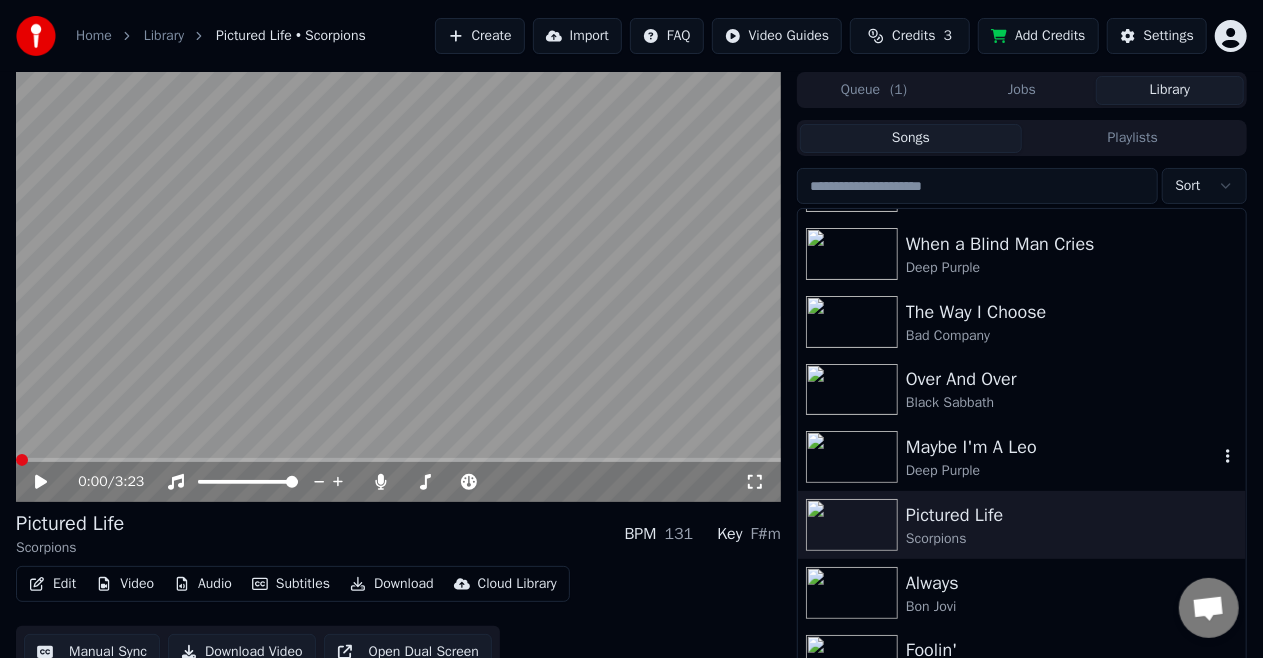 click on "Maybe I'm A Leo" at bounding box center (1062, 447) 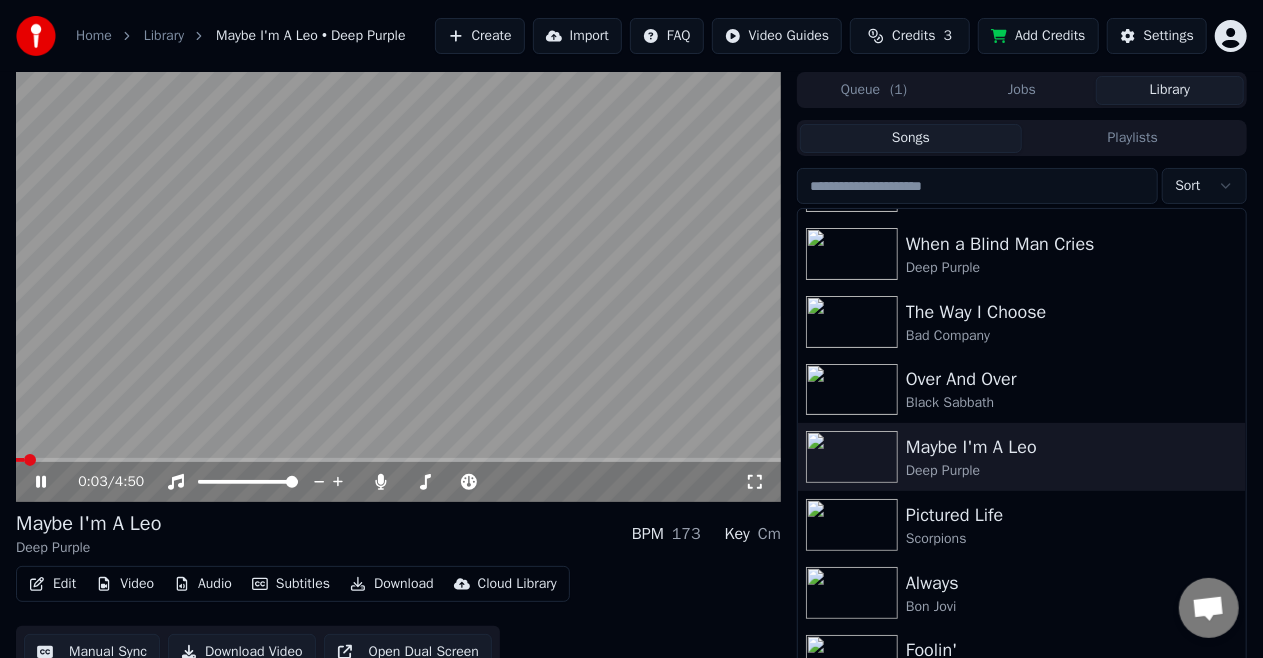 click on "0:03  /  4:50" at bounding box center (398, 482) 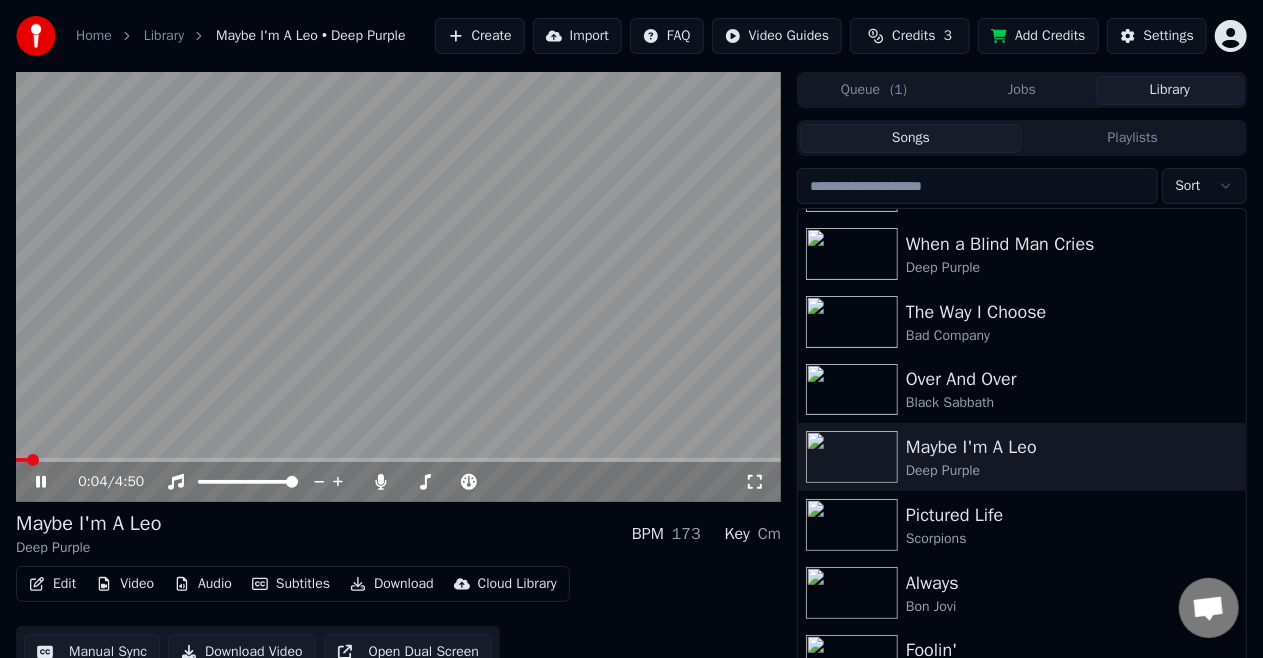 click 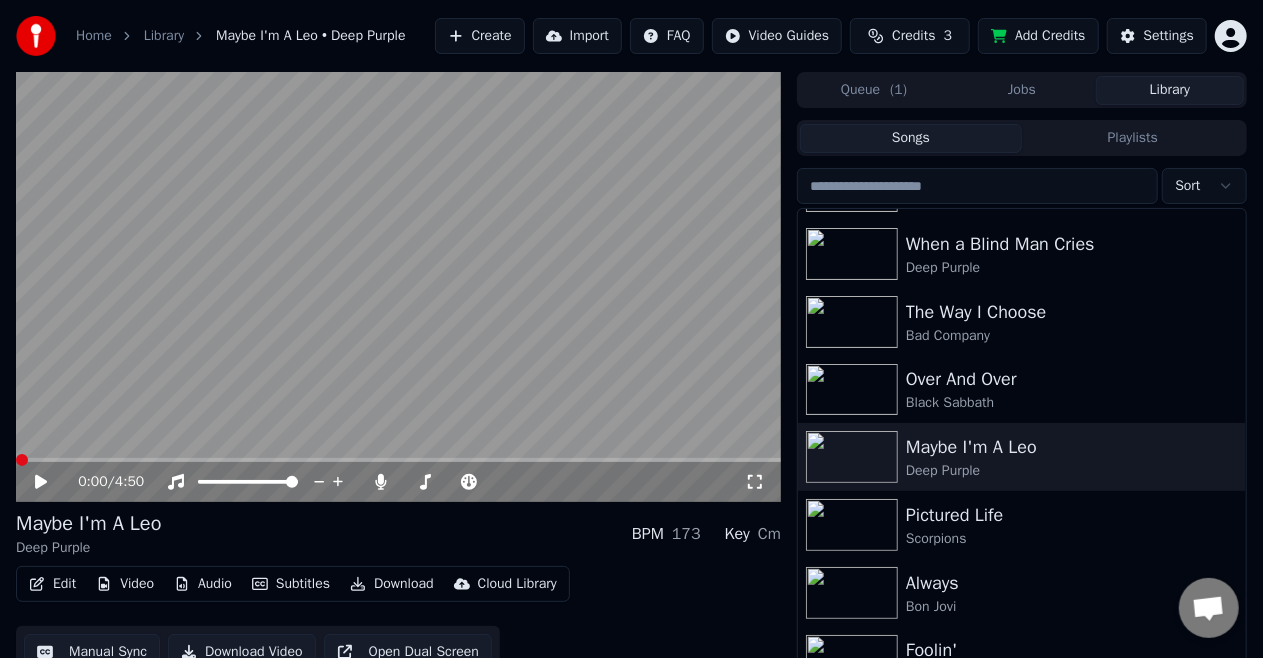 click at bounding box center (22, 460) 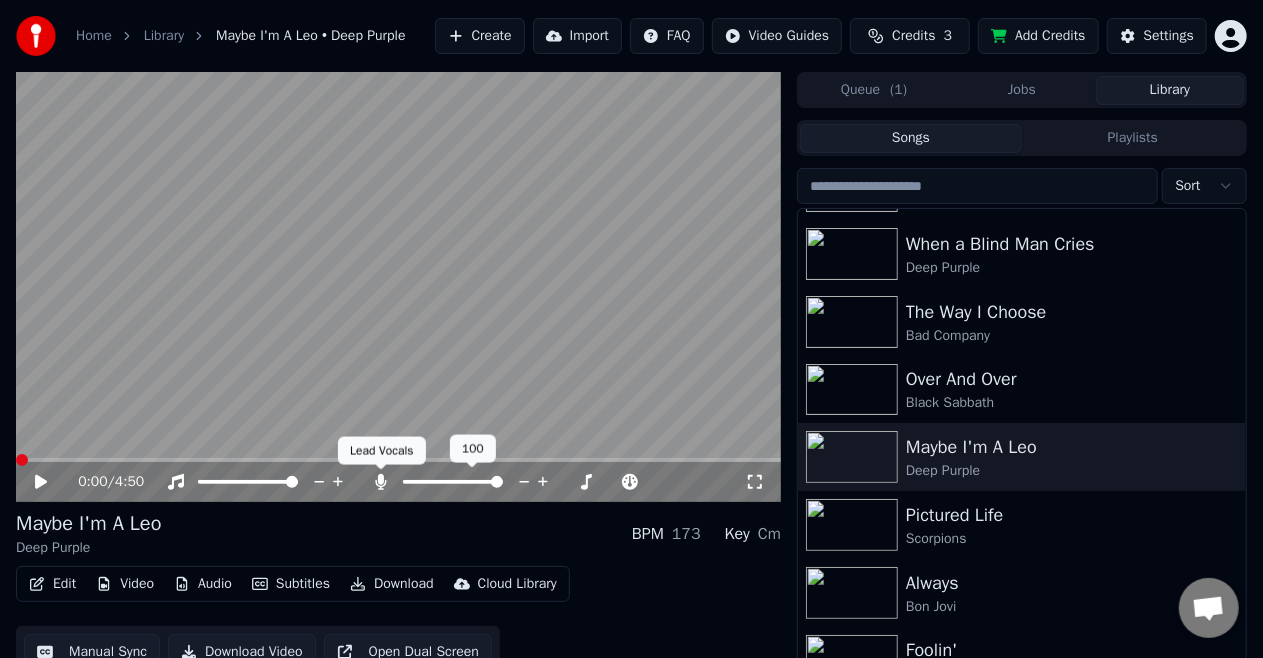 click 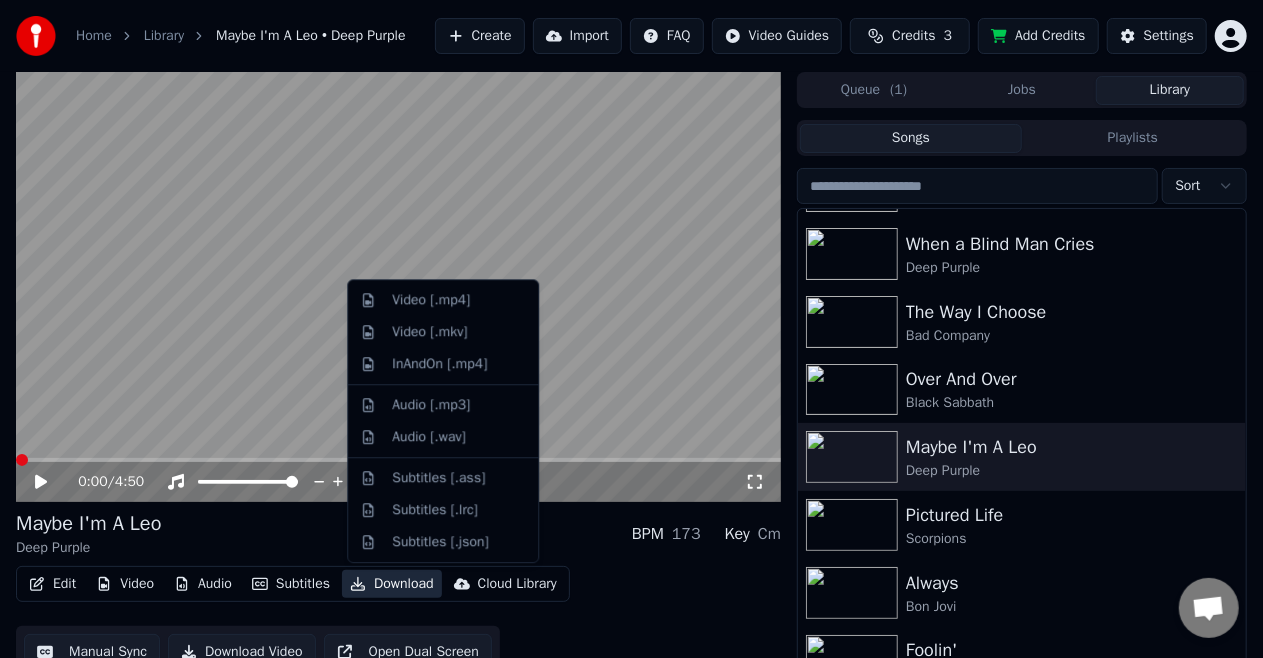 click on "Download" at bounding box center (392, 584) 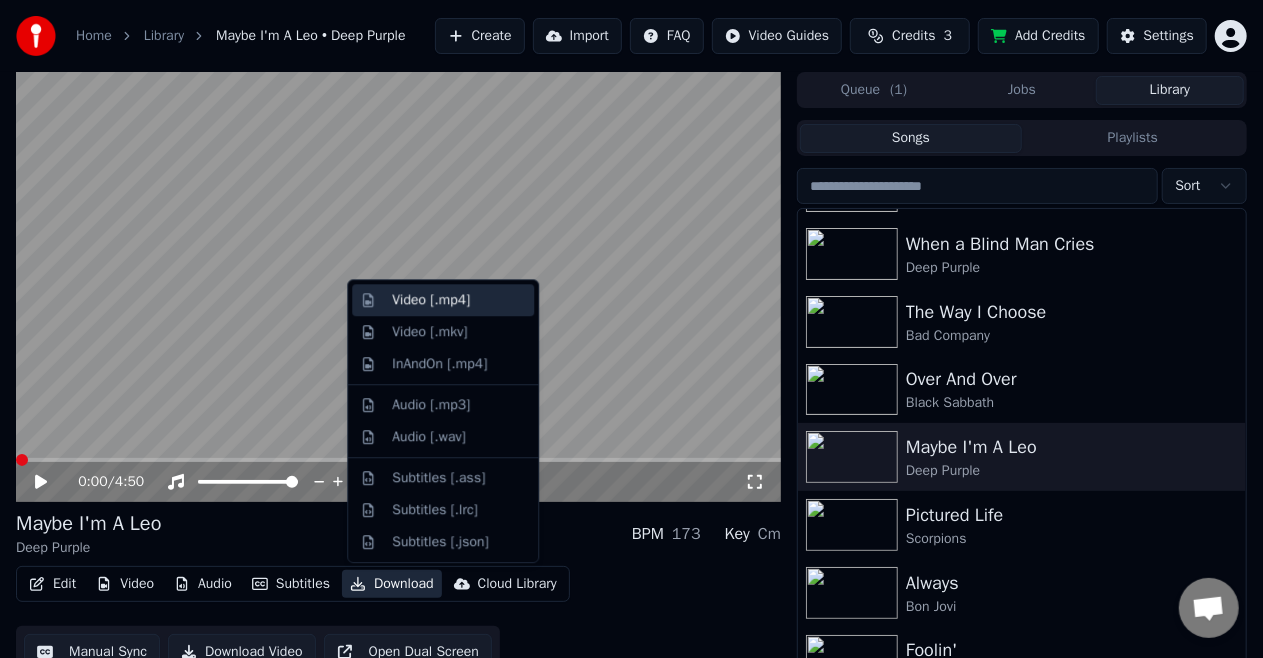 click on "Video [.mp4]" at bounding box center (431, 300) 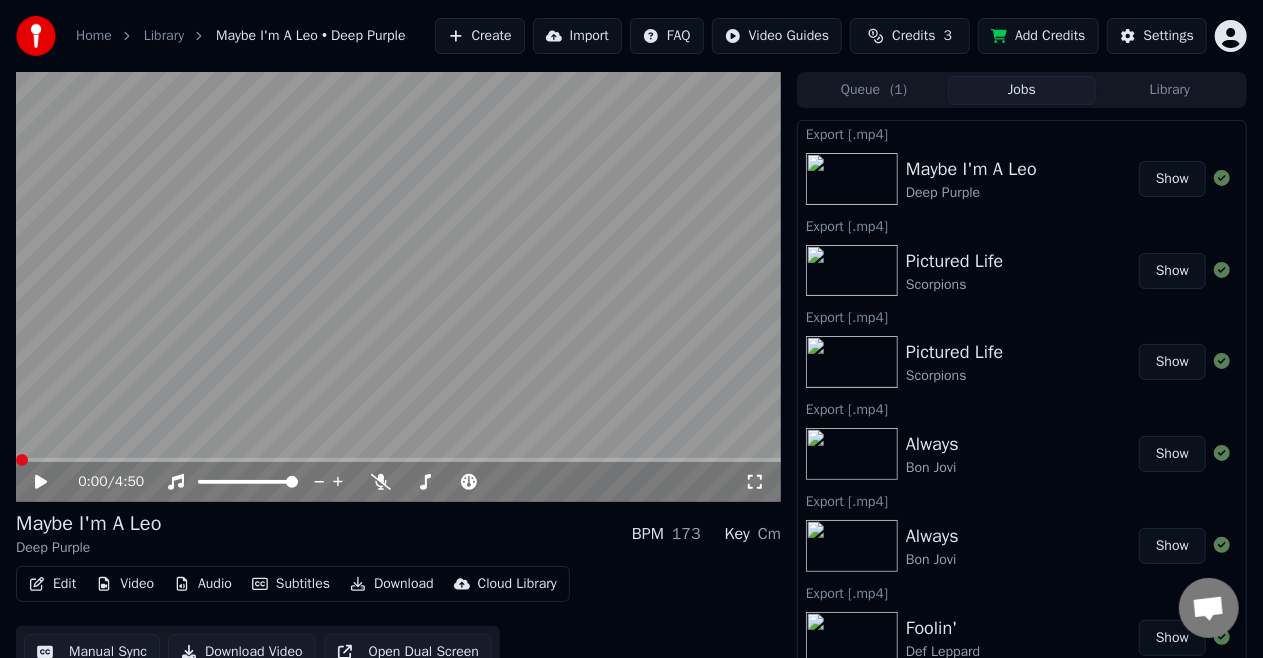 click on "Show" at bounding box center (1172, 179) 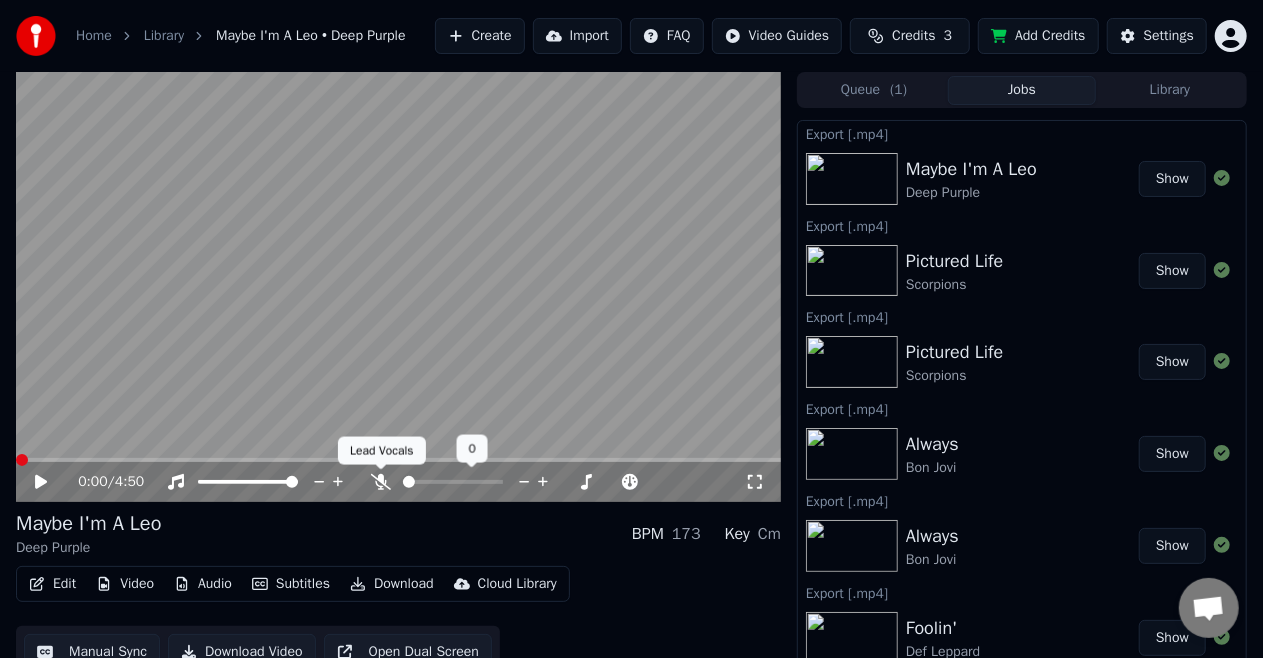click 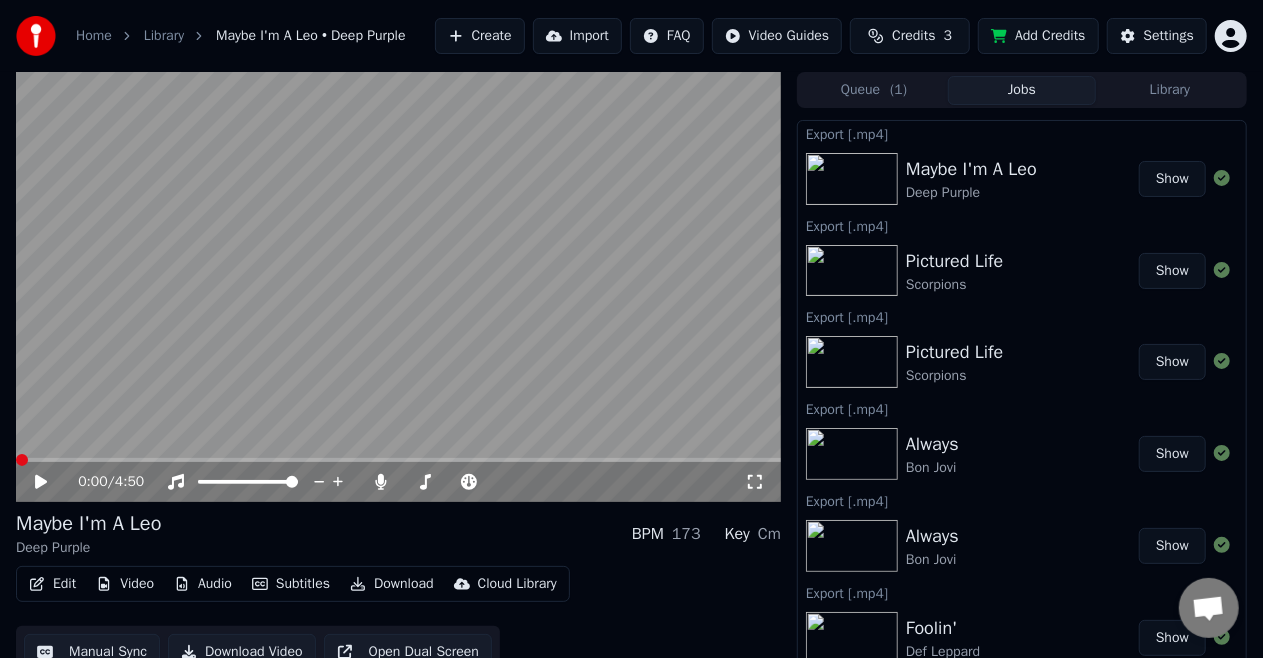 click on "Download" at bounding box center [392, 584] 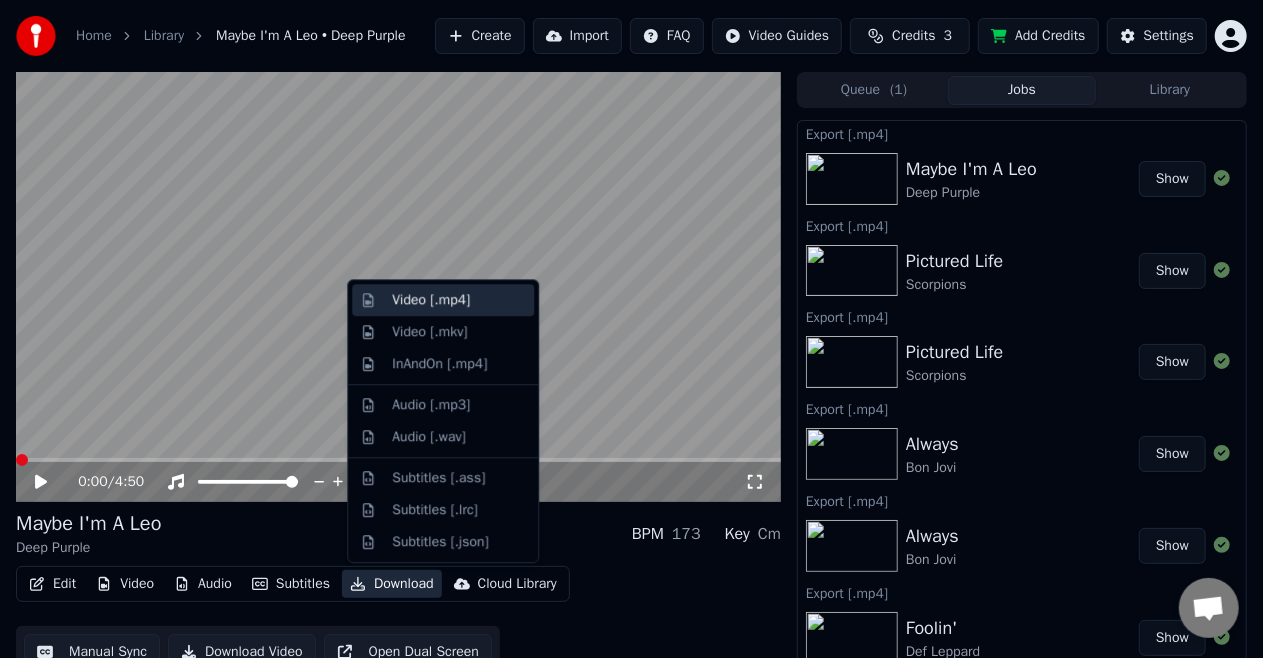 click on "Video [.mp4]" at bounding box center [431, 300] 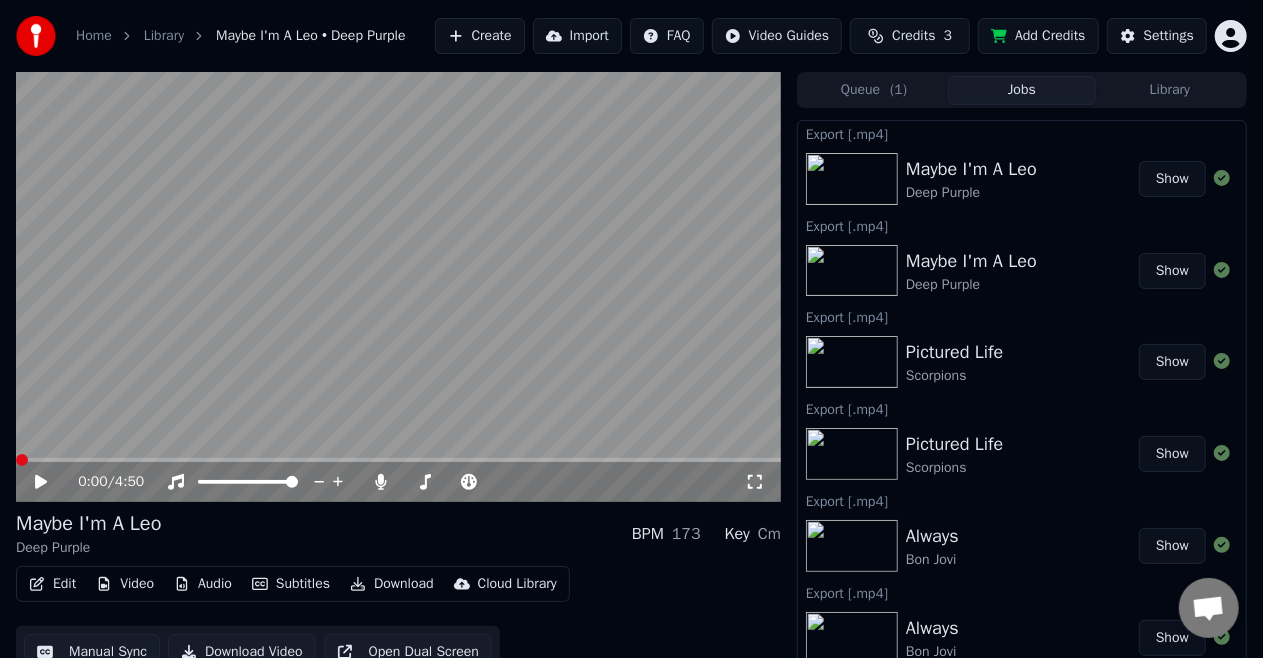 click on "Show" at bounding box center (1172, 179) 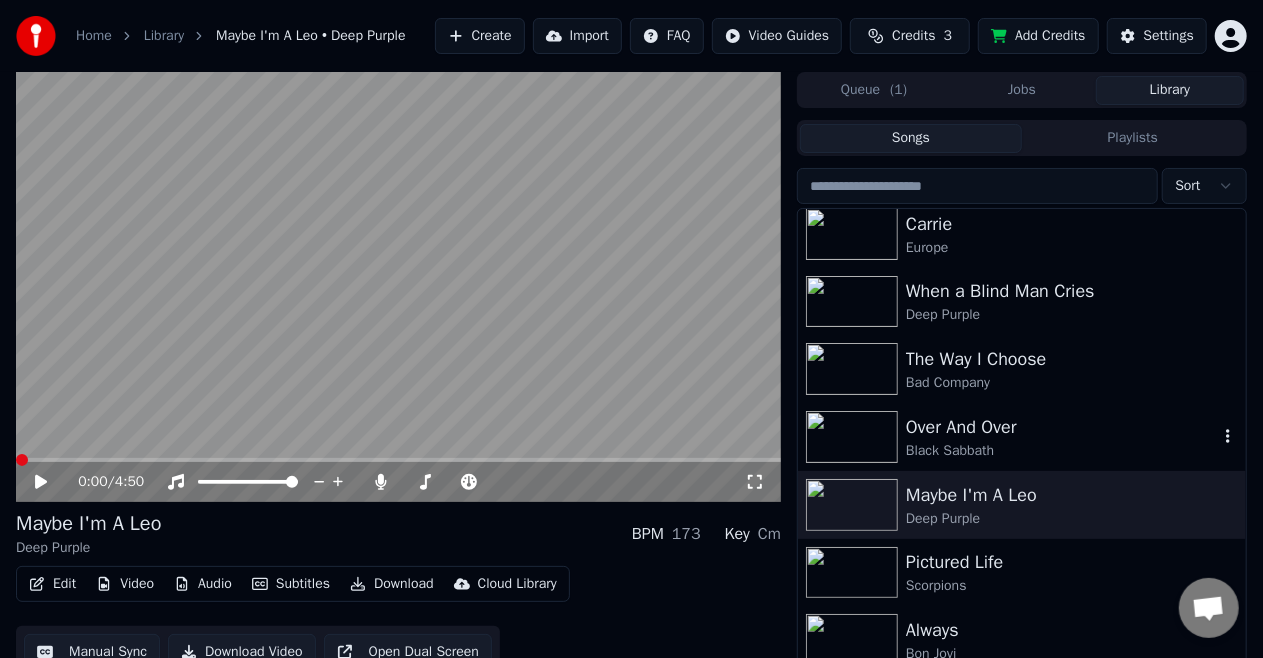 scroll, scrollTop: 500, scrollLeft: 0, axis: vertical 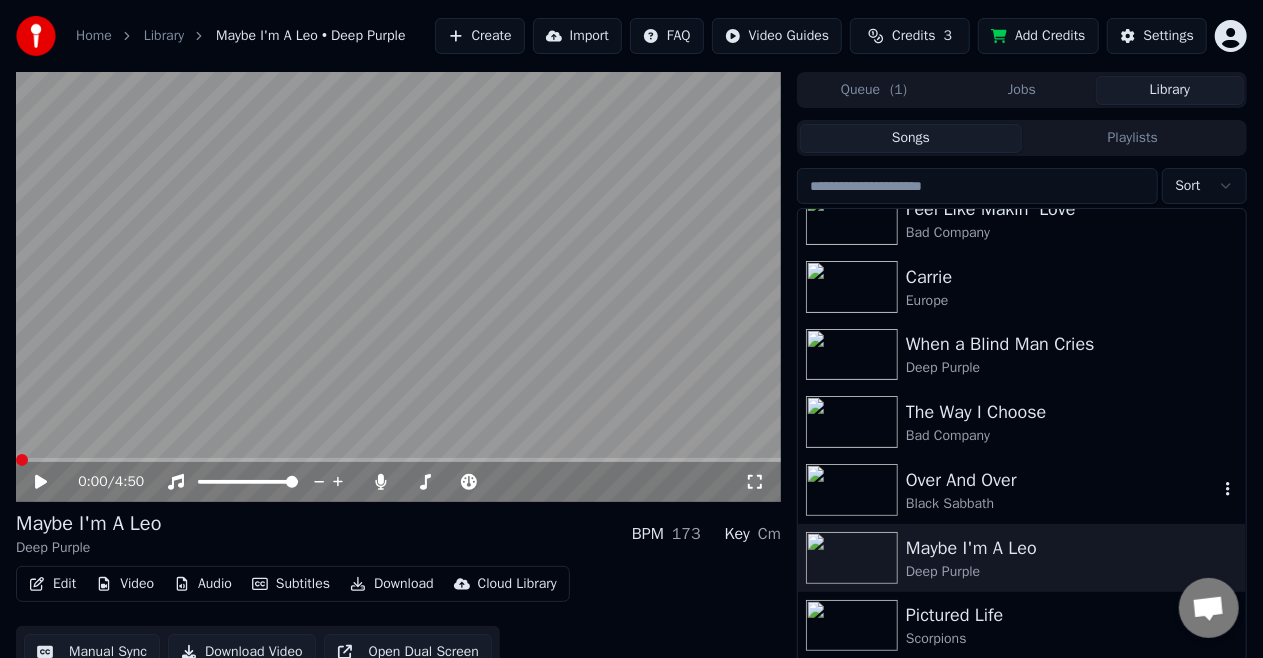 click on "Over And Over" at bounding box center (1062, 480) 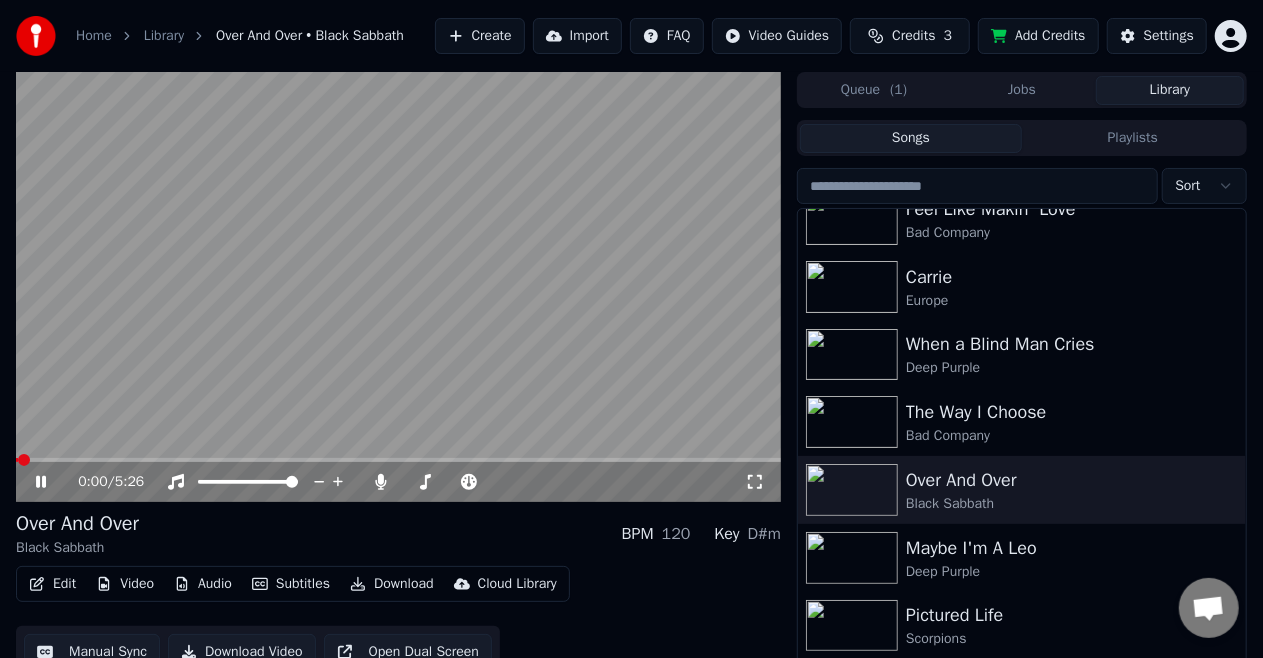 click 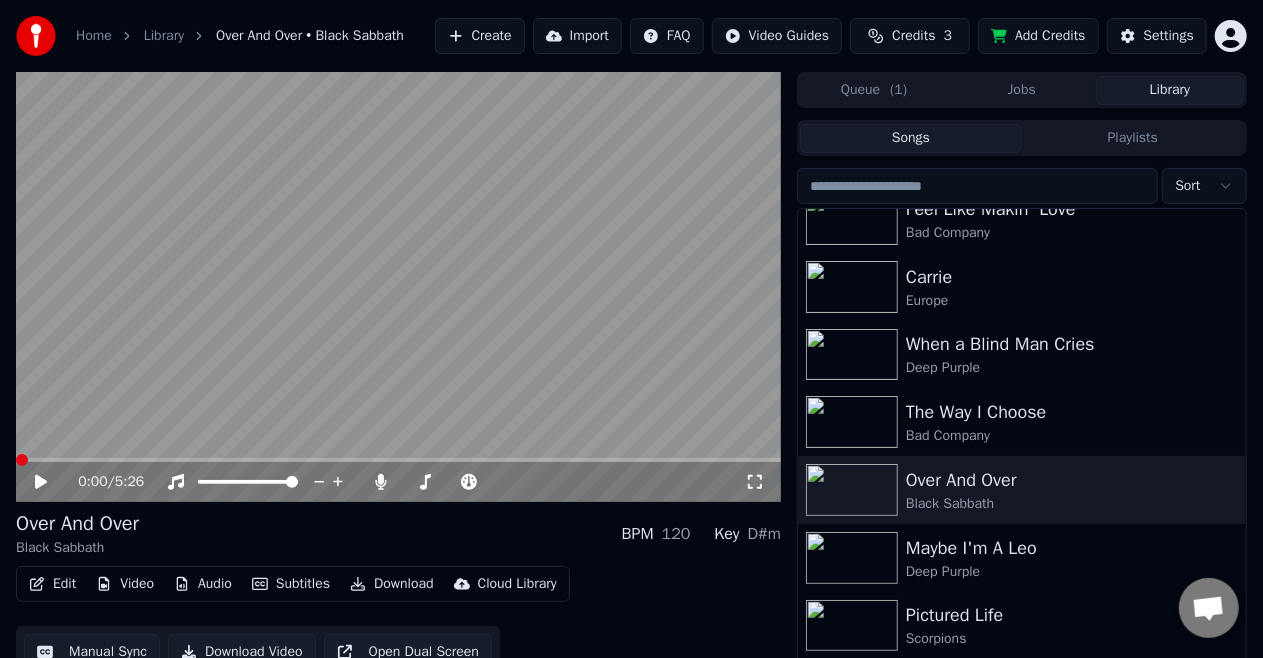click at bounding box center (22, 460) 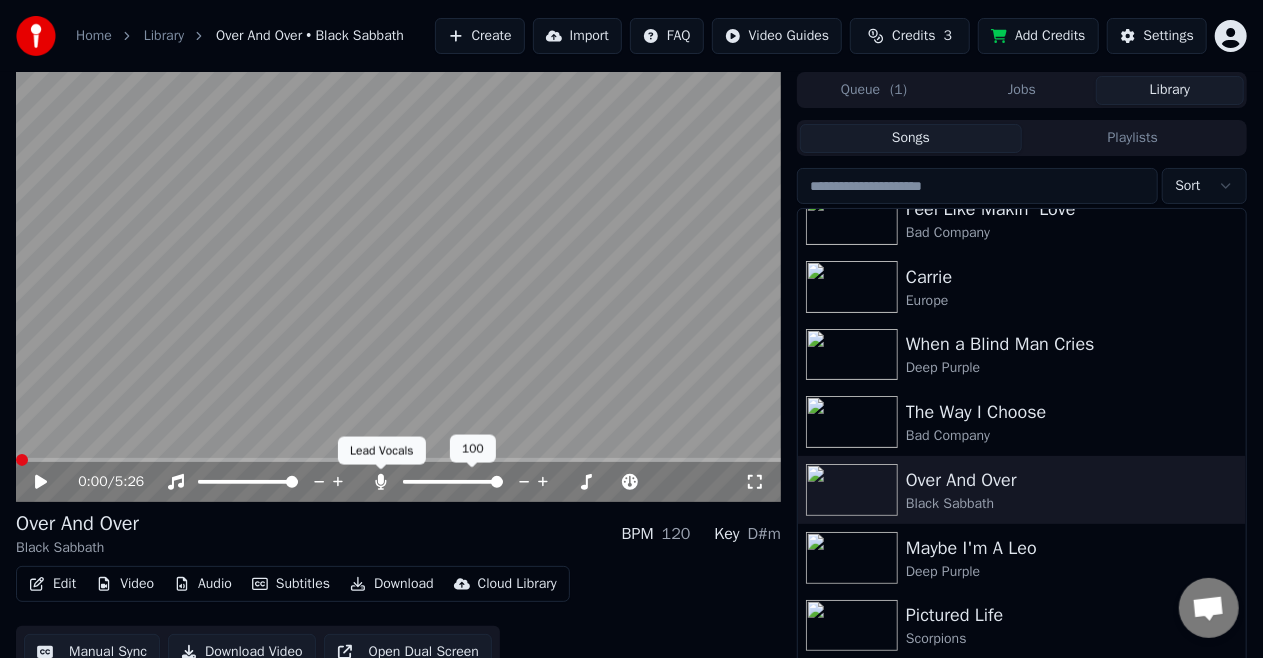 click 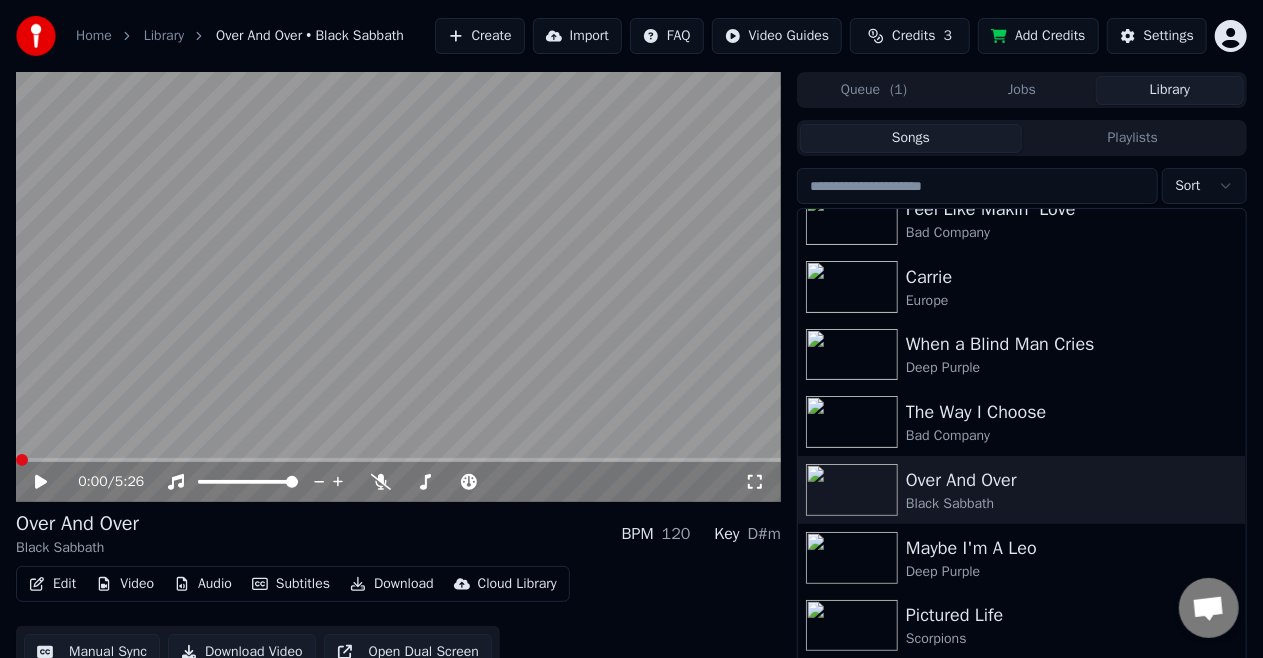 click on "Download" at bounding box center [392, 584] 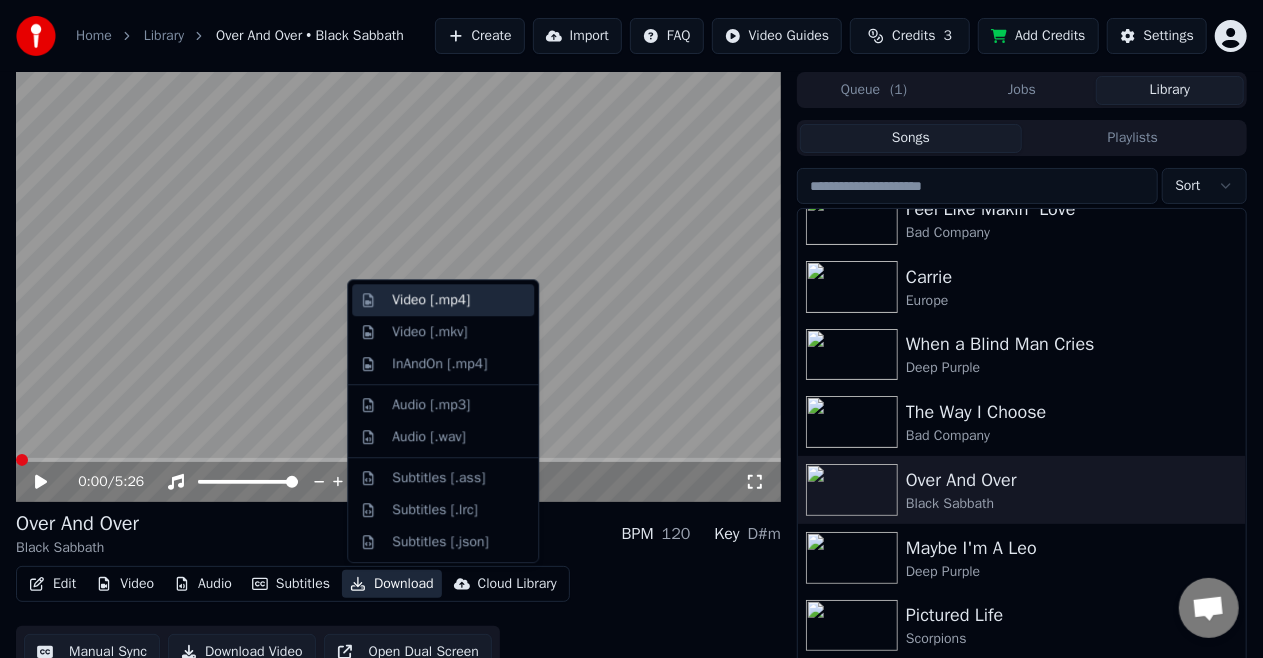 click on "Video [.mp4]" at bounding box center (431, 300) 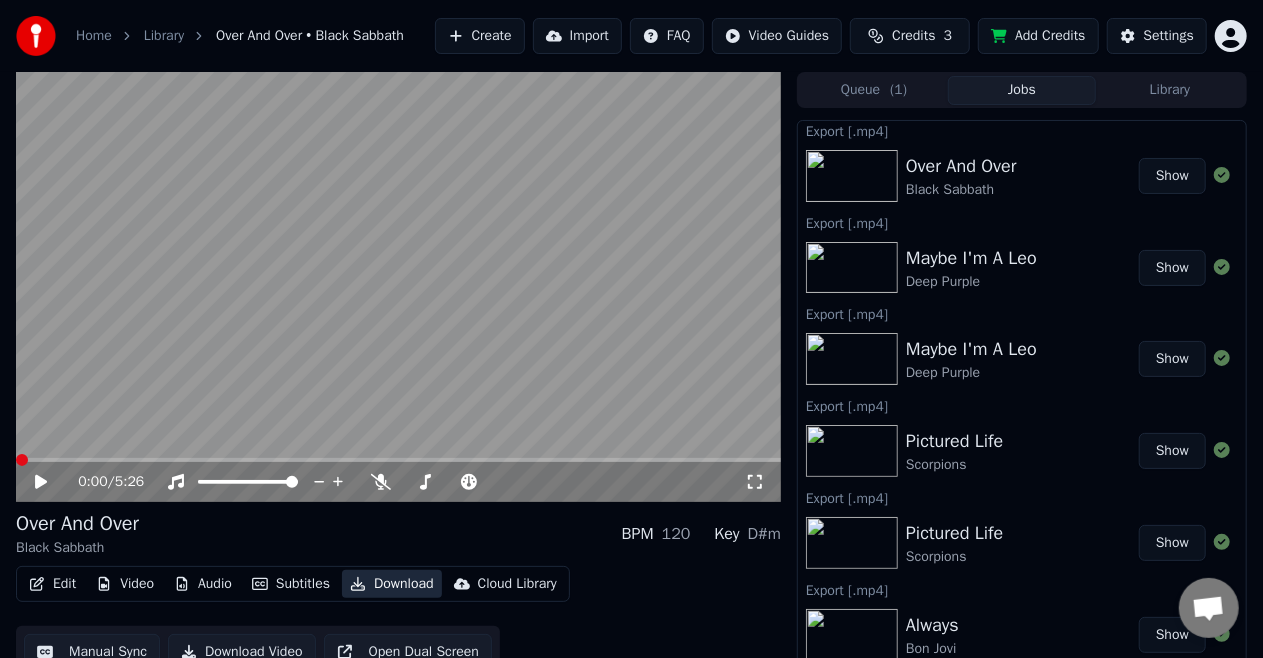 scroll, scrollTop: 0, scrollLeft: 0, axis: both 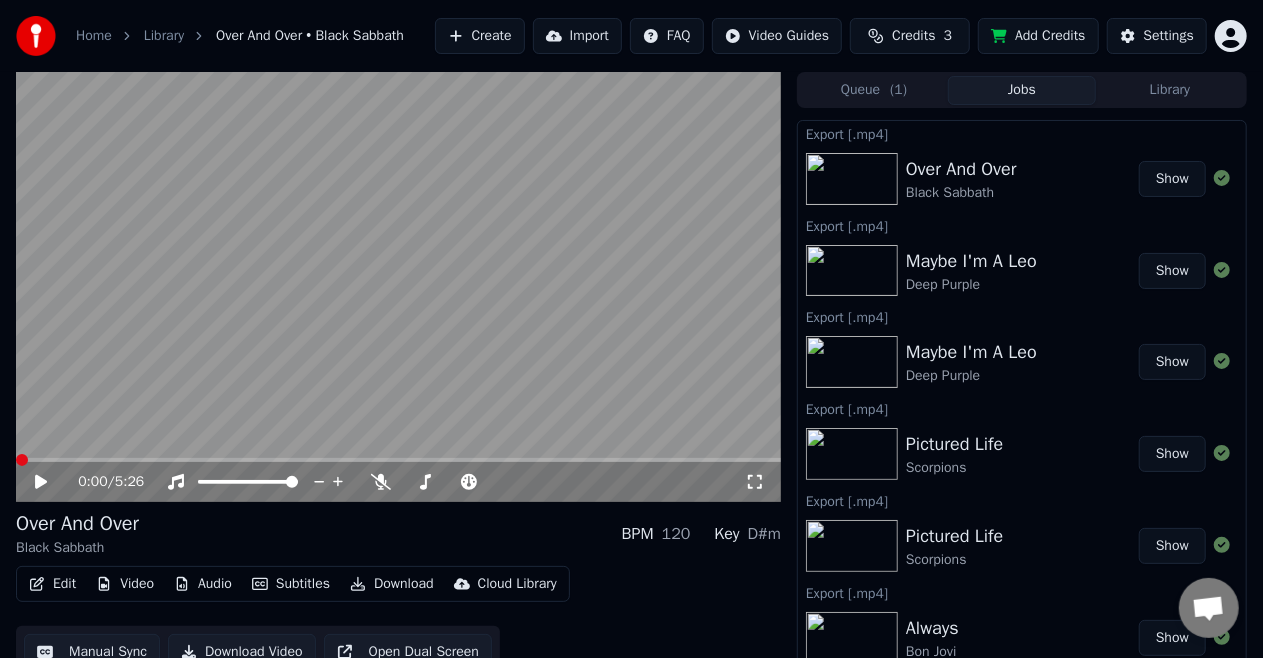 click on "Show" at bounding box center [1172, 179] 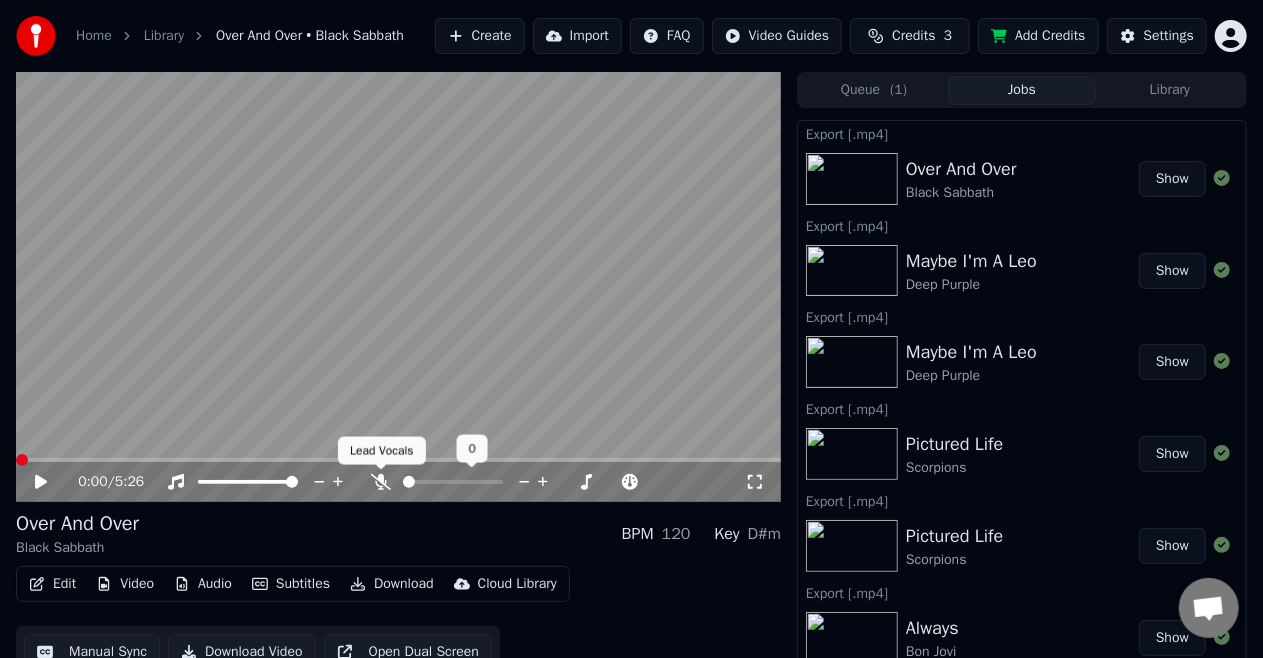 click 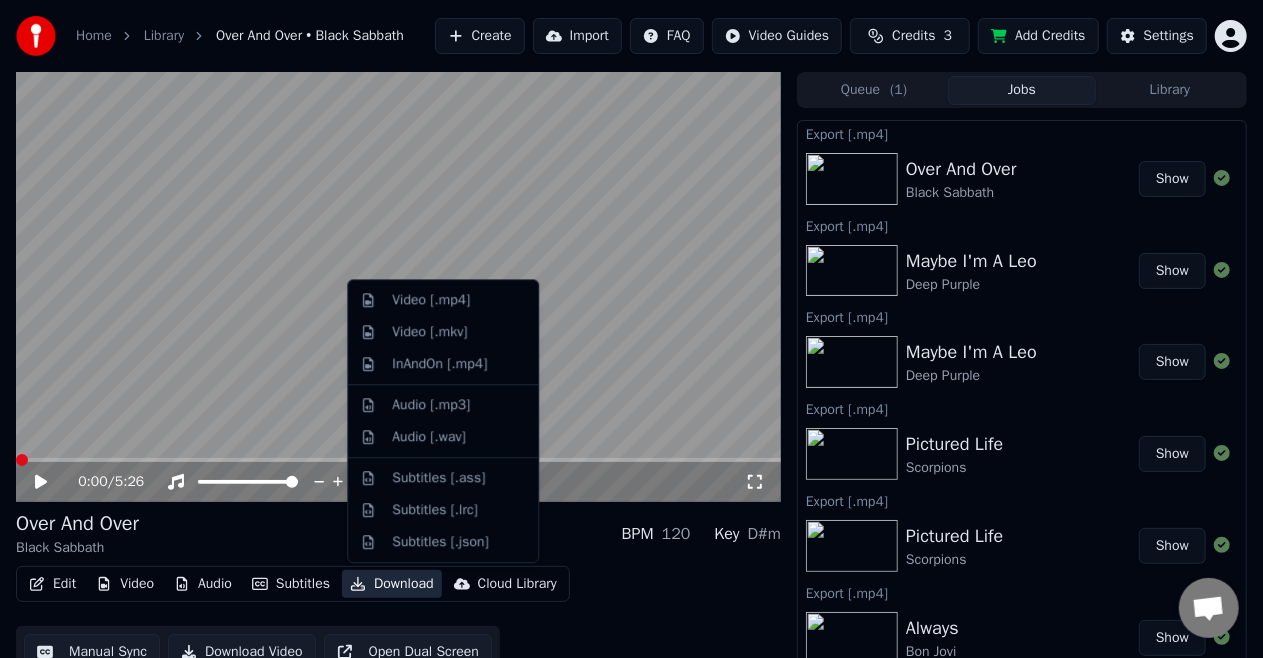 click on "Download" at bounding box center (392, 584) 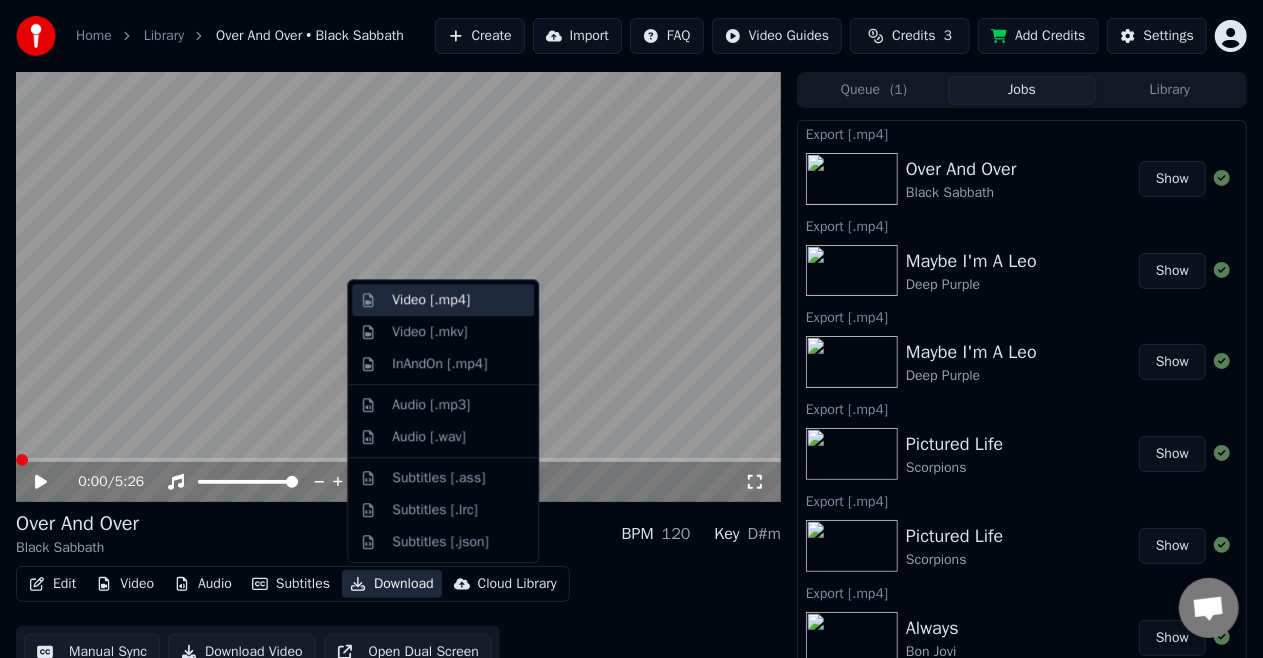 click on "Video [.mp4]" at bounding box center (431, 300) 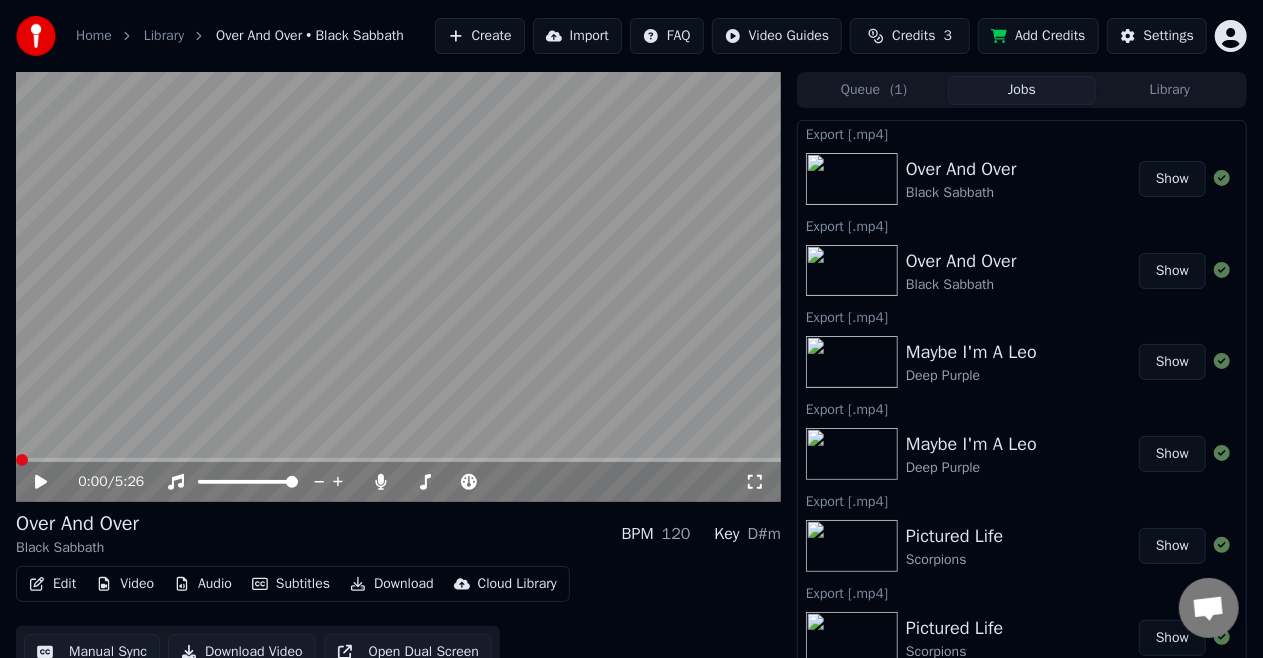 click on "Show" at bounding box center [1172, 179] 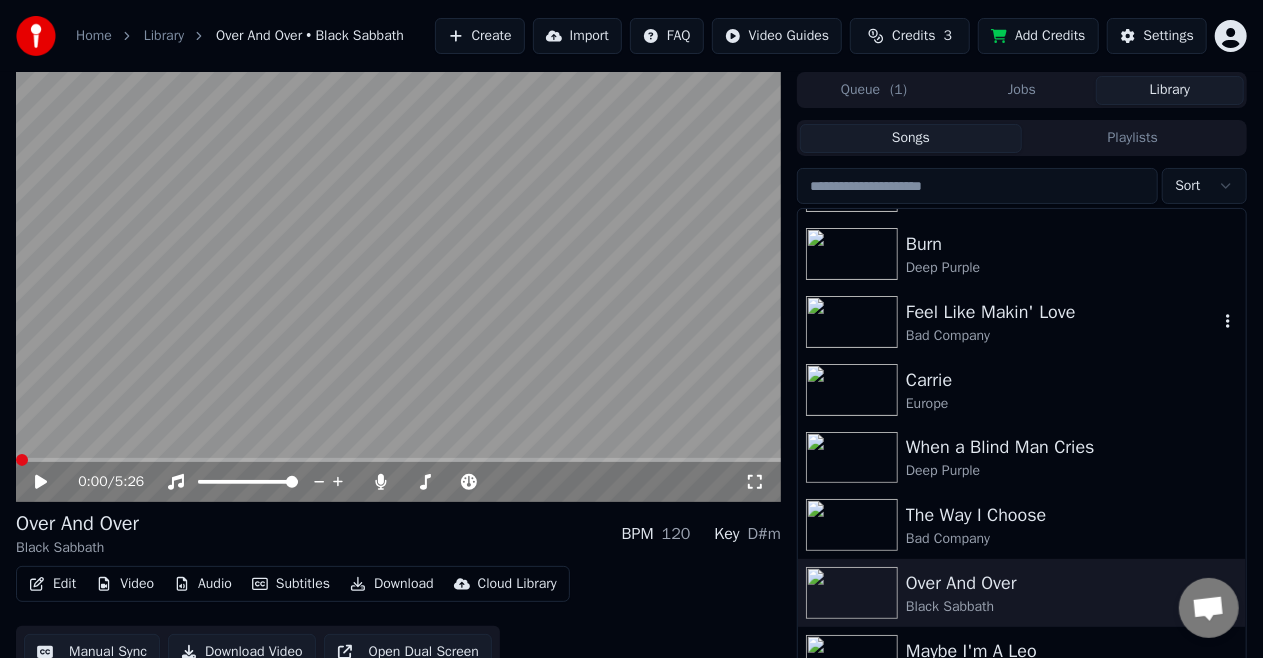 scroll, scrollTop: 400, scrollLeft: 0, axis: vertical 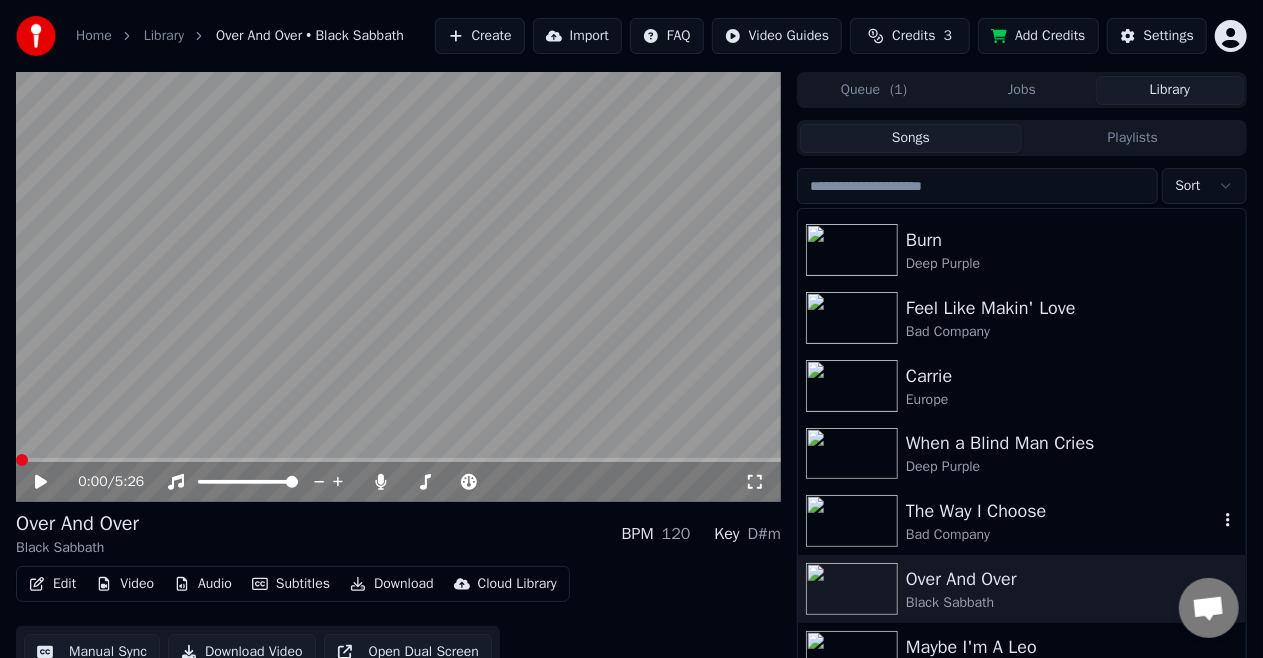 click on "The Way I Choose" at bounding box center (1062, 511) 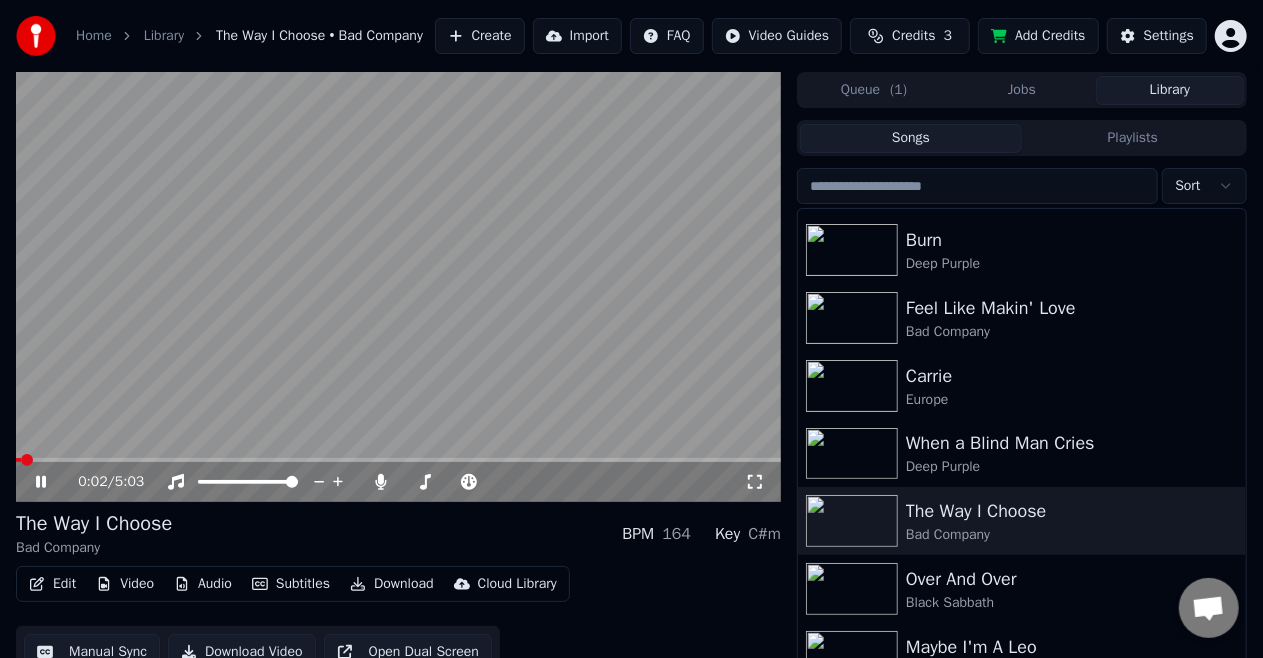 click 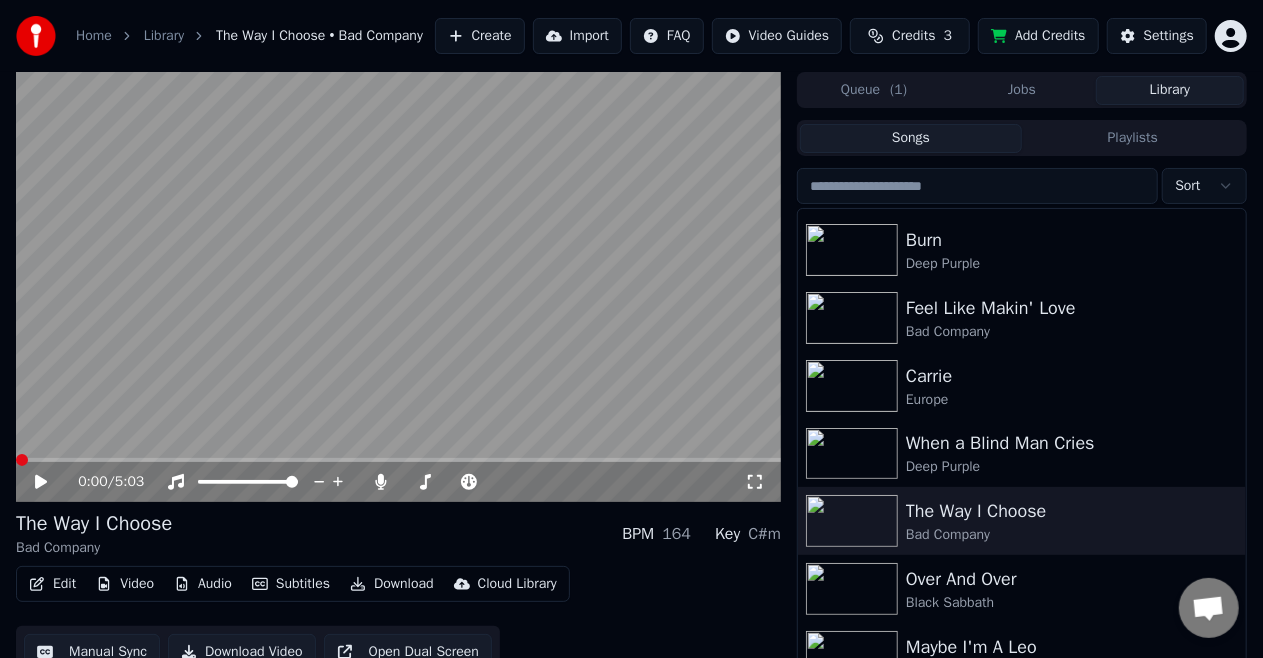 click at bounding box center [22, 460] 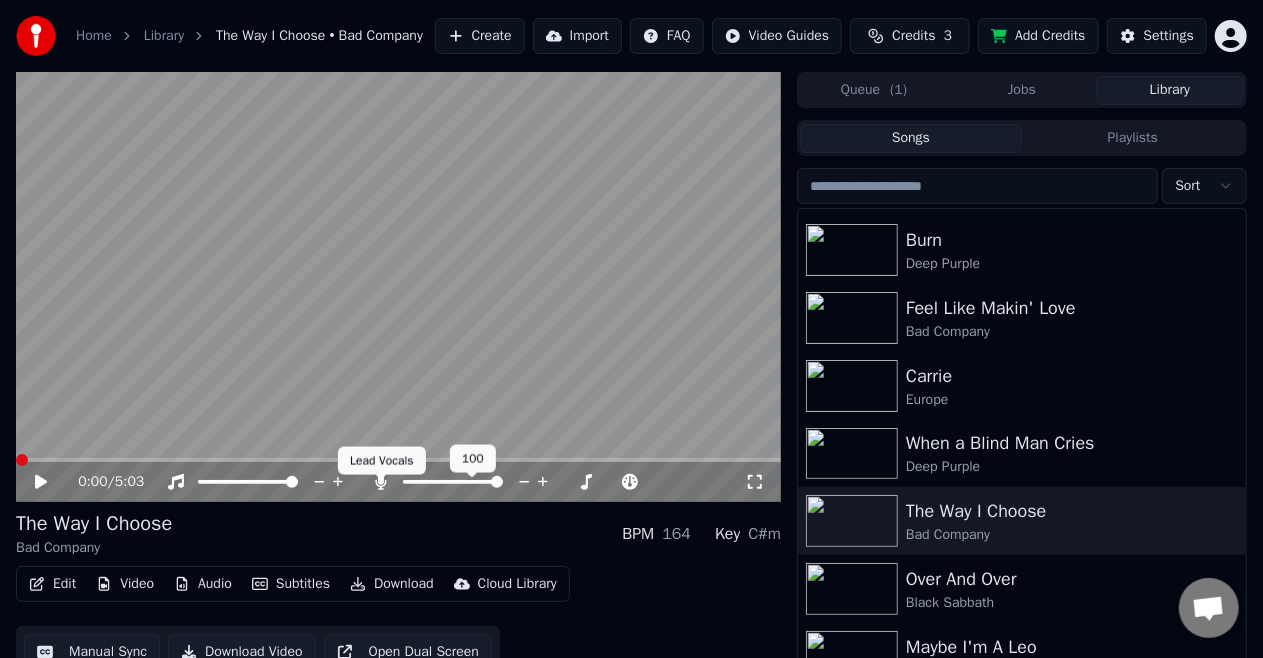 click 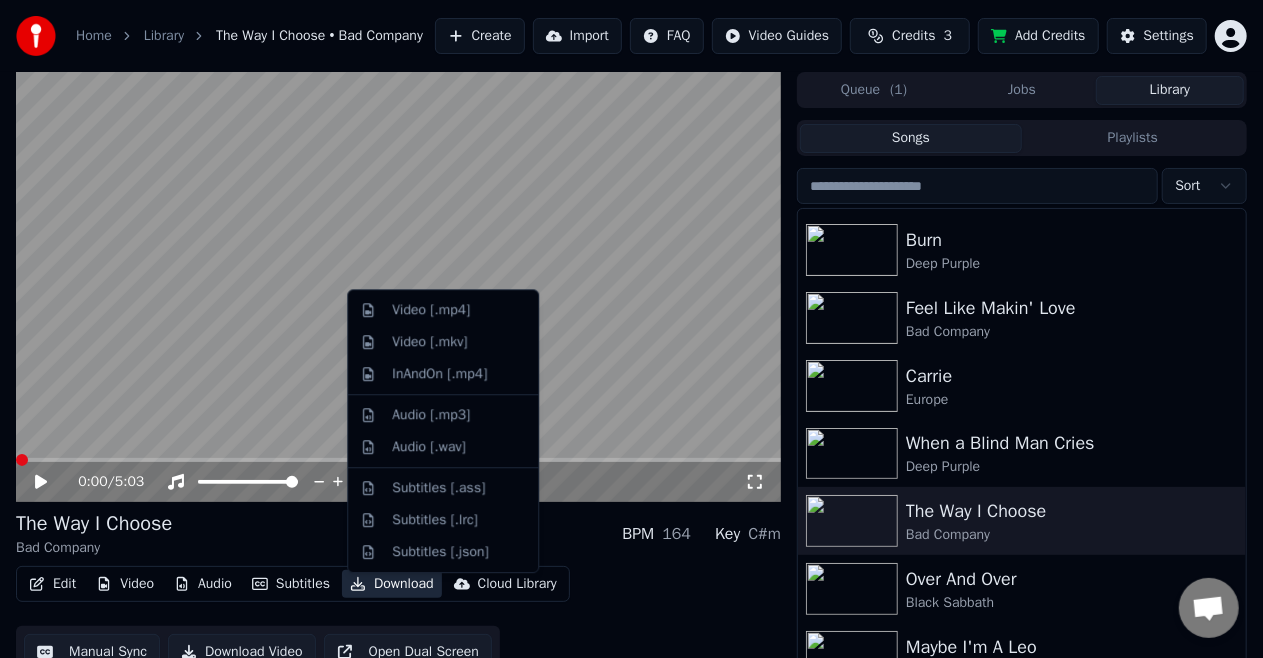 click on "Download" at bounding box center (392, 584) 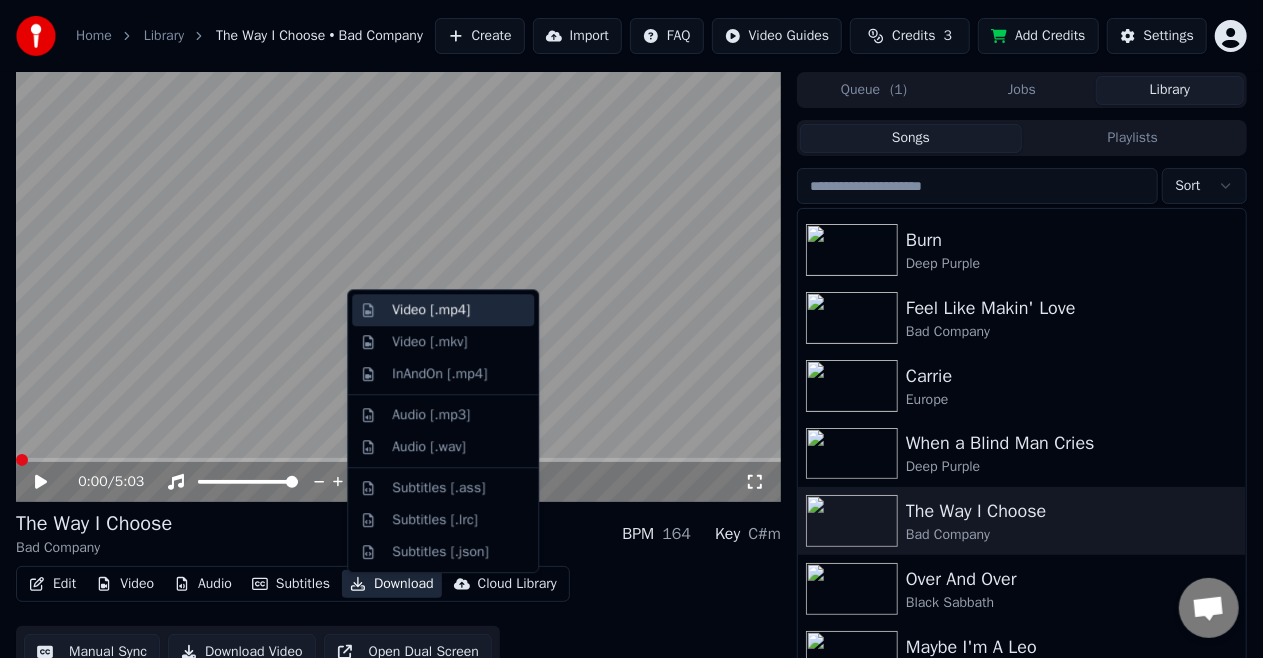 click on "Video [.mp4]" at bounding box center (431, 310) 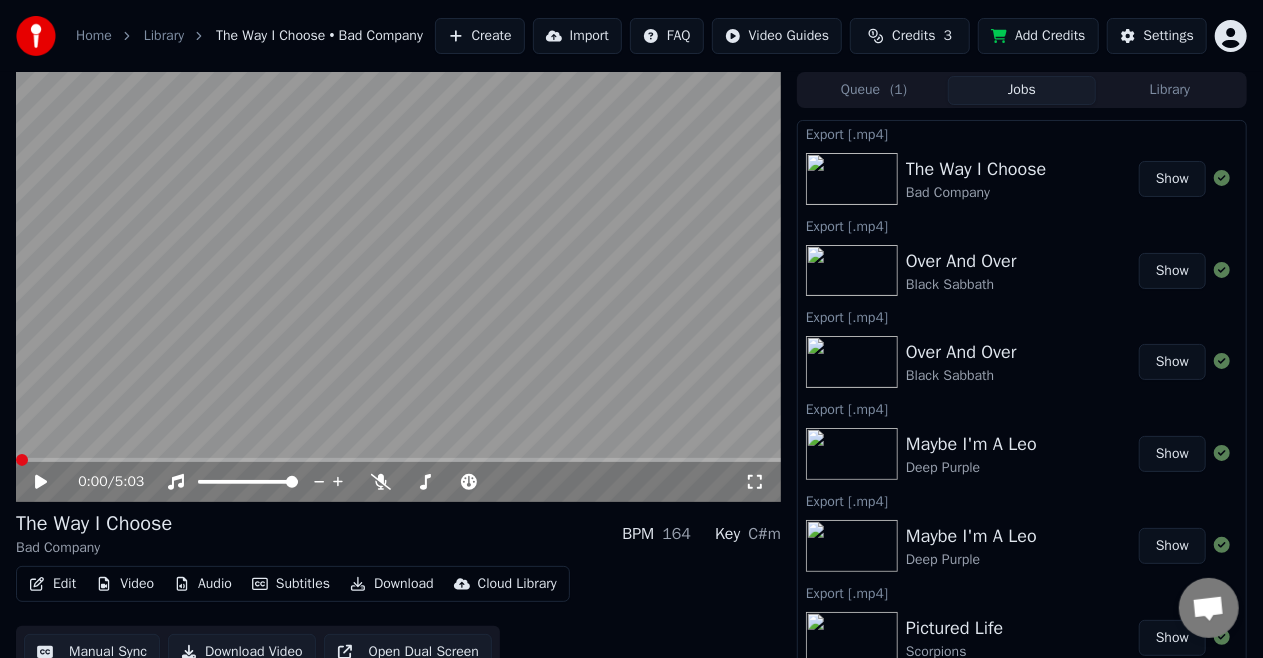click on "Show" at bounding box center (1172, 179) 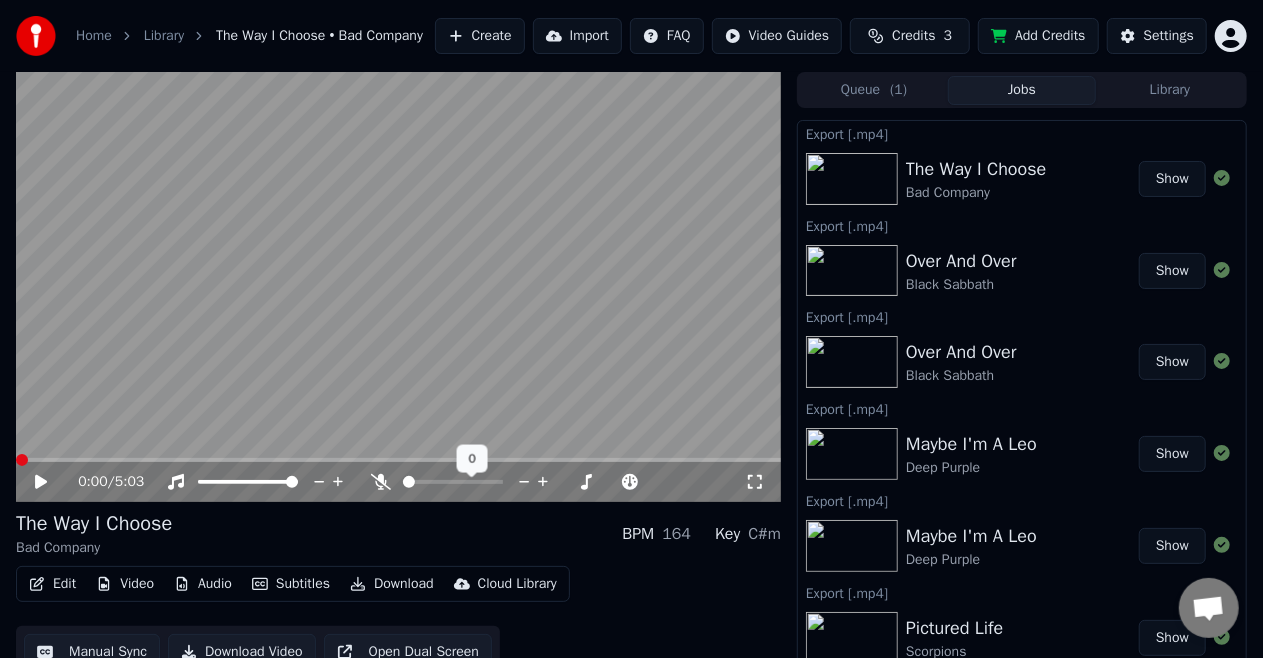 click 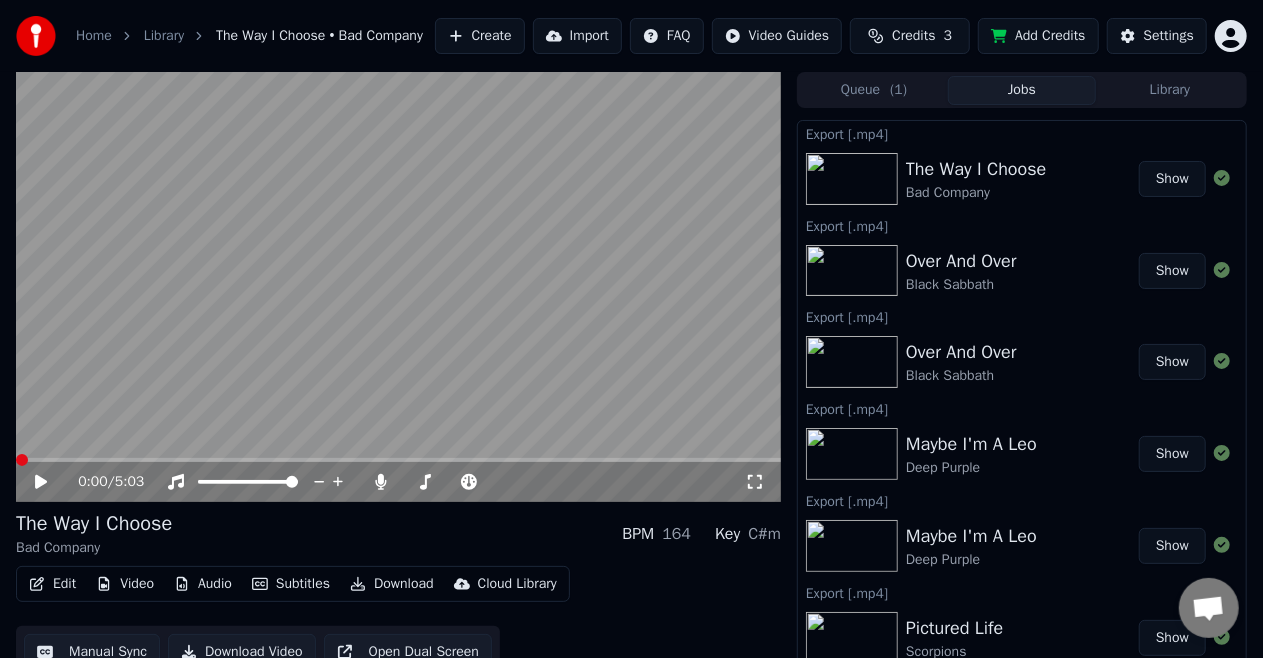 click on "Download" at bounding box center (392, 584) 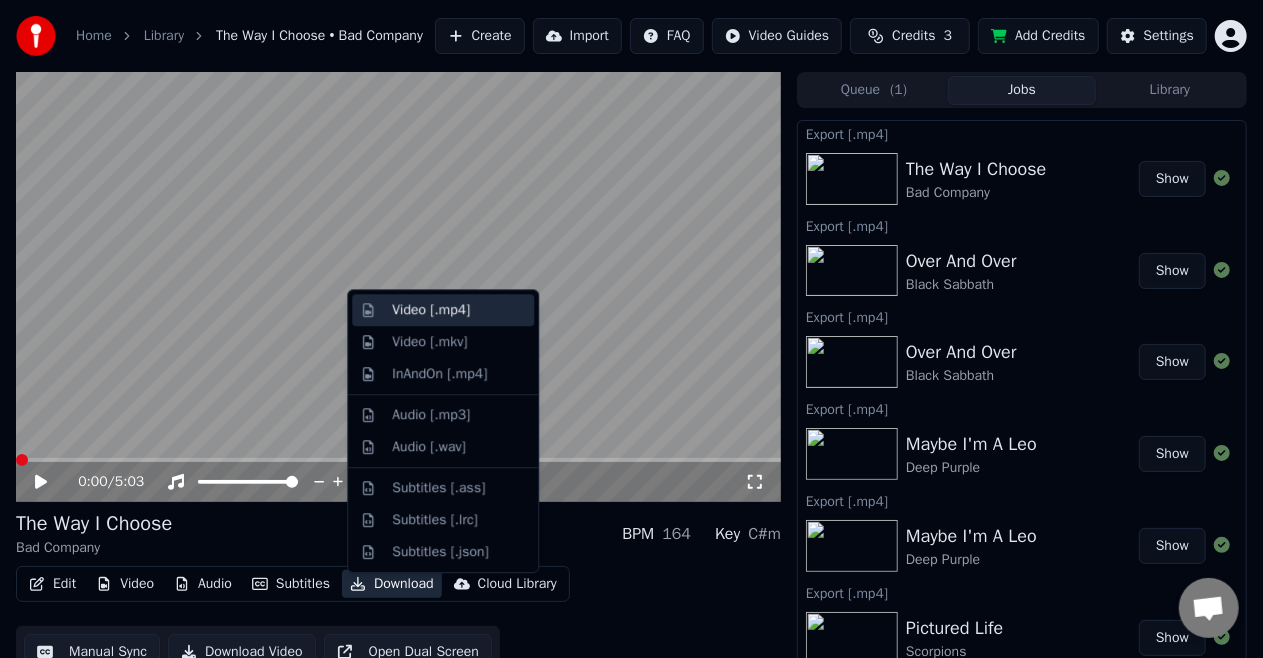 click on "Video [.mp4]" at bounding box center (431, 310) 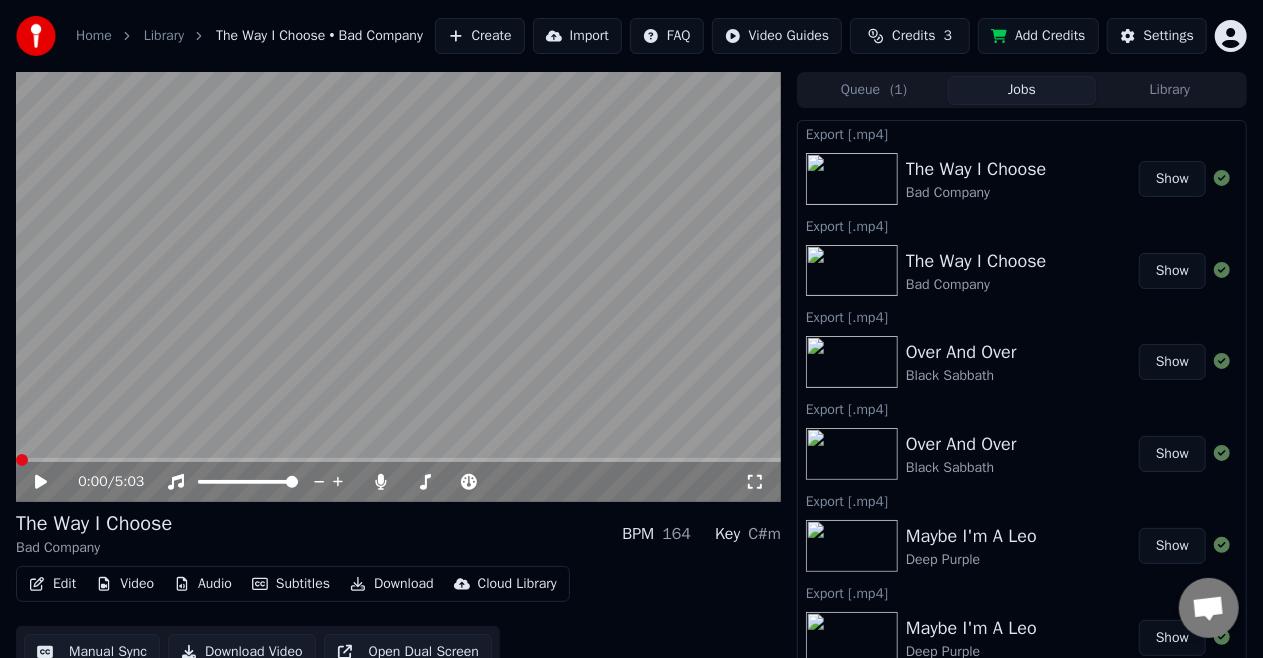 click on "Show" at bounding box center [1172, 179] 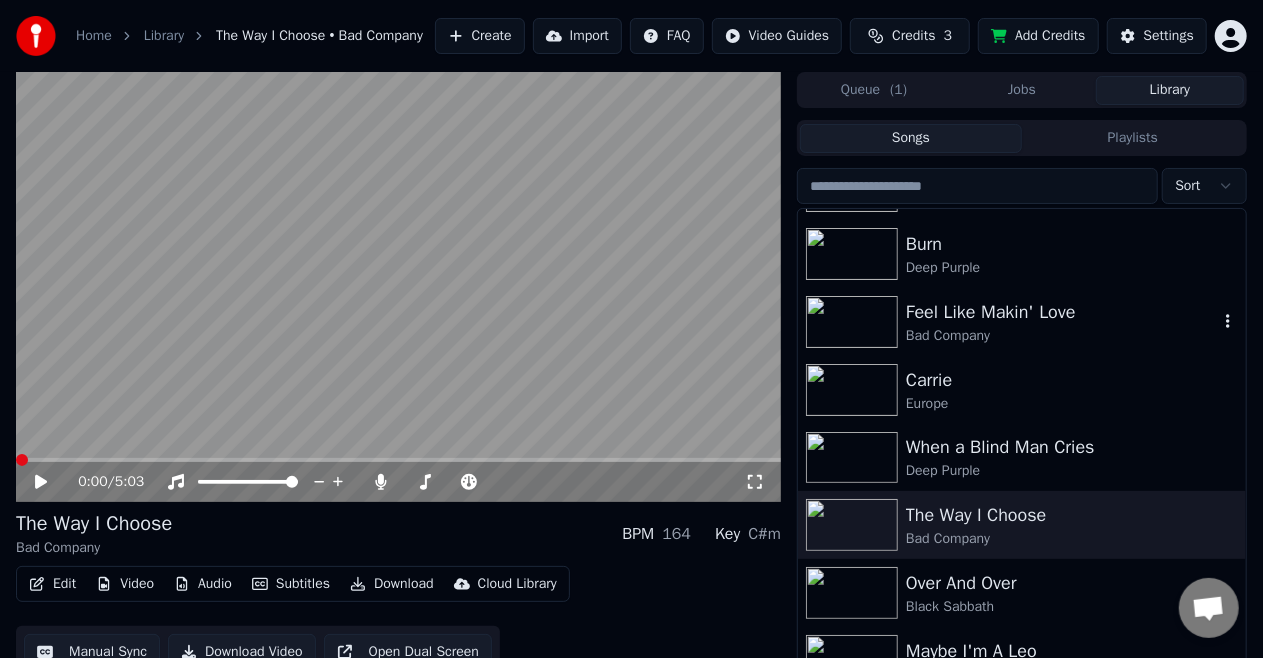 scroll, scrollTop: 400, scrollLeft: 0, axis: vertical 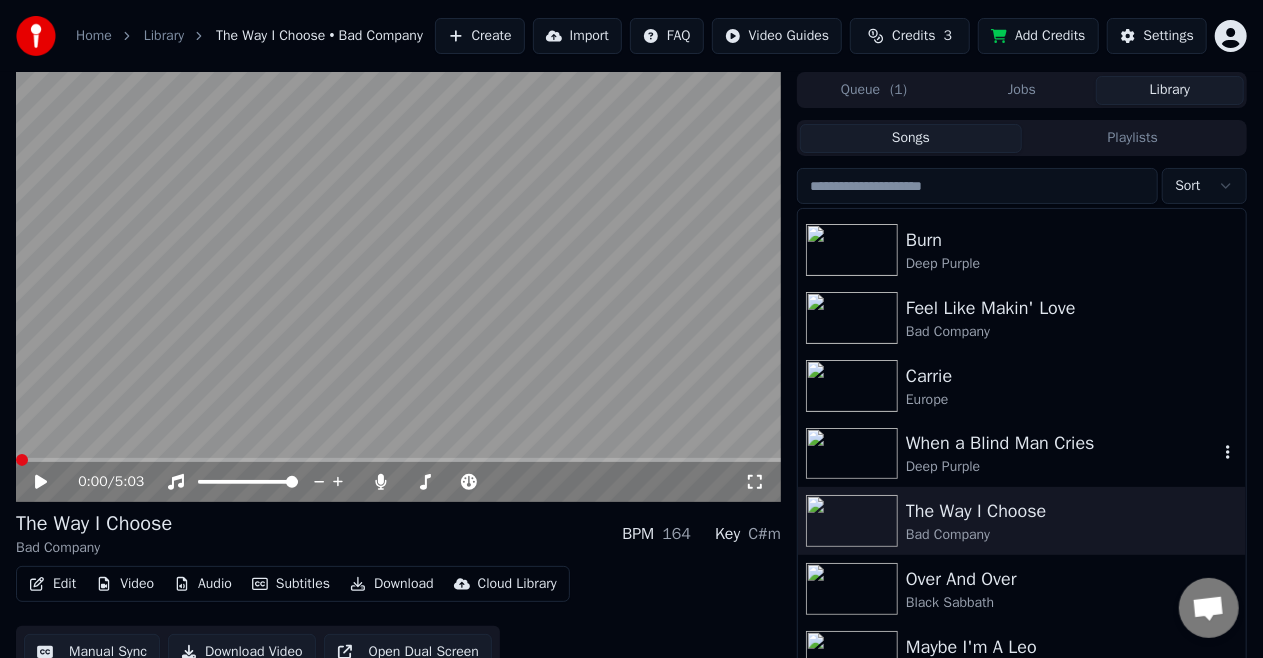 click on "When a Blind Man Cries" at bounding box center (1062, 443) 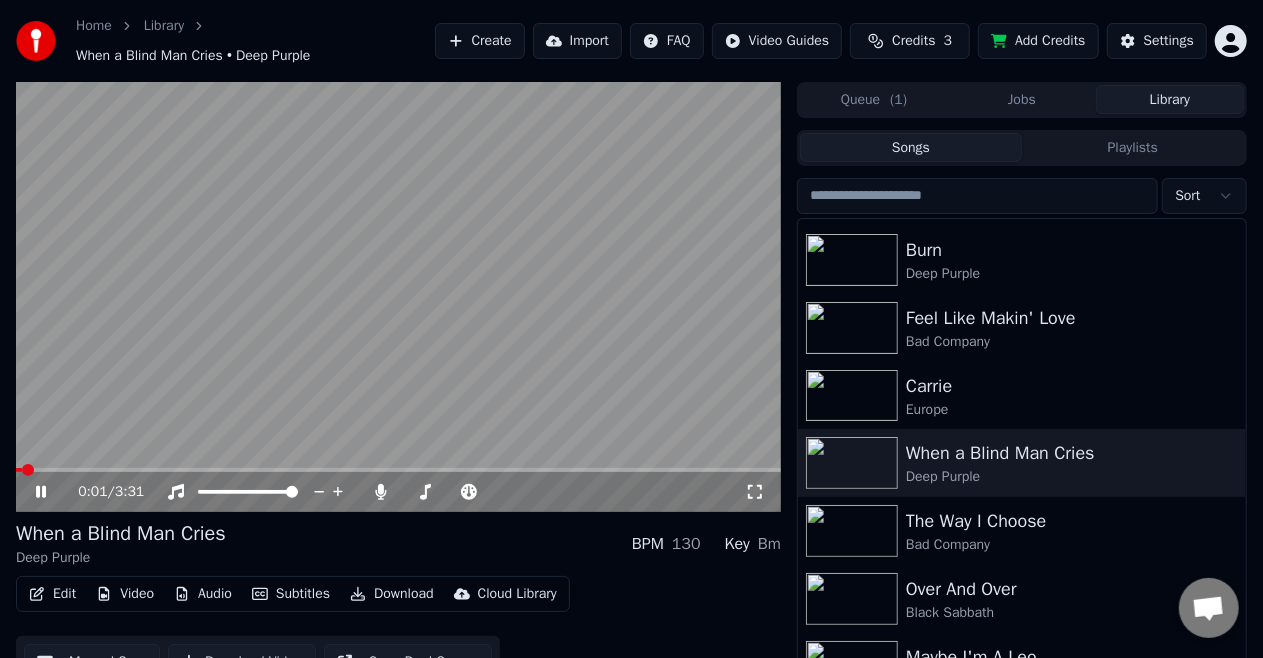 click 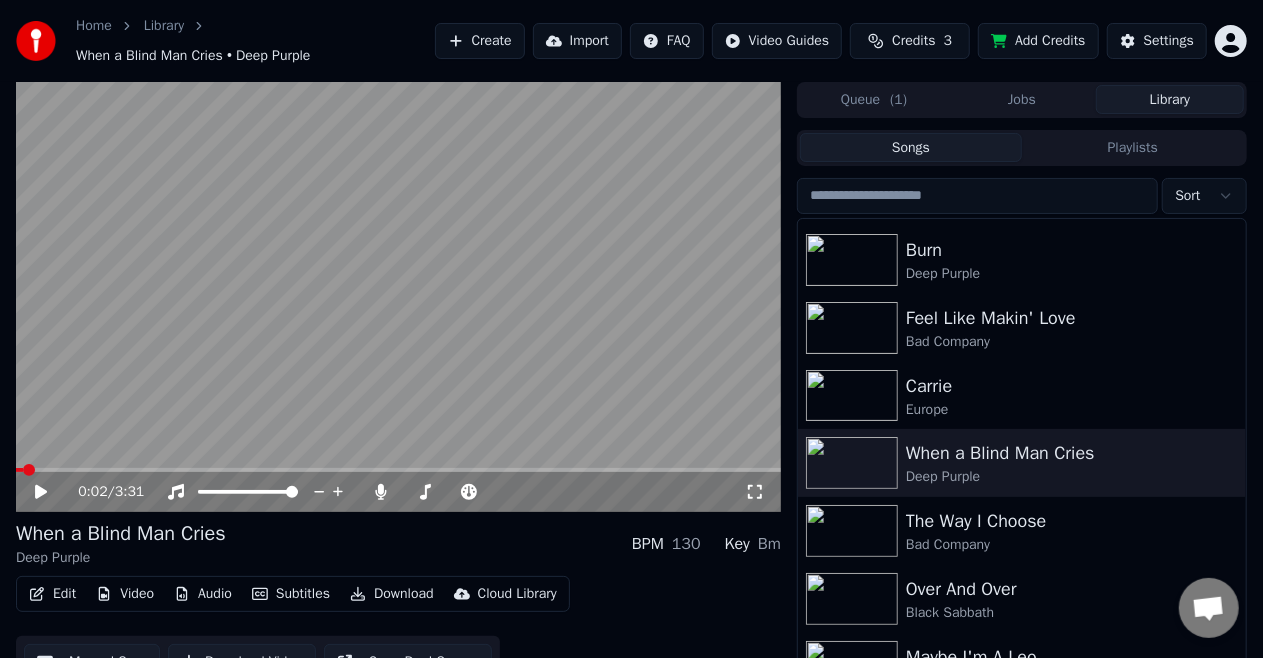 click on "0:02  /  3:31 When a Blind Man Cries Deep Purple BPM 130 Key Bm Edit Video Audio Subtitles Download Cloud Library Manual Sync Download Video Open Dual Screen Queue ( 1 ) Jobs Library Songs Playlists Sort Nothing Else Matters Metallica 2 Minutes To Midnight Iron Maiden Hallowed Be Thy Name Iron Maiden Burn Deep Purple Feel Like Makin' Love Bad Company Carrie Europe When a Blind Man Cries Deep Purple The Way I Choose Bad Company Over And Over Black Sabbath Maybe I'm A Leo Deep Purple Pictured Life Scorpions" at bounding box center [631, 397] 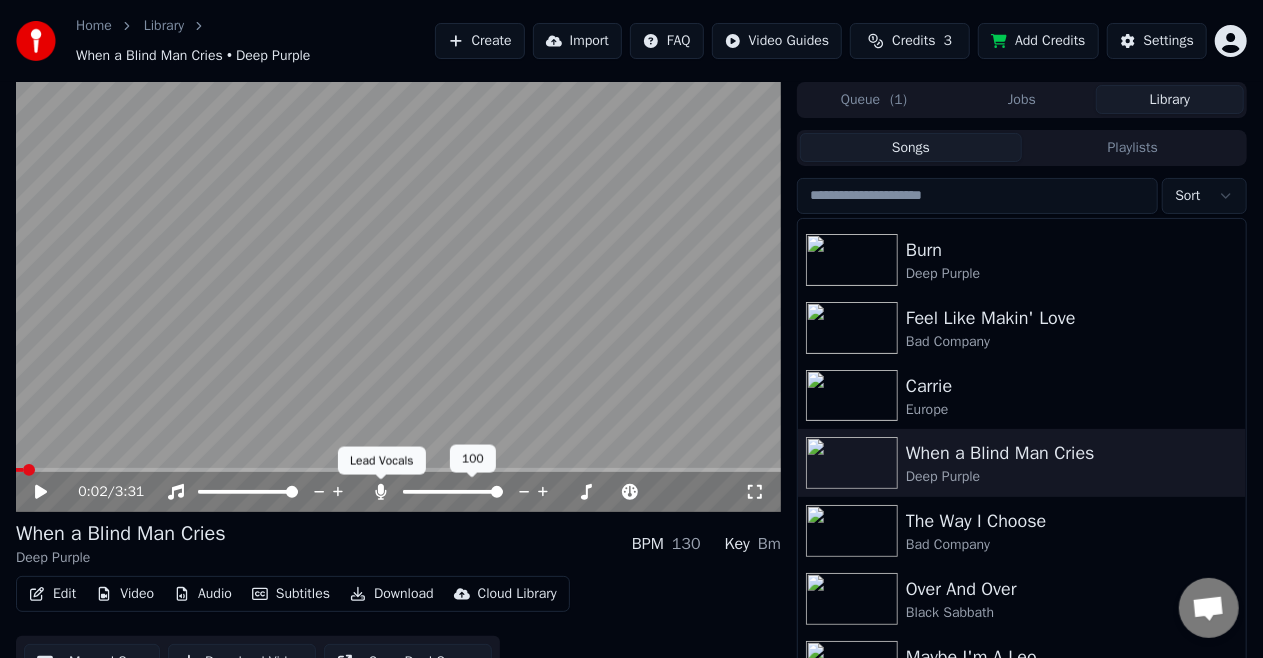 click 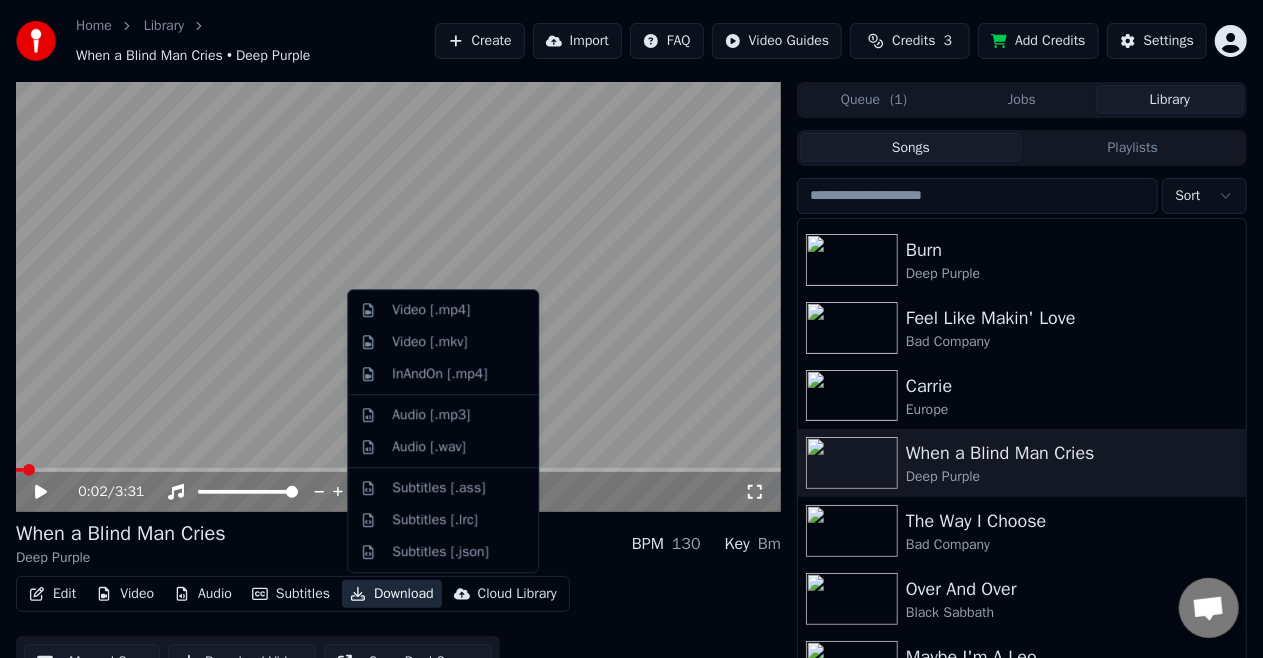 click on "Download" at bounding box center [392, 594] 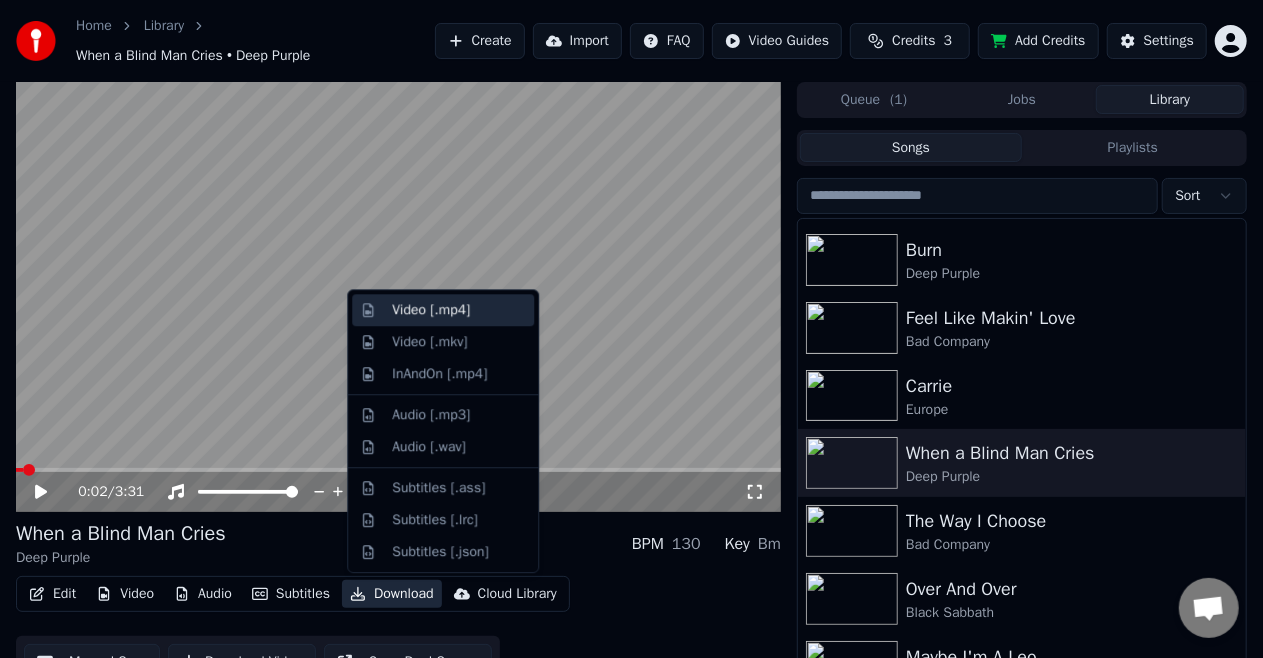 click on "Video [.mp4]" at bounding box center [431, 310] 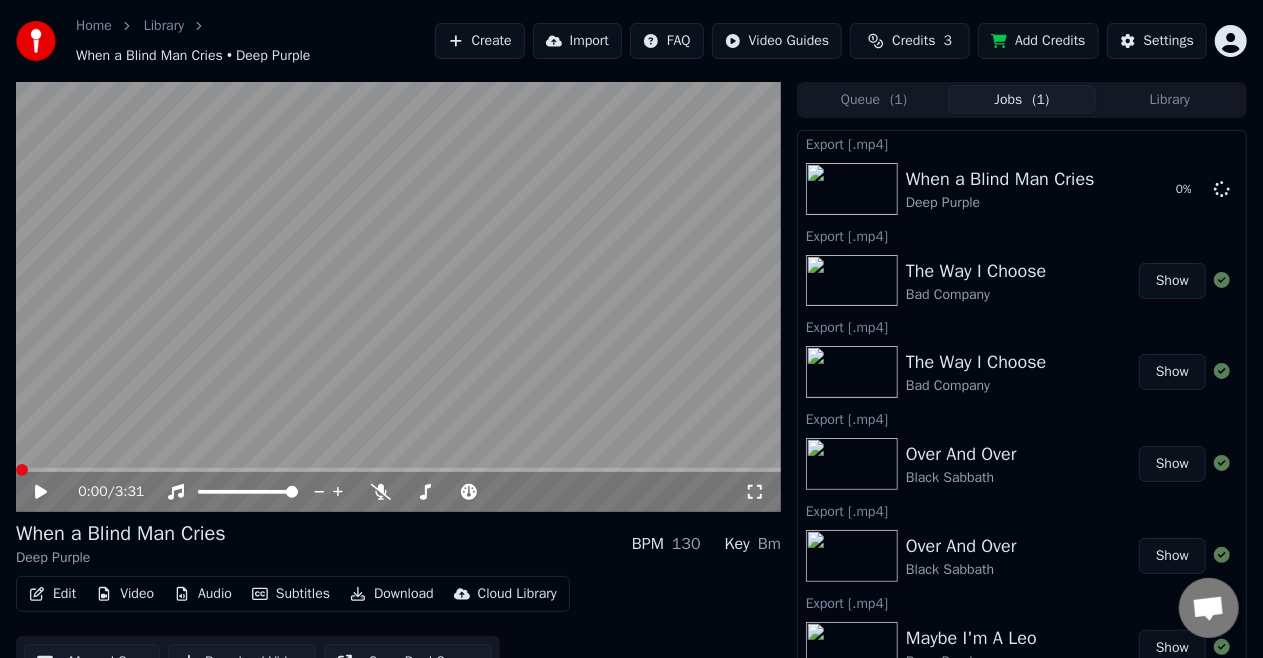 click at bounding box center (22, 470) 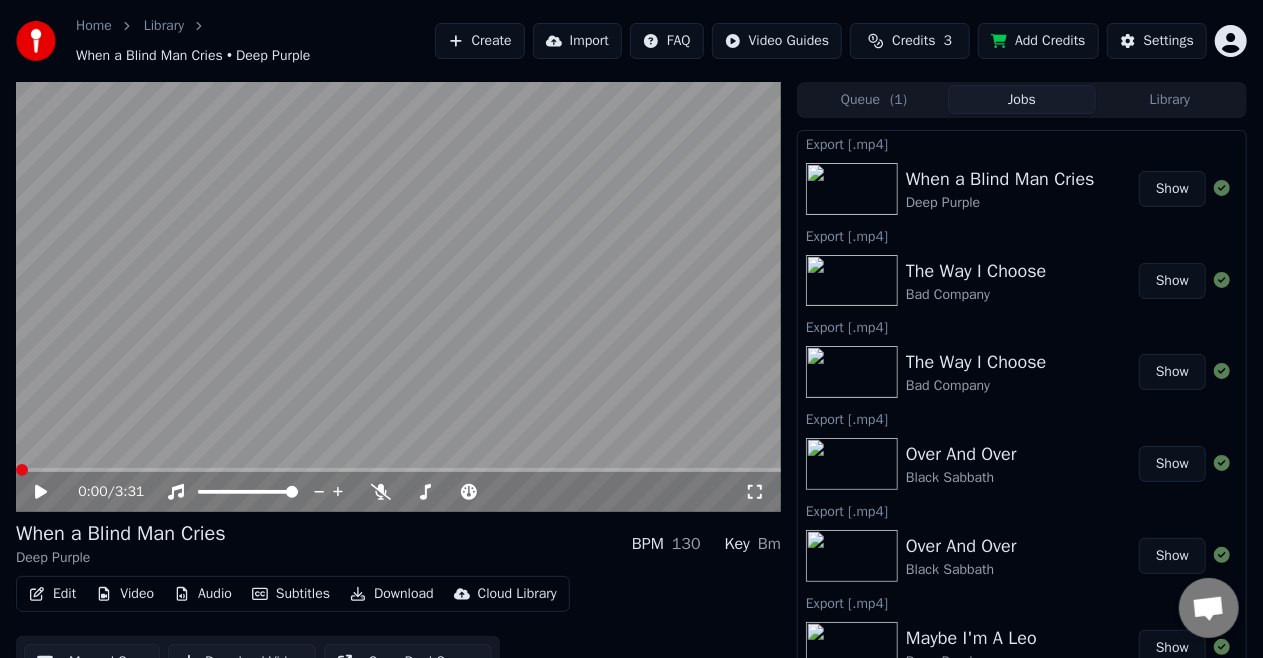 click on "Show" at bounding box center [1172, 189] 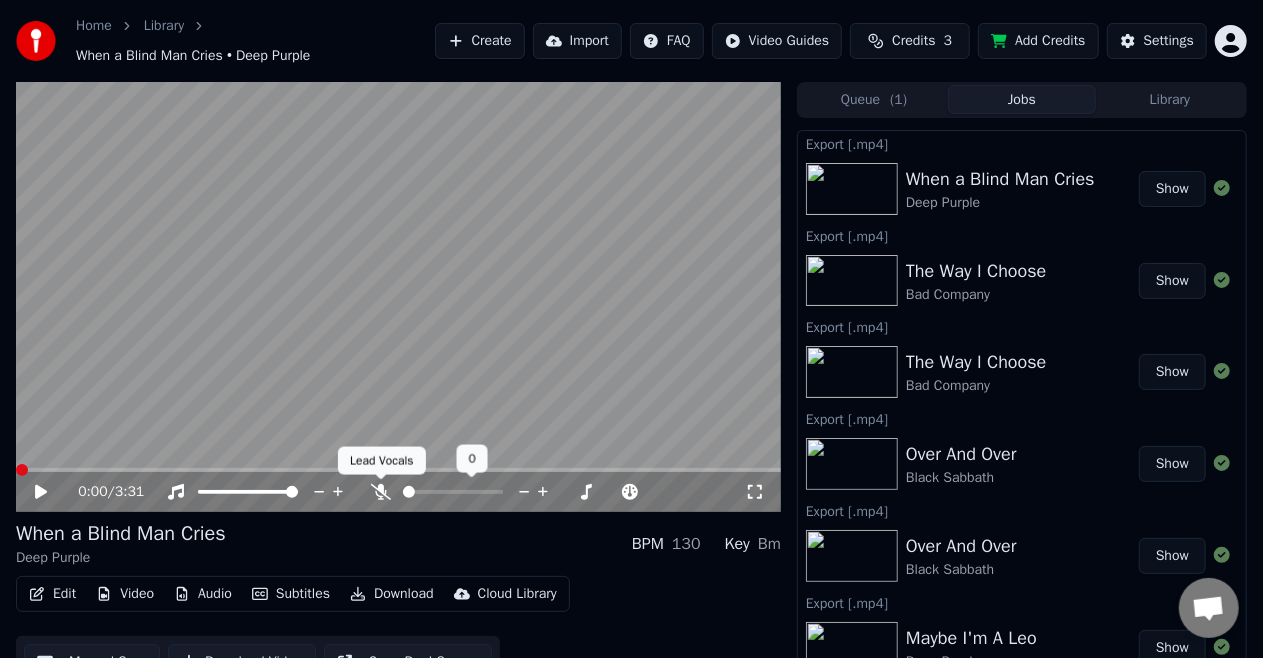click 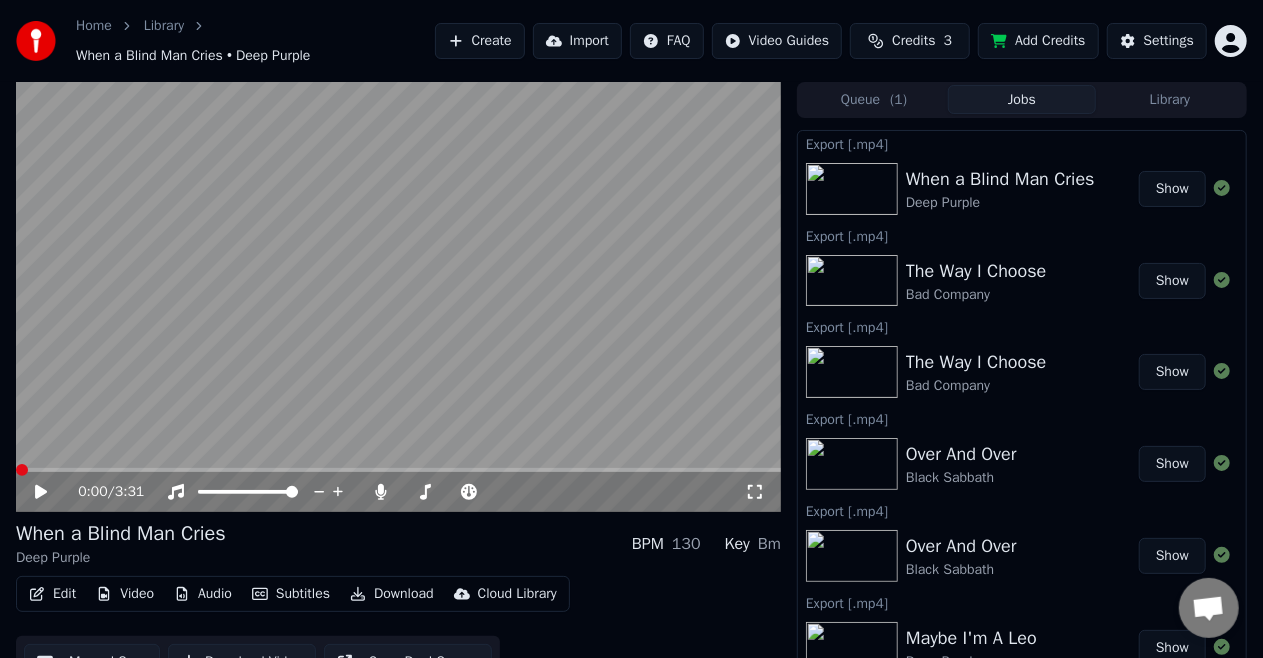 click on "Download" at bounding box center (392, 594) 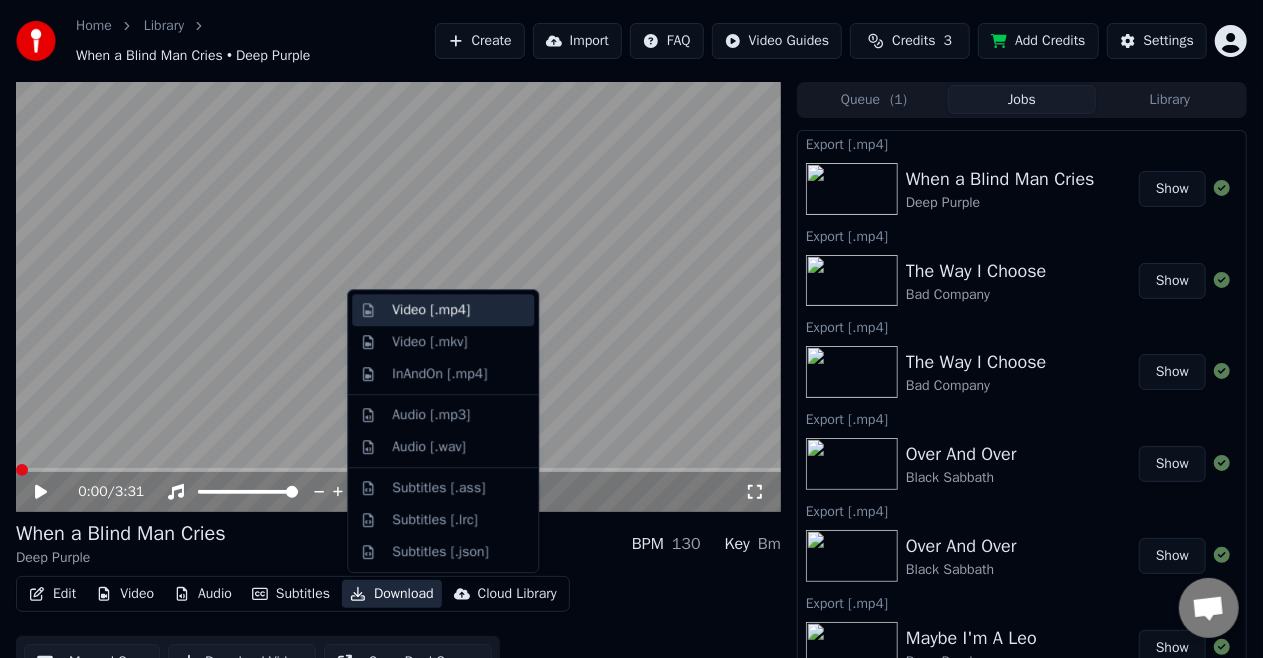click on "Video [.mp4]" at bounding box center [431, 310] 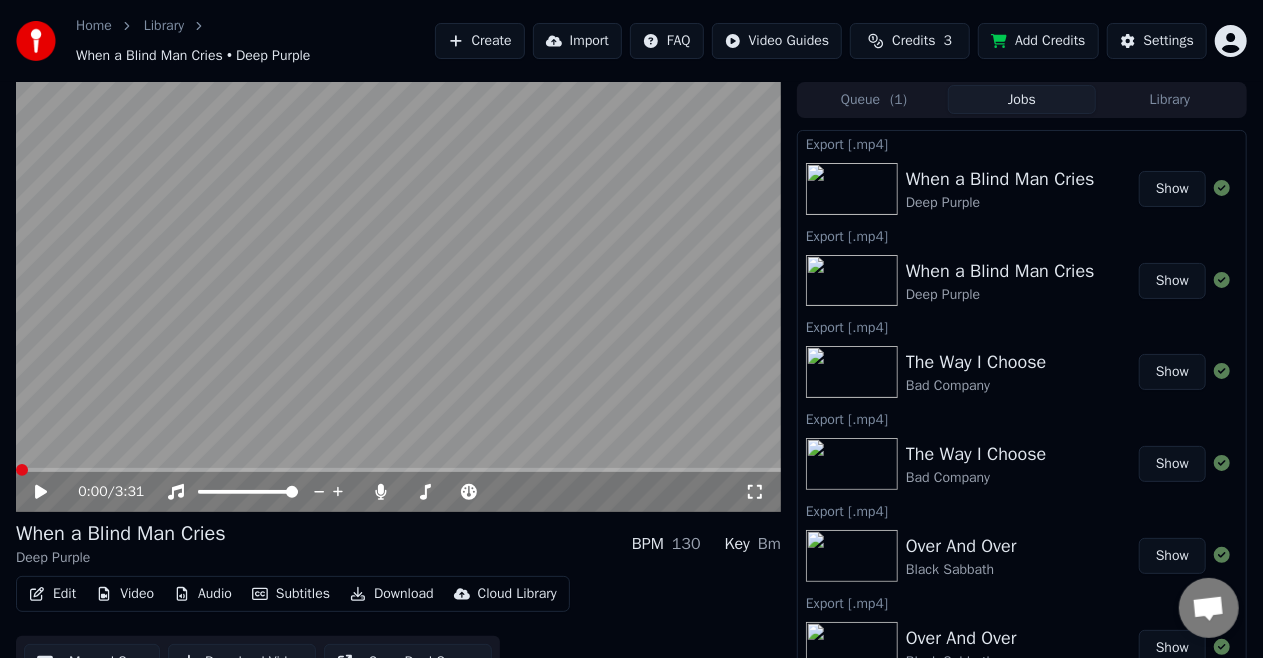 click on "Show" at bounding box center (1172, 189) 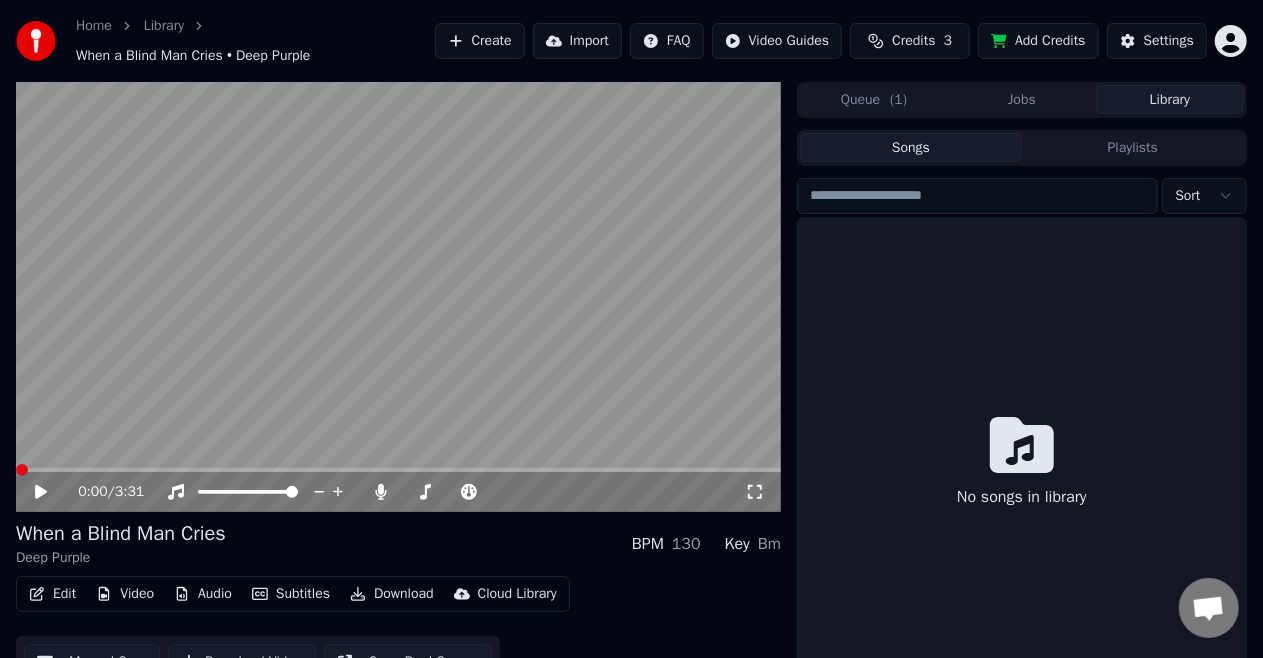 click on "Library" at bounding box center (1170, 99) 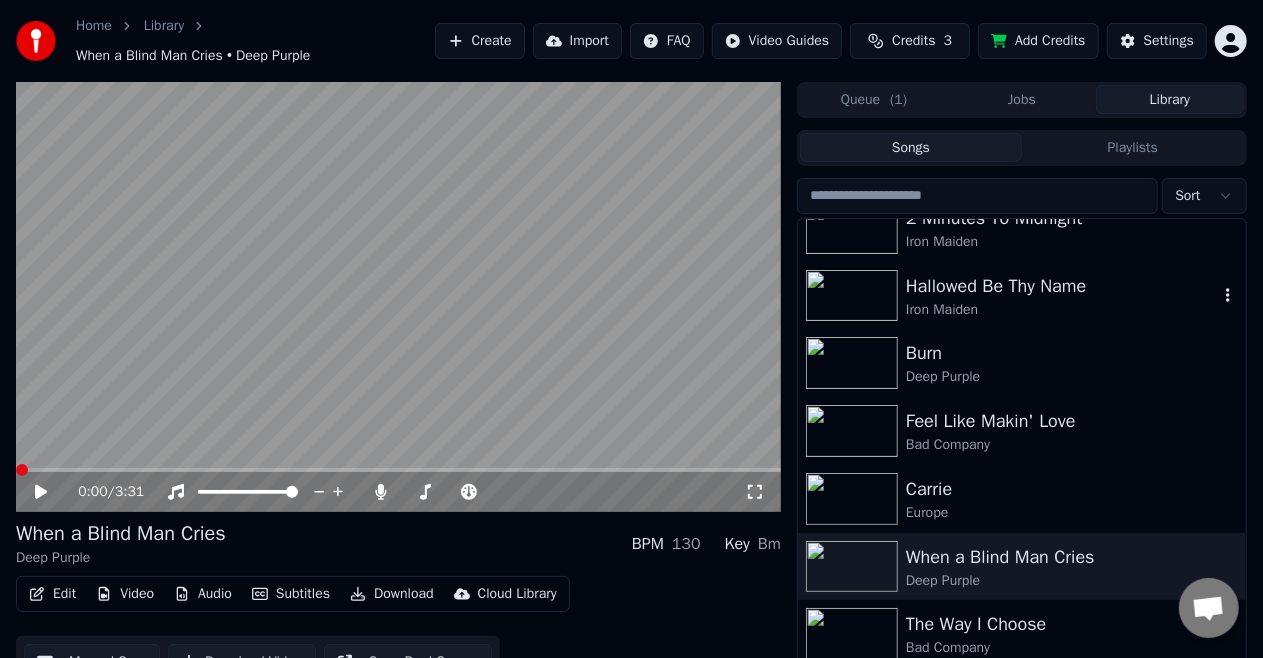 scroll, scrollTop: 300, scrollLeft: 0, axis: vertical 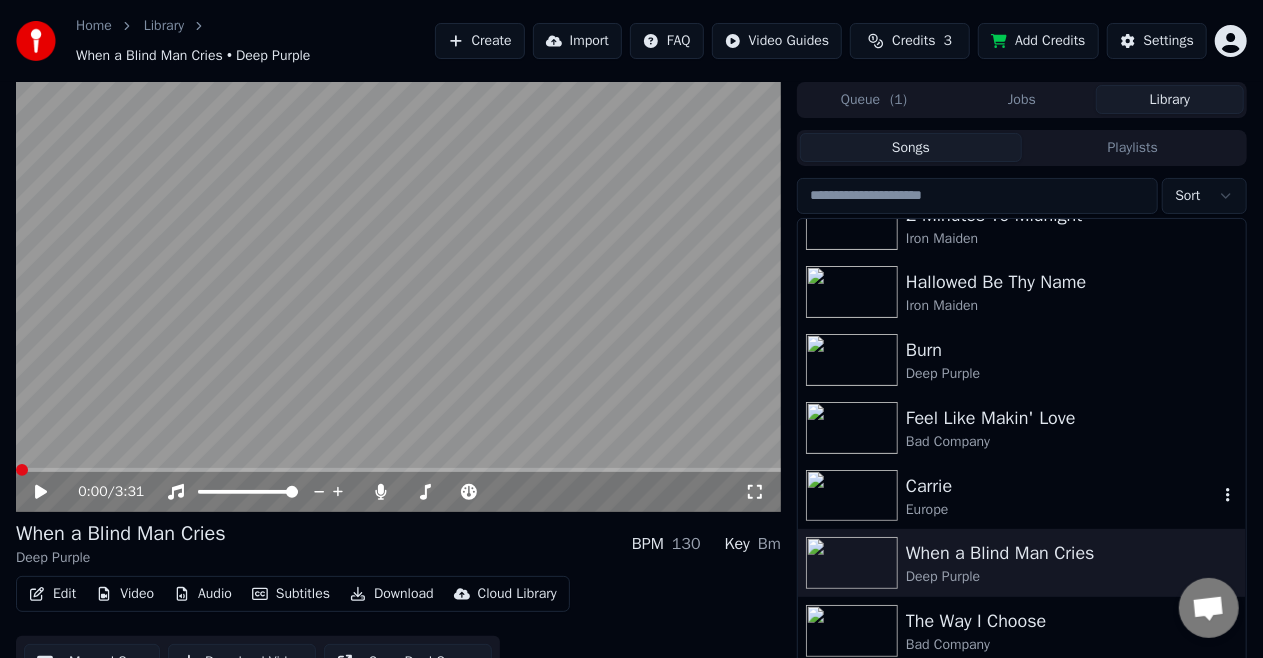 click on "Carrie" at bounding box center (1062, 486) 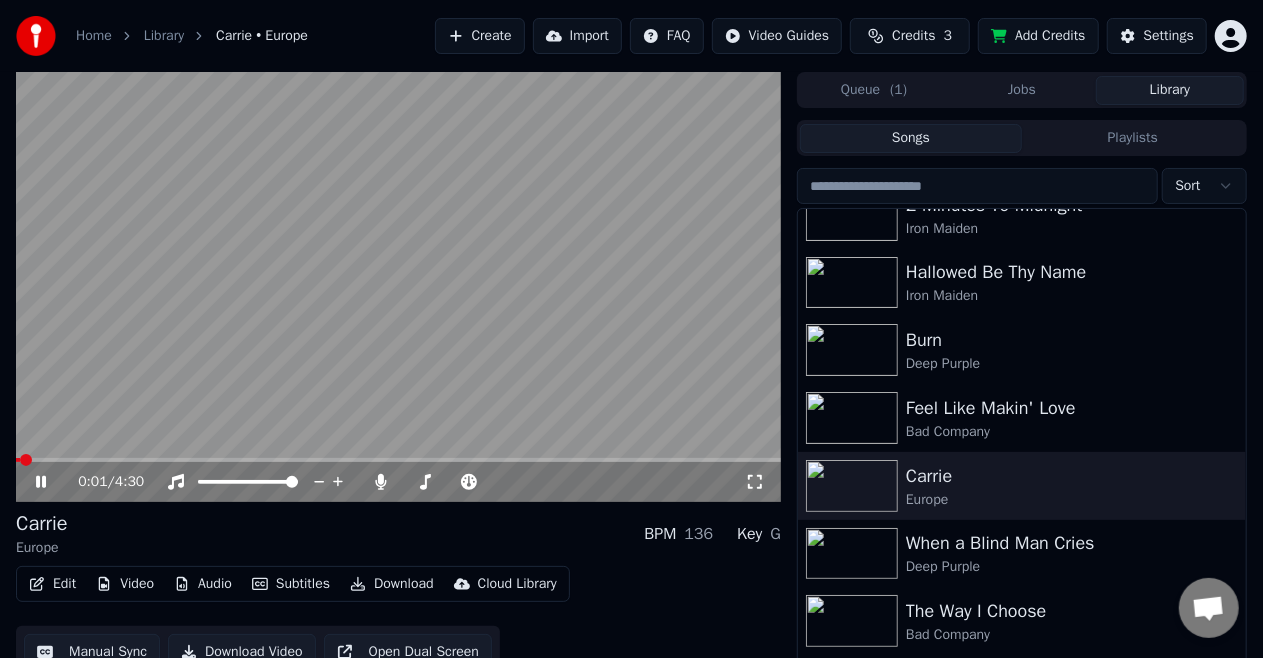 click 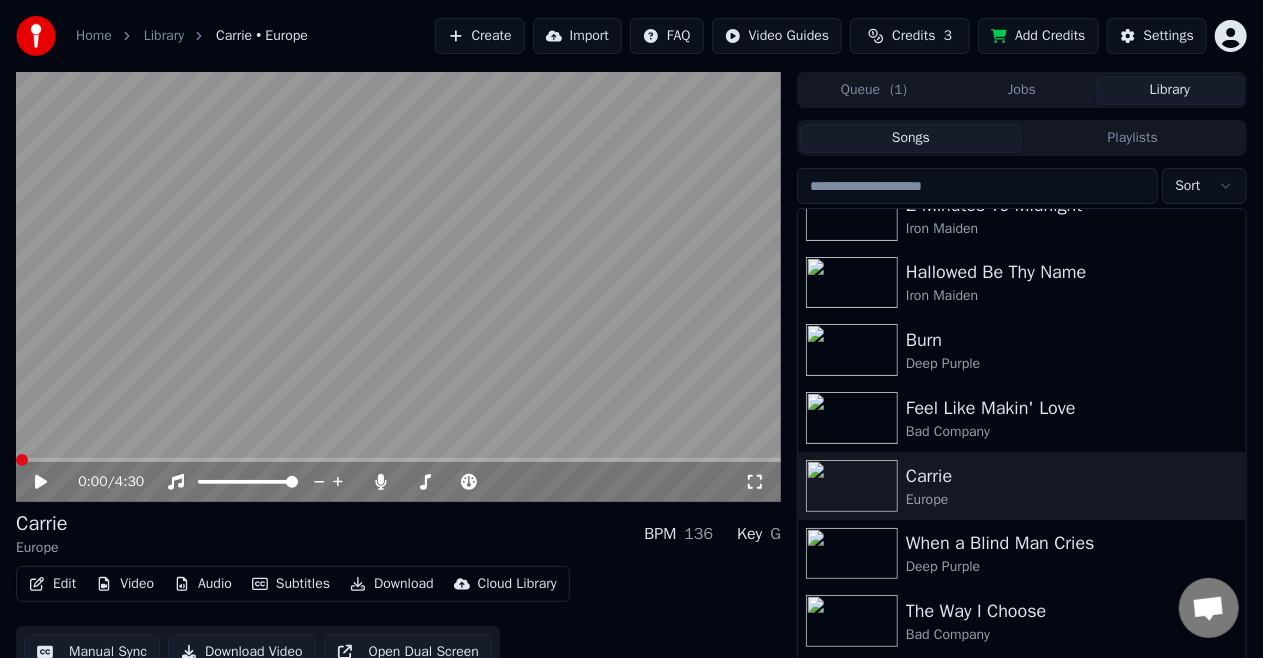 click at bounding box center (22, 460) 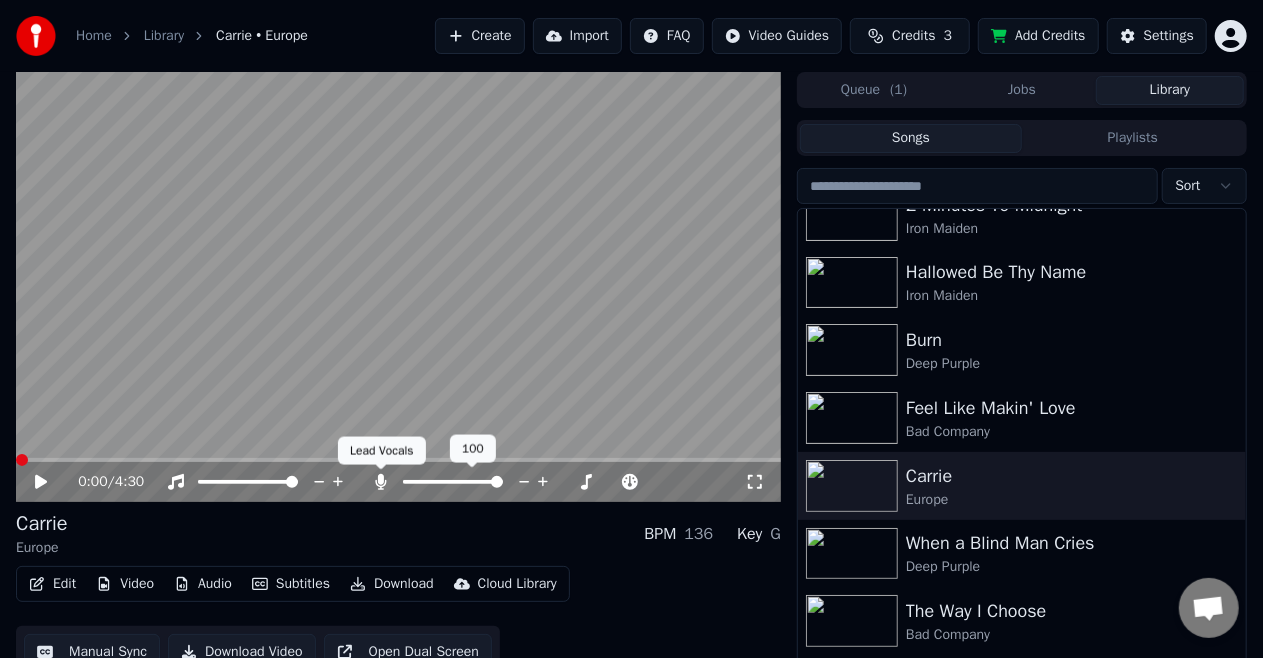 click 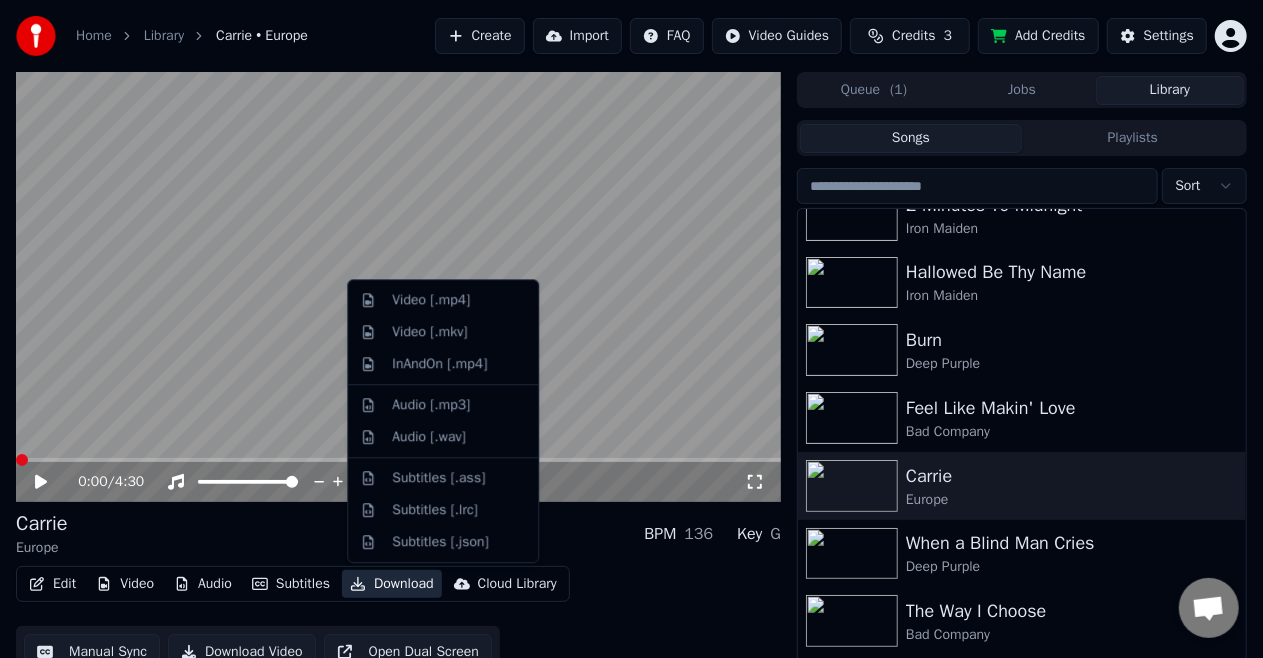 click 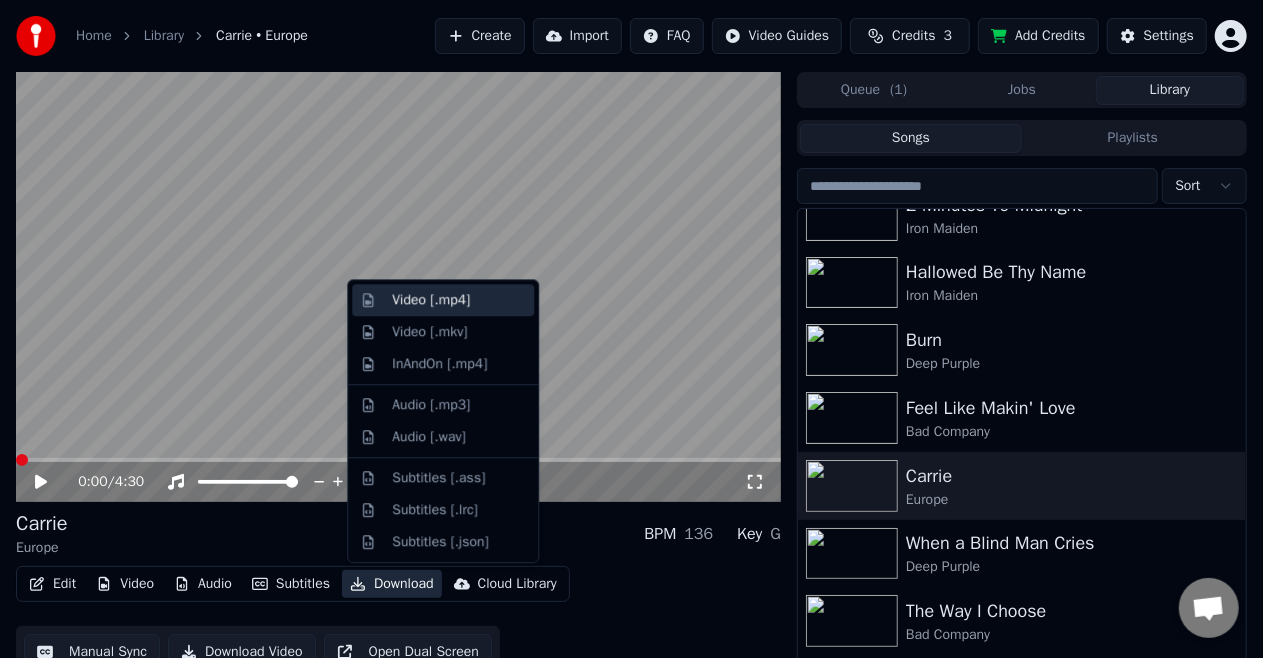 click on "Video [.mp4]" at bounding box center (443, 300) 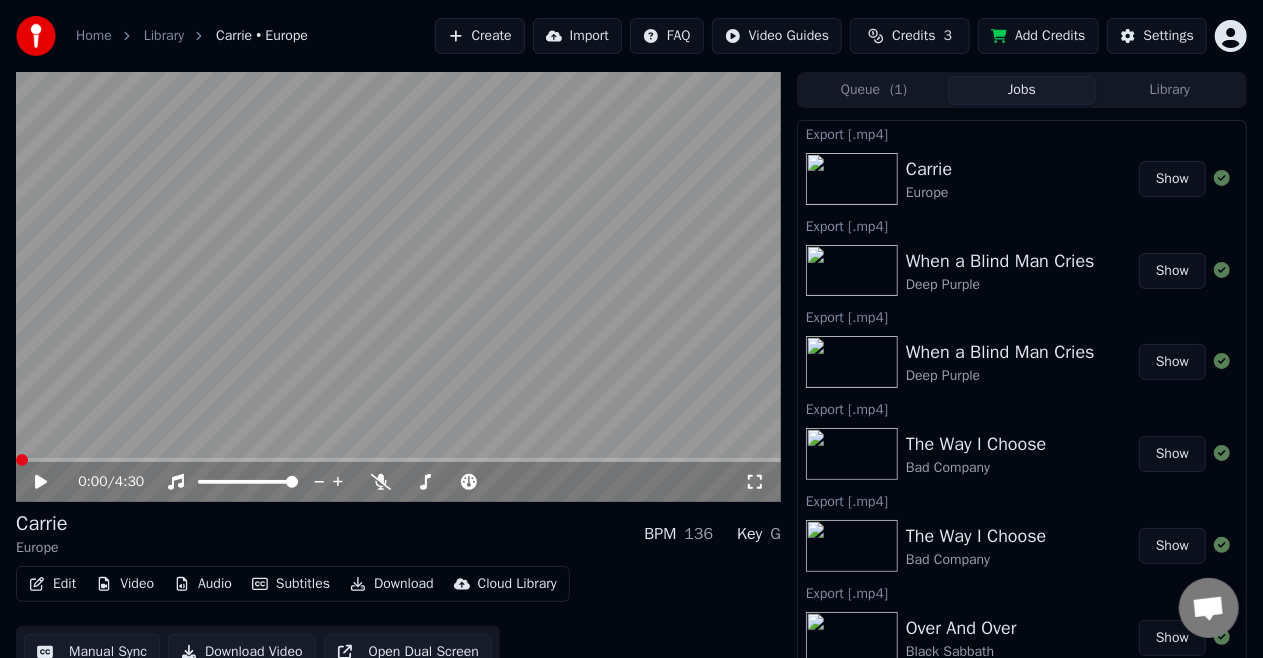 click on "Show" at bounding box center (1172, 179) 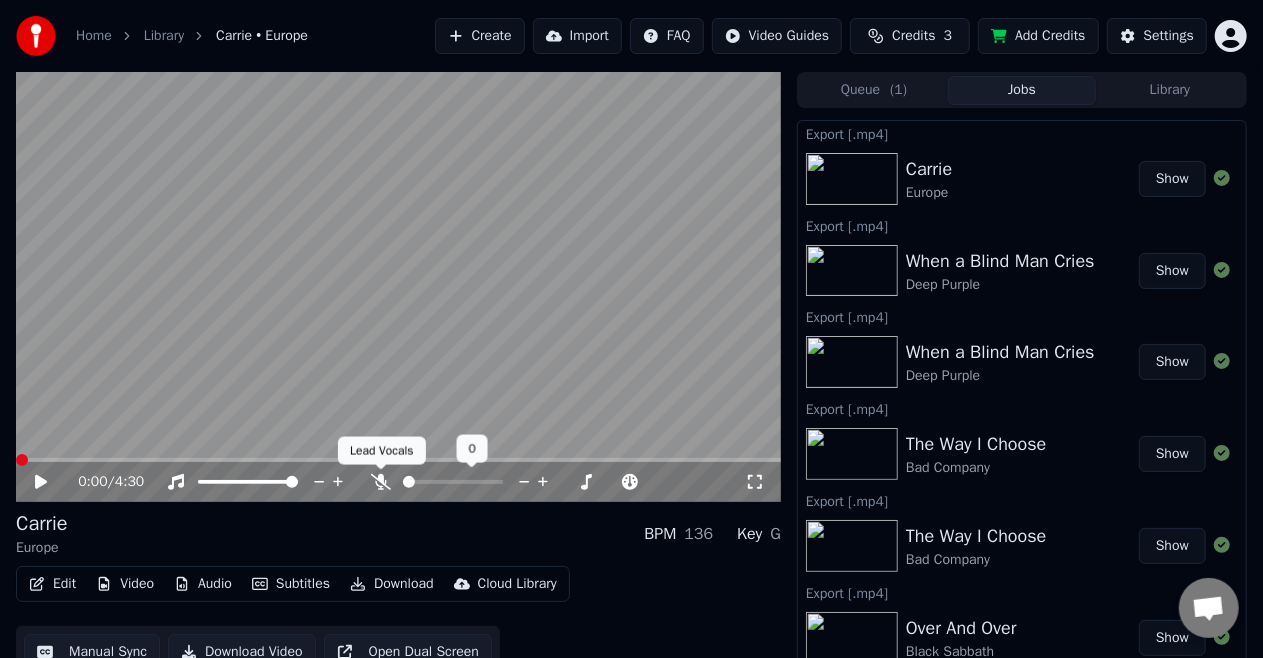 click 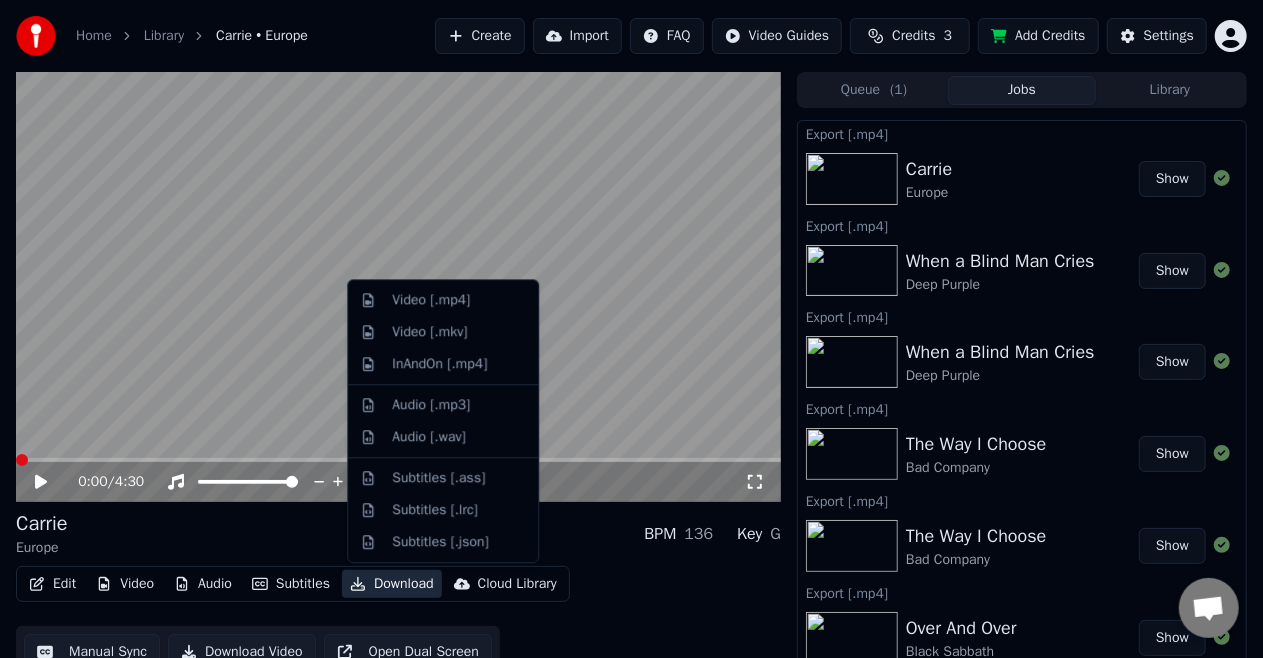 click on "Download" at bounding box center (392, 584) 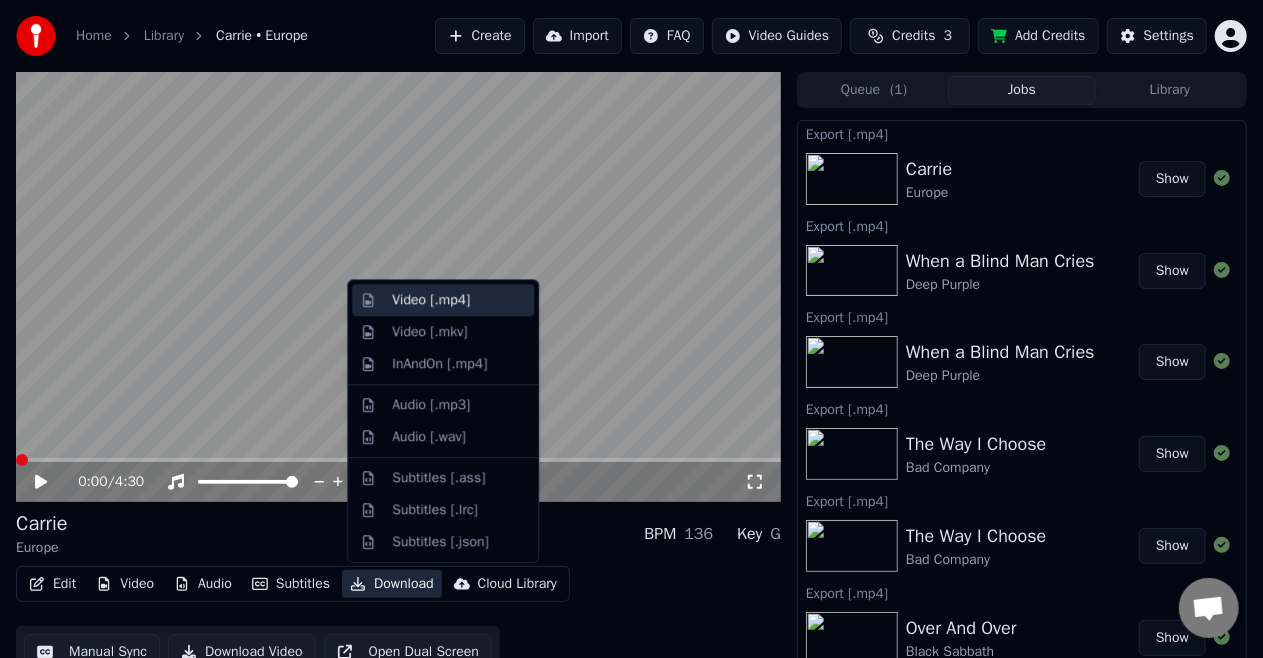 click on "Video [.mp4]" at bounding box center (431, 300) 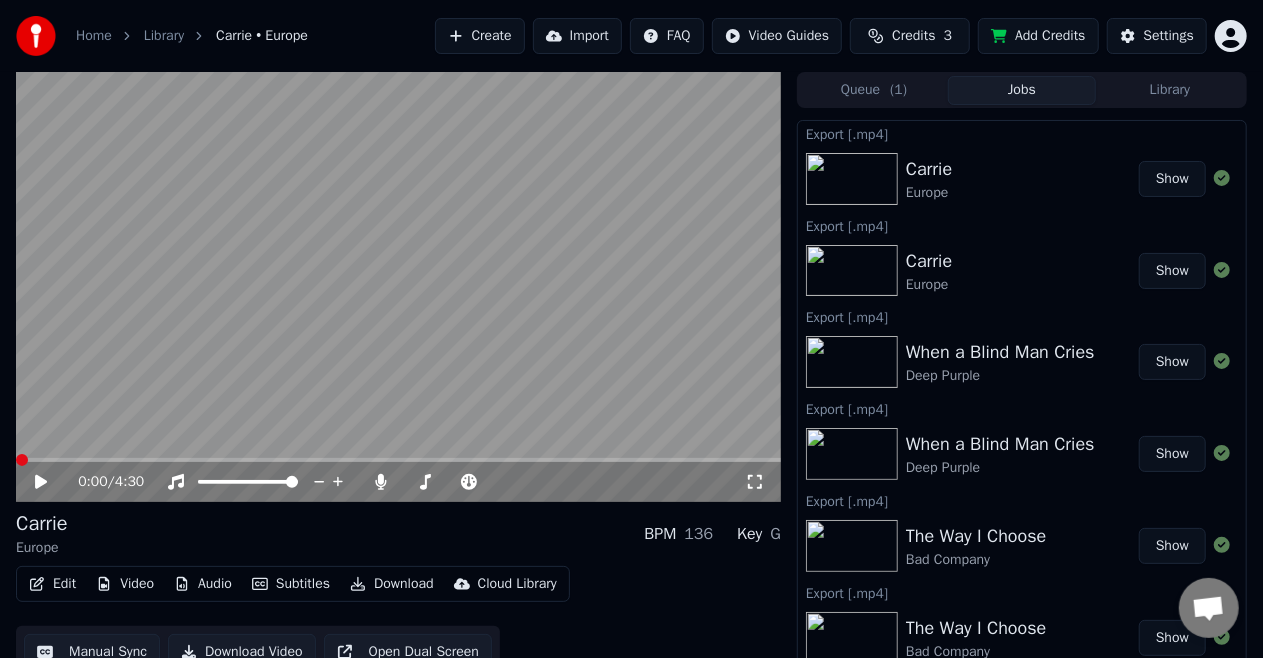 click on "Show" at bounding box center [1172, 179] 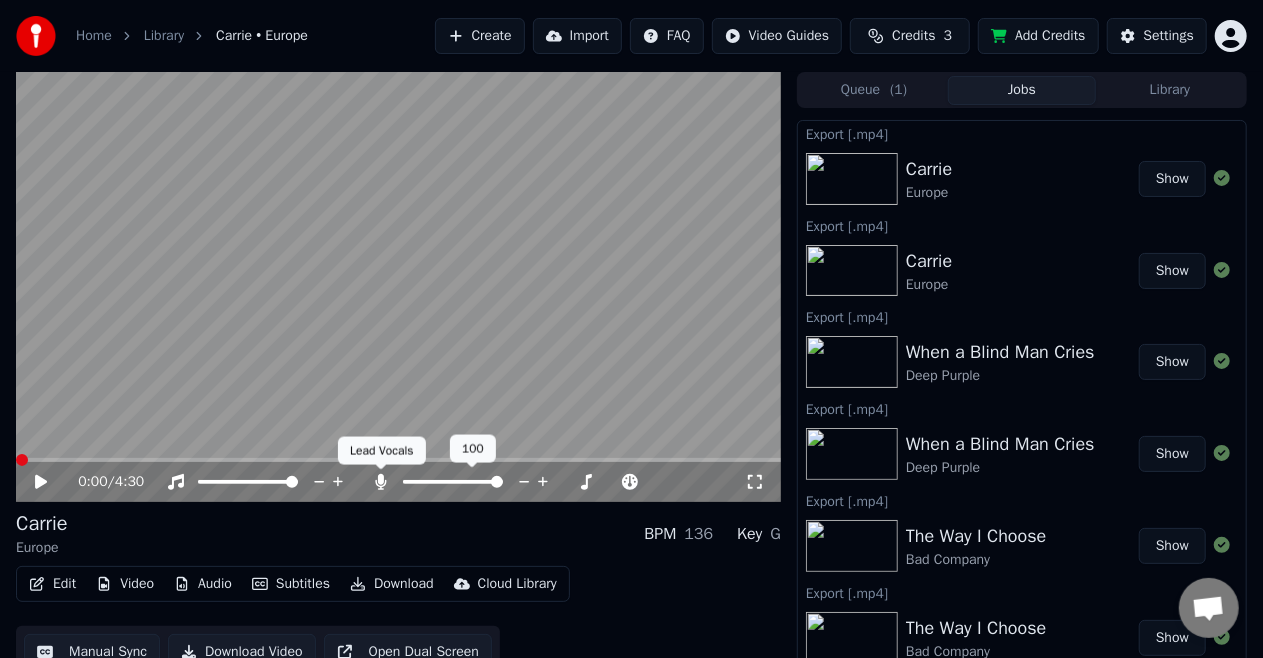 click 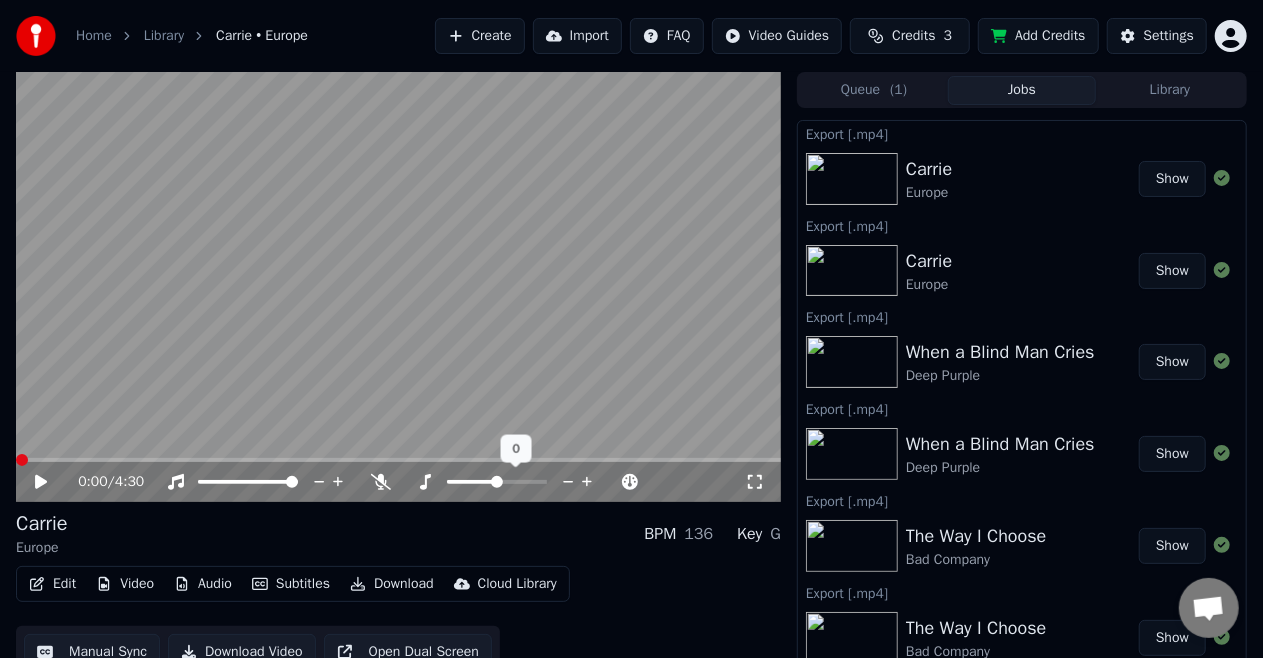 click 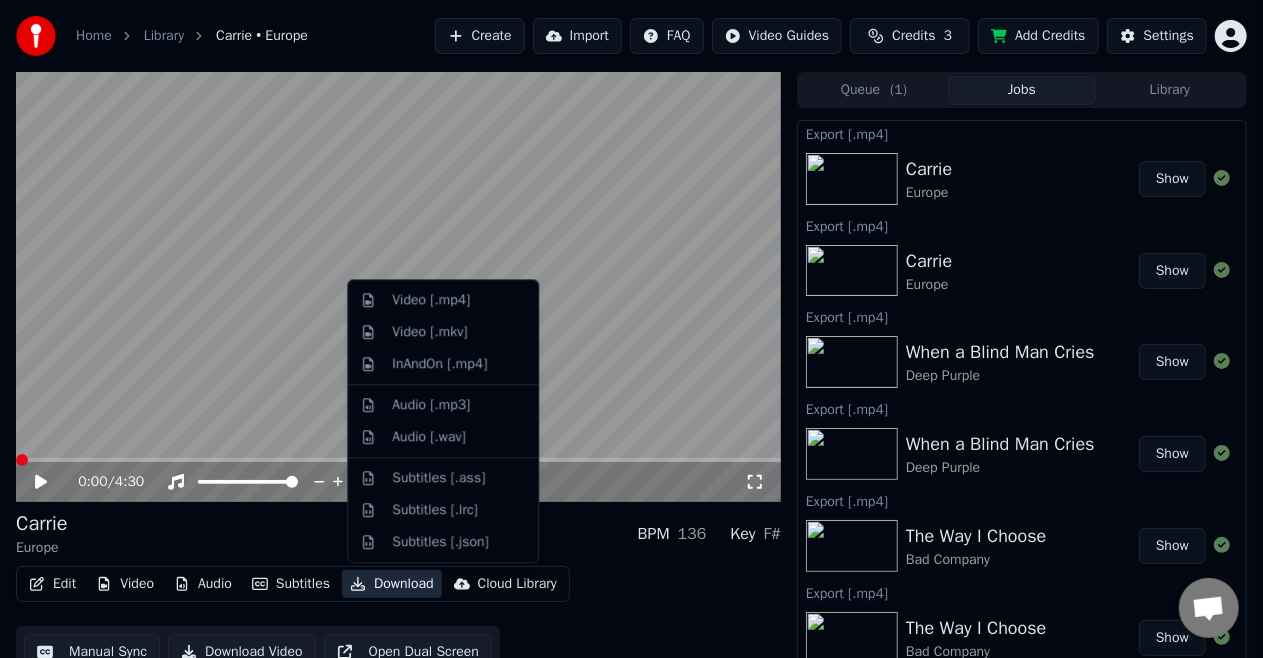 click on "Download" at bounding box center (392, 584) 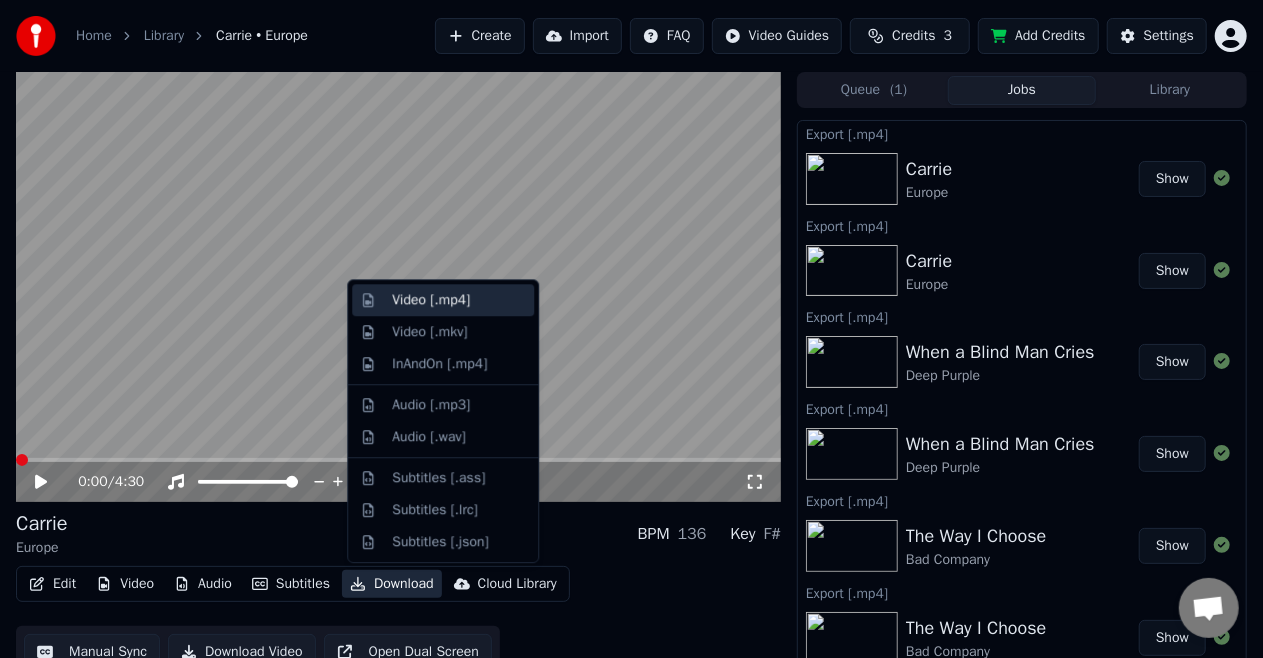 click on "Video [.mp4]" at bounding box center (431, 300) 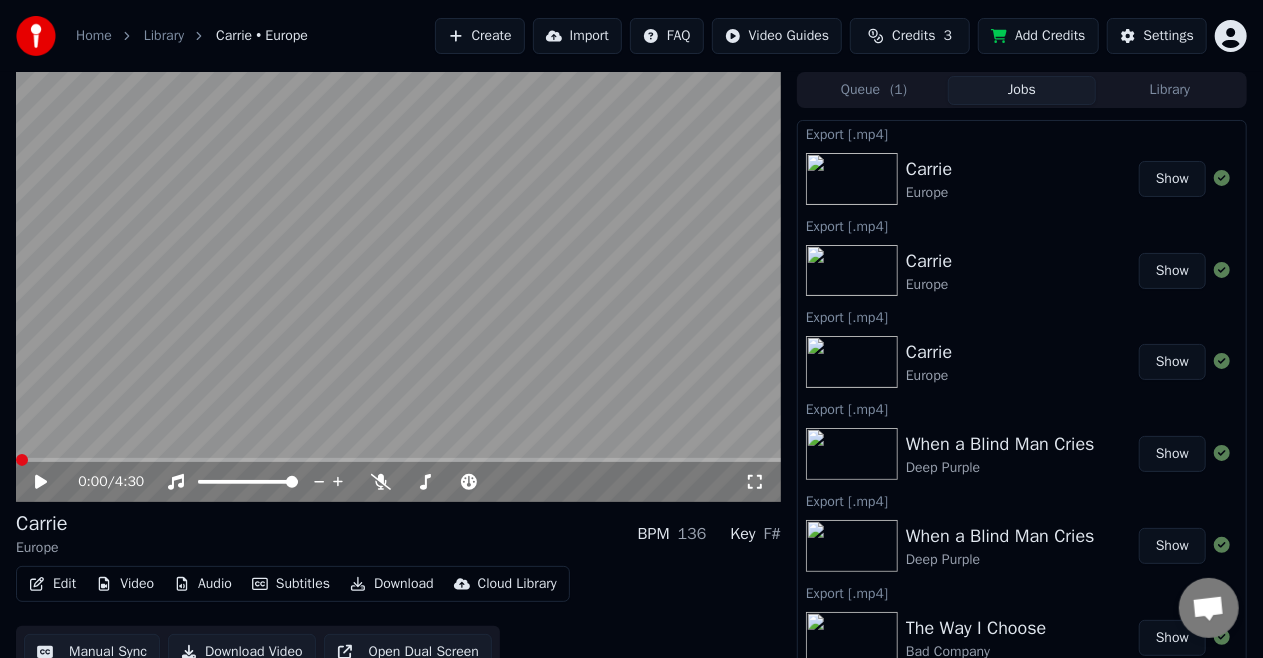 click on "Show" at bounding box center [1172, 179] 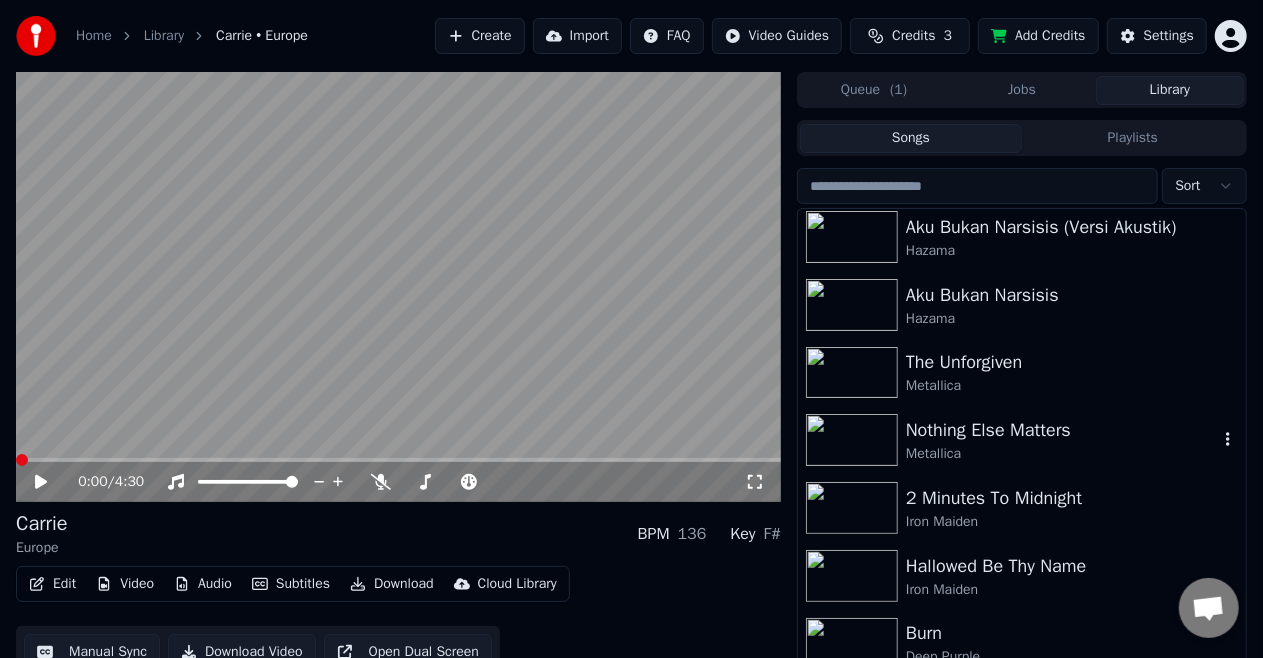scroll, scrollTop: 0, scrollLeft: 0, axis: both 